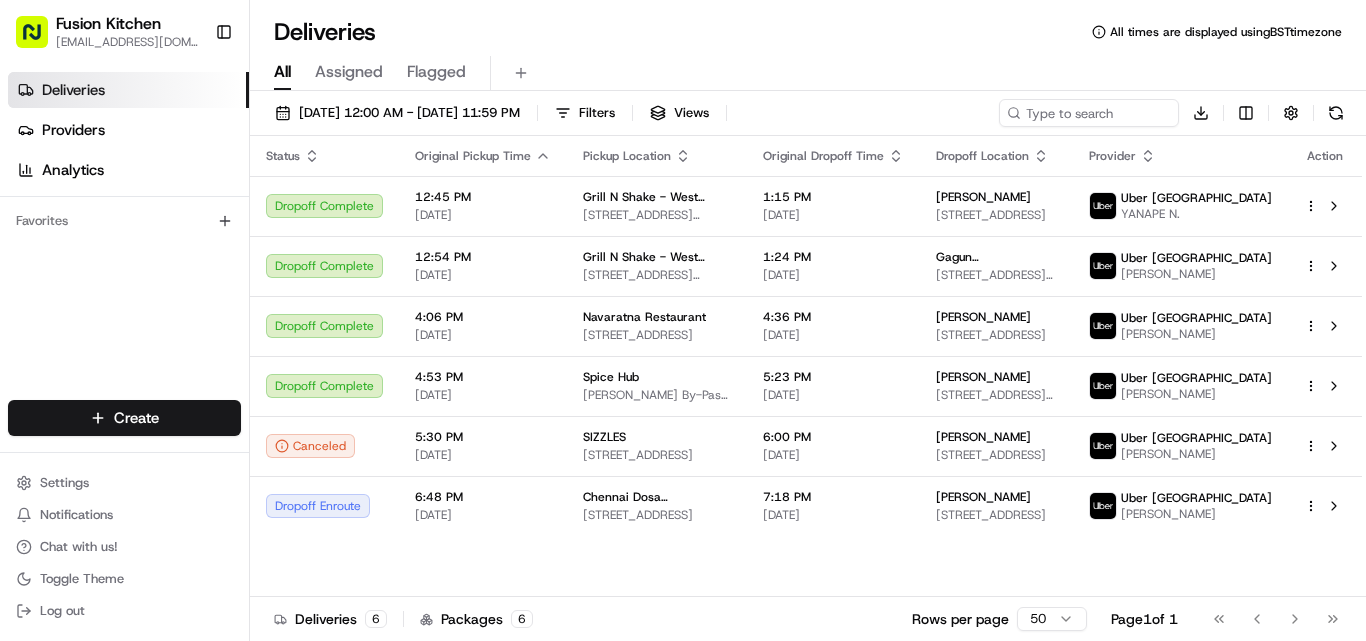 scroll, scrollTop: 0, scrollLeft: 0, axis: both 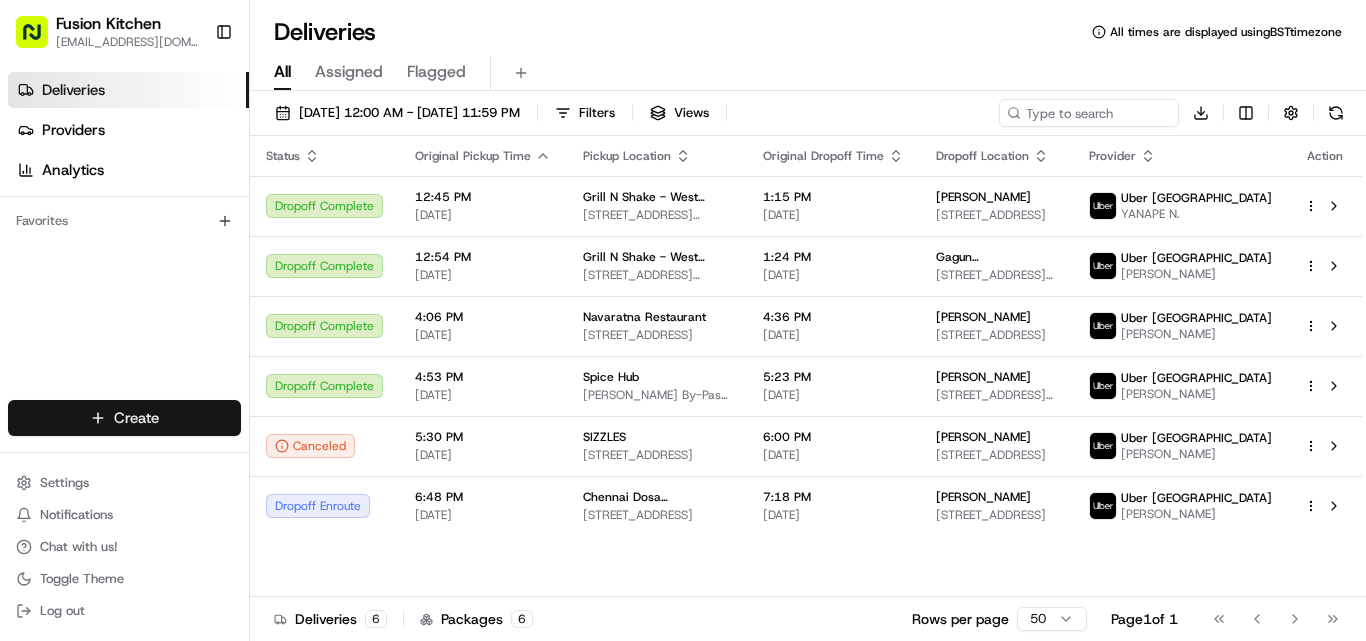 click on "Fusion Kitchen [EMAIL_ADDRESS][DOMAIN_NAME] Toggle Sidebar Deliveries Providers Analytics Favorites Main Menu Members & Organization Organization Users Roles Preferences Customization Tracking Orchestration Automations Dispatch Strategy Locations Pickup Locations Dropoff Locations Billing Billing Refund Requests Integrations Notification Triggers Webhooks API Keys Request Logs Create Settings Notifications Chat with us! Toggle Theme Log out Deliveries All times are displayed using  BST  timezone All Assigned Flagged [DATE] 12:00 AM - [DATE] 11:59 PM Filters Views Download Status Original Pickup Time Pickup Location Original Dropoff Time Dropoff Location Provider Action Dropoff Complete 12:45 PM [DATE] Grill N Shake - [GEOGRAPHIC_DATA] [STREET_ADDRESS][PERSON_NAME] 1:15 PM [DATE] [PERSON_NAME] [STREET_ADDRESS] Uber UK YANAPE N. Dropoff Complete 12:54 PM [DATE] Grill N Shake - West Bromwich [STREET_ADDRESS][PERSON_NAME] 1:24 PM [DATE] [GEOGRAPHIC_DATA] [GEOGRAPHIC_DATA]" at bounding box center [683, 320] 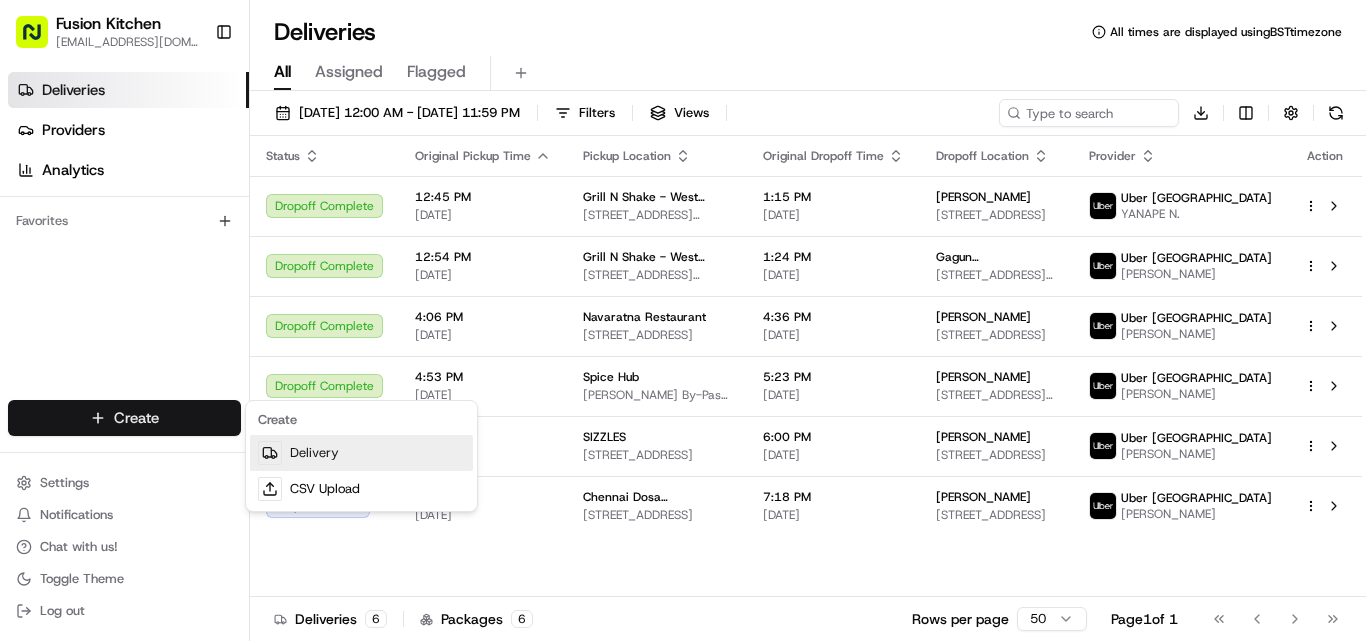 click on "Delivery" at bounding box center [361, 453] 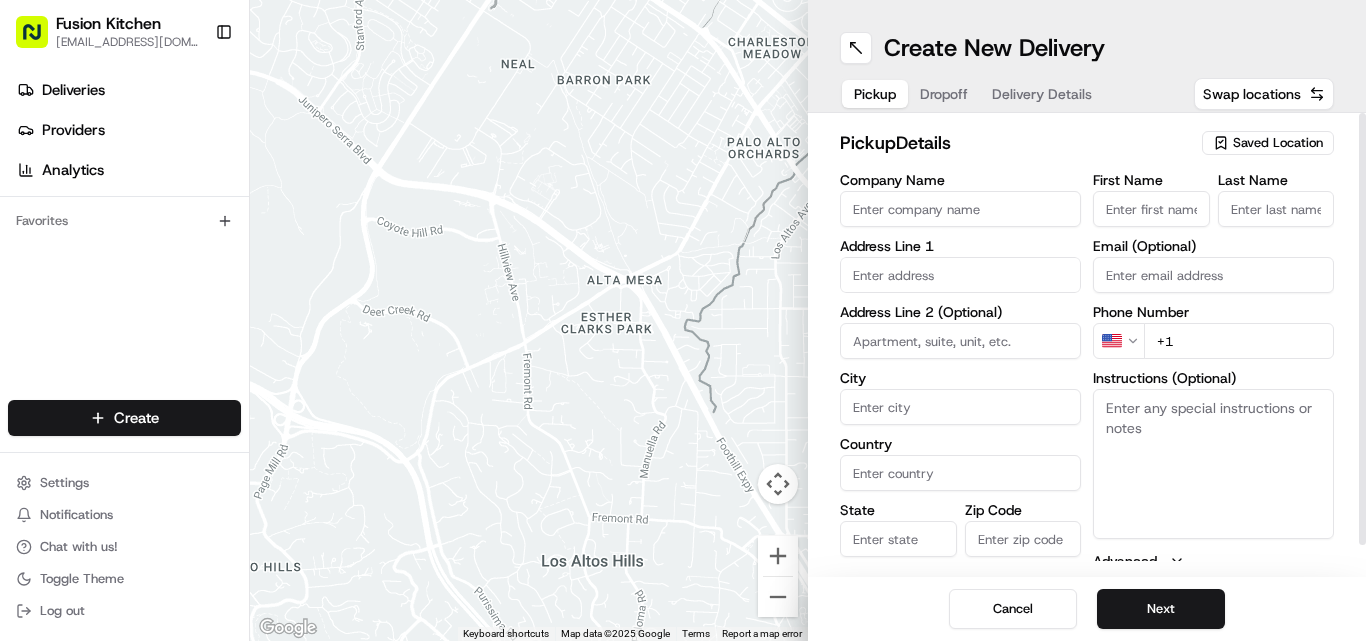 click on "Dropoff" at bounding box center (944, 94) 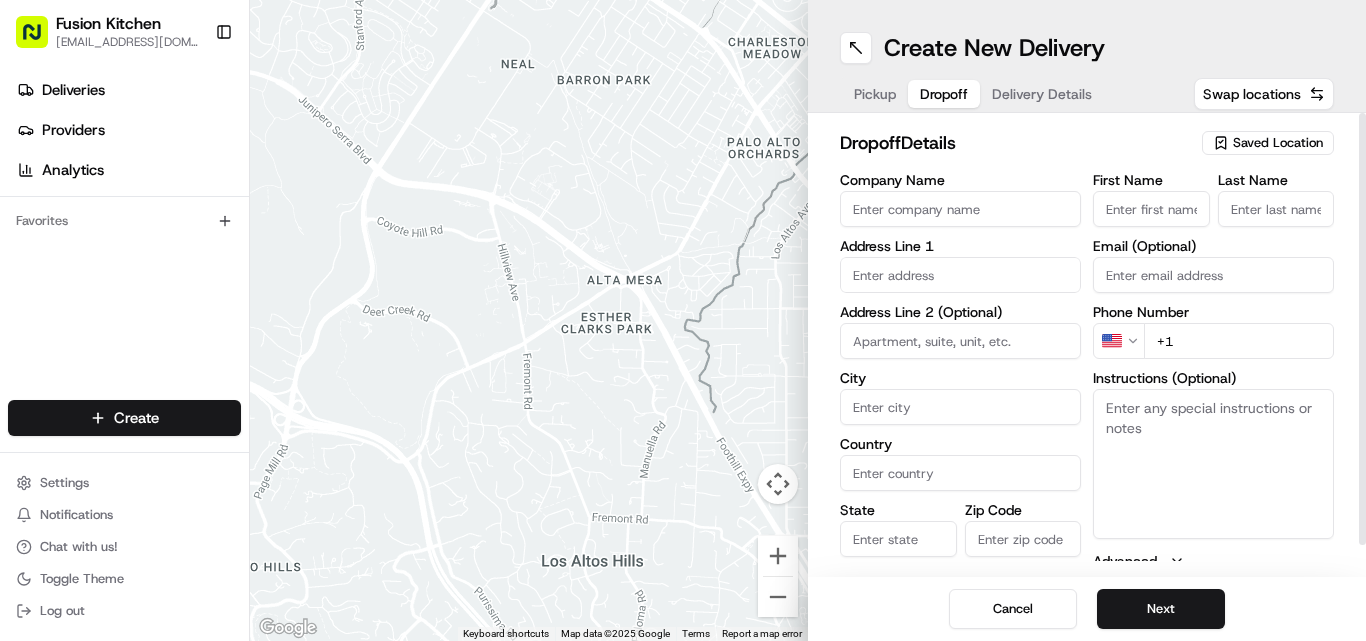 click on "Company Name" at bounding box center [960, 209] 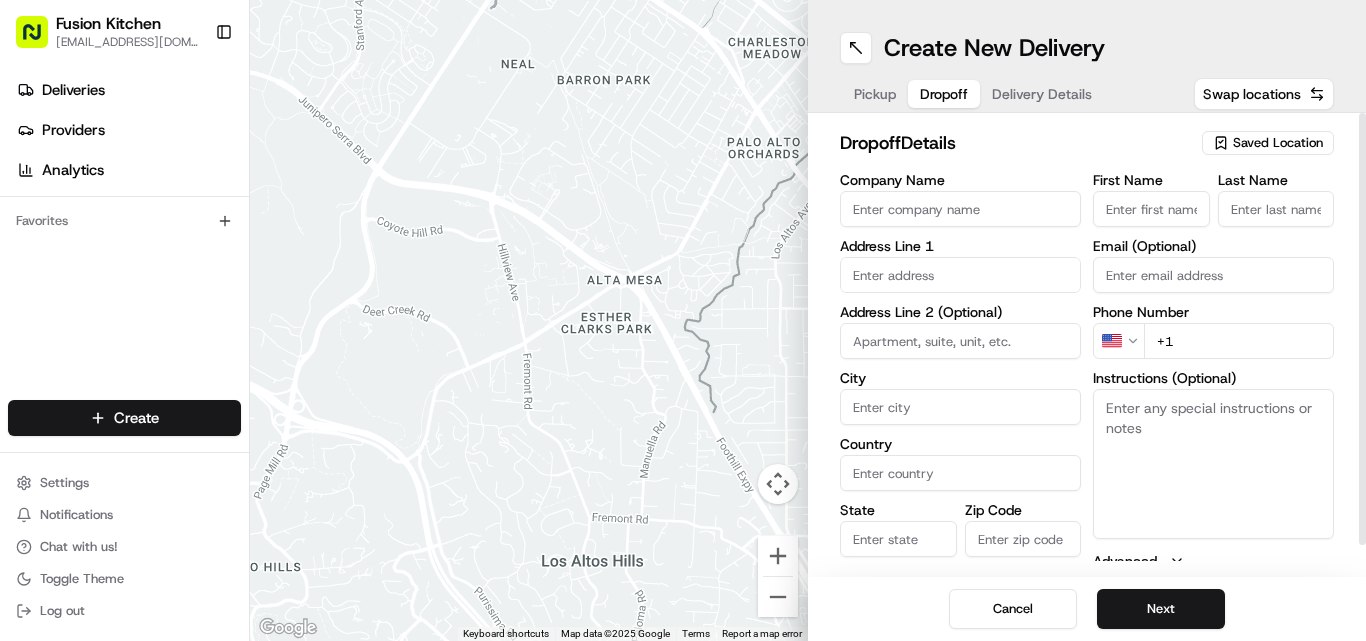 paste on "[PERSON_NAME]" 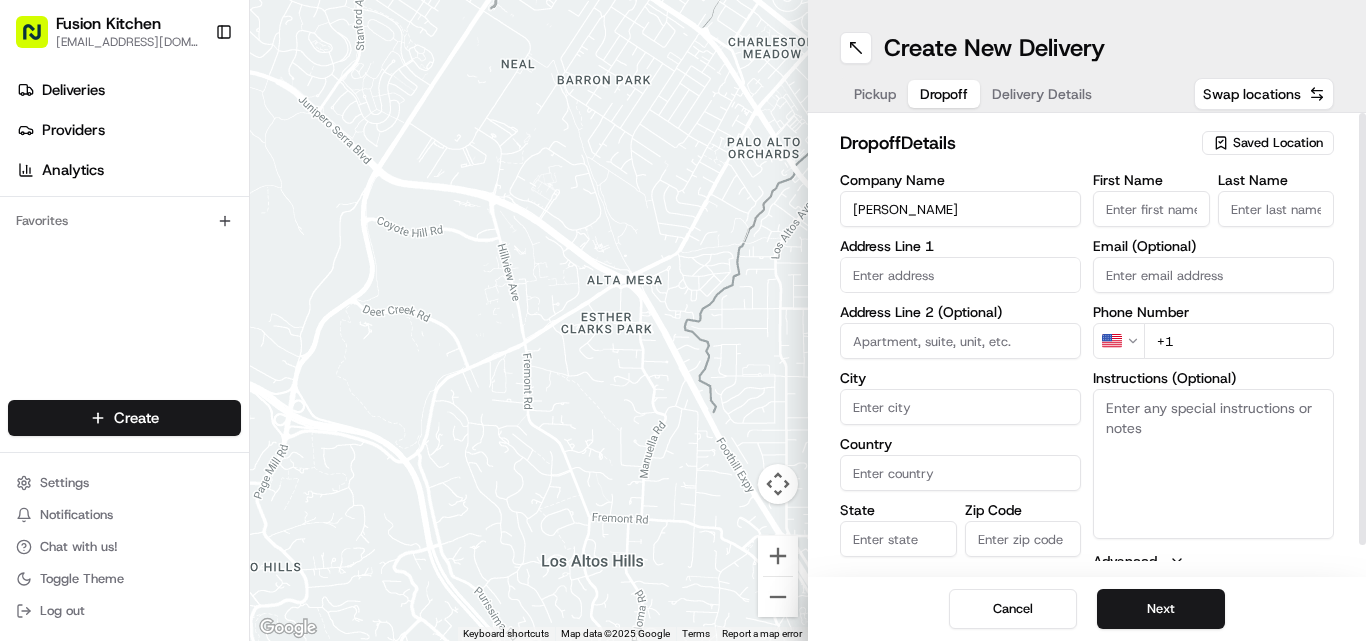 click on "[PERSON_NAME]" at bounding box center (960, 209) 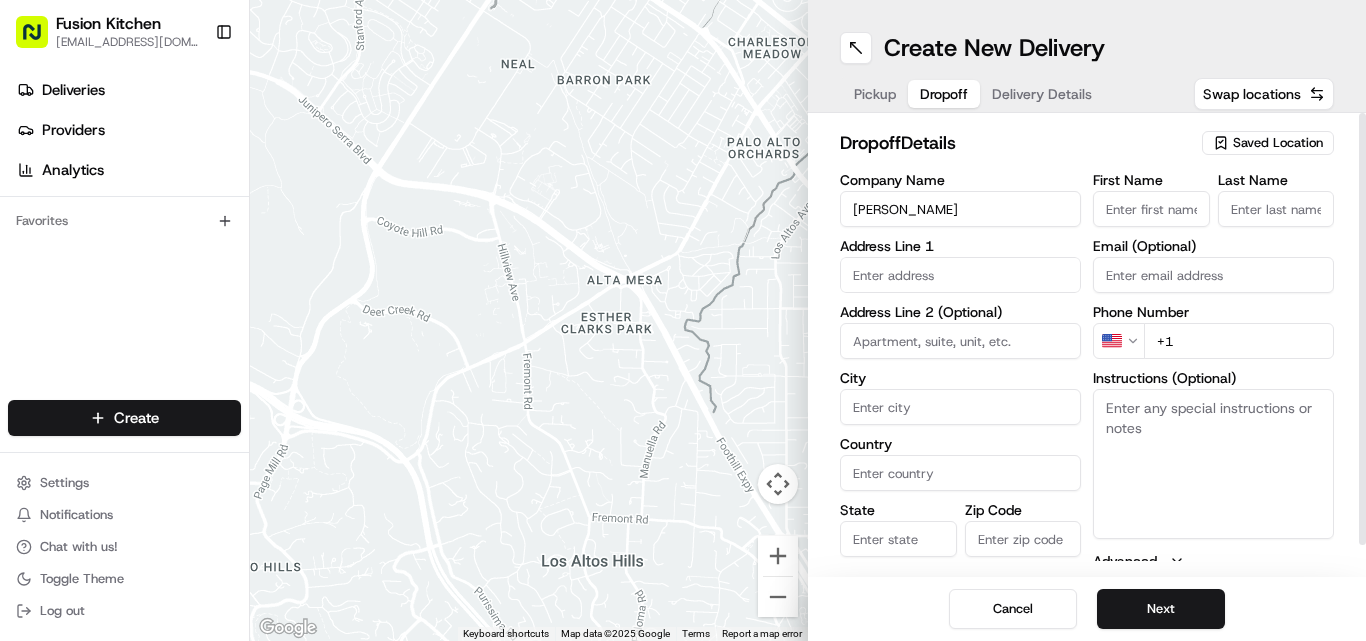paste on "[PERSON_NAME]" 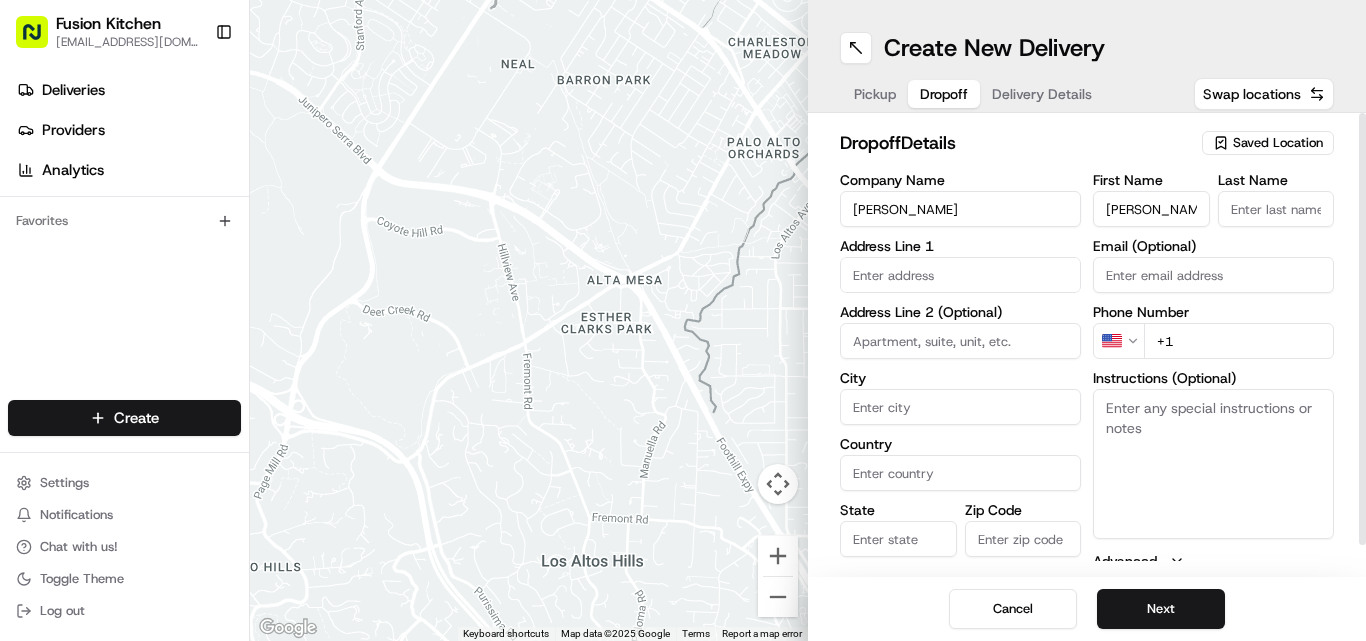 scroll, scrollTop: 0, scrollLeft: 25, axis: horizontal 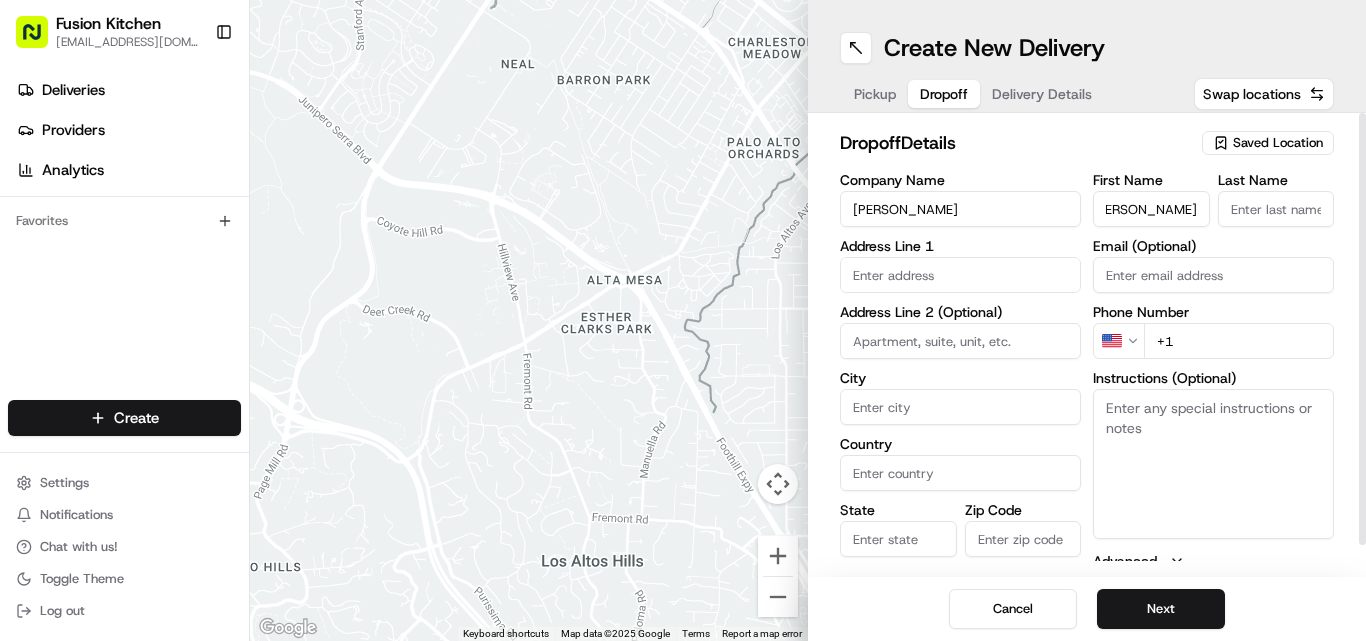 click on "[PERSON_NAME]" at bounding box center (1151, 209) 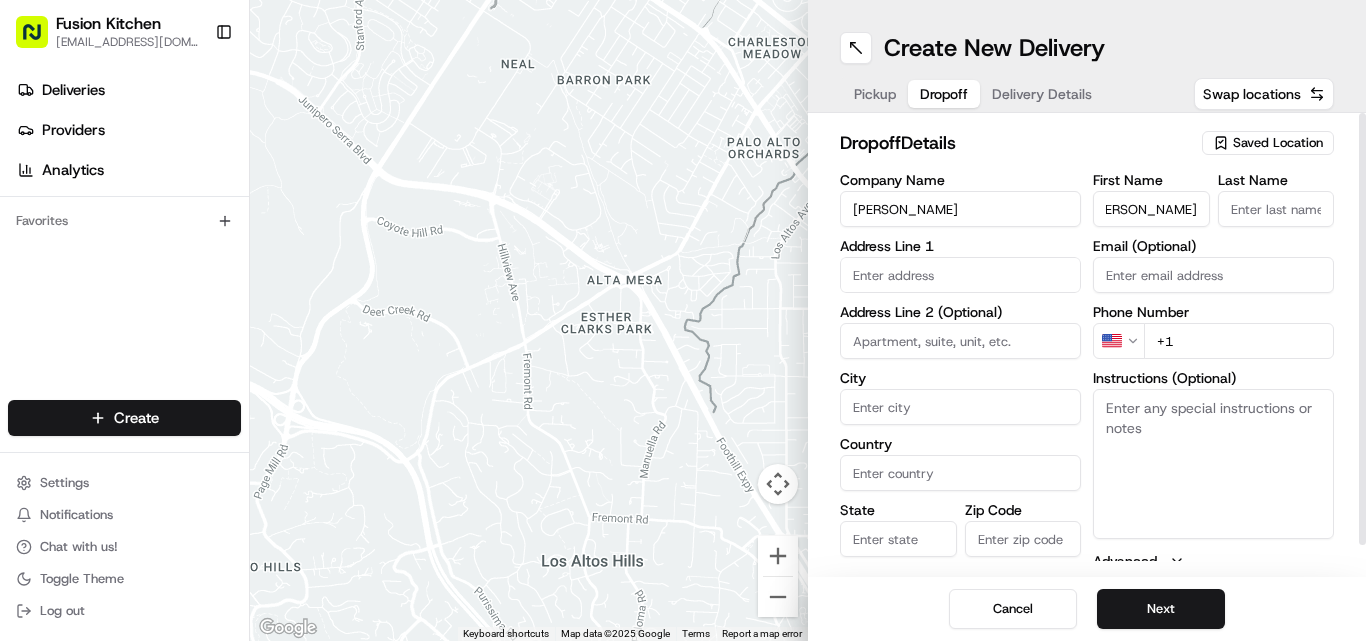 scroll, scrollTop: 0, scrollLeft: 0, axis: both 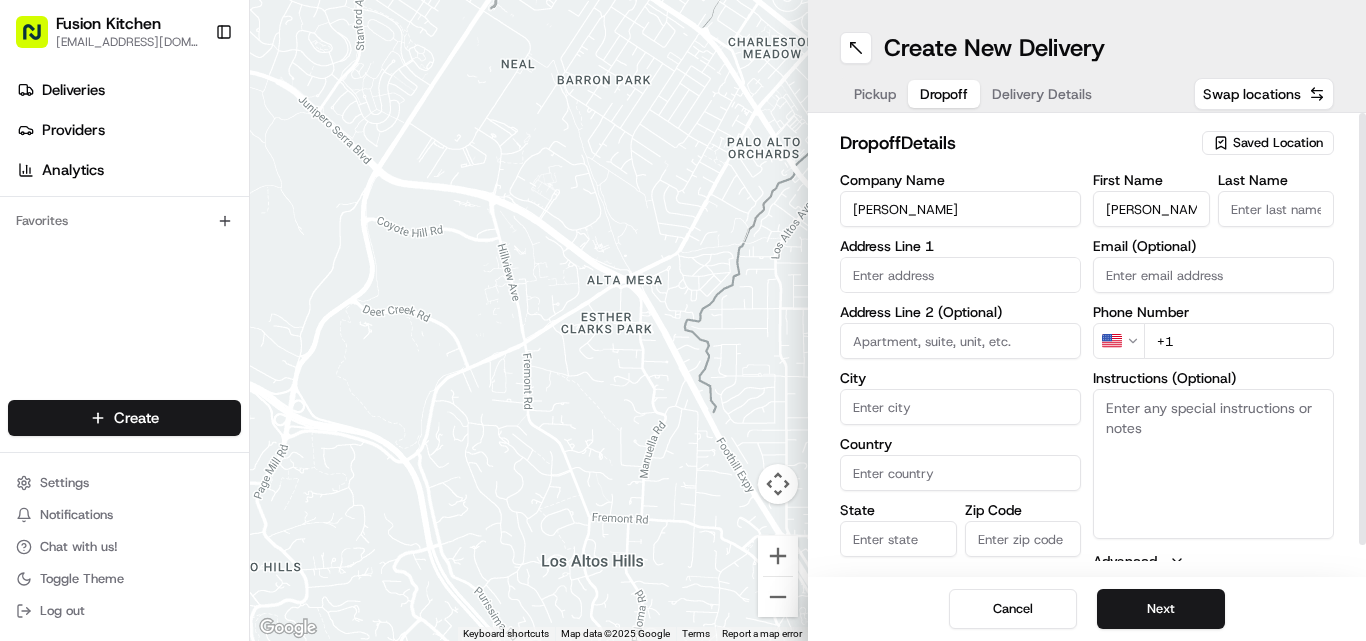 type on "Mohanraj" 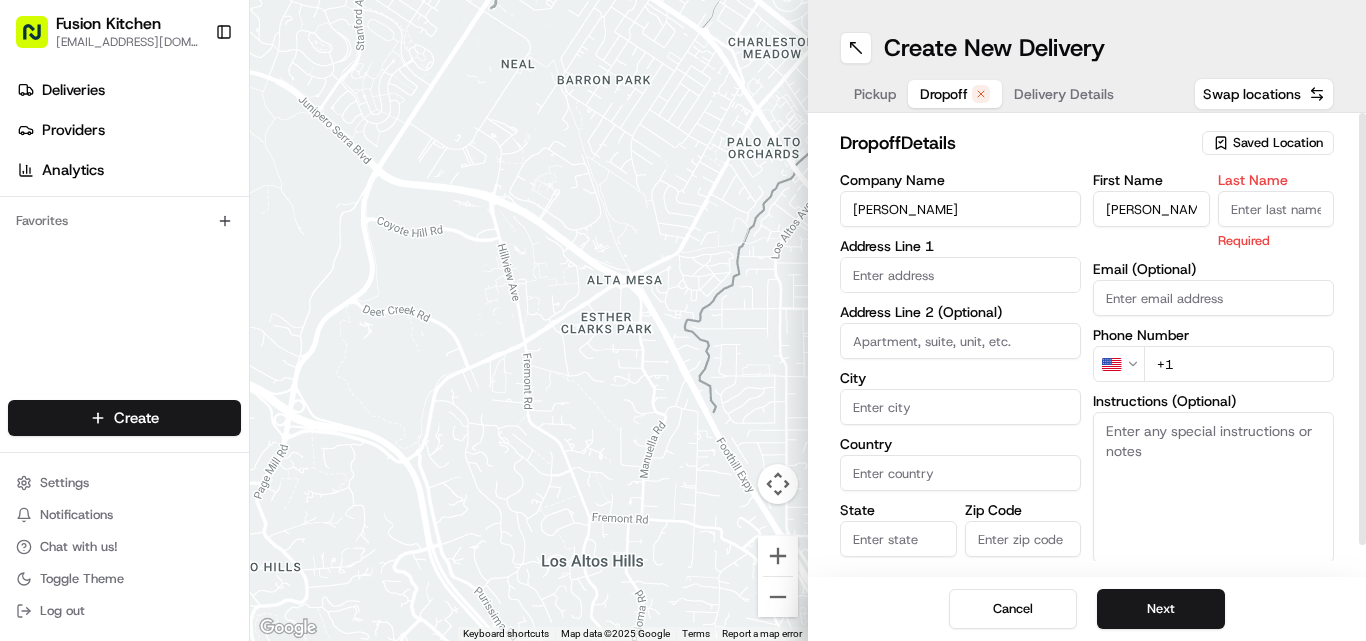 click on "Last Name" at bounding box center (1276, 209) 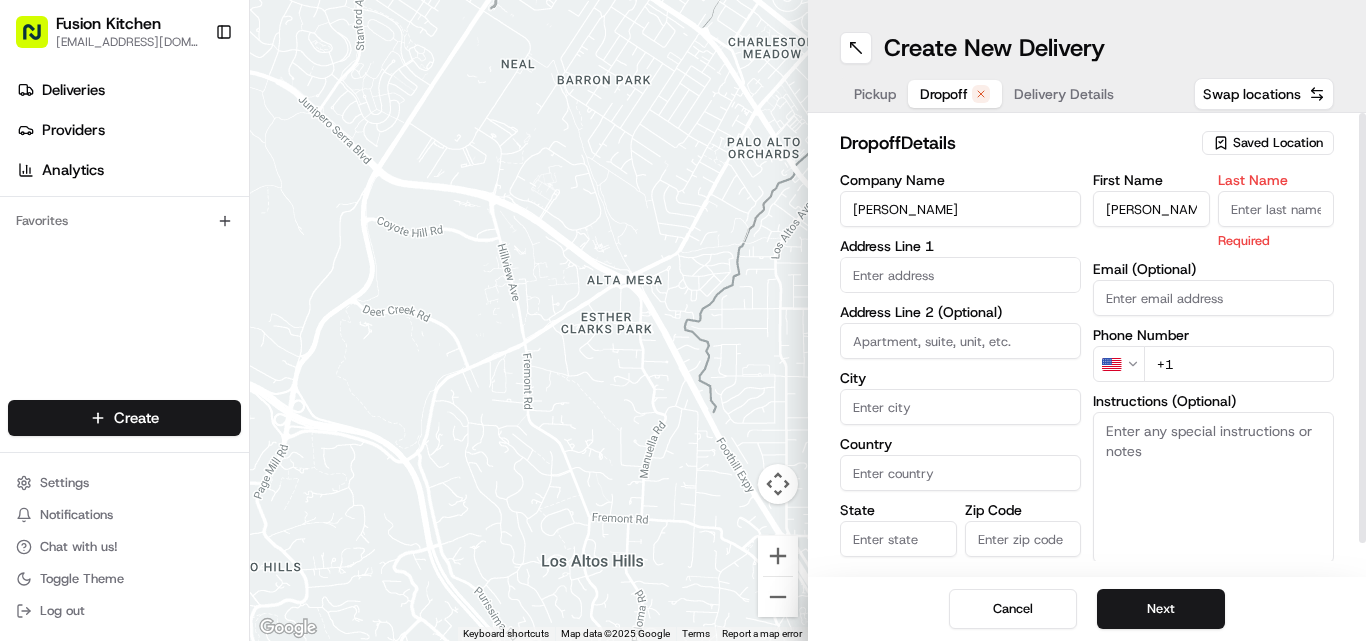paste on "Natarajan" 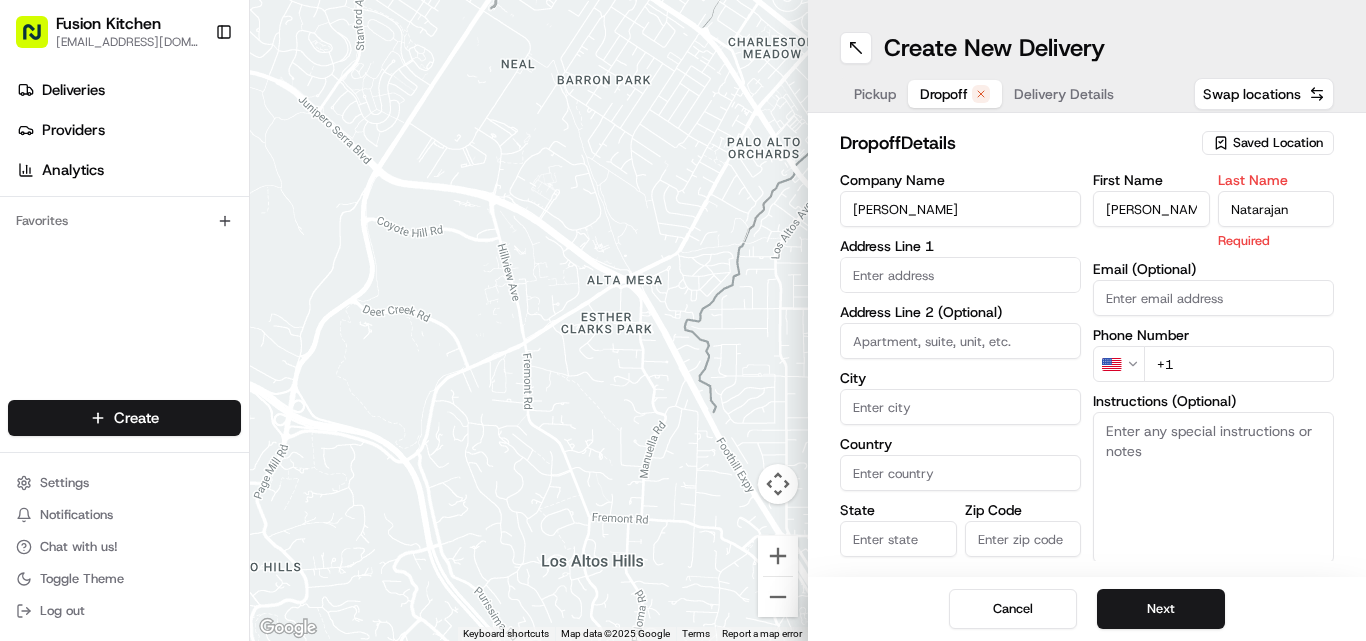 type on "Natarajan" 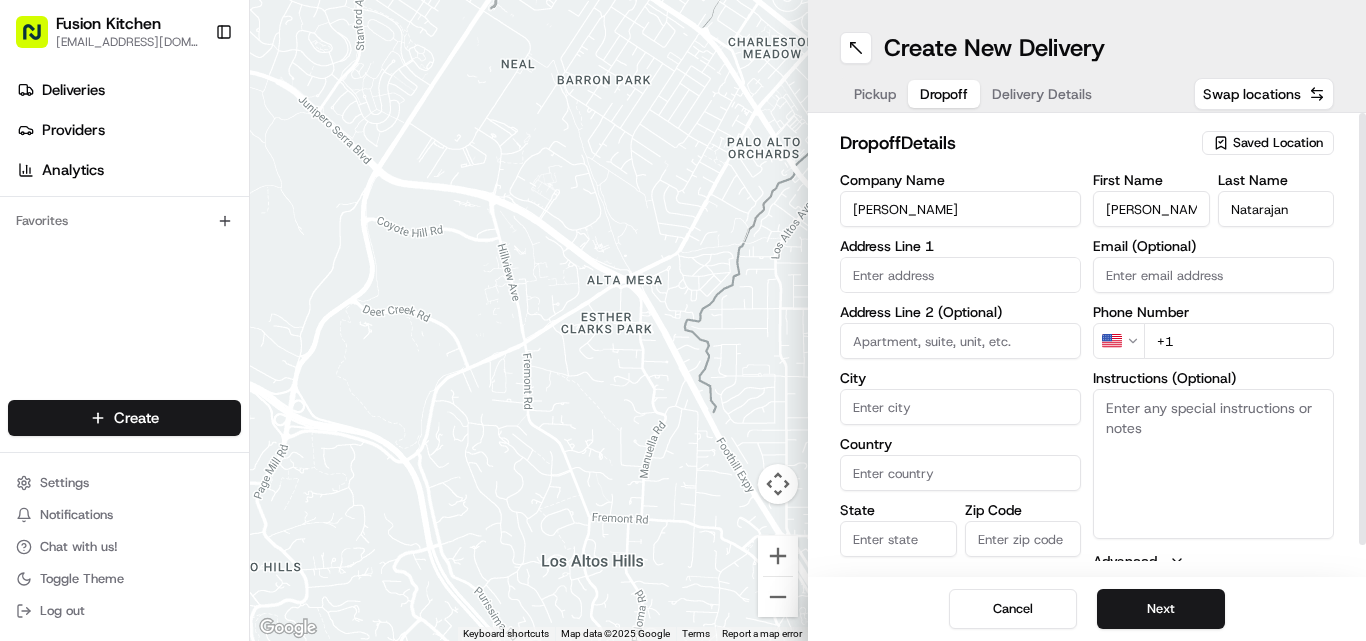 click at bounding box center (960, 275) 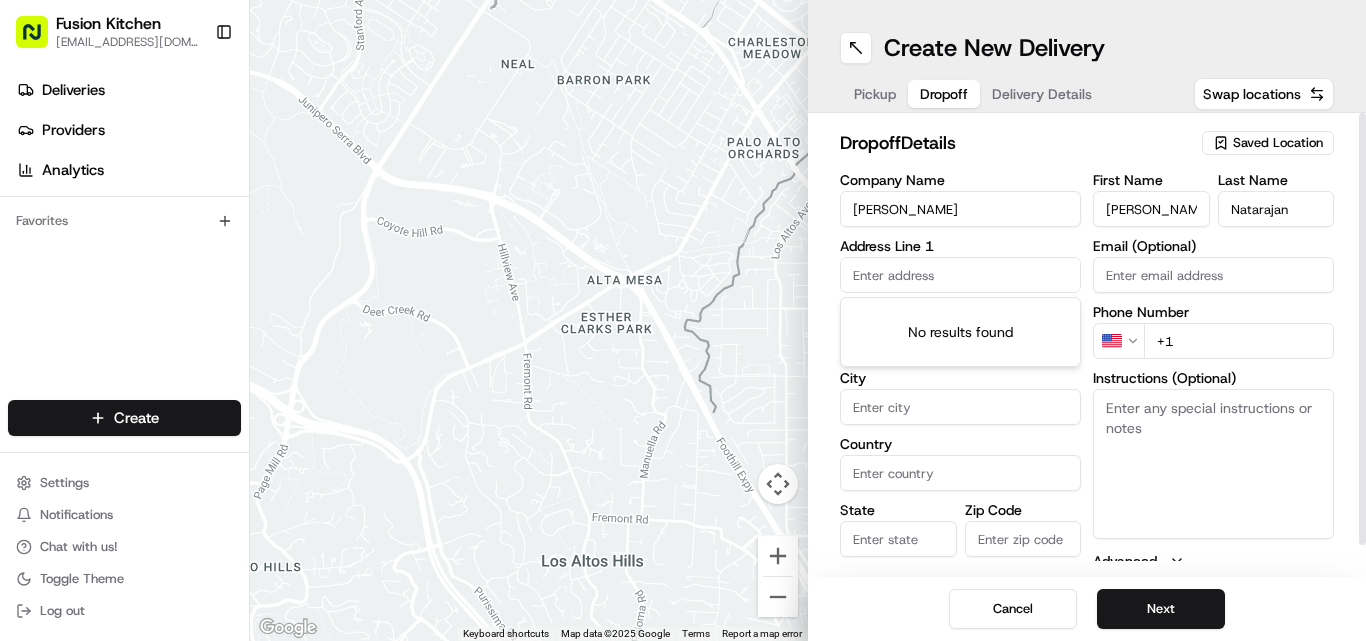 paste on "158, Ranelagh Road, Ipswich, IP2 0AB" 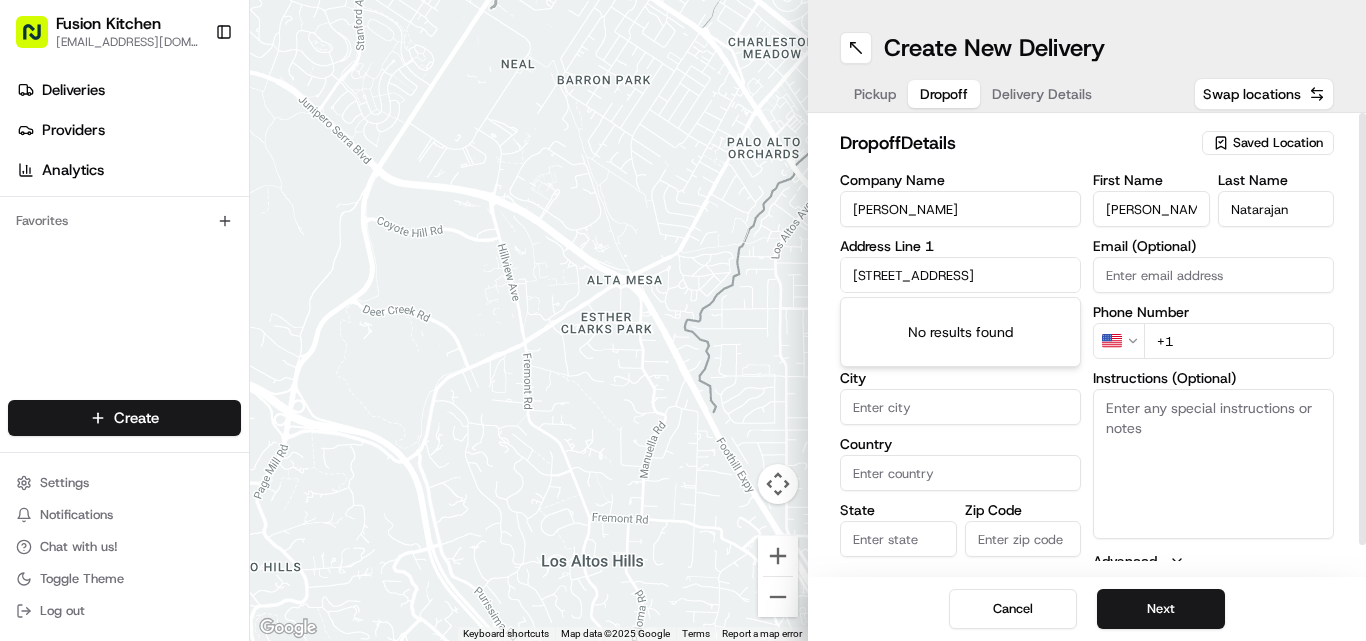 scroll, scrollTop: 0, scrollLeft: 13, axis: horizontal 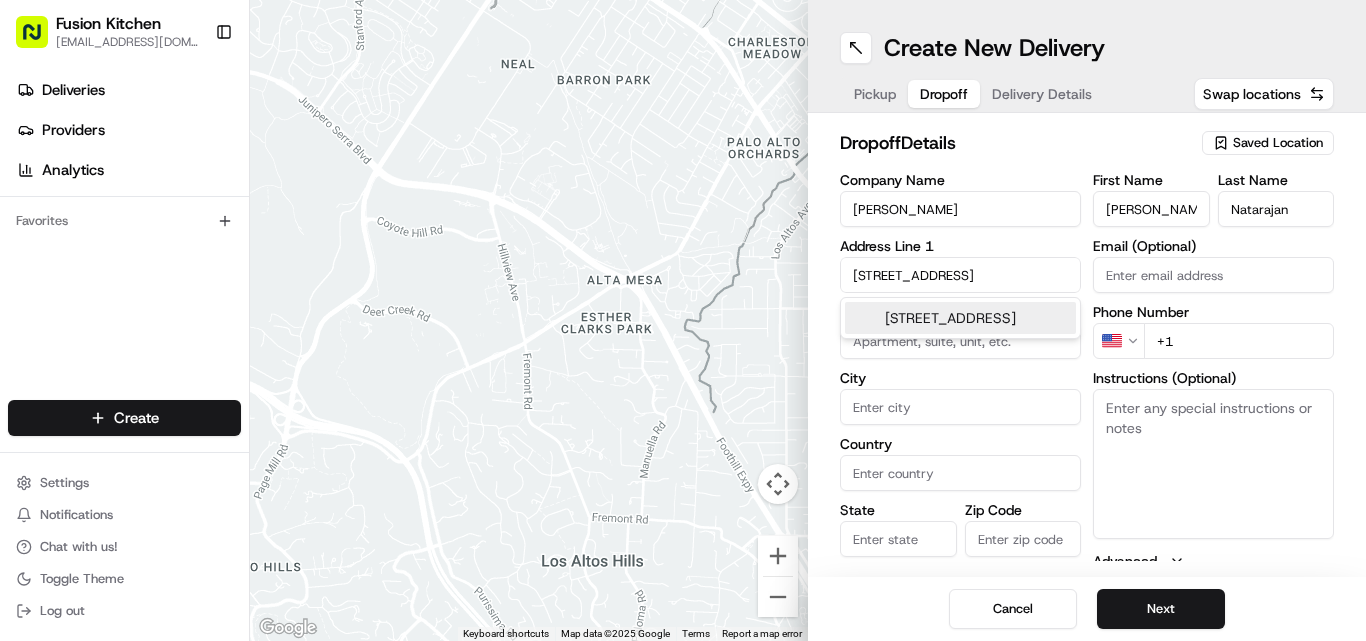 click on "158 Ranelagh Road, Ipswich IP2 0AB, UK" at bounding box center (960, 318) 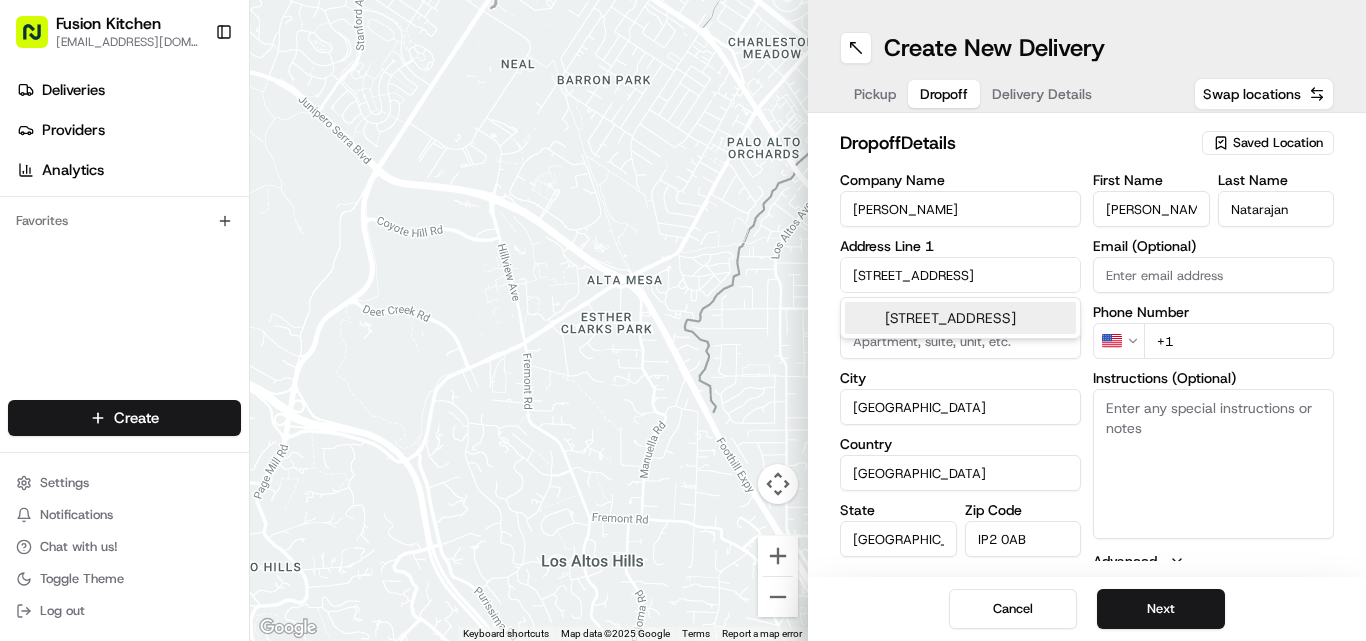 type on "158 Ranelagh Road" 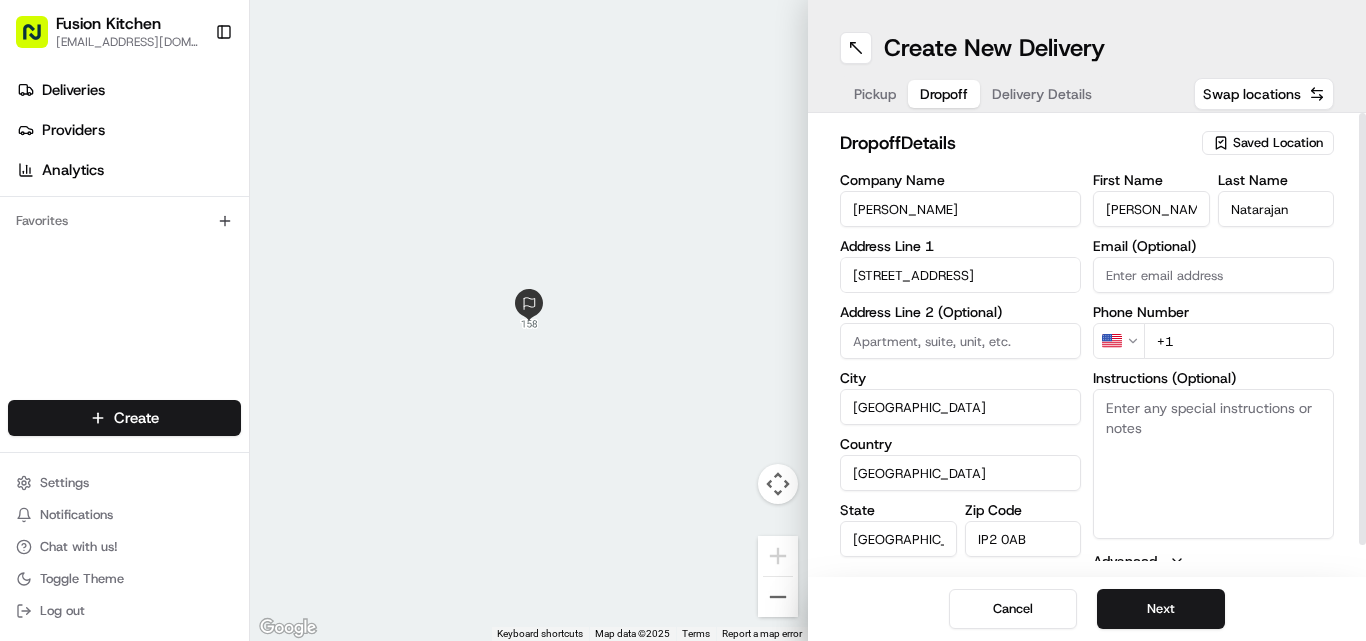 click on "Instructions (Optional)" at bounding box center [1213, 464] 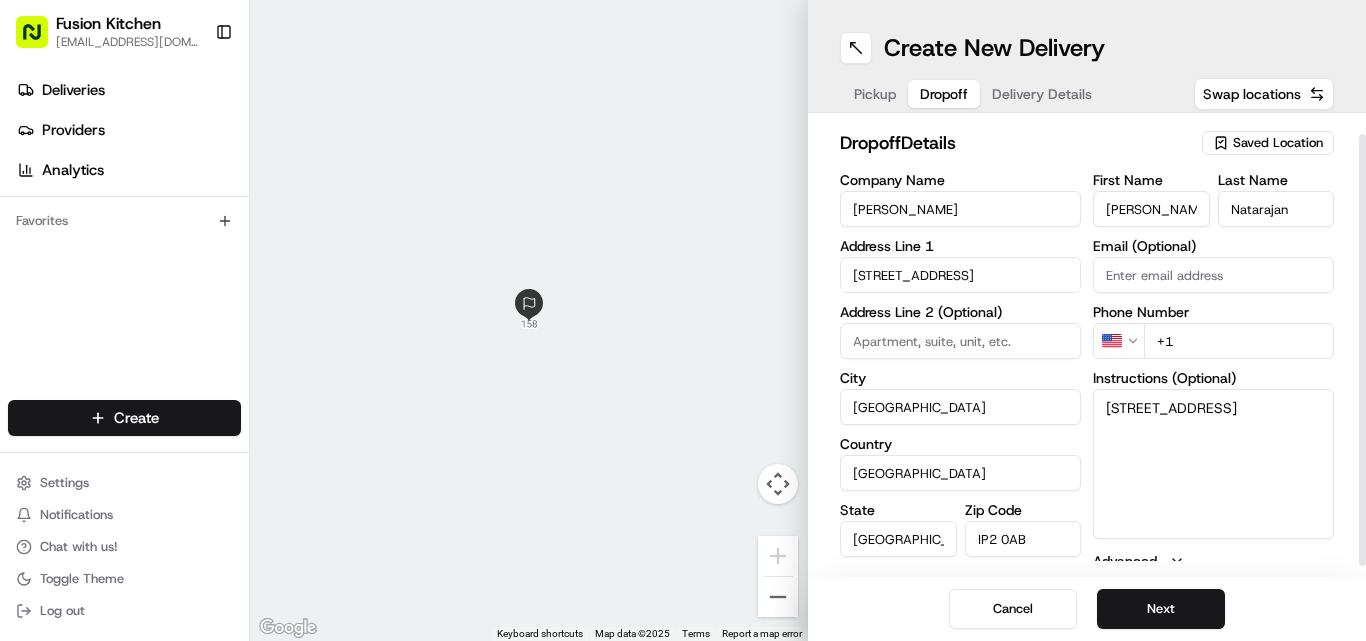 scroll, scrollTop: 32, scrollLeft: 0, axis: vertical 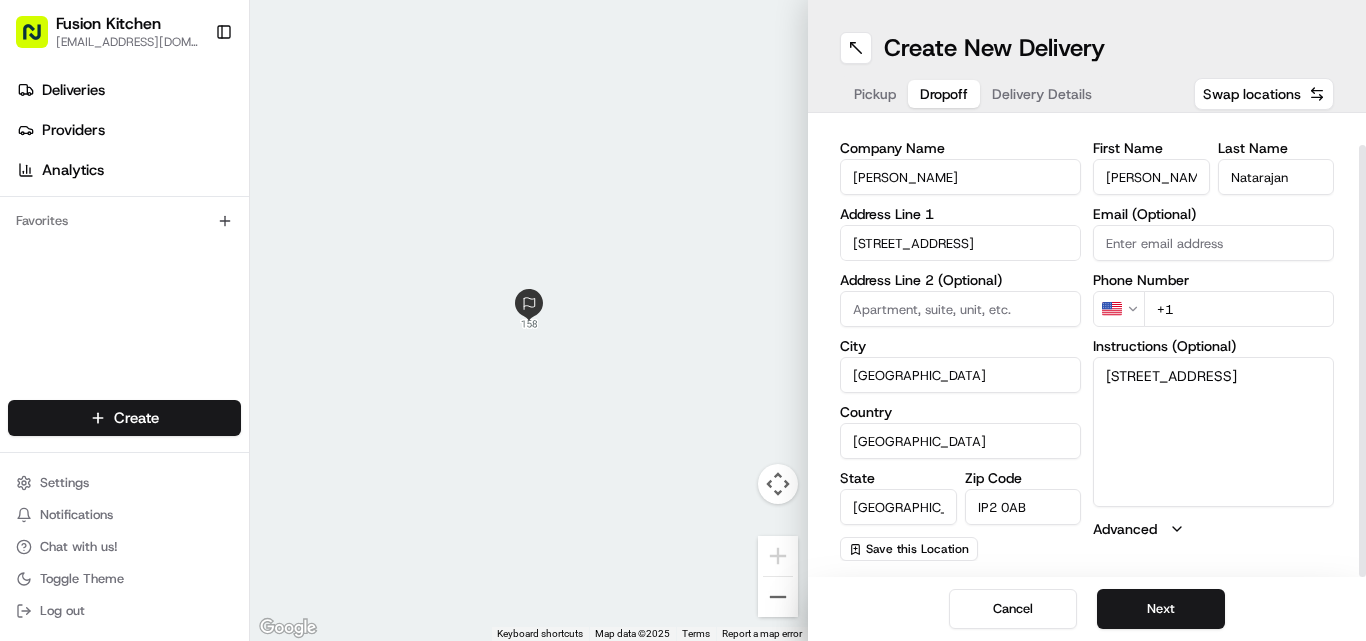 type on "[STREET_ADDRESS]" 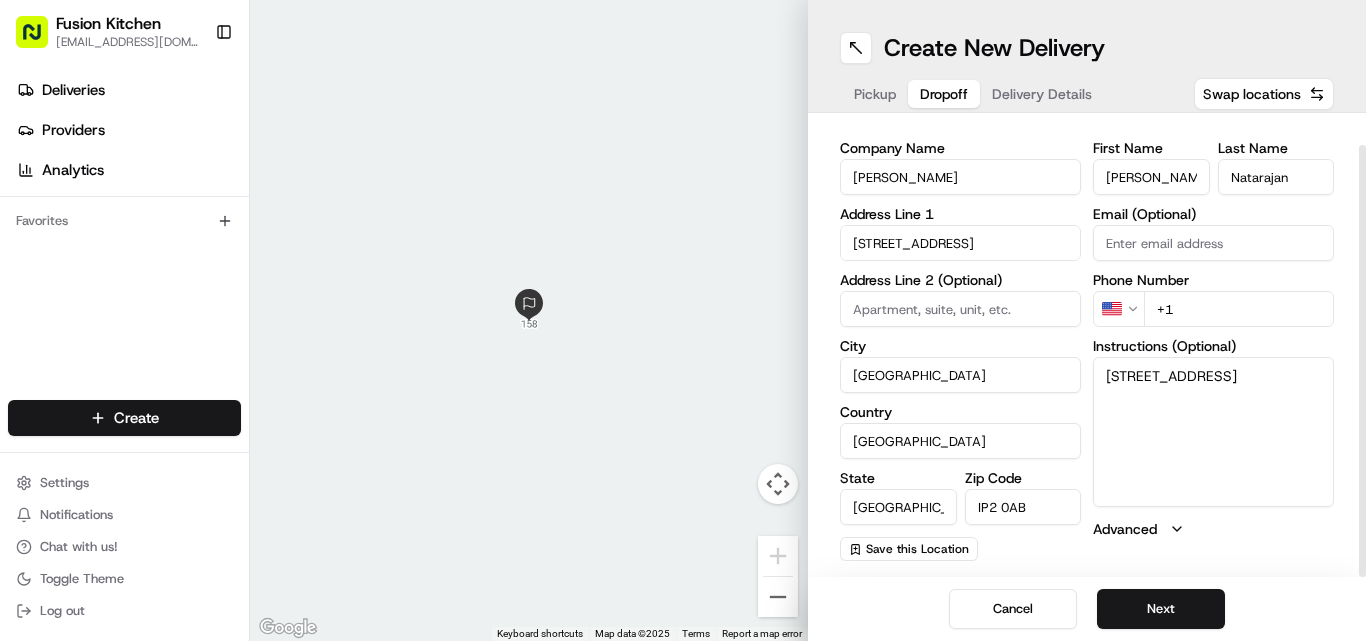 click on "Fusion Kitchen hari@fusionpos.uk Toggle Sidebar Deliveries Providers Analytics Favorites Main Menu Members & Organization Organization Users Roles Preferences Customization Tracking Orchestration Automations Dispatch Strategy Locations Pickup Locations Dropoff Locations Billing Billing Refund Requests Integrations Notification Triggers Webhooks API Keys Request Logs Create Settings Notifications Chat with us! Toggle Theme Log out ← Move left → Move right ↑ Move up ↓ Move down + Zoom in - Zoom out Home Jump left by 75% End Jump right by 75% Page Up Jump up by 75% Page Down Jump down by 75% Keyboard shortcuts Map Data Map data ©2025 Map data ©2025 1 m  Click to toggle between metric and imperial units Terms Report a map error Create New Delivery Pickup Dropoff Delivery Details Swap locations dropoff  Details Saved Location Company Name Mohanraj Natarajan Address Line 1 158 Ranelagh Road Address Line 2 (Optional) City Ipswich Country United Kingdom State England Zip Code IP2 0AB US +1" at bounding box center (683, 320) 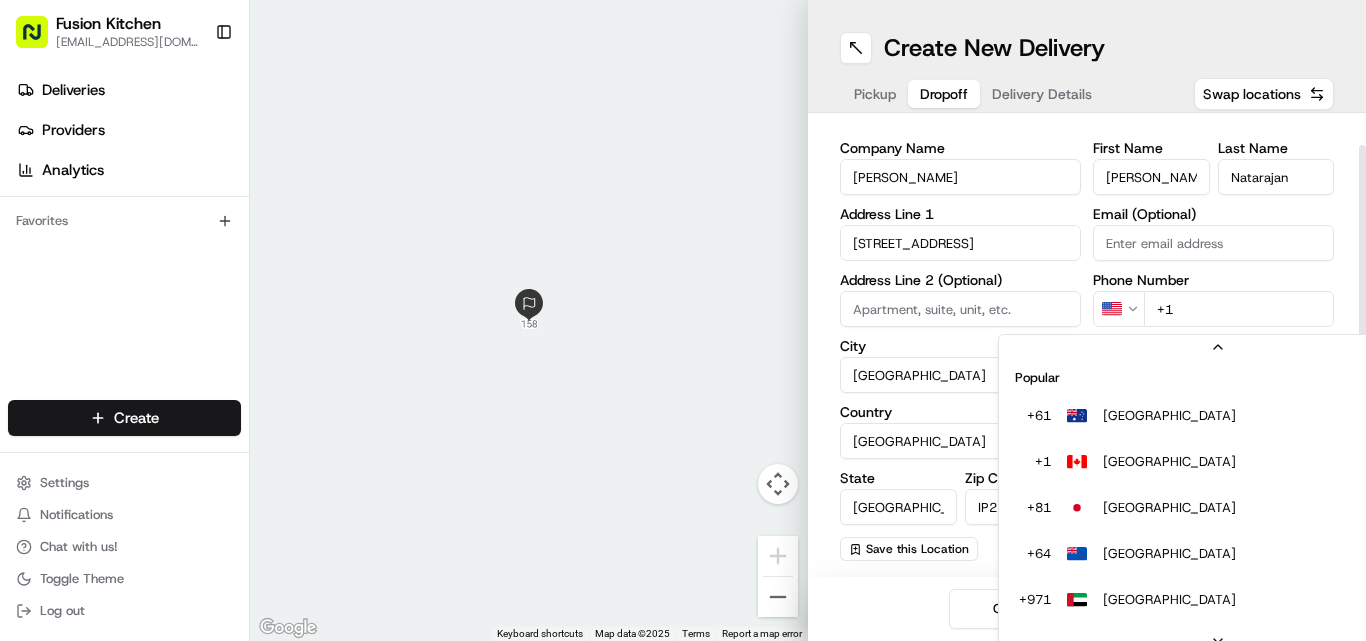 scroll, scrollTop: 0, scrollLeft: 0, axis: both 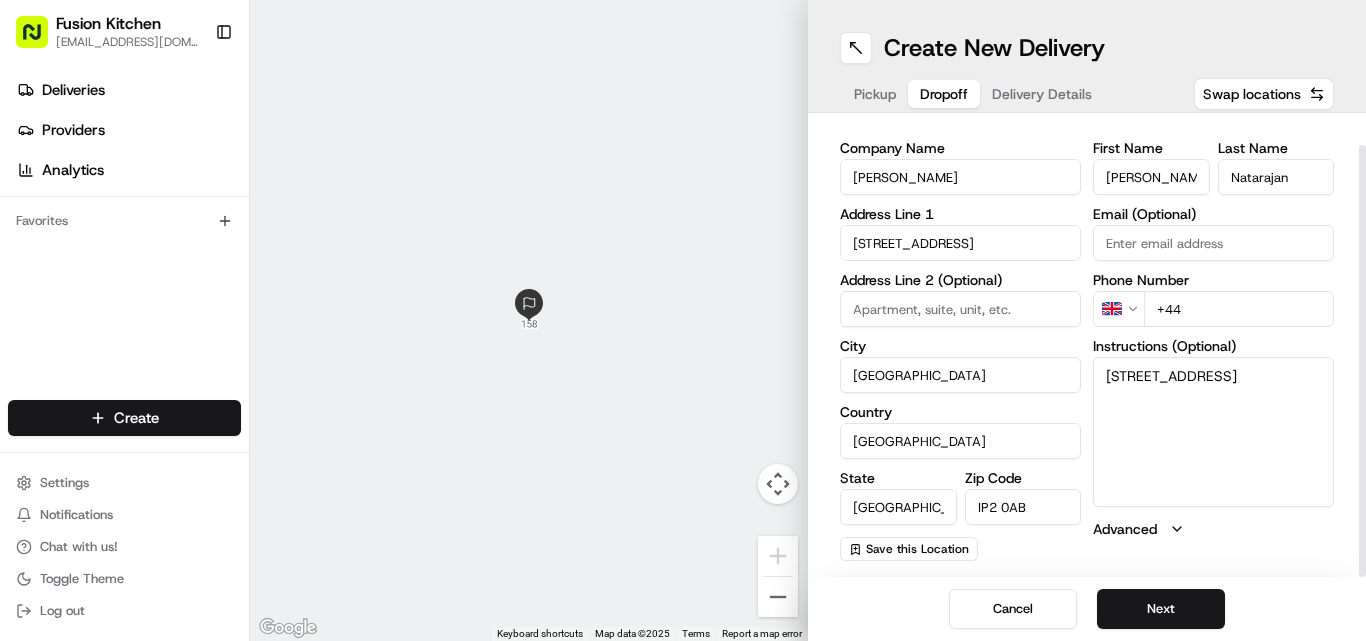 click on "+44" at bounding box center (1239, 309) 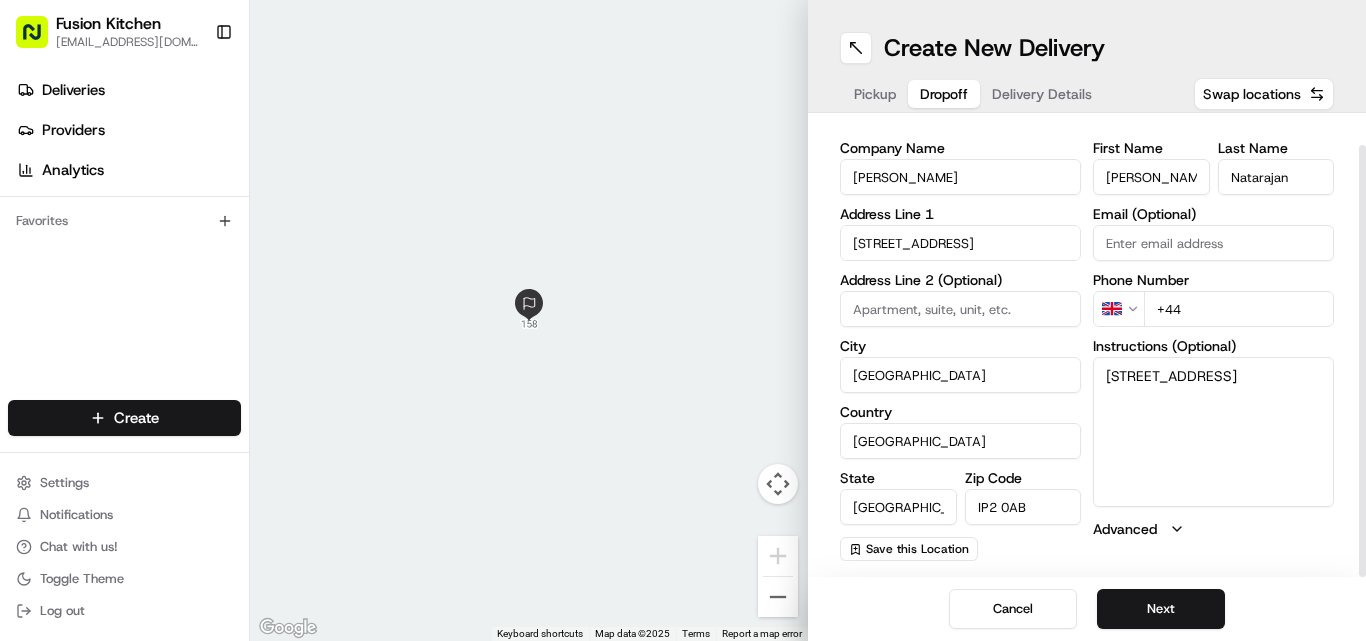 paste on "7808 020460" 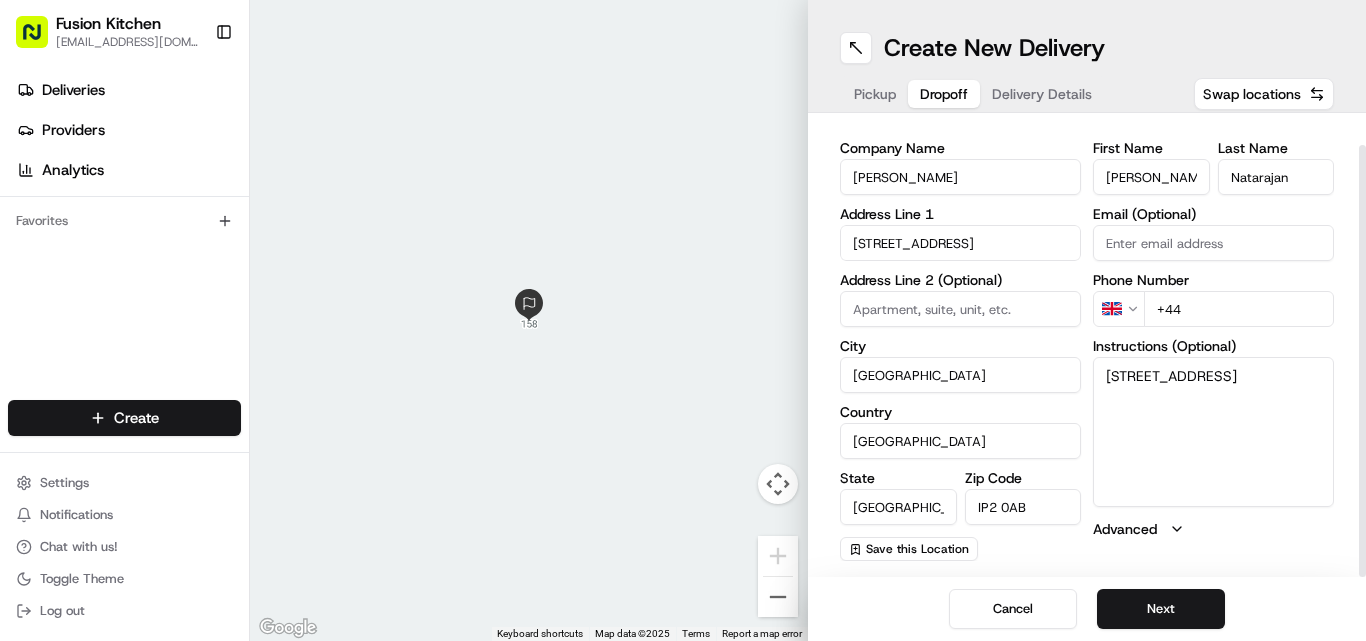 type on "[PHONE_NUMBER]" 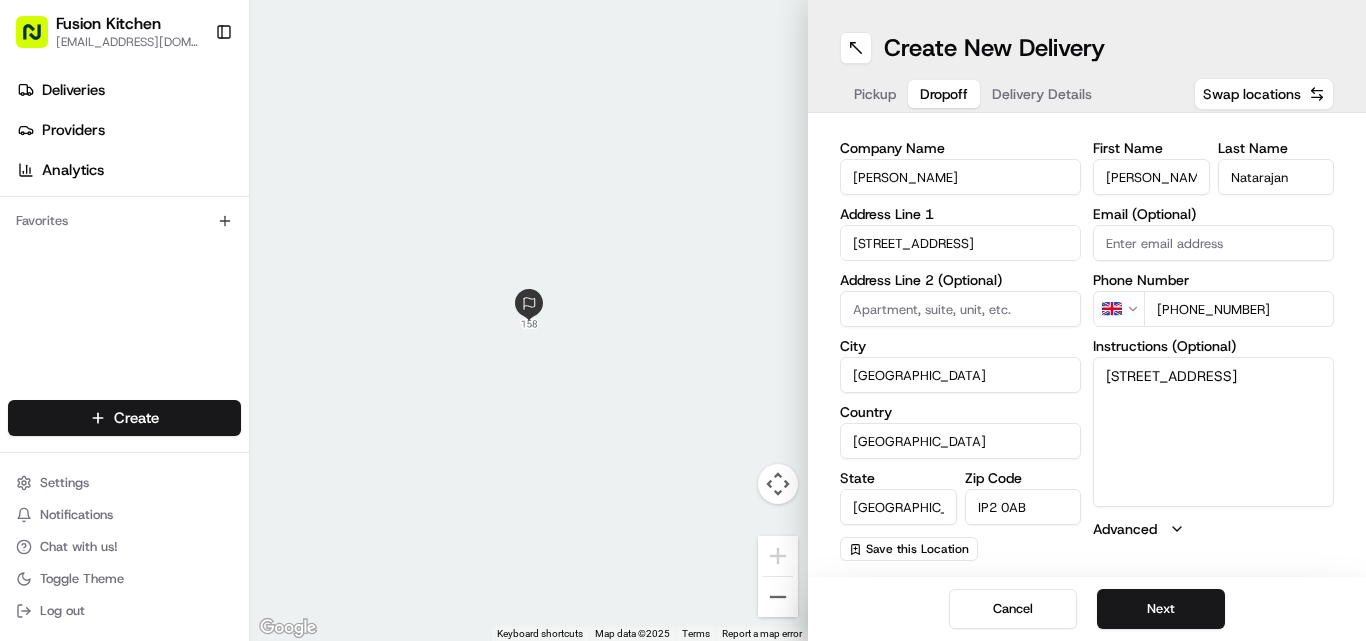 click on "Pickup" at bounding box center [875, 94] 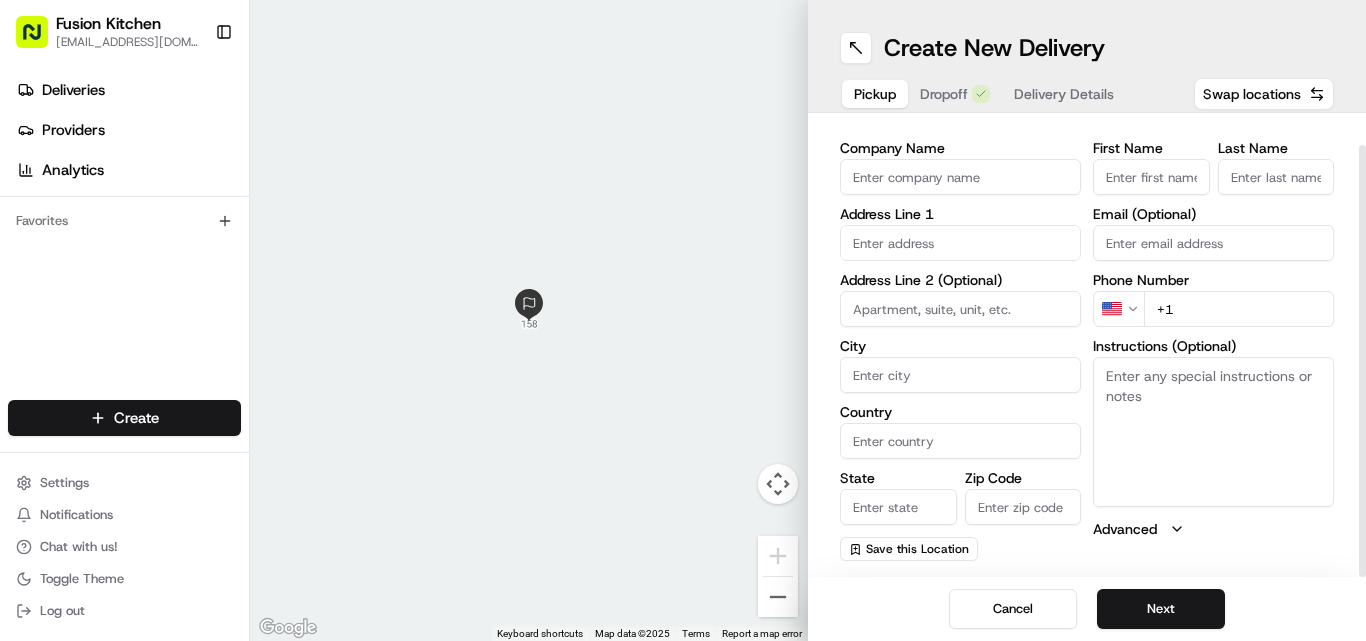 click on "First Name" at bounding box center (1151, 177) 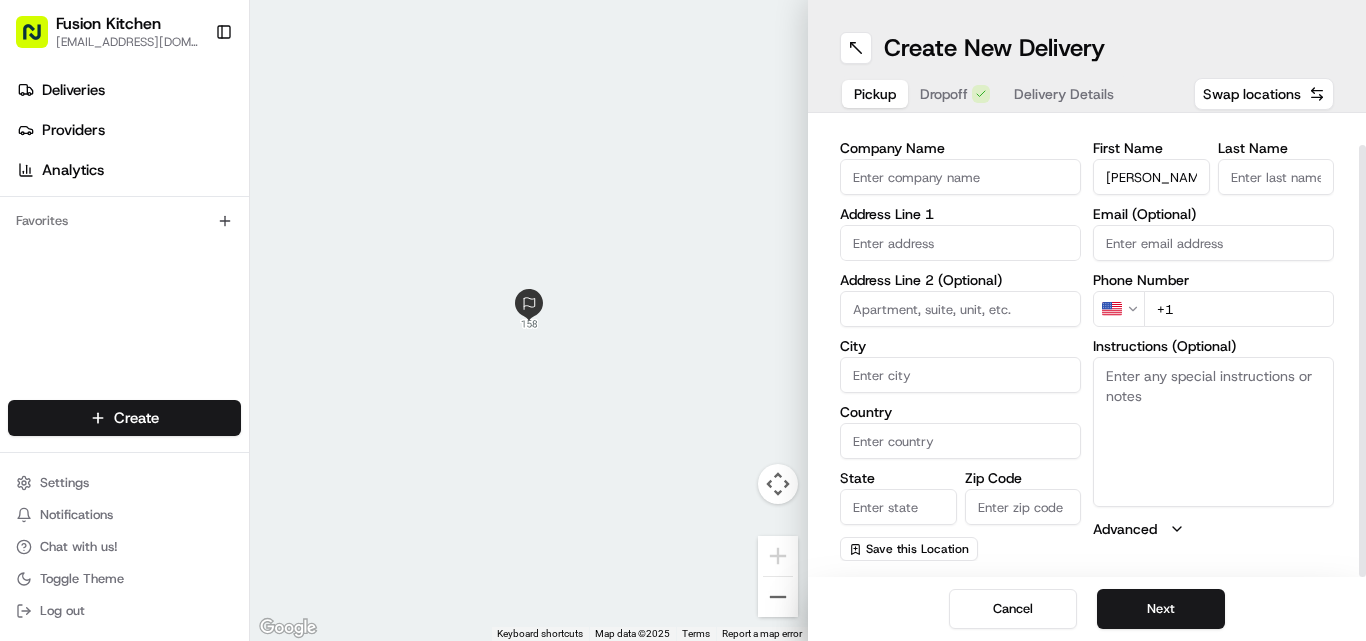 scroll, scrollTop: 0, scrollLeft: 34, axis: horizontal 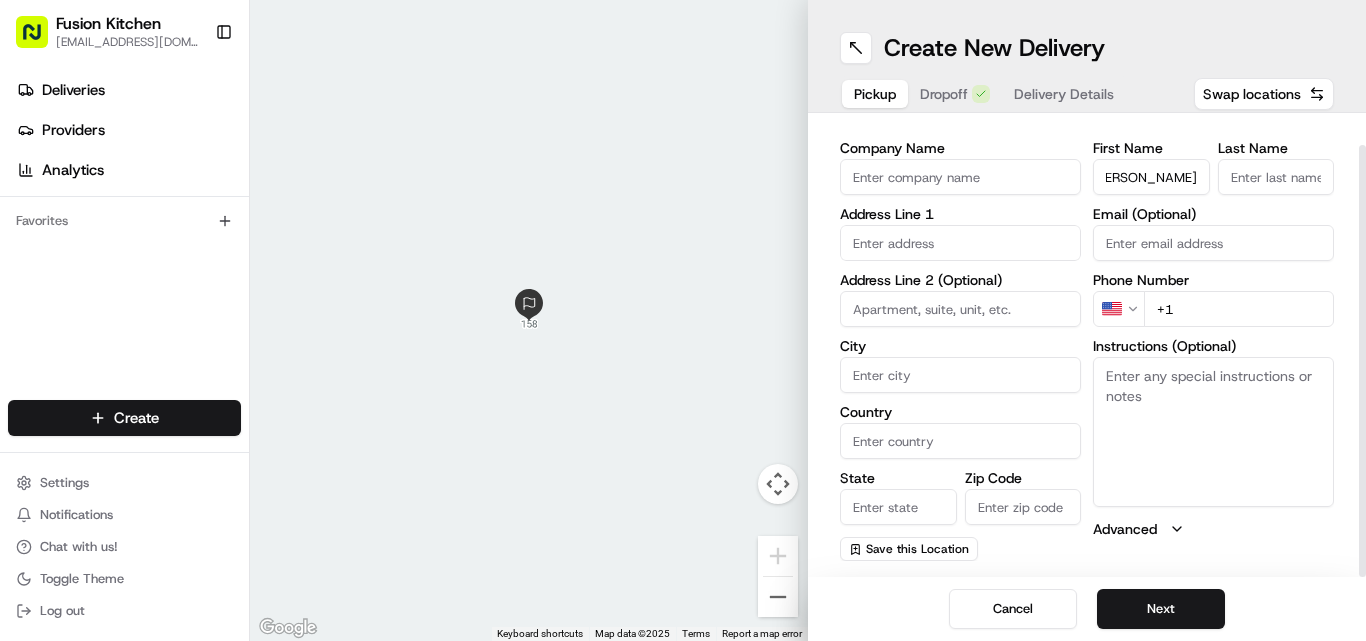 click on "[PERSON_NAME]" at bounding box center [1151, 177] 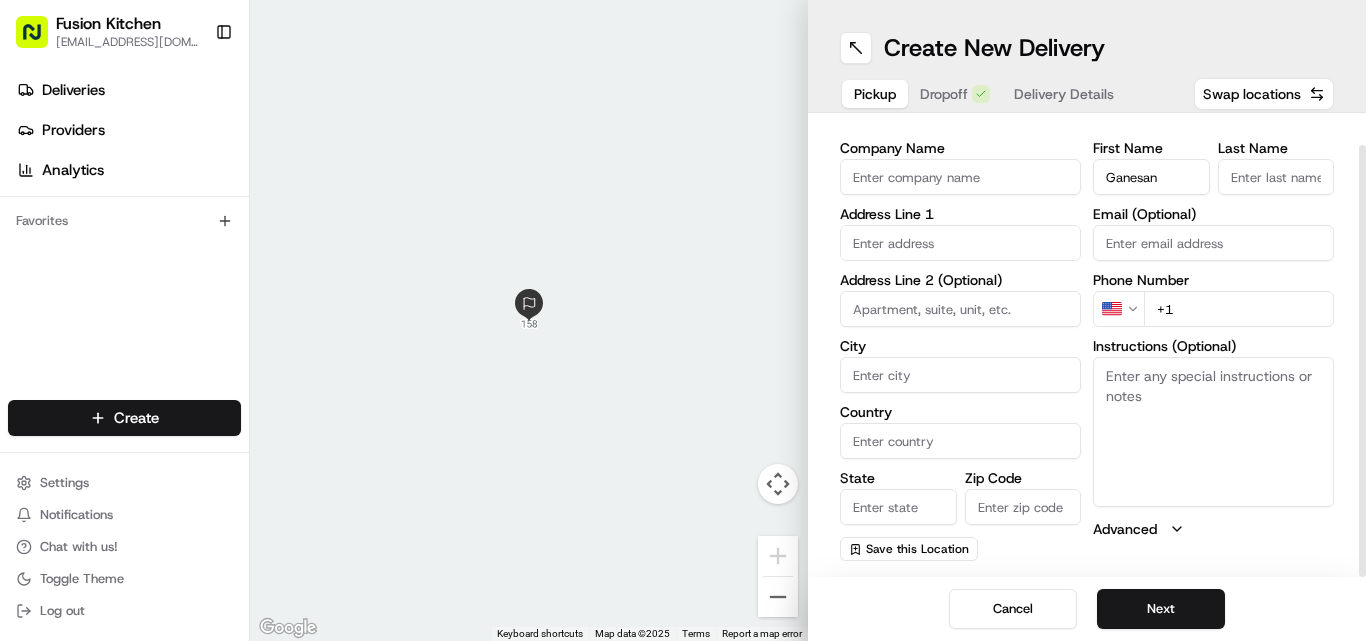 scroll, scrollTop: 0, scrollLeft: 0, axis: both 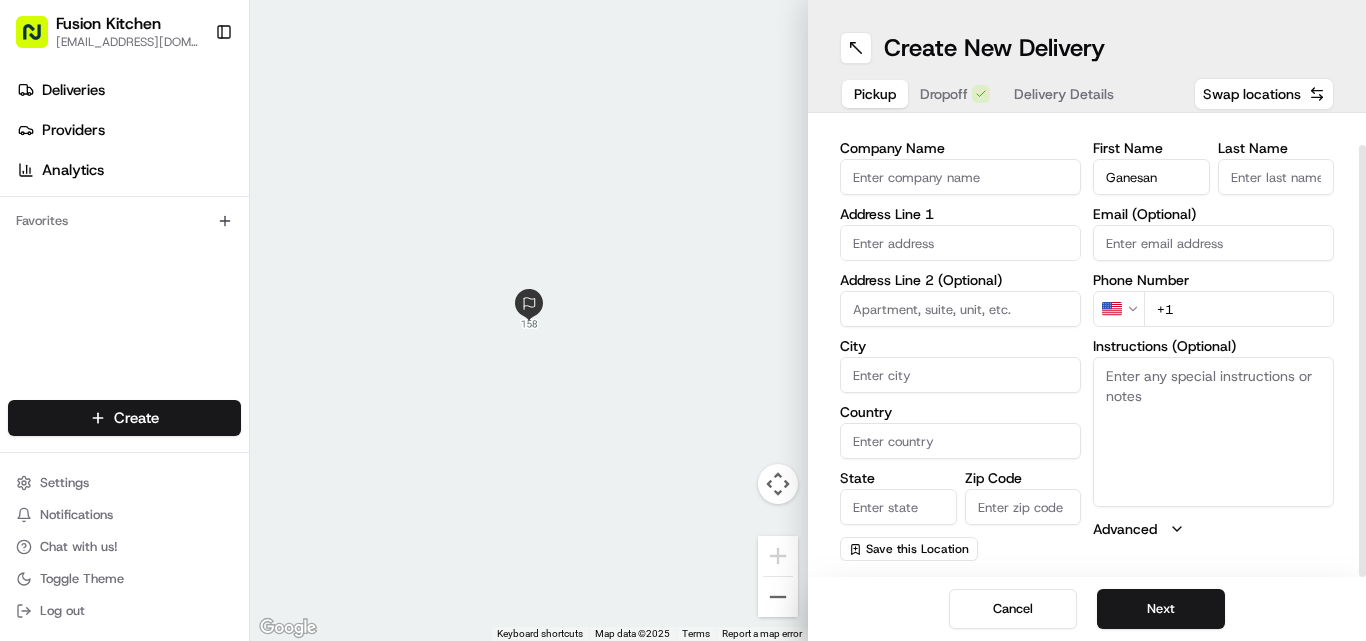 type on "Ganesan" 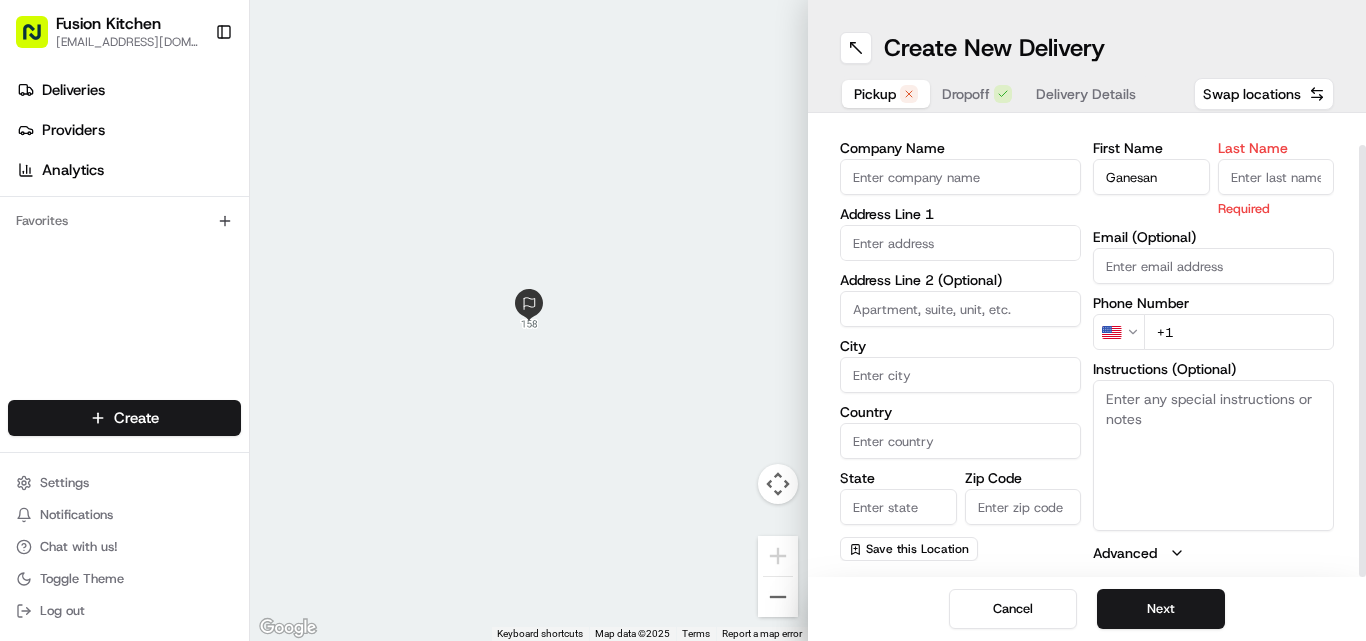 click on "Last Name" at bounding box center (1276, 177) 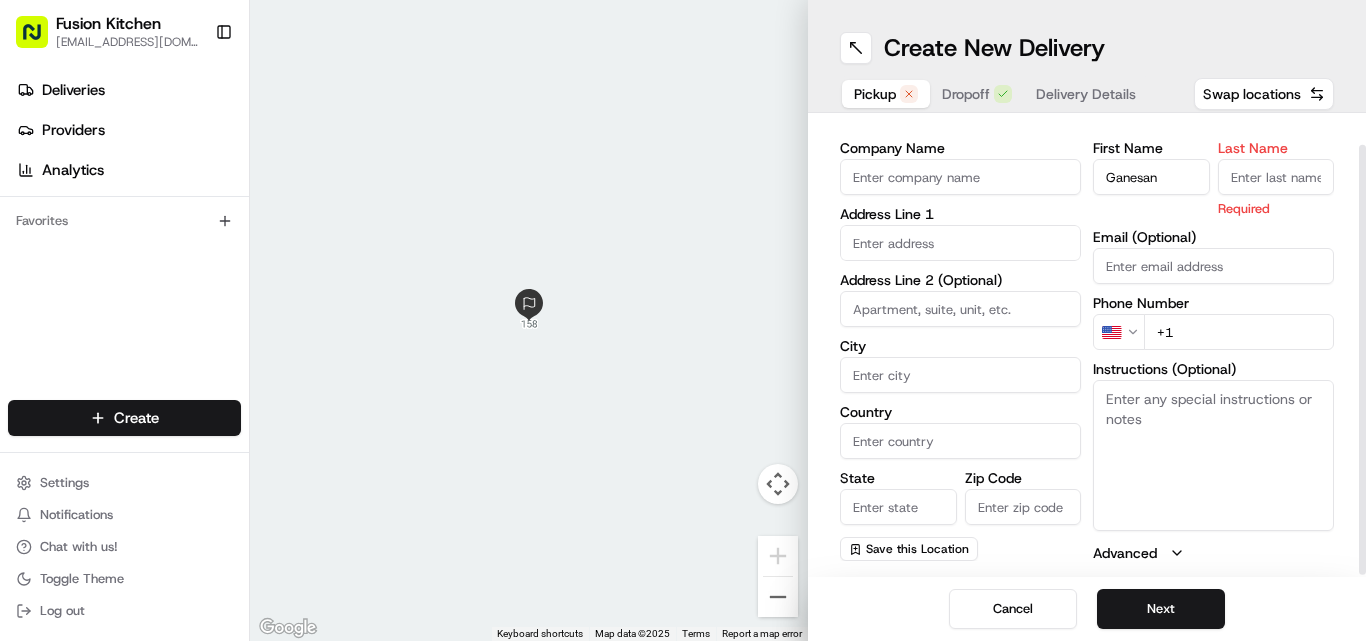 paste on "Selvakumar" 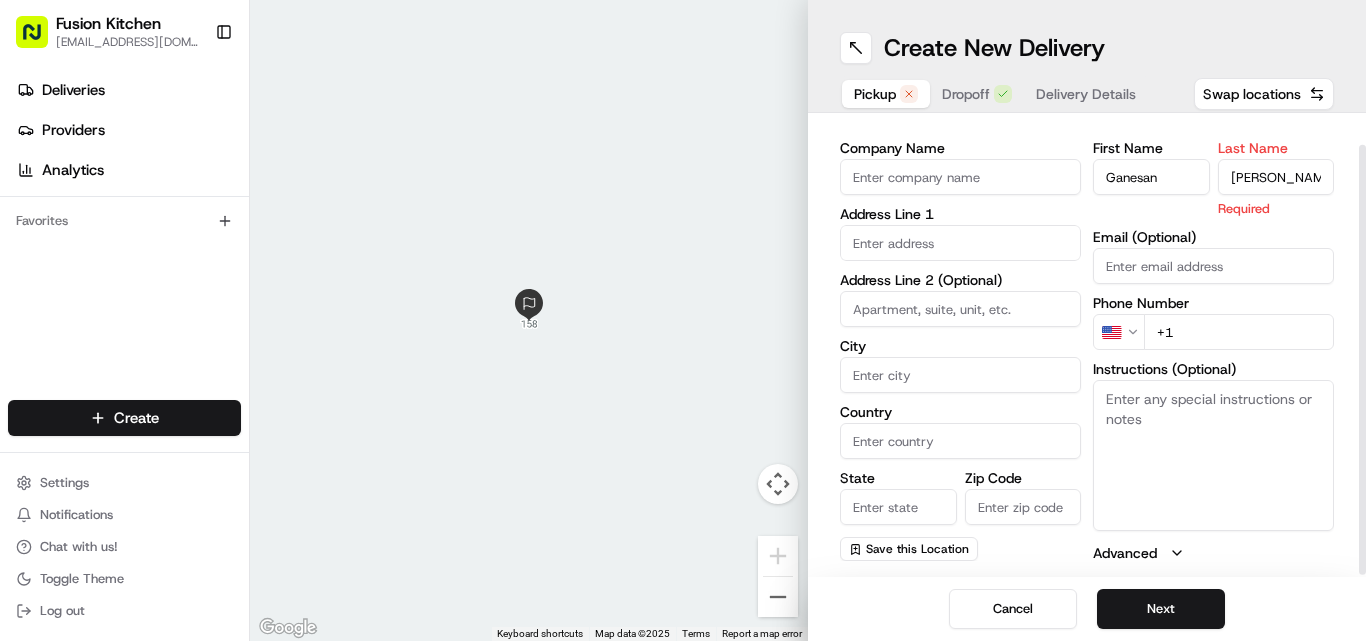 type on "Selvakumar" 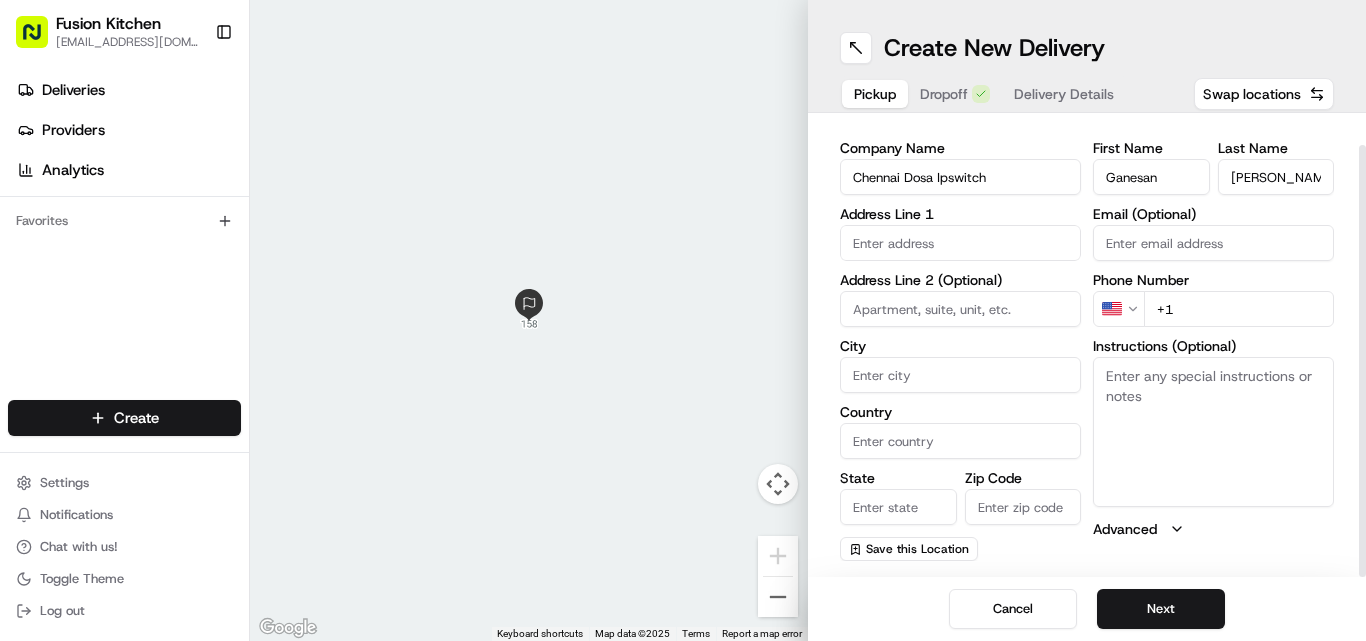 click on "Chennai Dosa Ipswitch" at bounding box center (960, 177) 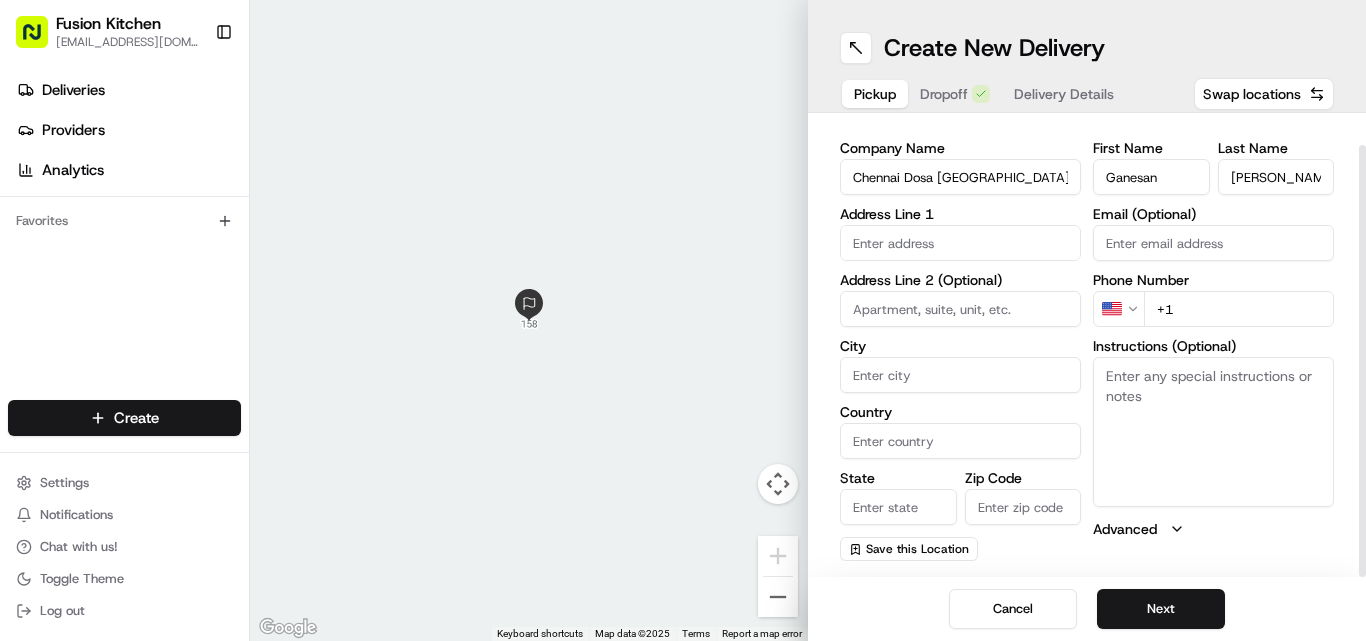 type on "Chennai Dosa [GEOGRAPHIC_DATA]" 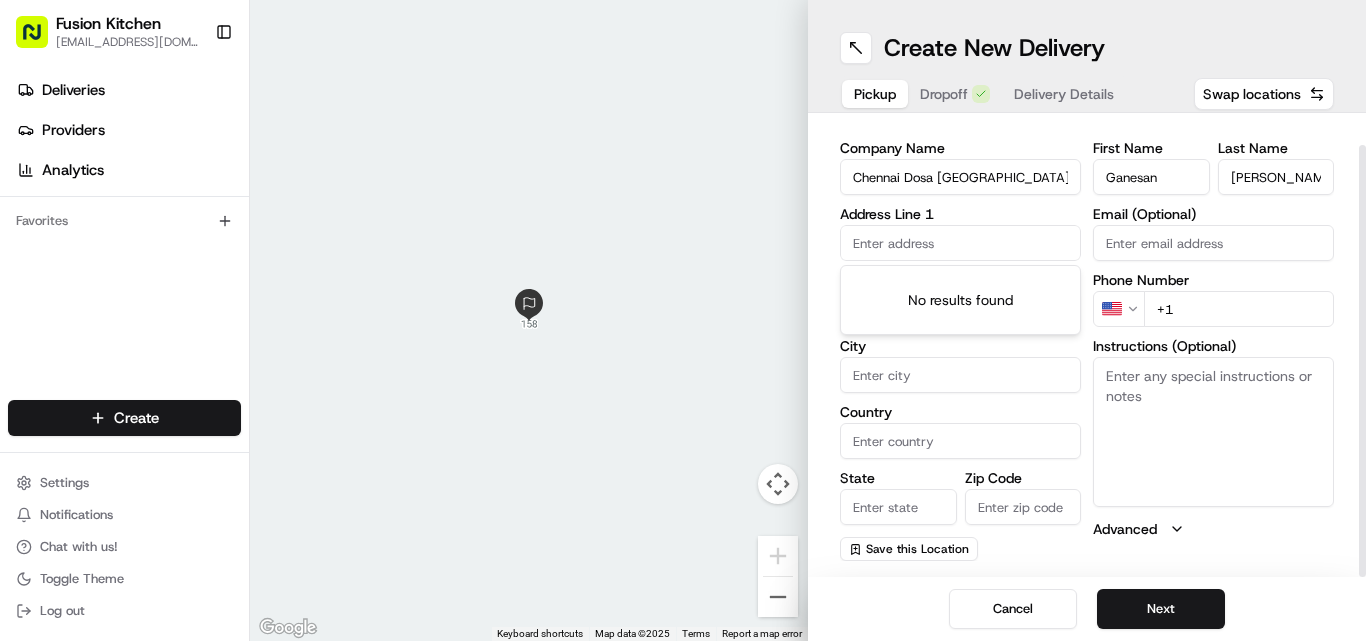 paste on "[STREET_ADDRESS]." 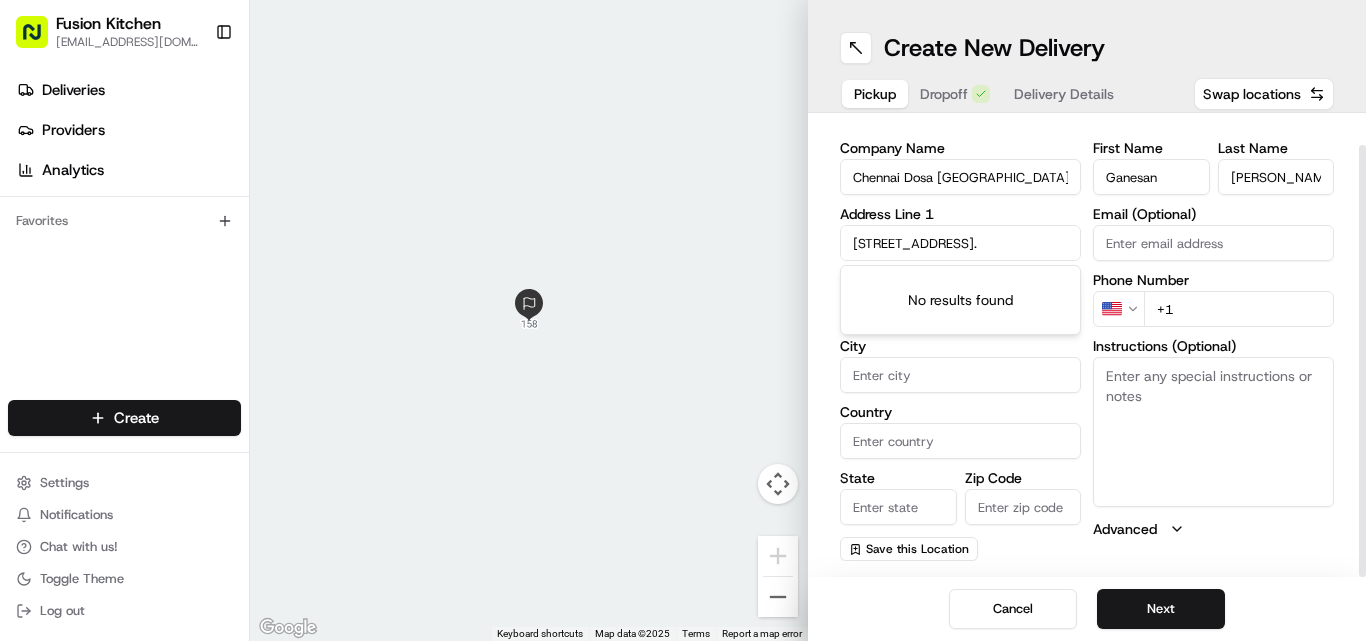 scroll, scrollTop: 0, scrollLeft: 86, axis: horizontal 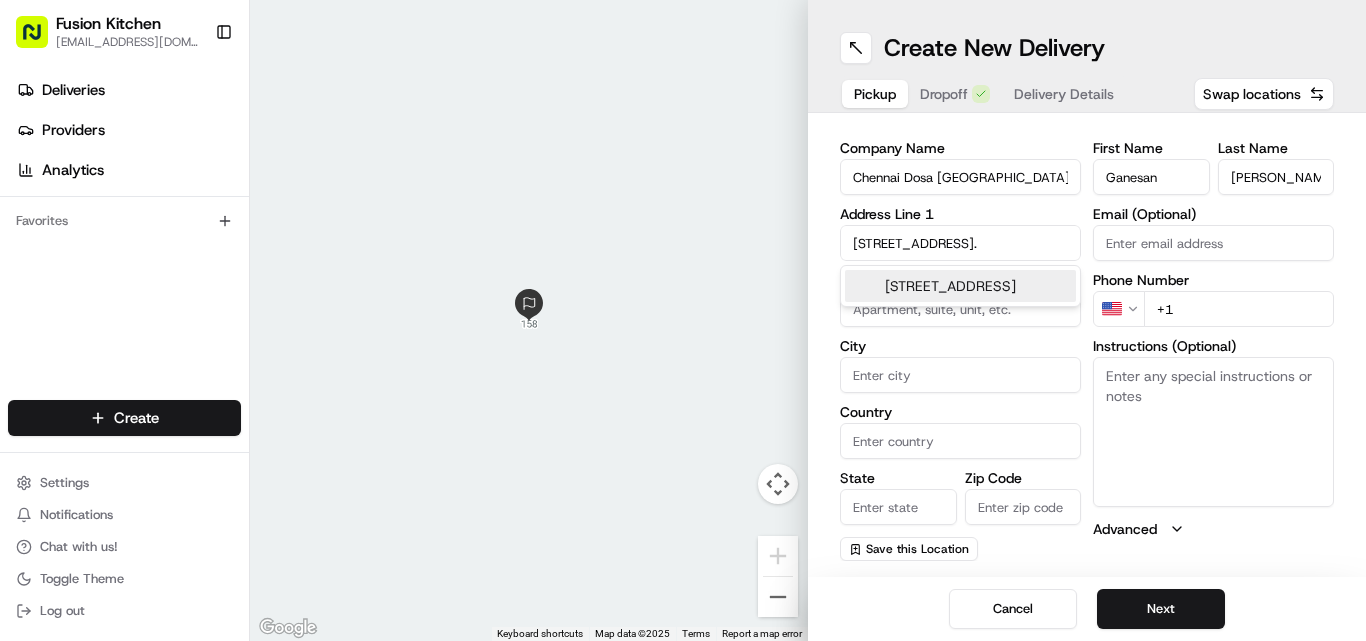 click on "24 Saint Helen's Street, Ipswich, UK" at bounding box center [960, 286] 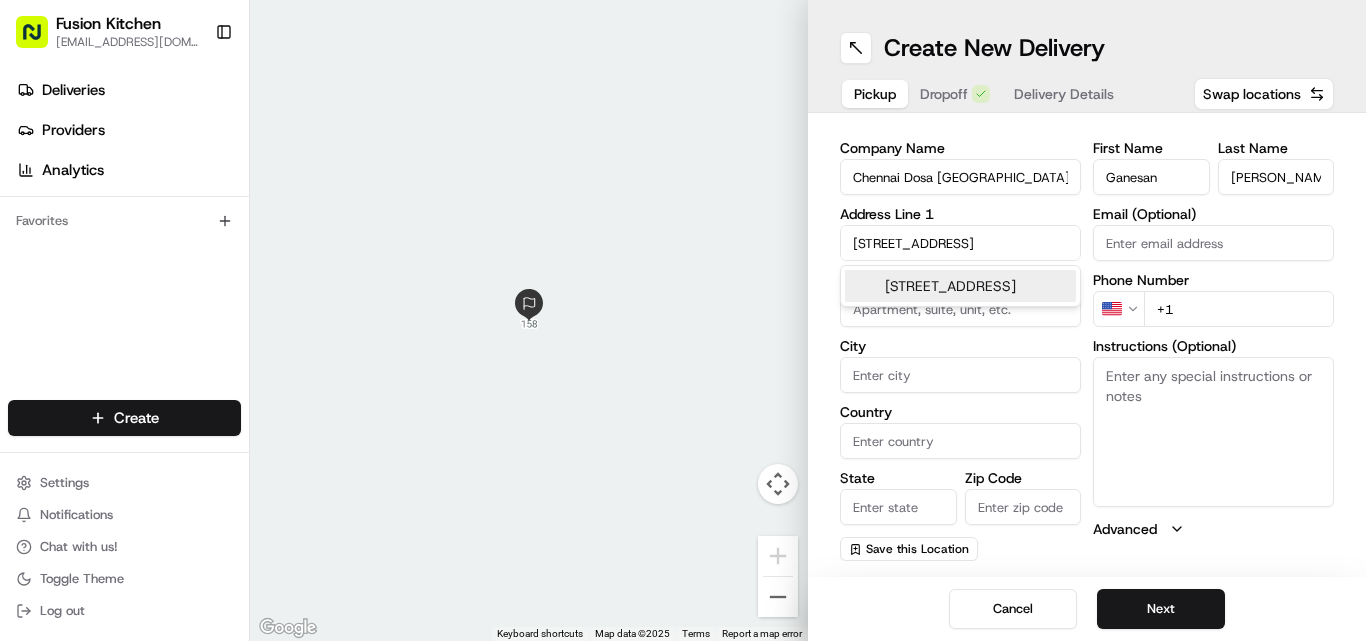 scroll, scrollTop: 0, scrollLeft: 0, axis: both 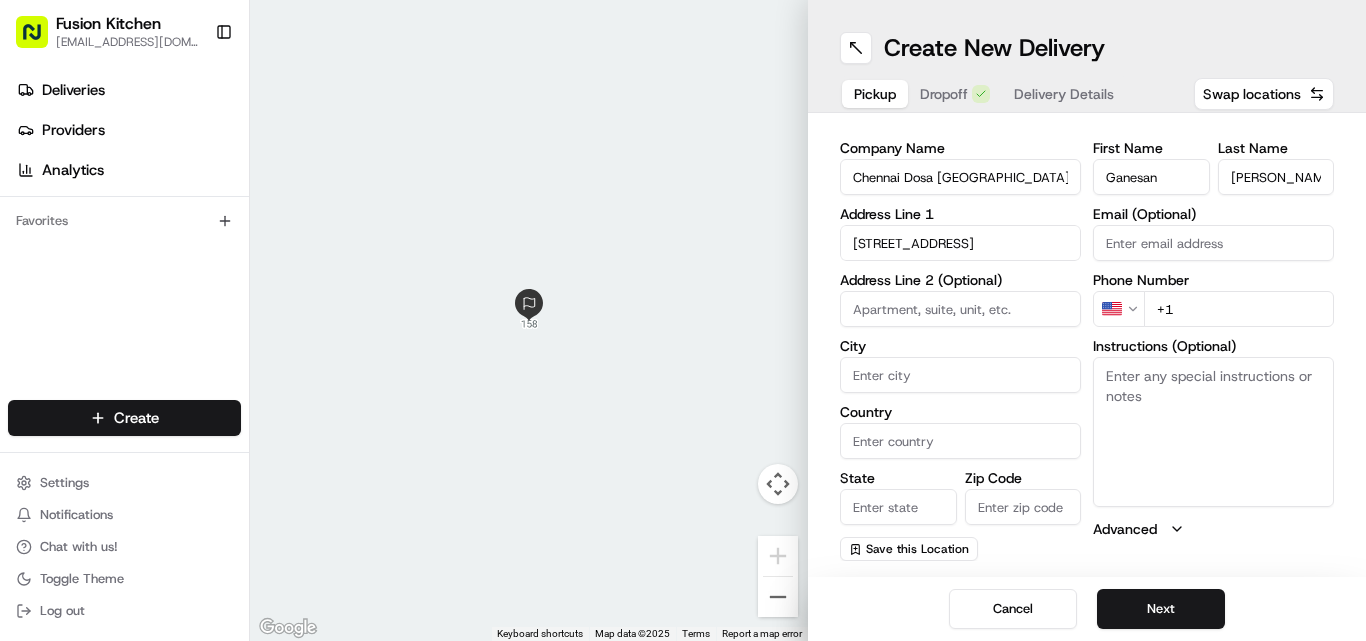 type on "[STREET_ADDRESS]" 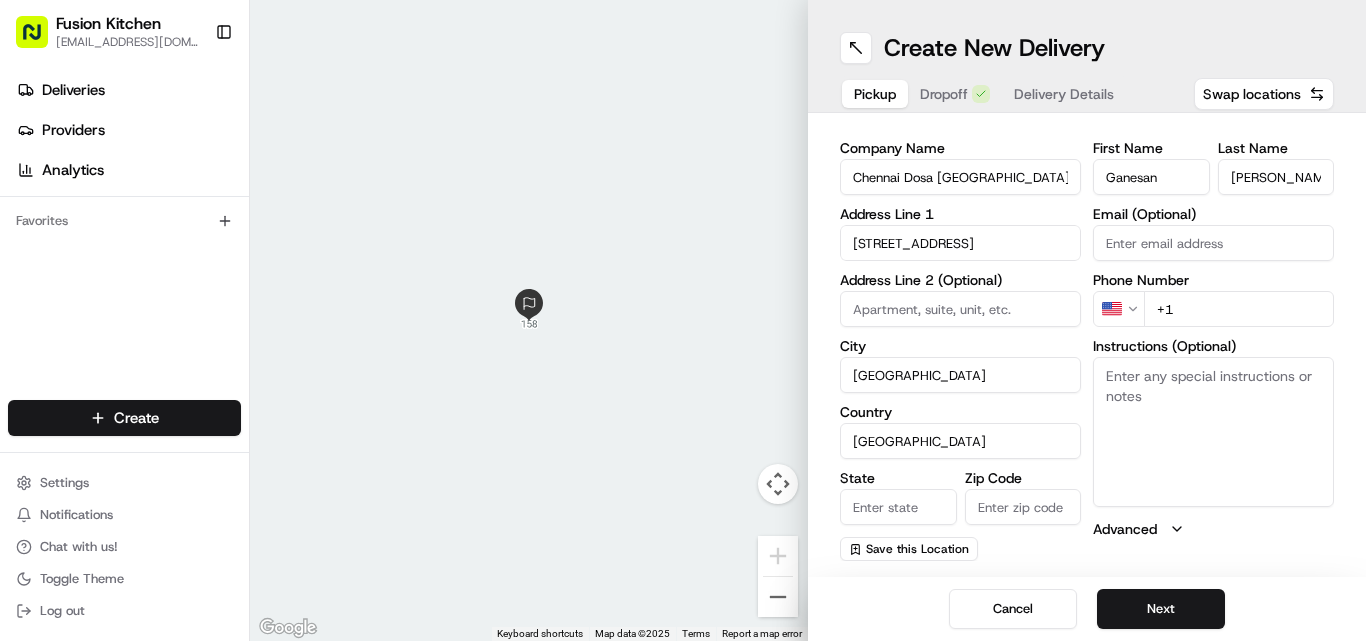 type on "England" 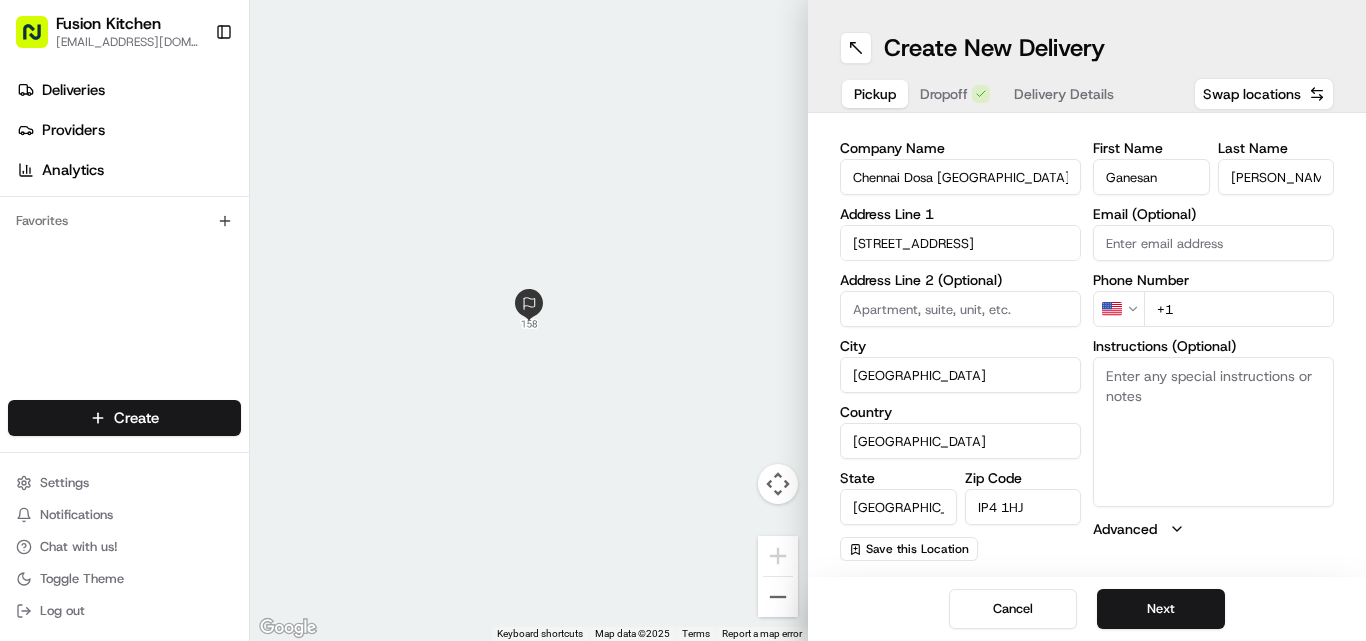 type on "24 Saint Helen's Street" 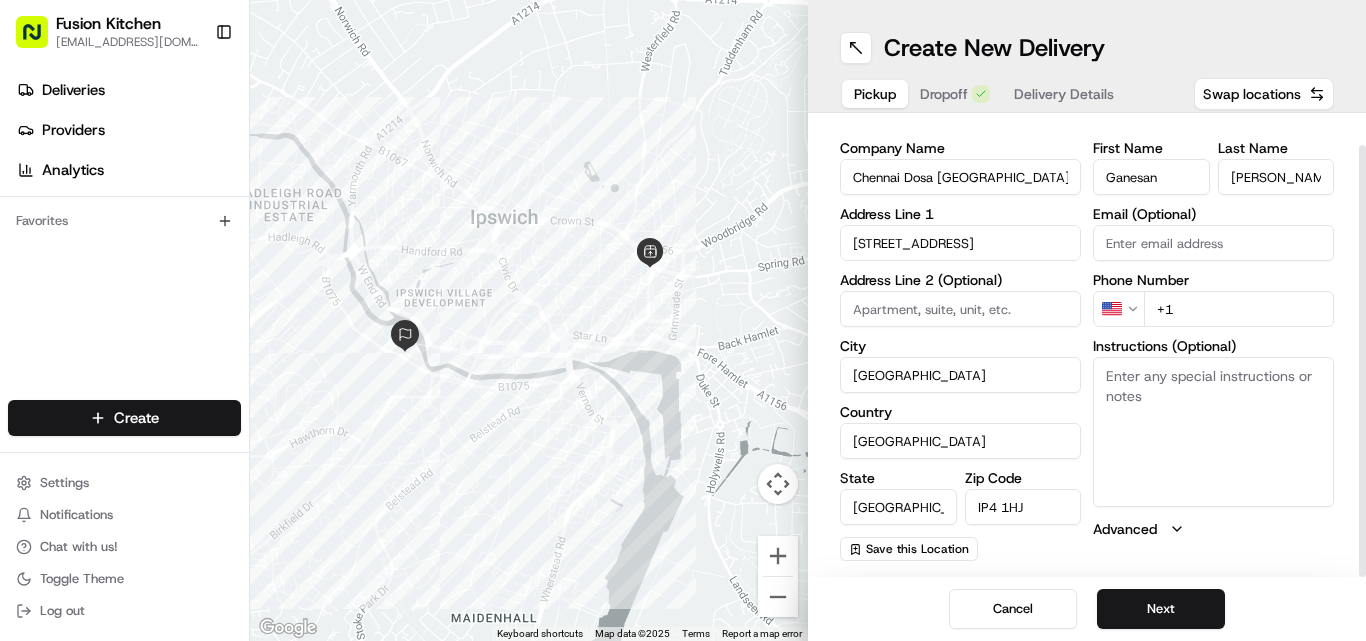 click on "Instructions (Optional)" at bounding box center [1213, 432] 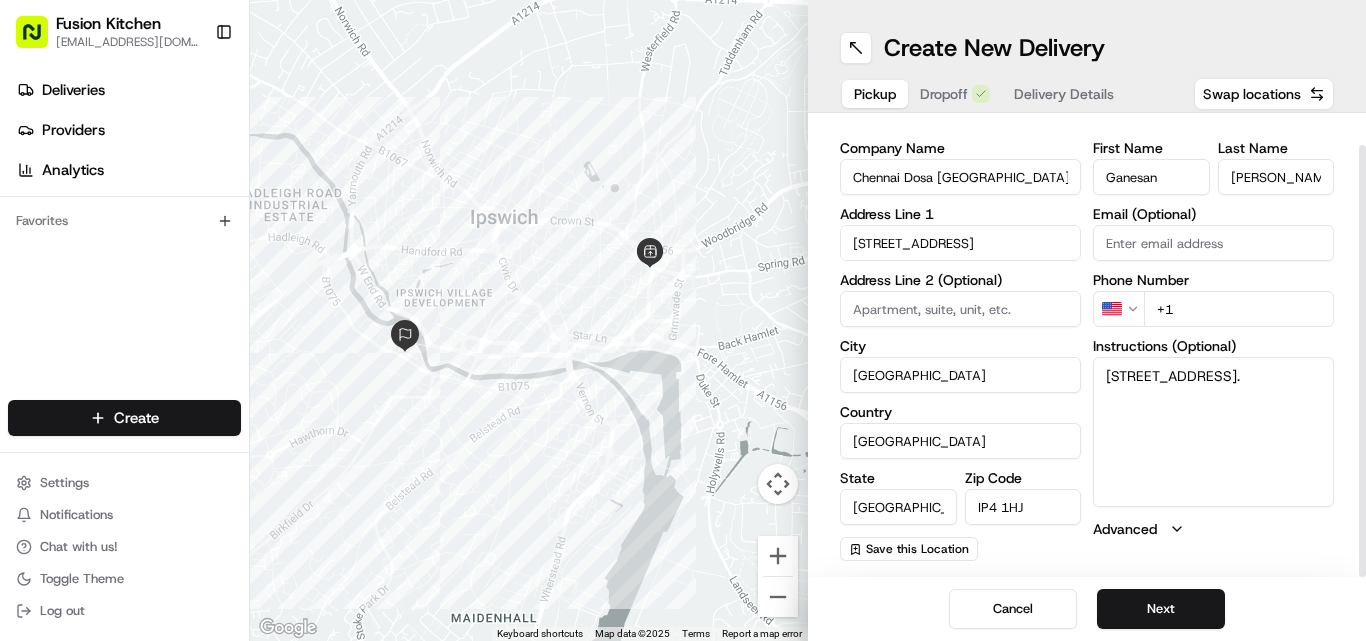 type on "[STREET_ADDRESS]." 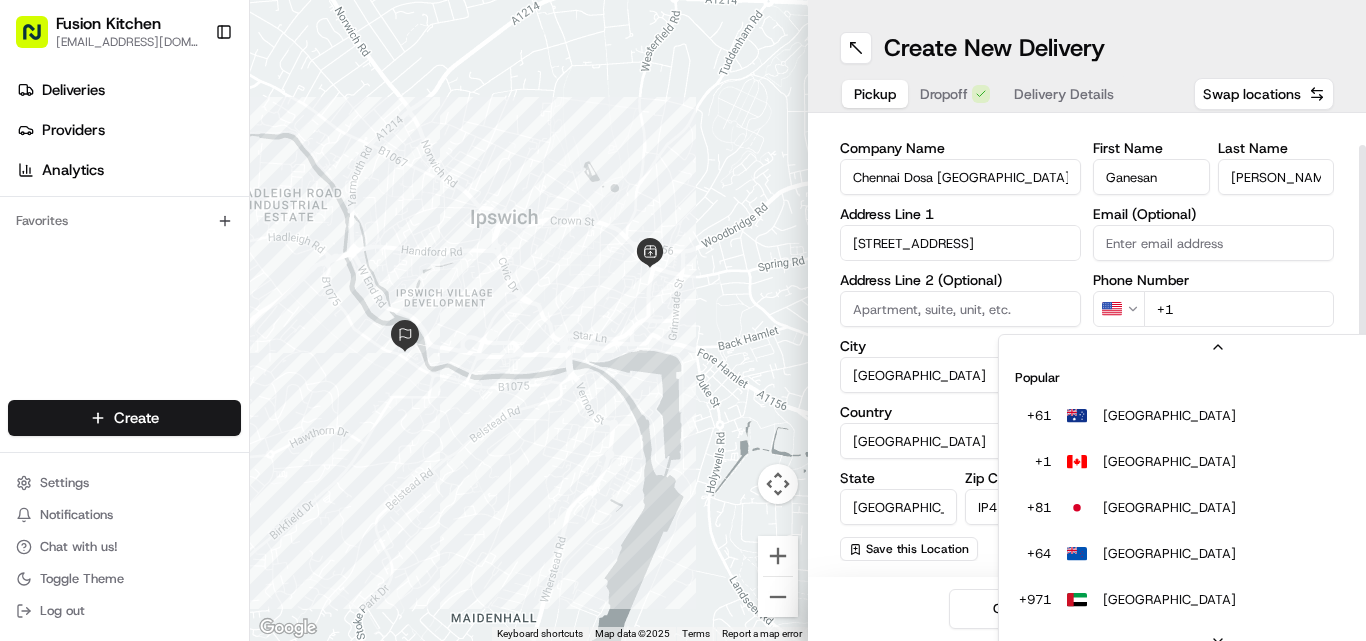 scroll, scrollTop: 86, scrollLeft: 0, axis: vertical 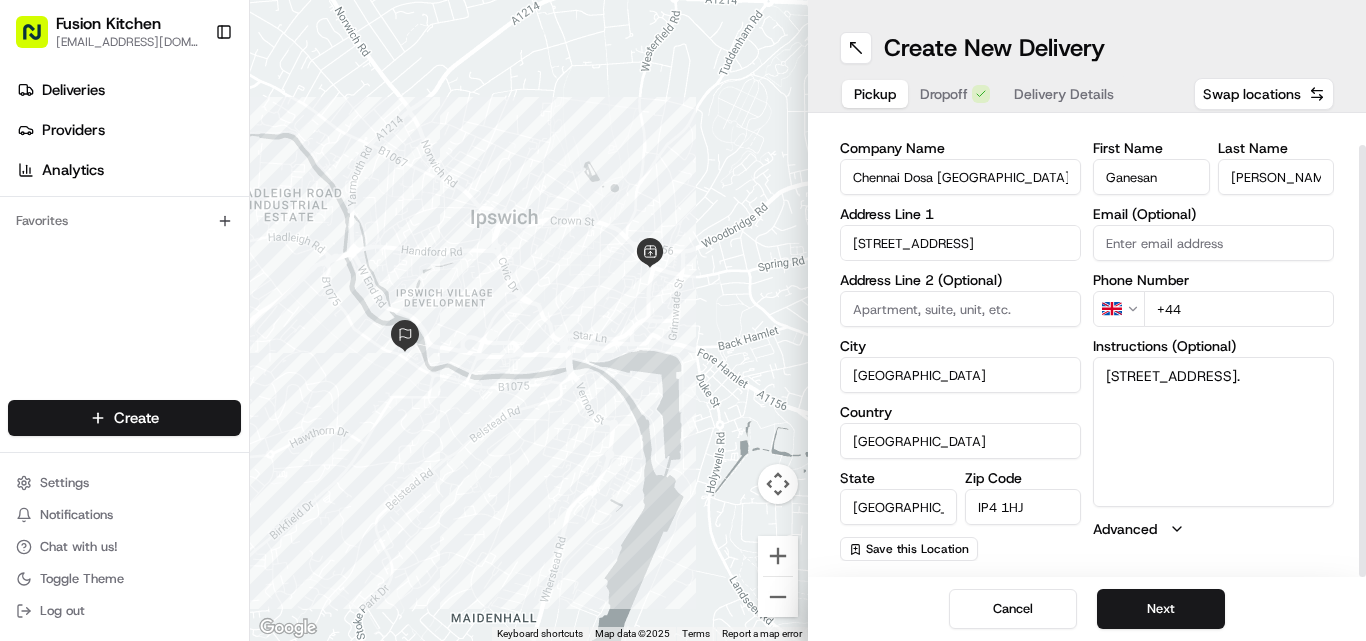 click on "+44" at bounding box center (1239, 309) 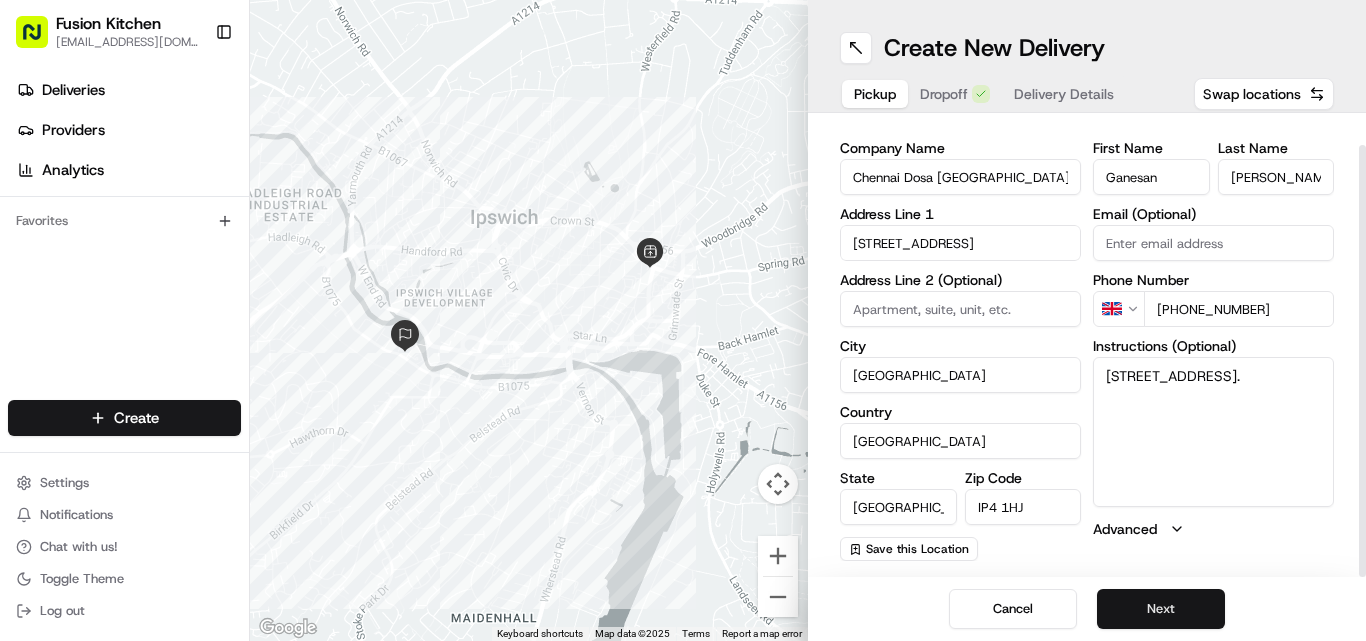 type on "[PHONE_NUMBER]" 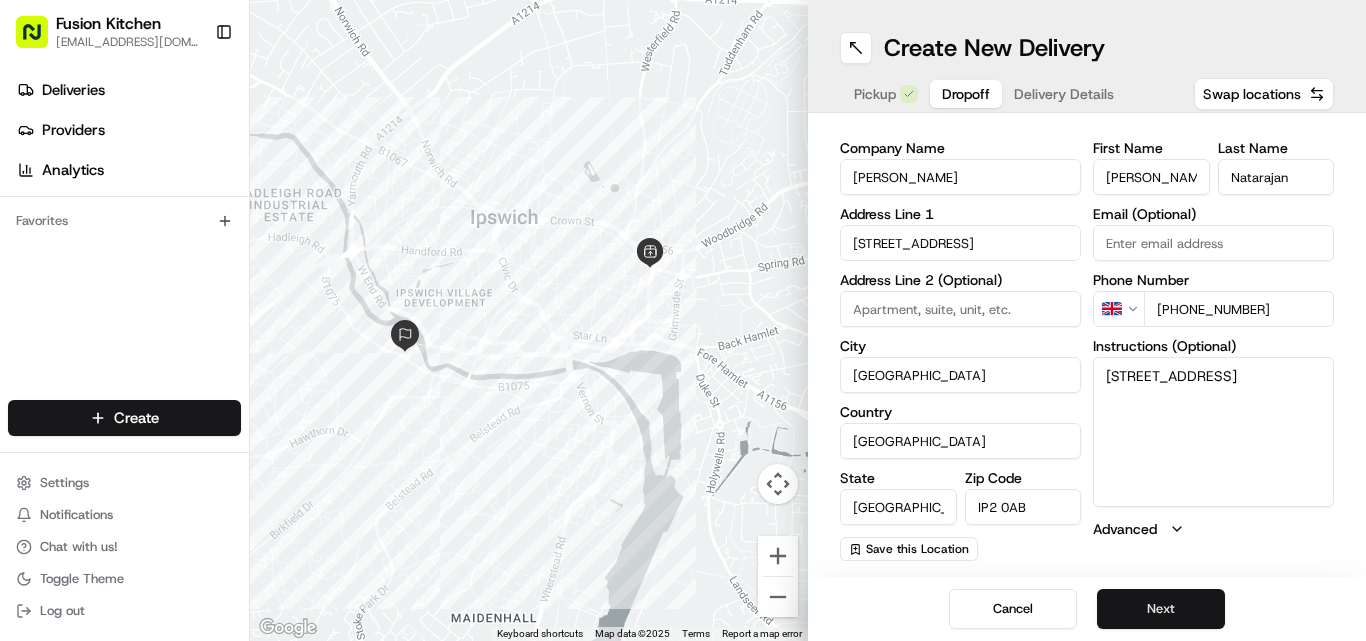click on "Next" at bounding box center (1161, 609) 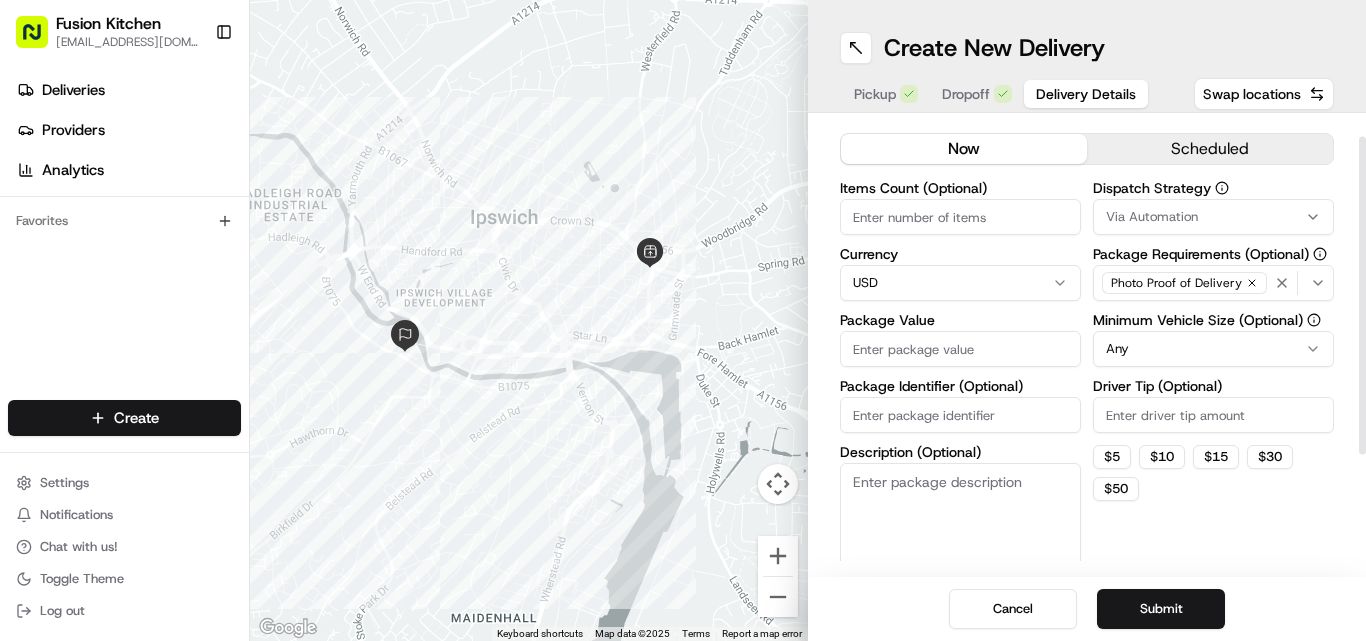 click on "Fusion Kitchen hari@fusionpos.uk Toggle Sidebar Deliveries Providers Analytics Favorites Main Menu Members & Organization Organization Users Roles Preferences Customization Tracking Orchestration Automations Dispatch Strategy Locations Pickup Locations Dropoff Locations Billing Billing Refund Requests Integrations Notification Triggers Webhooks API Keys Request Logs Create Settings Notifications Chat with us! Toggle Theme Log out ← Move left → Move right ↑ Move up ↓ Move down + Zoom in - Zoom out Home Jump left by 75% End Jump right by 75% Page Up Jump up by 75% Page Down Jump down by 75% Keyboard shortcuts Map Data Map data ©2025 Map data ©2025 200 m  Click to toggle between metric and imperial units Terms Report a map error Create New Delivery Pickup Dropoff Delivery Details Swap locations Delivery Details now scheduled Items Count (Optional) Currency USD Package Value Package Identifier (Optional) Description (Optional) Dispatch Strategy Via Automation Photo Proof of Delivery Any" at bounding box center (683, 320) 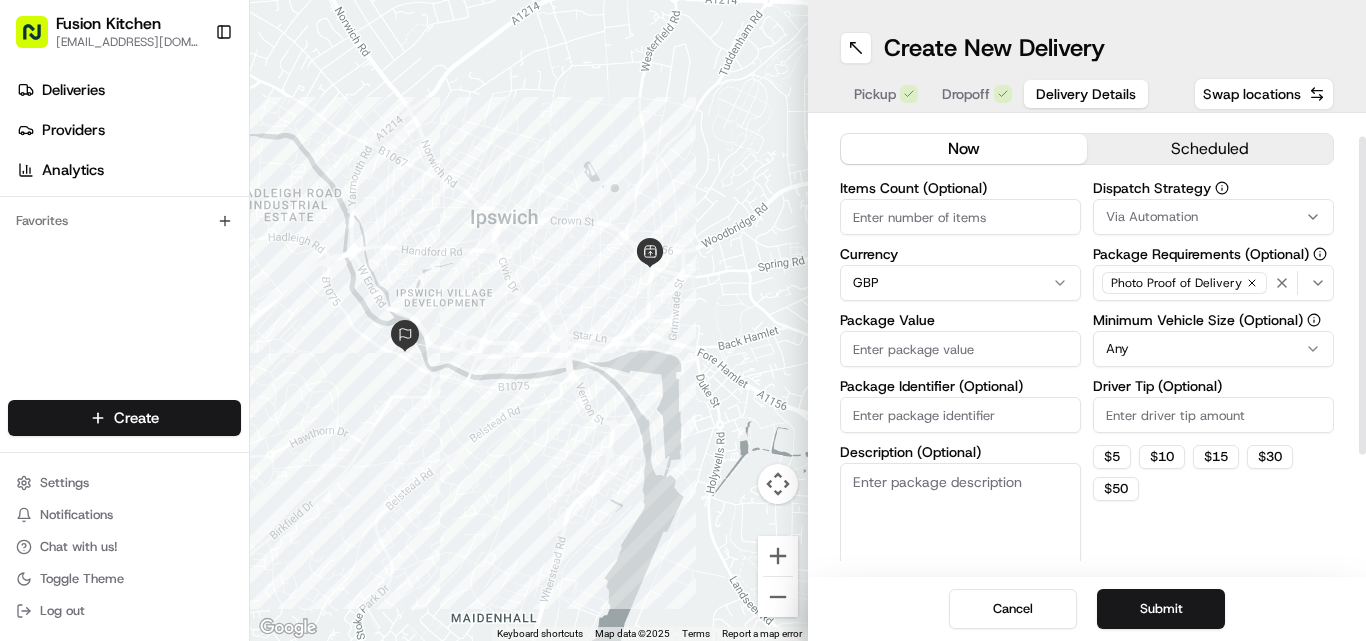 click on "Package Value" at bounding box center [960, 349] 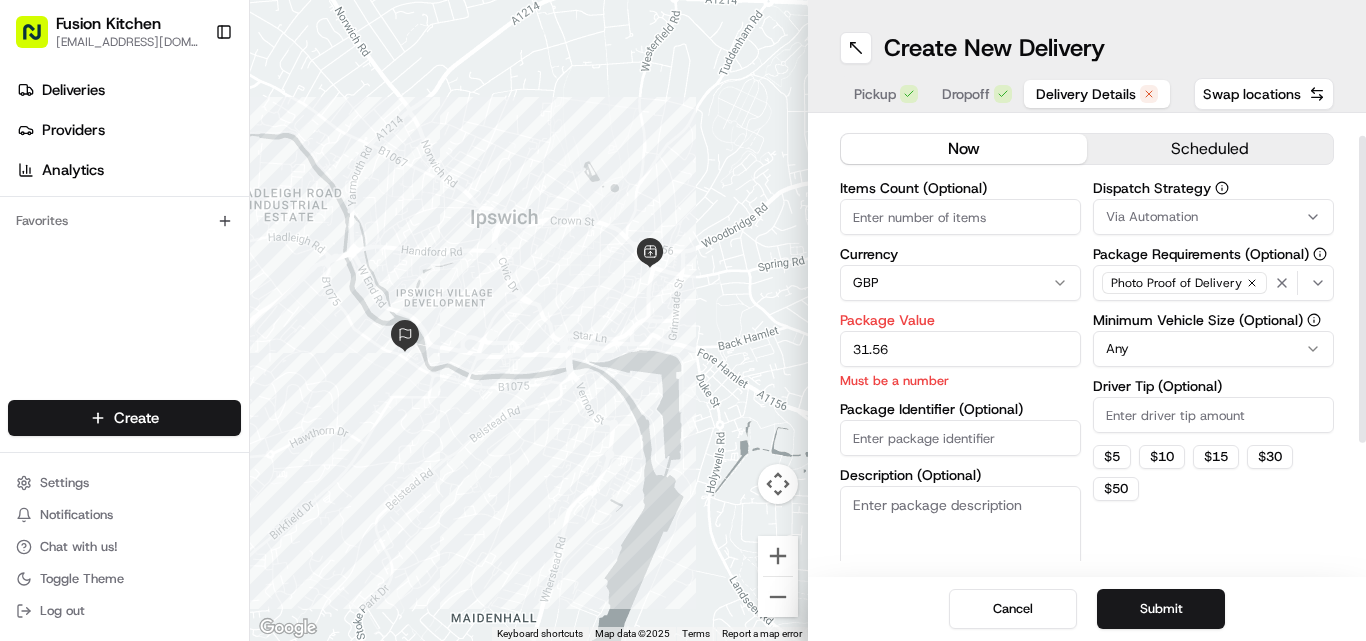 type on "31.56" 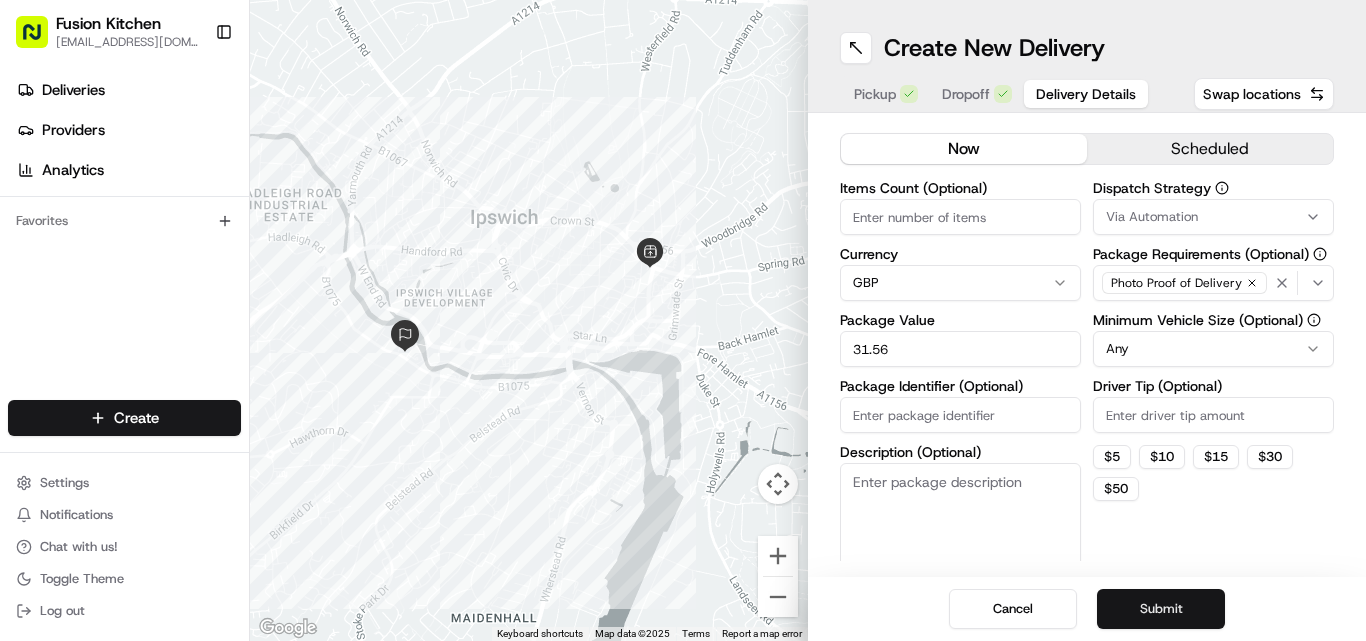 click on "Submit" at bounding box center (1161, 609) 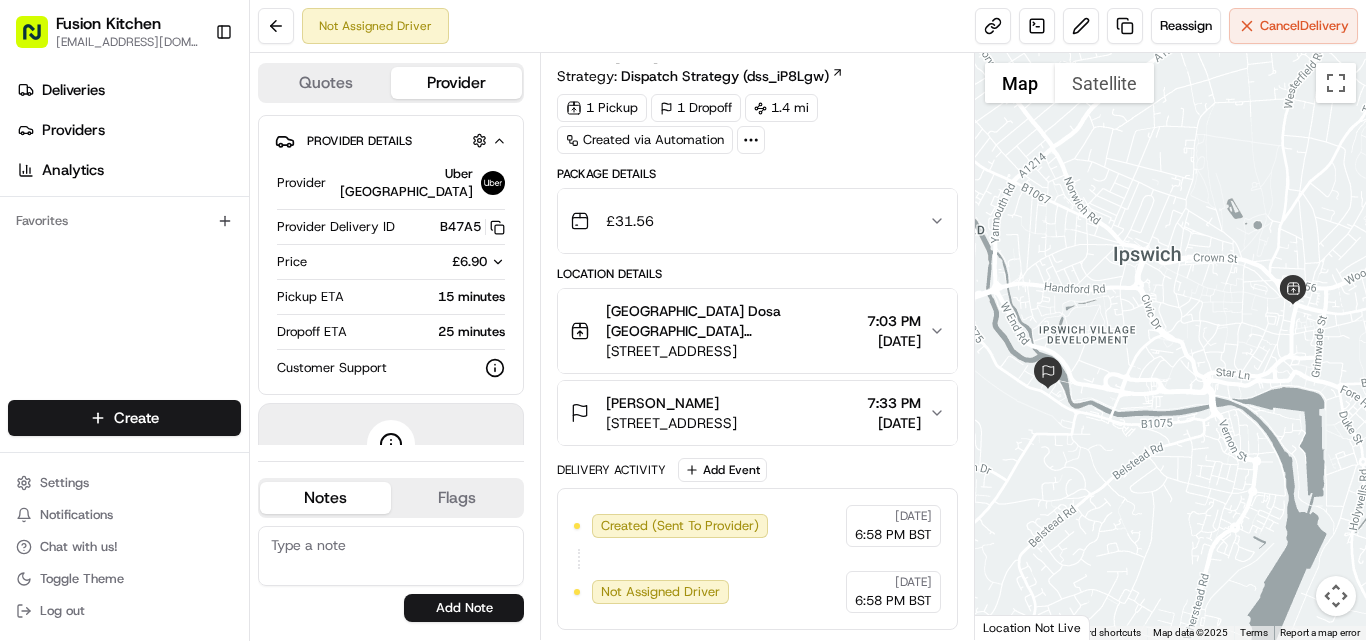 scroll, scrollTop: 0, scrollLeft: 0, axis: both 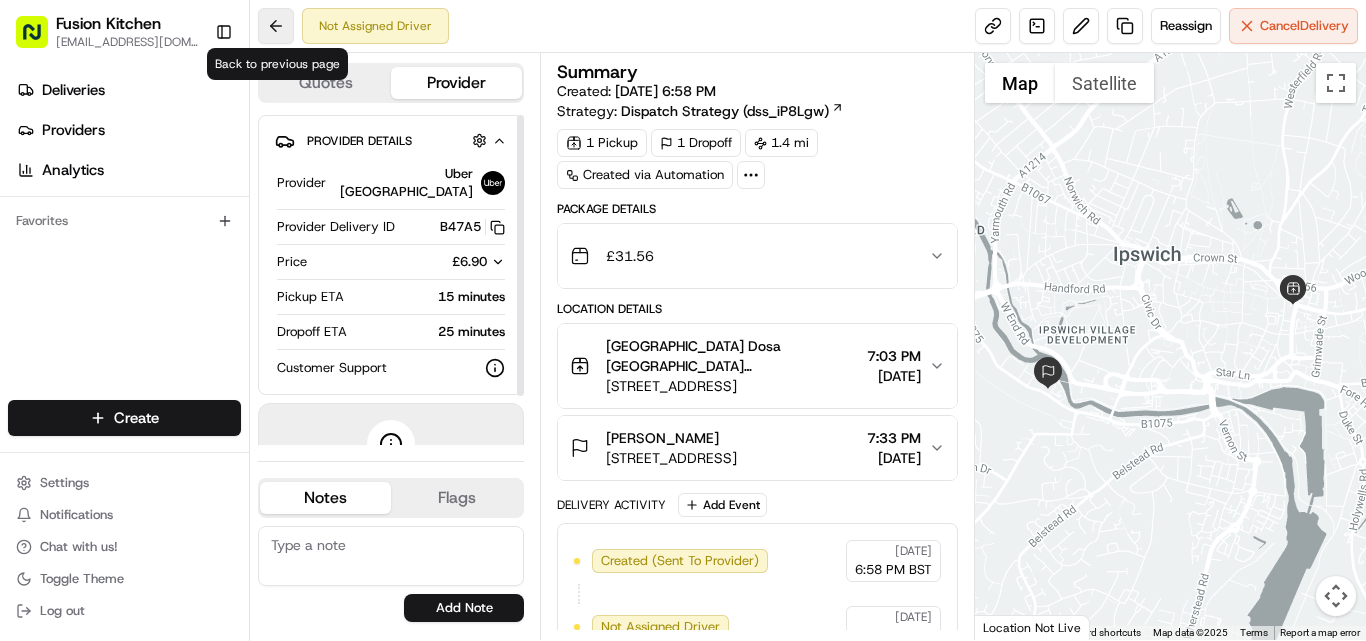 click at bounding box center (276, 26) 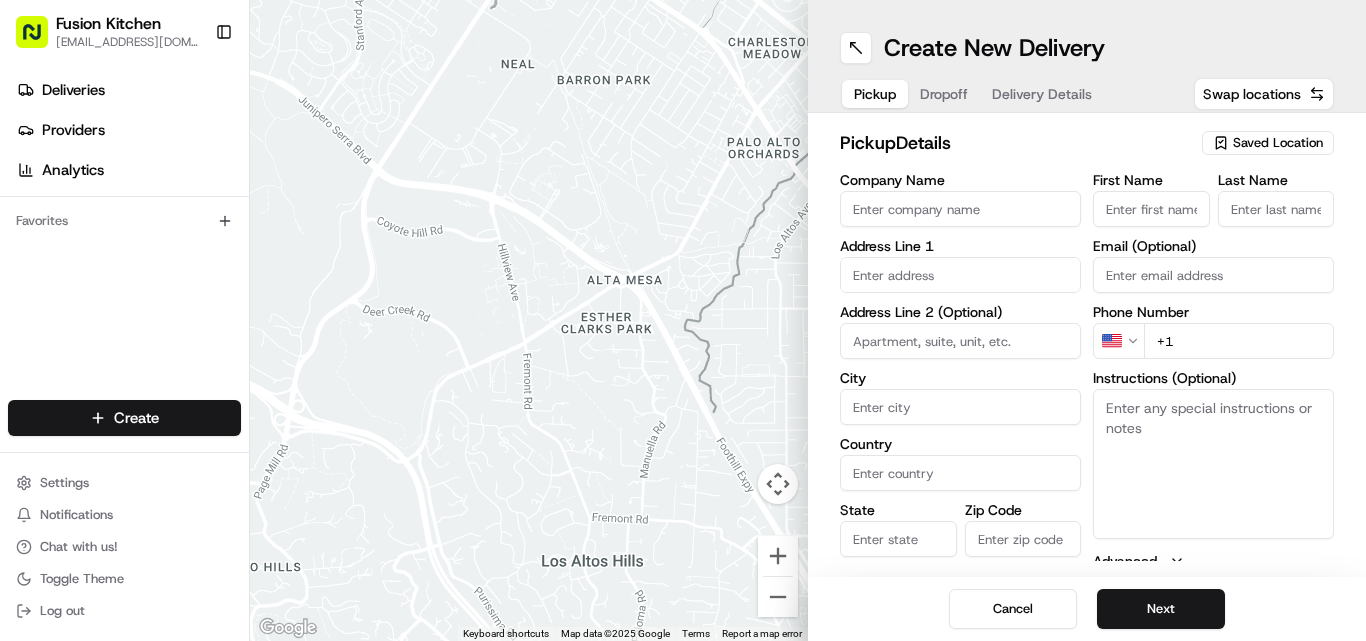 scroll, scrollTop: 0, scrollLeft: 0, axis: both 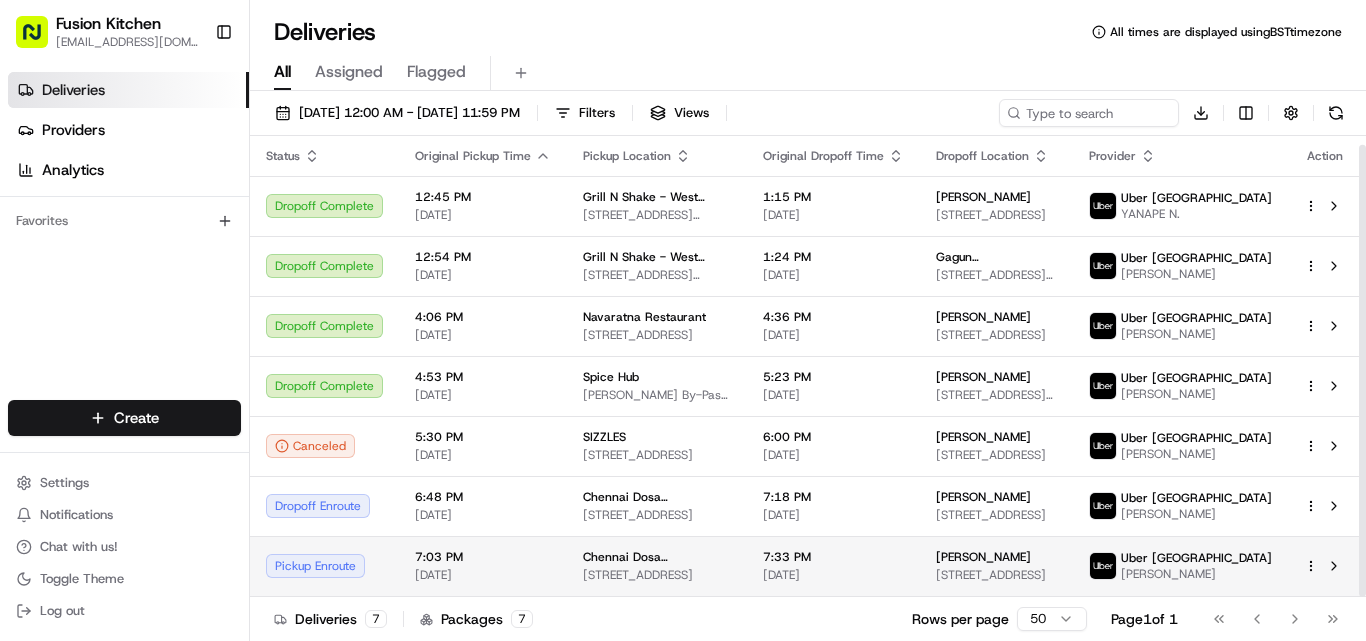 click on "Pickup Enroute" at bounding box center (324, 566) 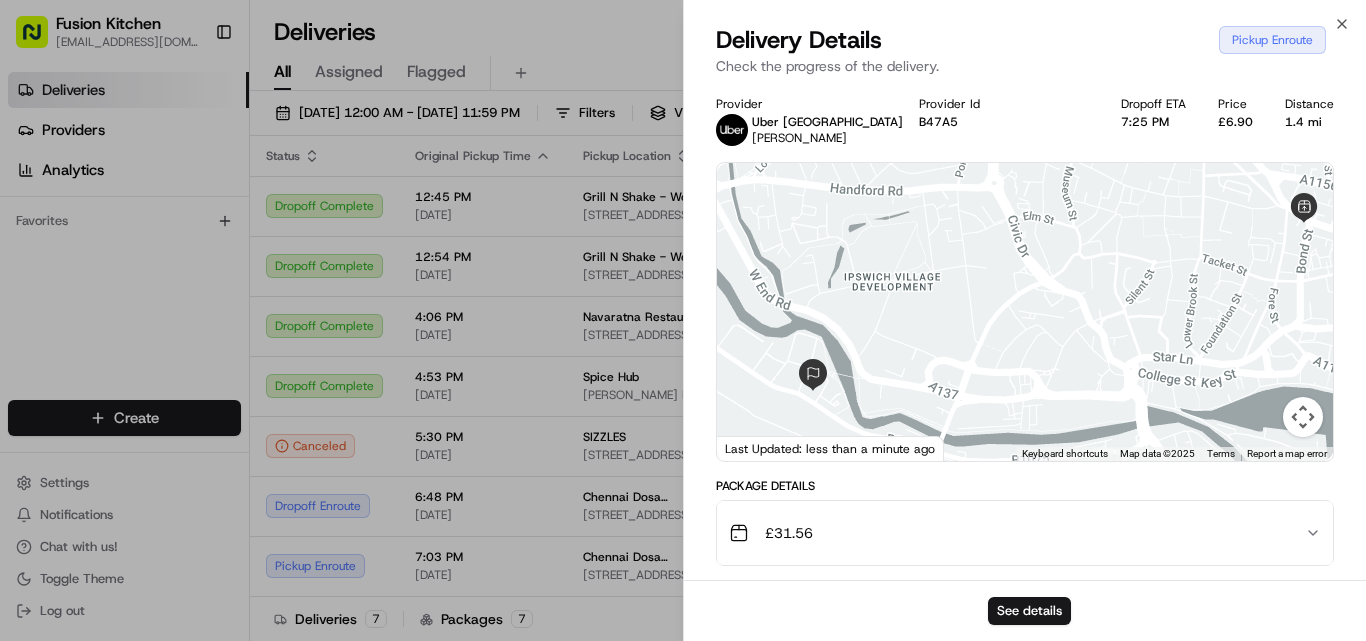 drag, startPoint x: 906, startPoint y: 345, endPoint x: 974, endPoint y: 330, distance: 69.63476 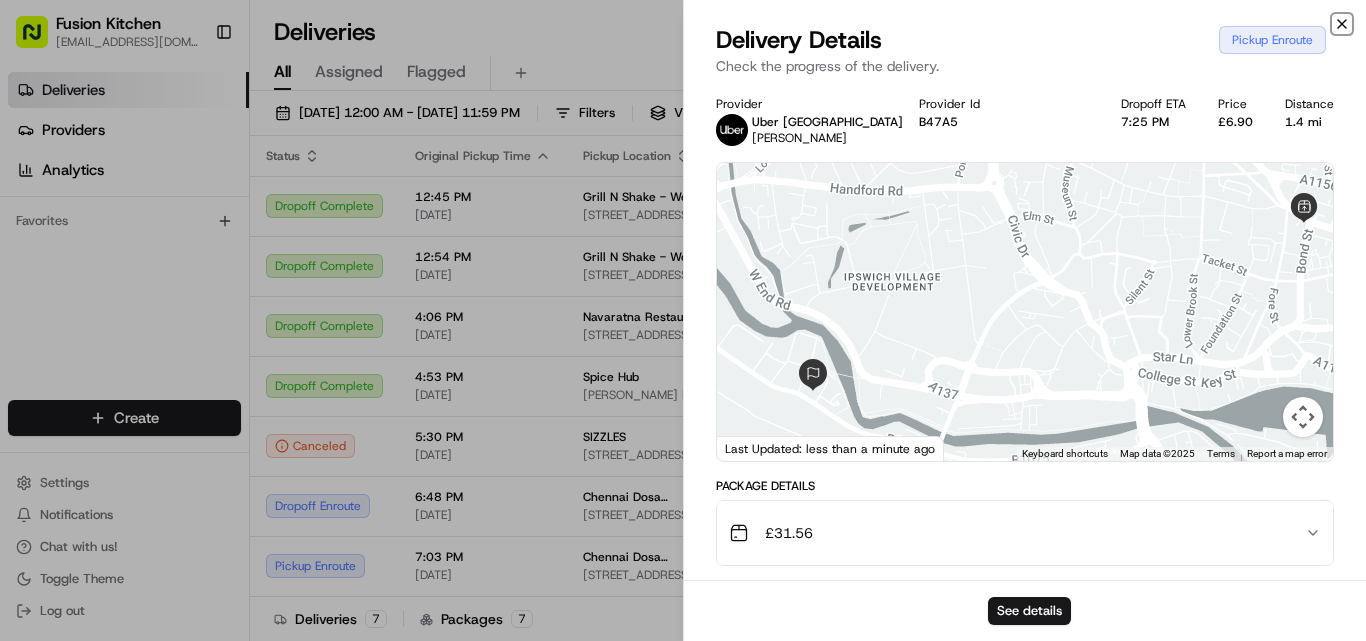 click 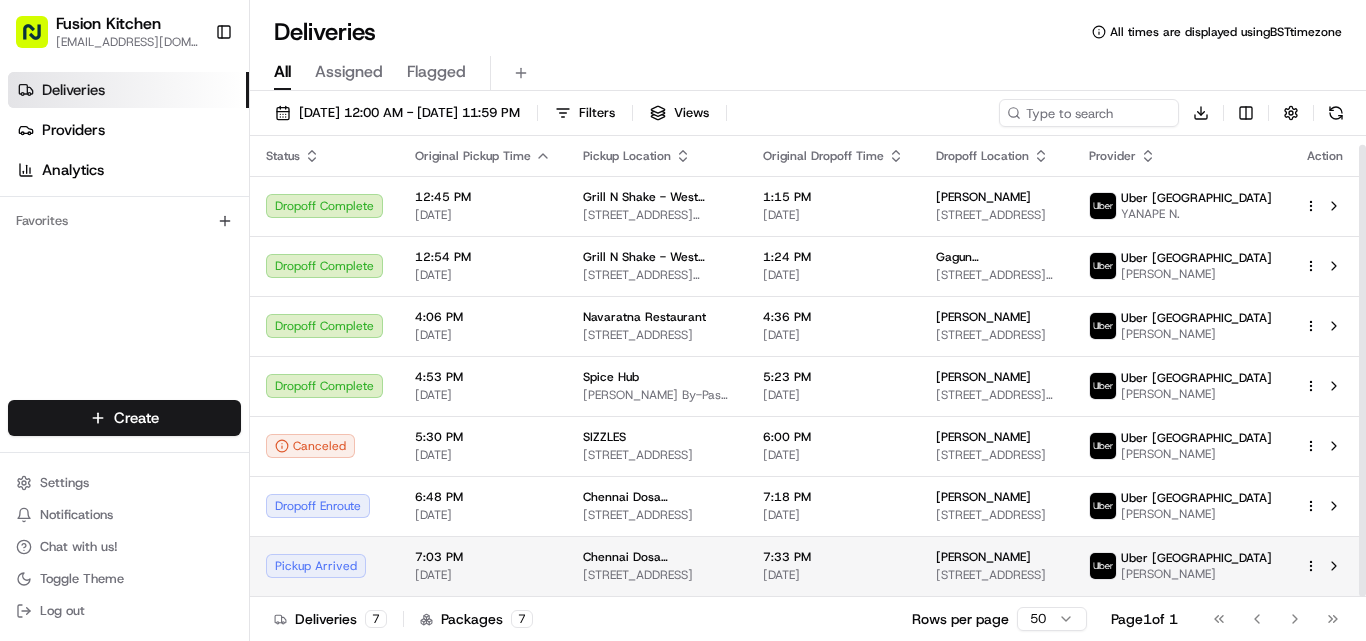 click on "Pickup Arrived" at bounding box center (324, 566) 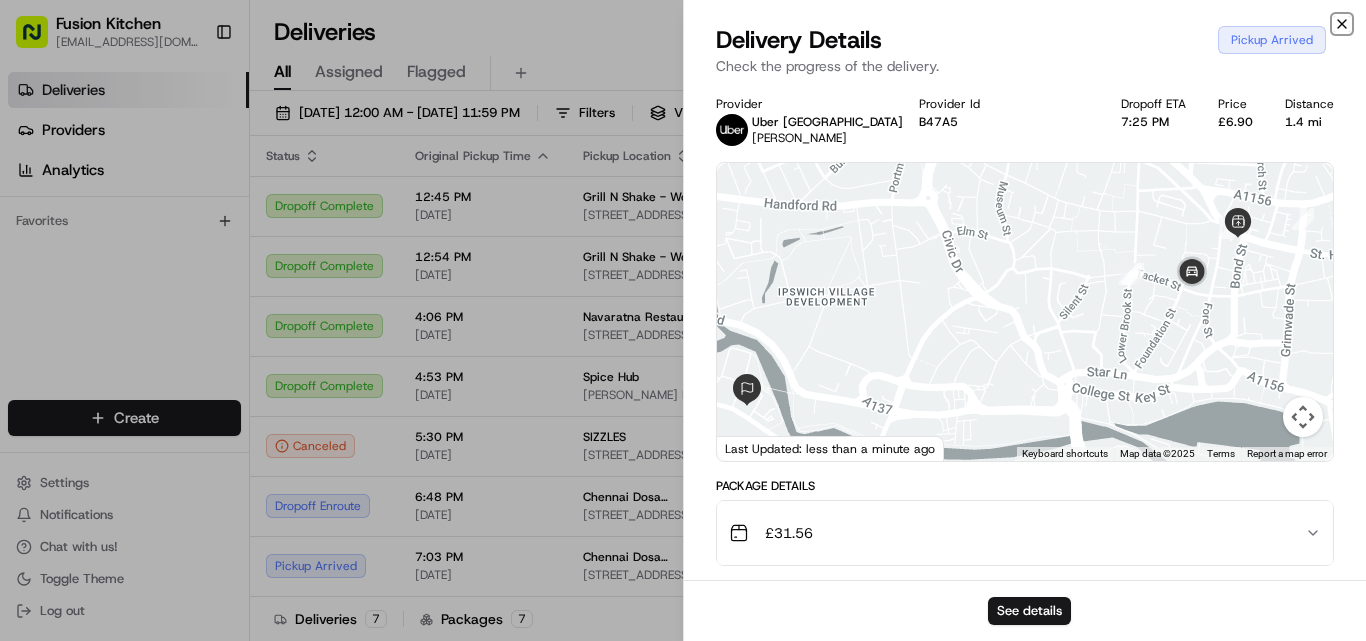 click 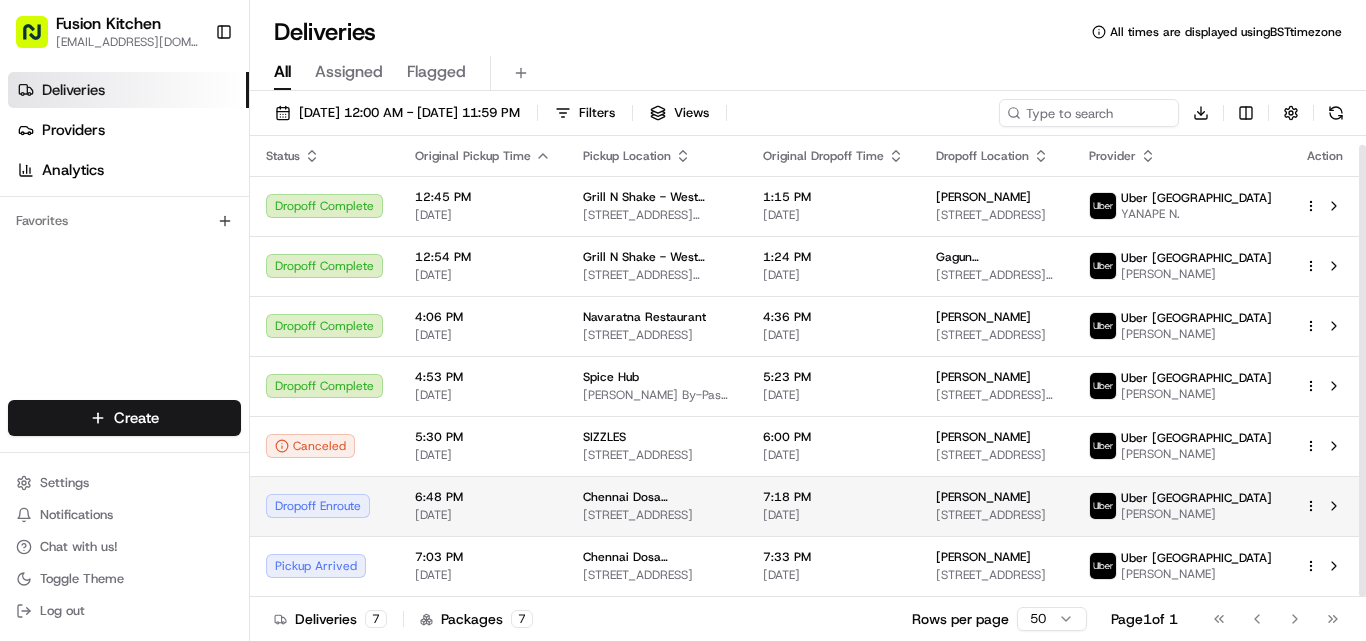 click on "Dropoff Enroute" at bounding box center (324, 506) 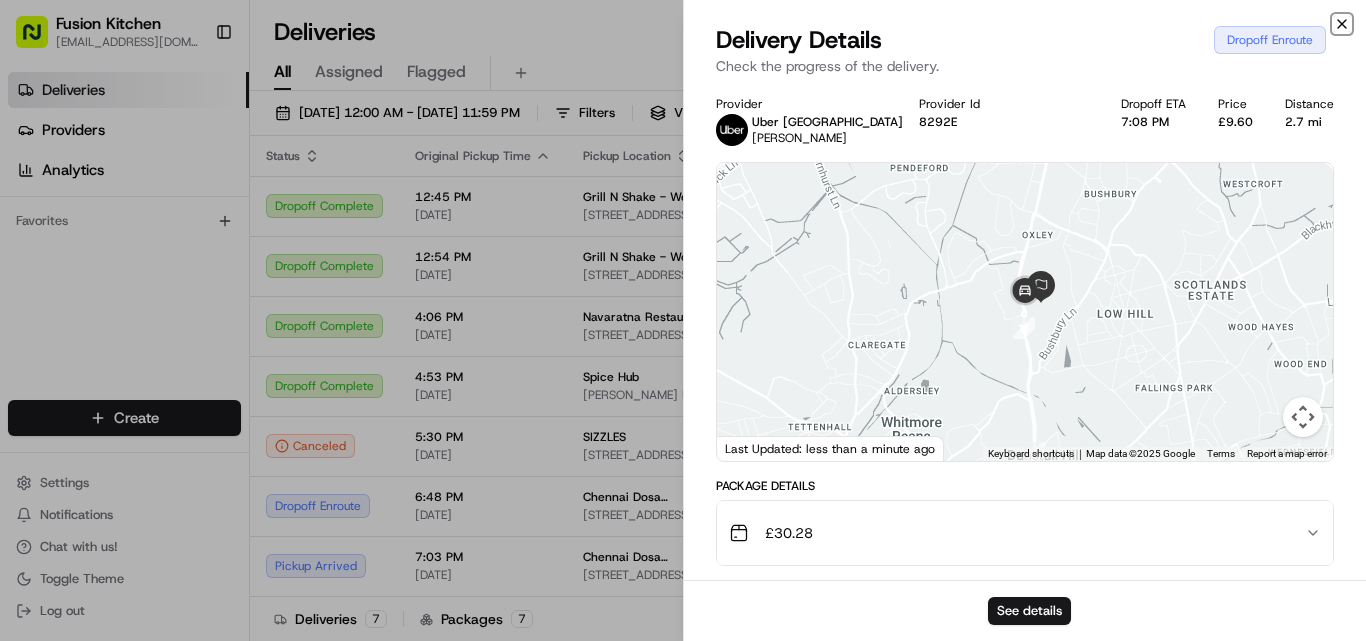 click 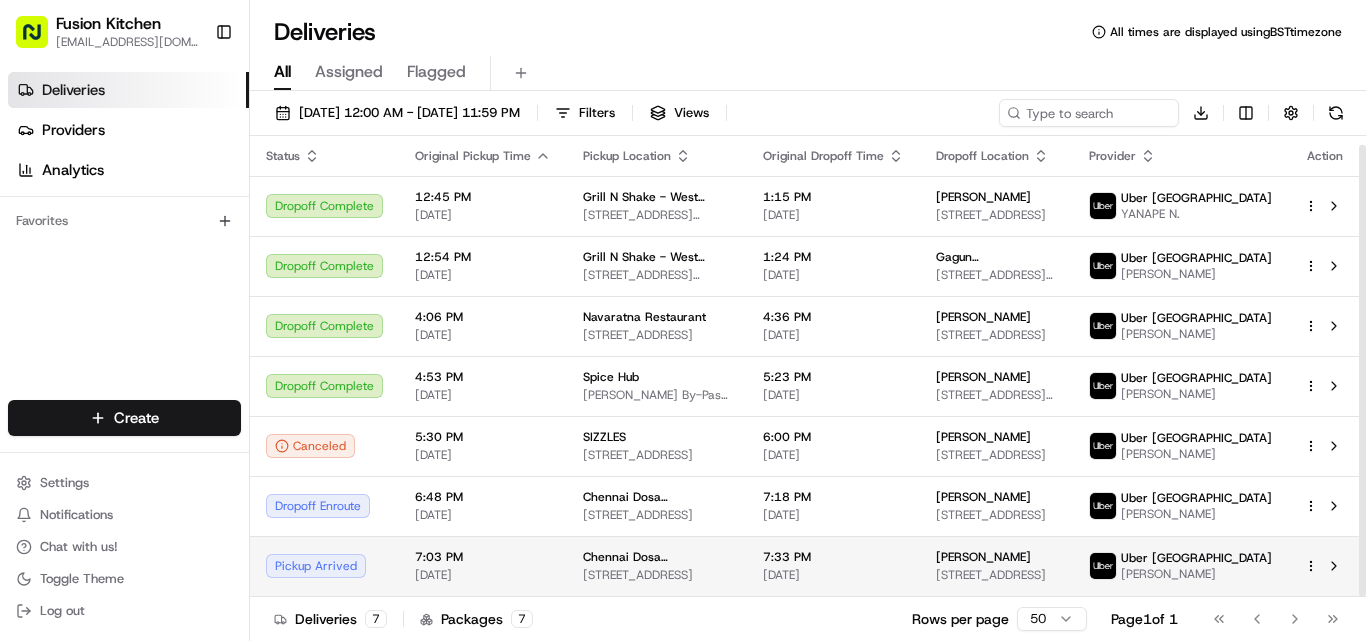 click on "Pickup Arrived" at bounding box center (324, 566) 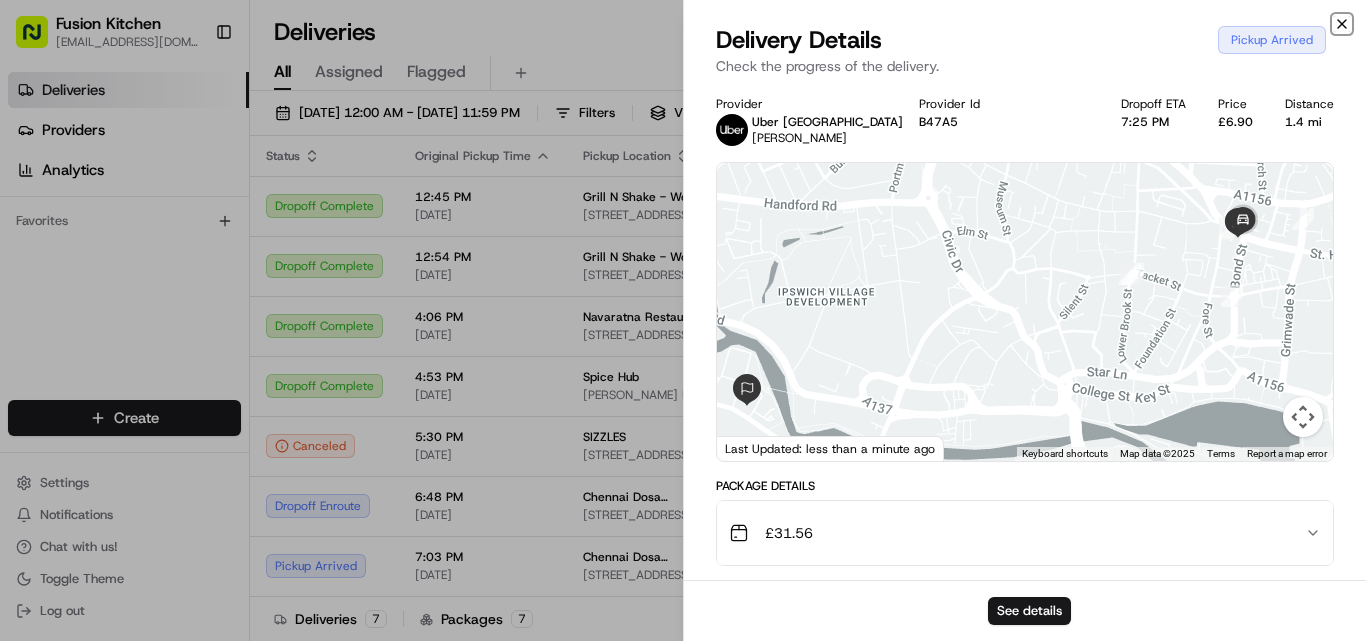 click 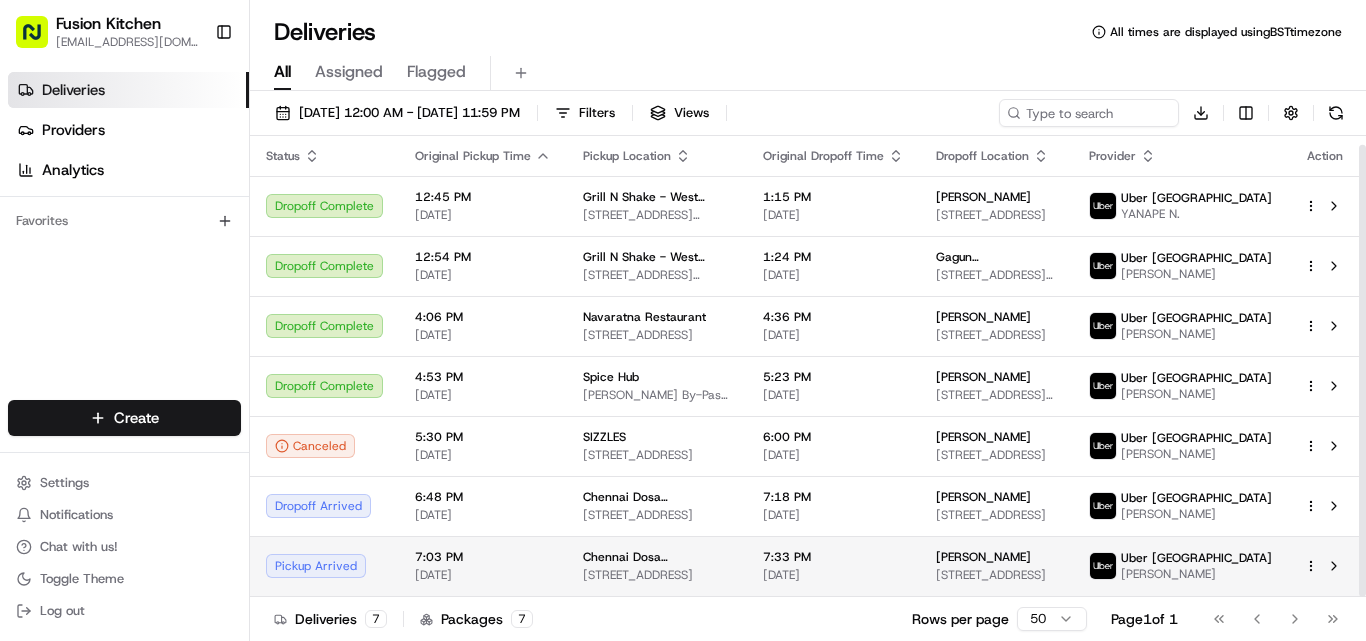 click on "Pickup Arrived" at bounding box center (324, 566) 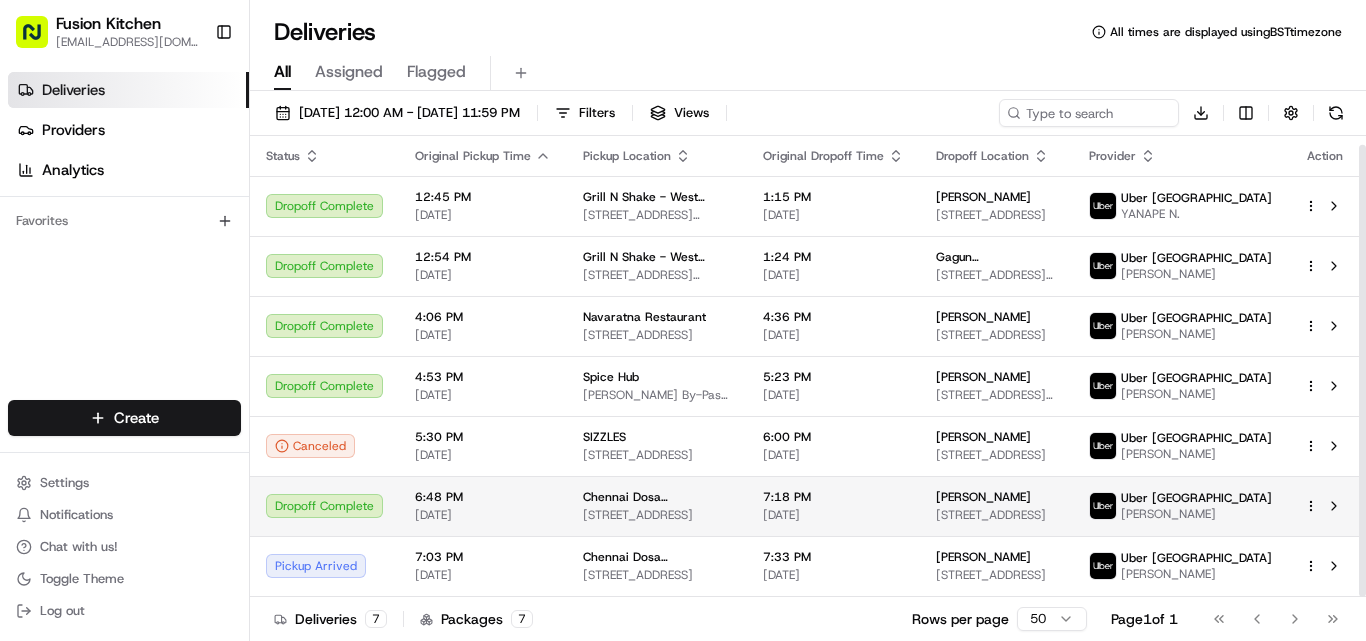 click on "Dropoff Complete" at bounding box center (324, 506) 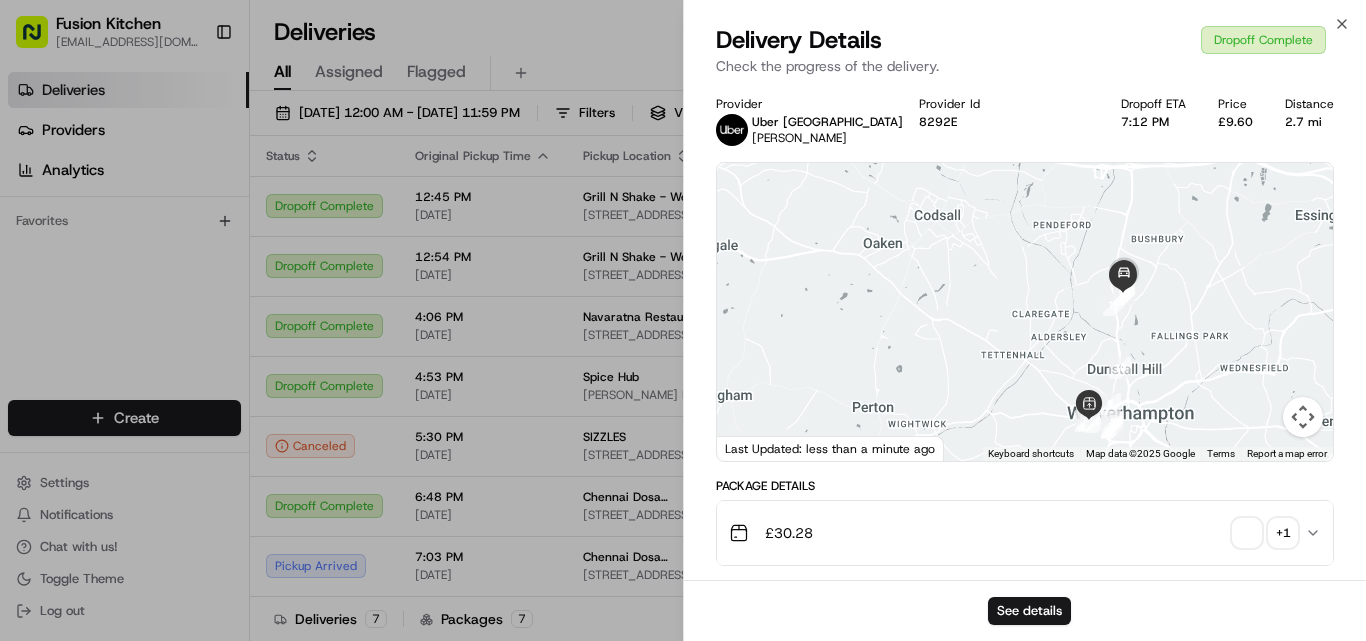 click at bounding box center [1247, 533] 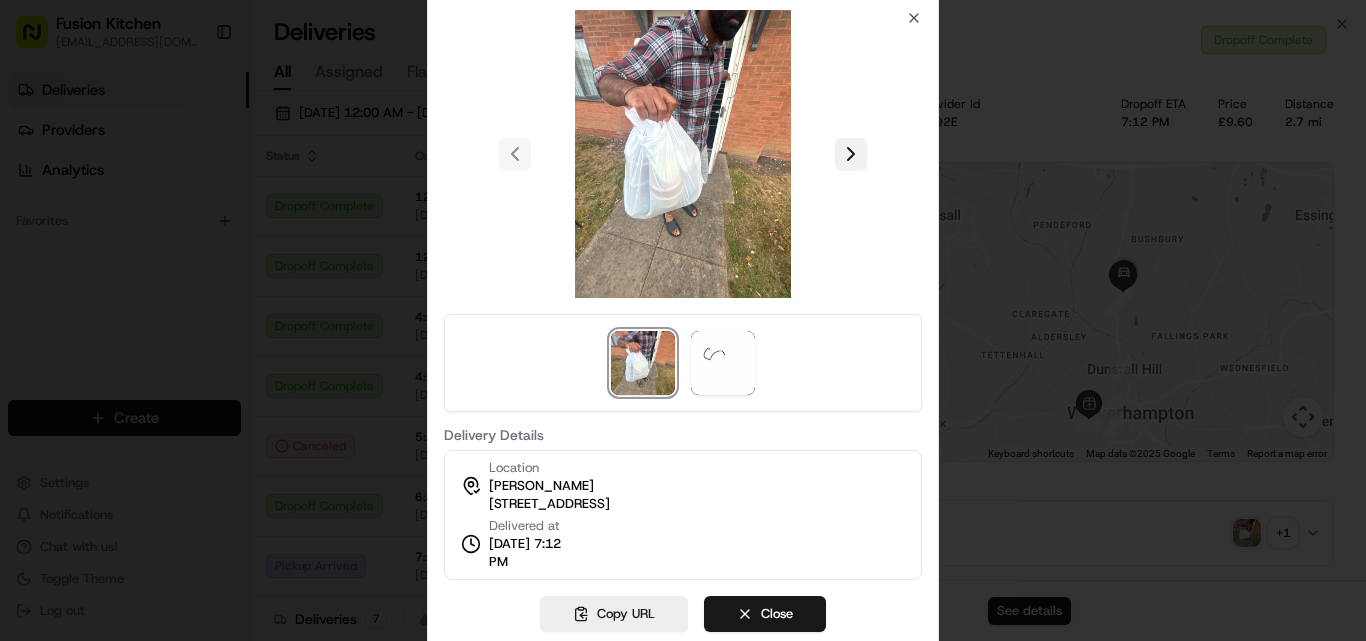 click at bounding box center (851, 154) 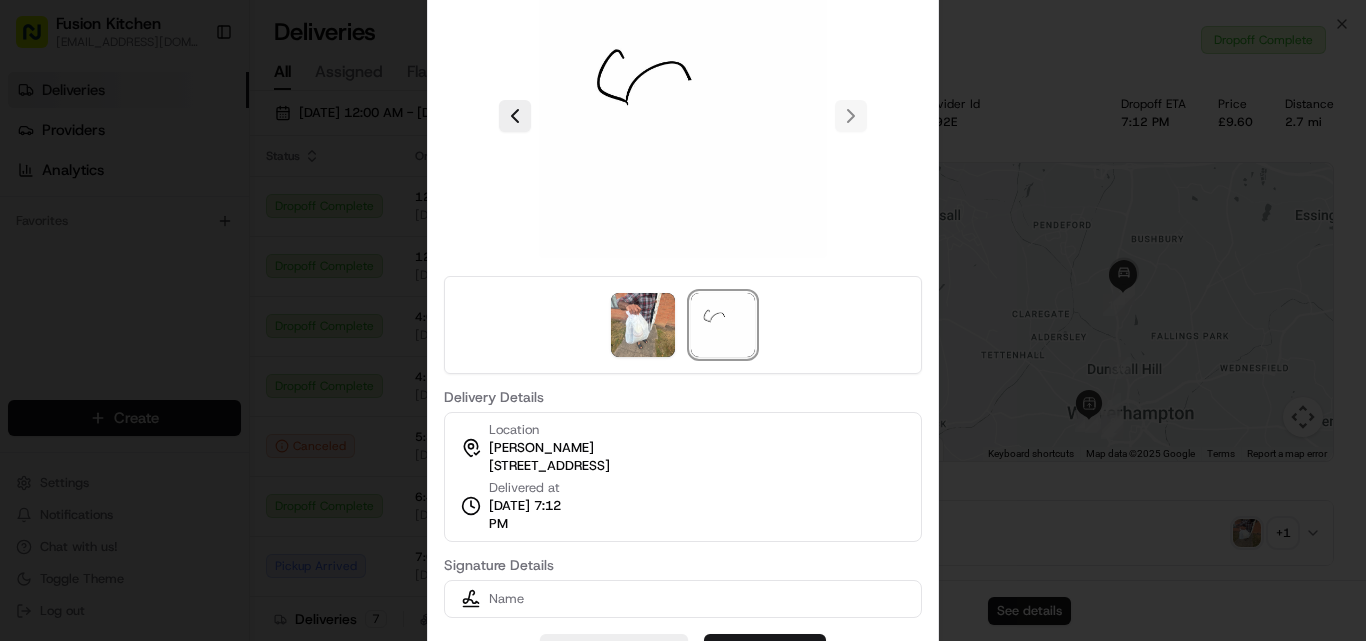 click at bounding box center [683, 320] 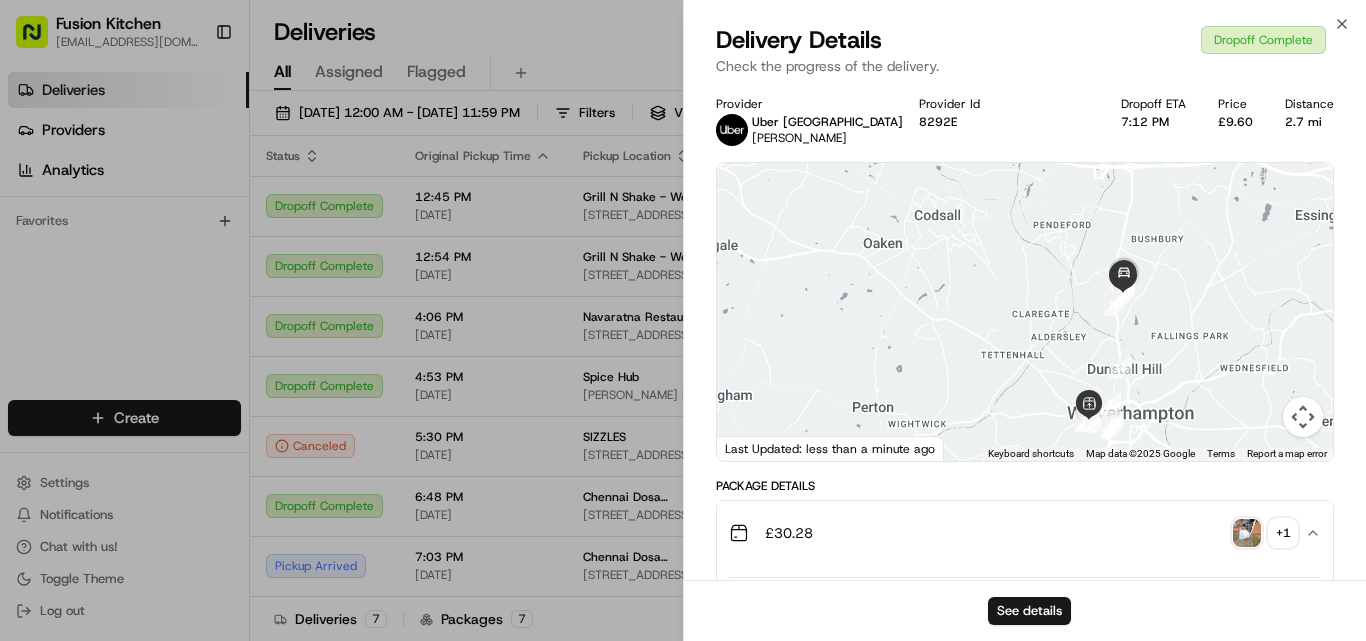 click on "Close Delivery Details Dropoff Complete Check the progress of the delivery. Provider Uber UK SARBJIT SINGH P. Provider Id 8292E Dropoff ETA 7:12 PM Price £9.60 Distance 2.7 mi ← Move left → Move right ↑ Move up ↓ Move down + Zoom in - Zoom out Home Jump left by 75% End Jump right by 75% Page Up Jump up by 75% Page Down Jump down by 75% 1 2 3 4 5 6 7 8 9 10 11 12 13 Keyboard shortcuts Map Data Map data ©2025 Google Map data ©2025 Google 1 km  Click to toggle between metric and imperial units Terms Report a map error Last Updated: less than a minute ago Package Details £ 30.28 + 1 Package Info Hidden ( 6 ) Description Items count 1 Package Value £ 30.28 Tip £ 0.00 Requirements Signature Proof of Delivery, Photo Proof of Delivery Location Details Chennai Dosa Wolverhampton Mohammed Sadiq 33 Chapel Ash, Wolverhampton WV1 4EP, UK 6:48 PM 07/16/2025  kevin john 21 Akron Dr, Wolverhampton WV10 6EG, UK 7:18 PM 07/16/2025 Delivery Activity Add Event Created (Sent To Provider) Uber UK 07/16/2025 Uber UK" at bounding box center (1024, 320) 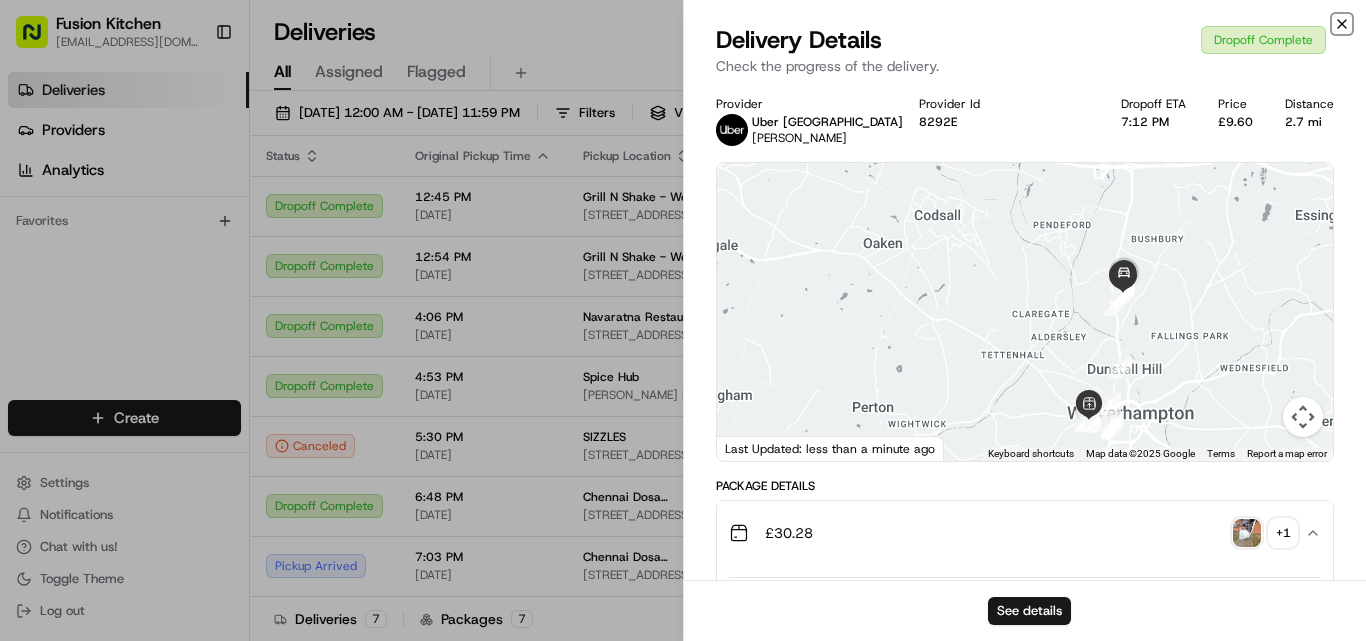 click 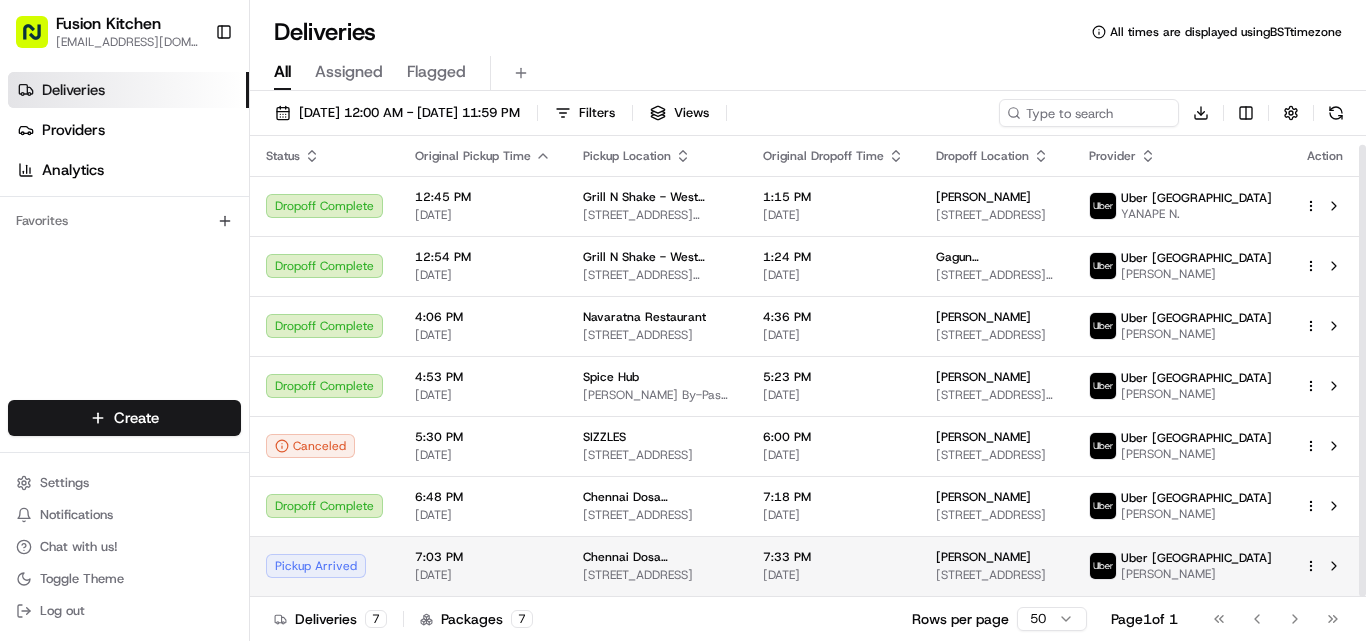 click on "Pickup Arrived" at bounding box center [324, 566] 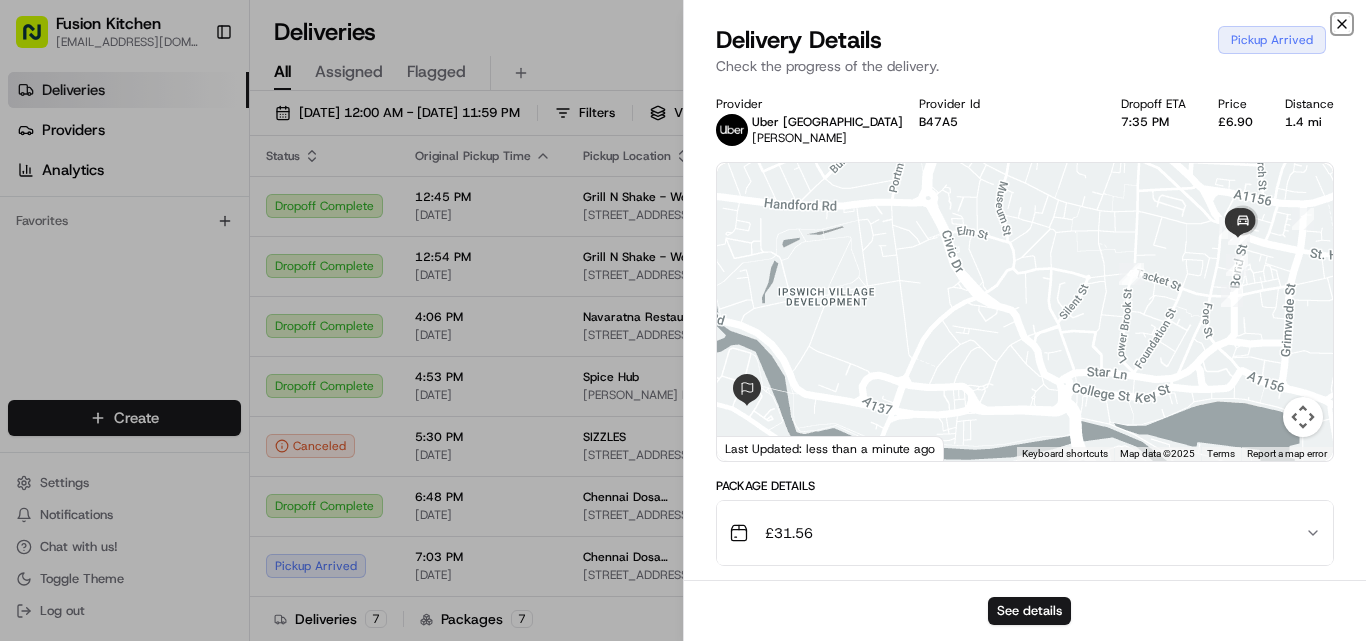 click 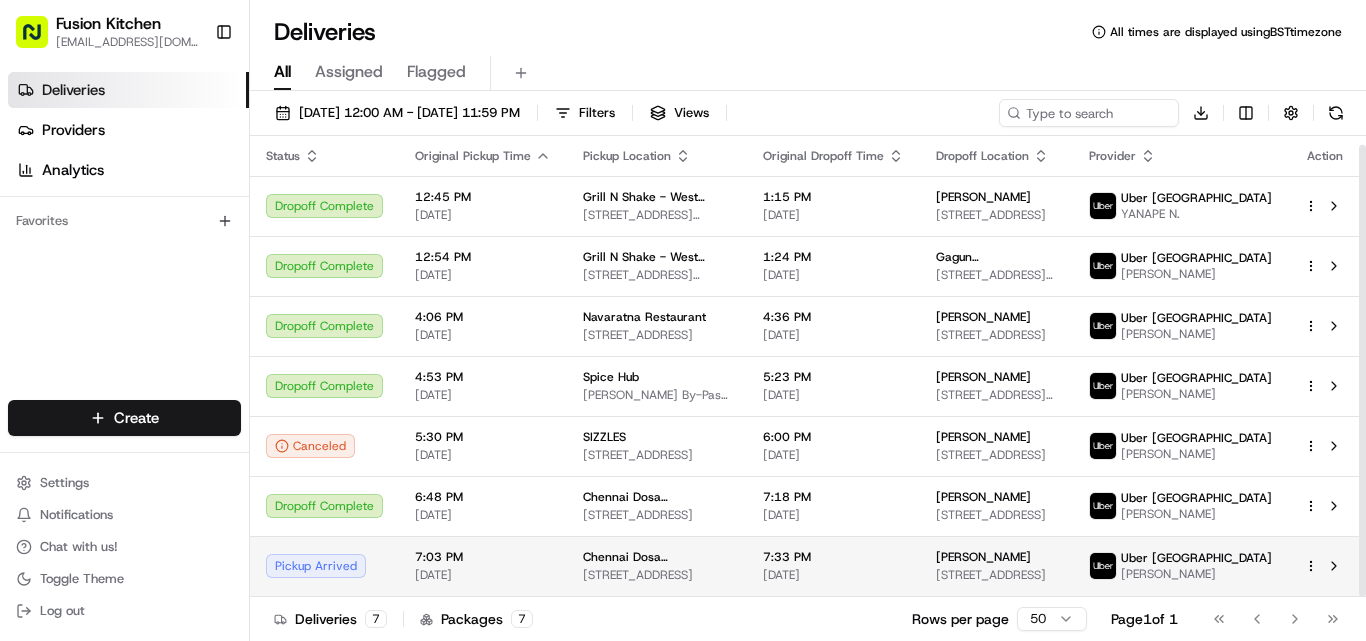 click on "Pickup Arrived" at bounding box center (324, 566) 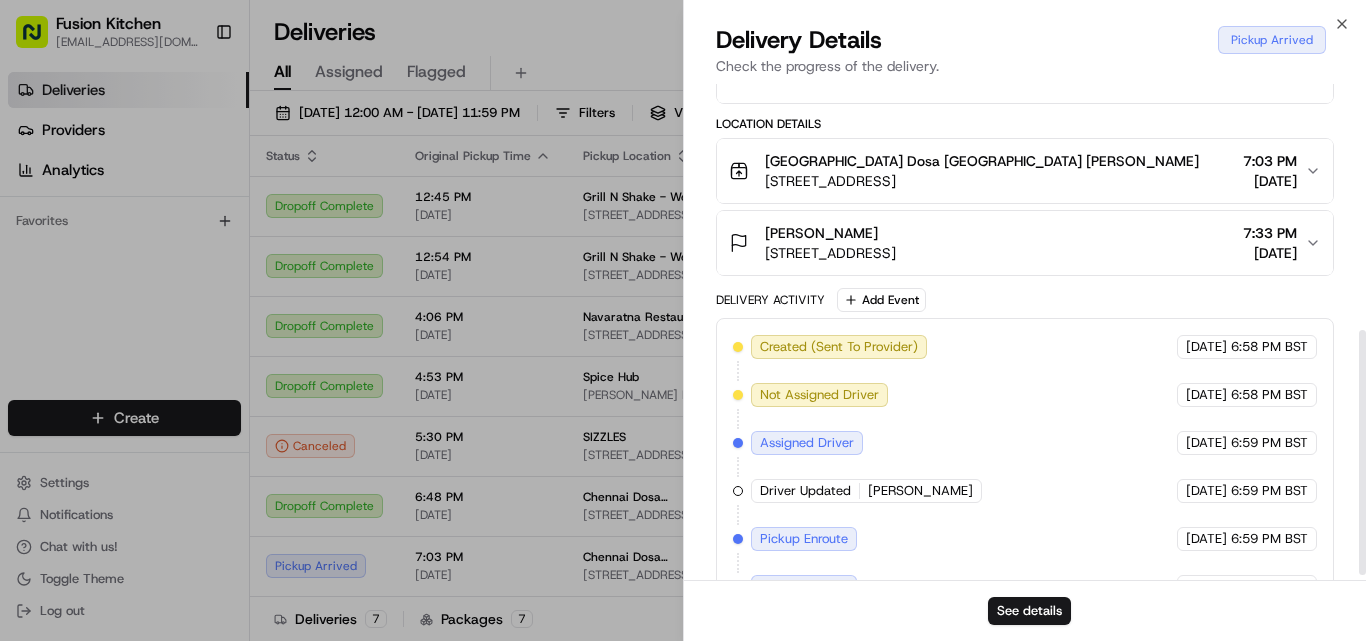 scroll, scrollTop: 510, scrollLeft: 0, axis: vertical 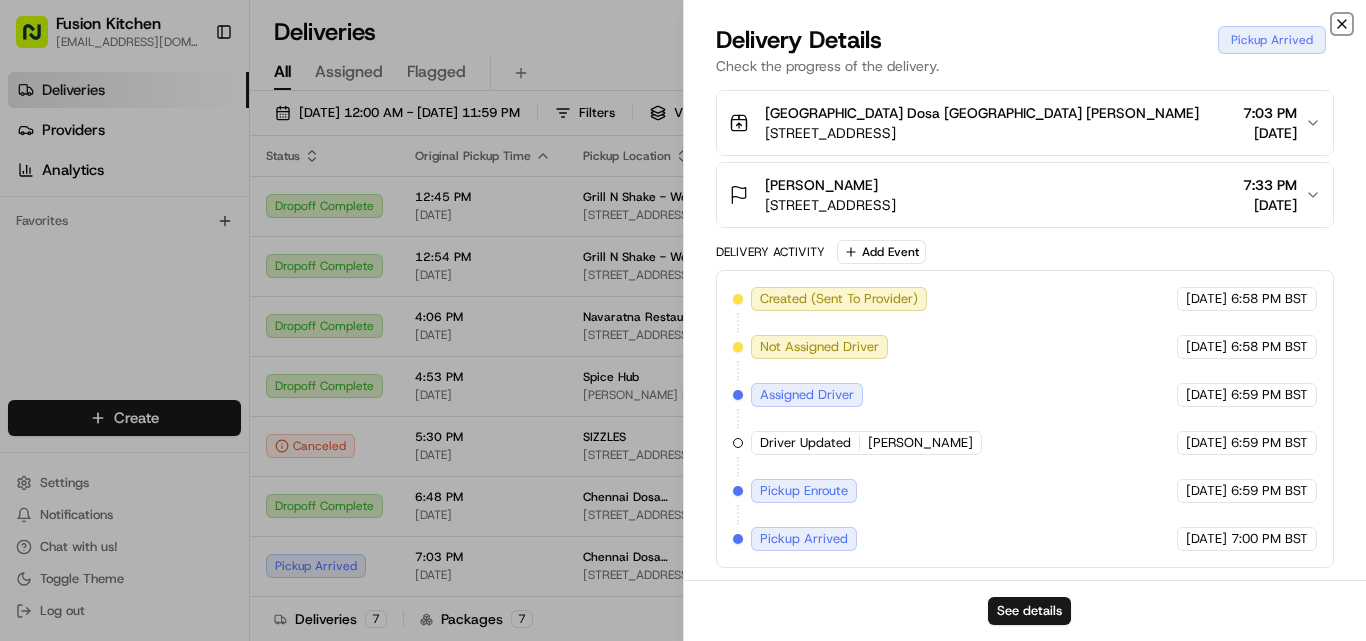 click 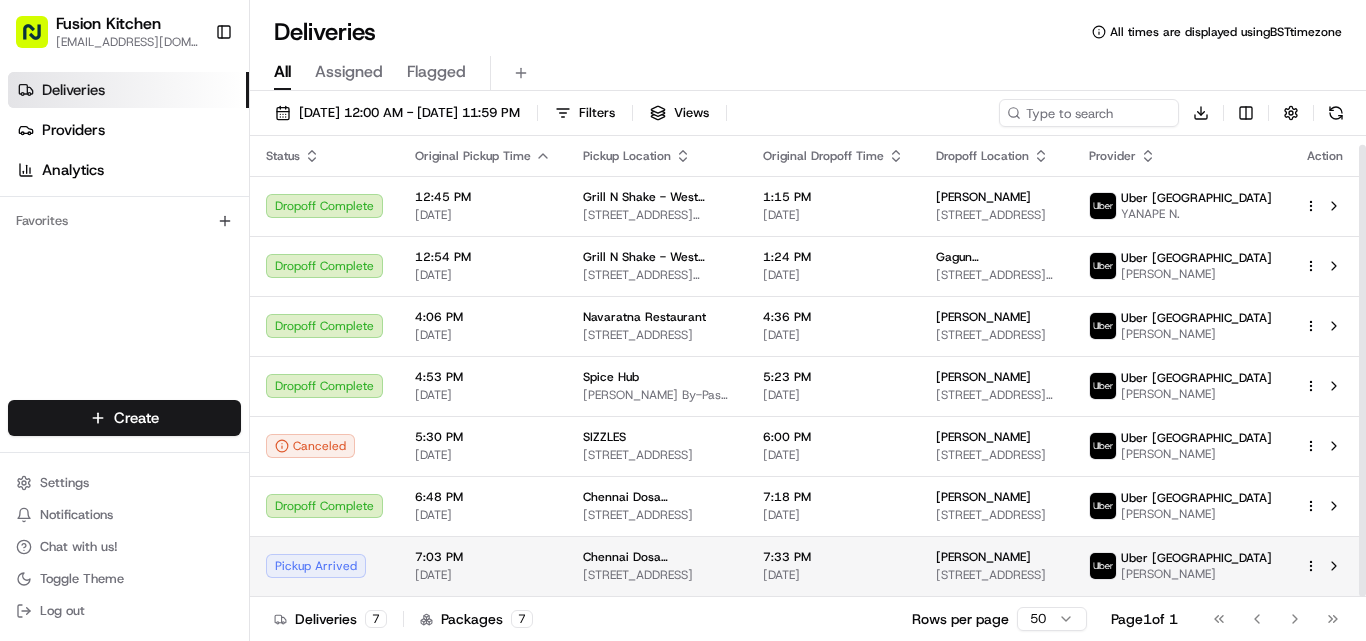 click on "7:03 PM 07/16/2025" at bounding box center [483, 566] 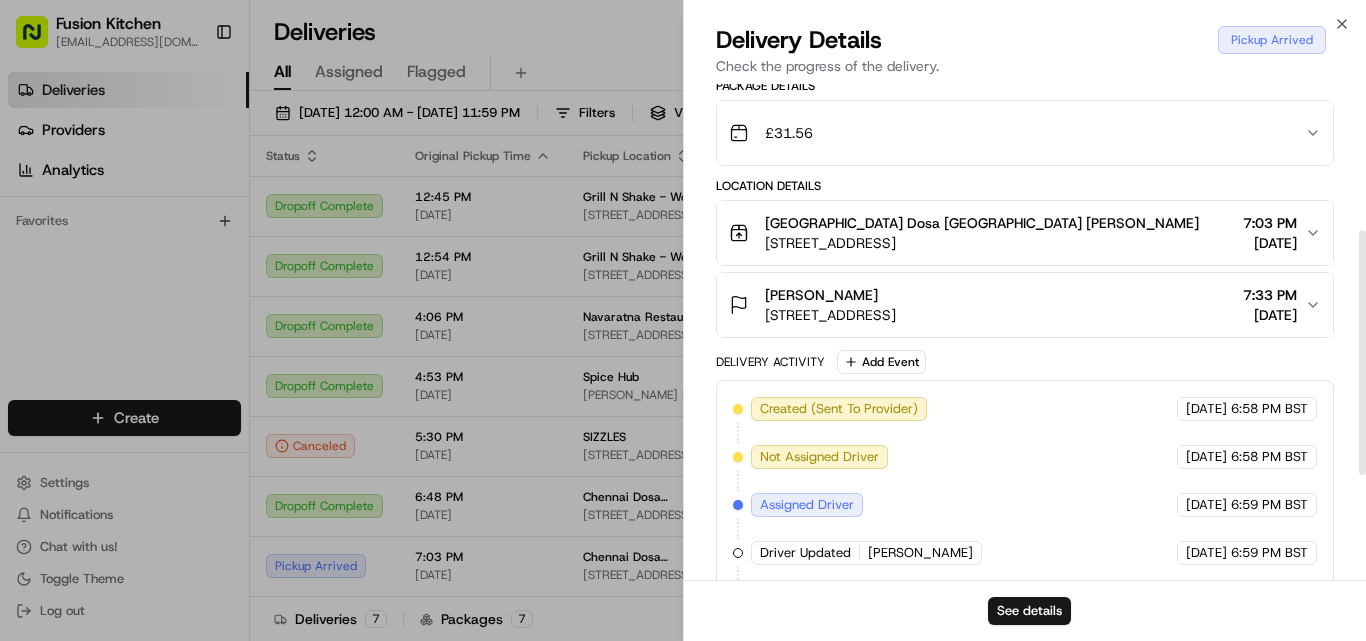 scroll, scrollTop: 0, scrollLeft: 0, axis: both 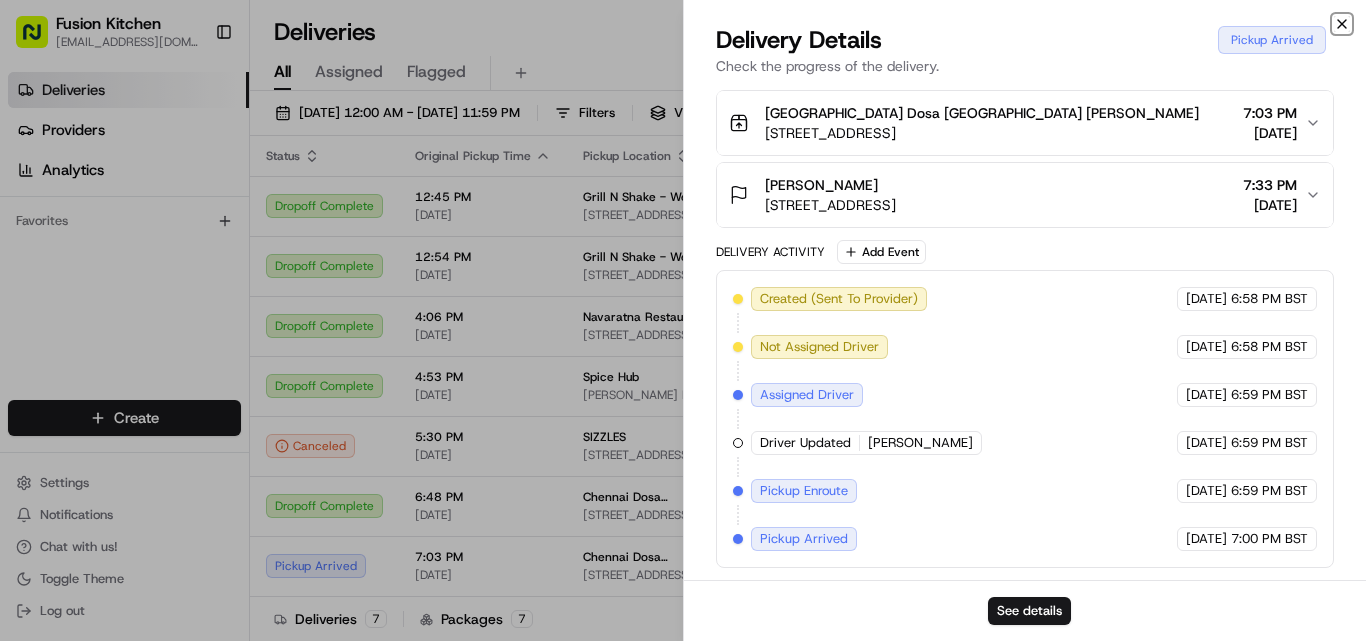 click 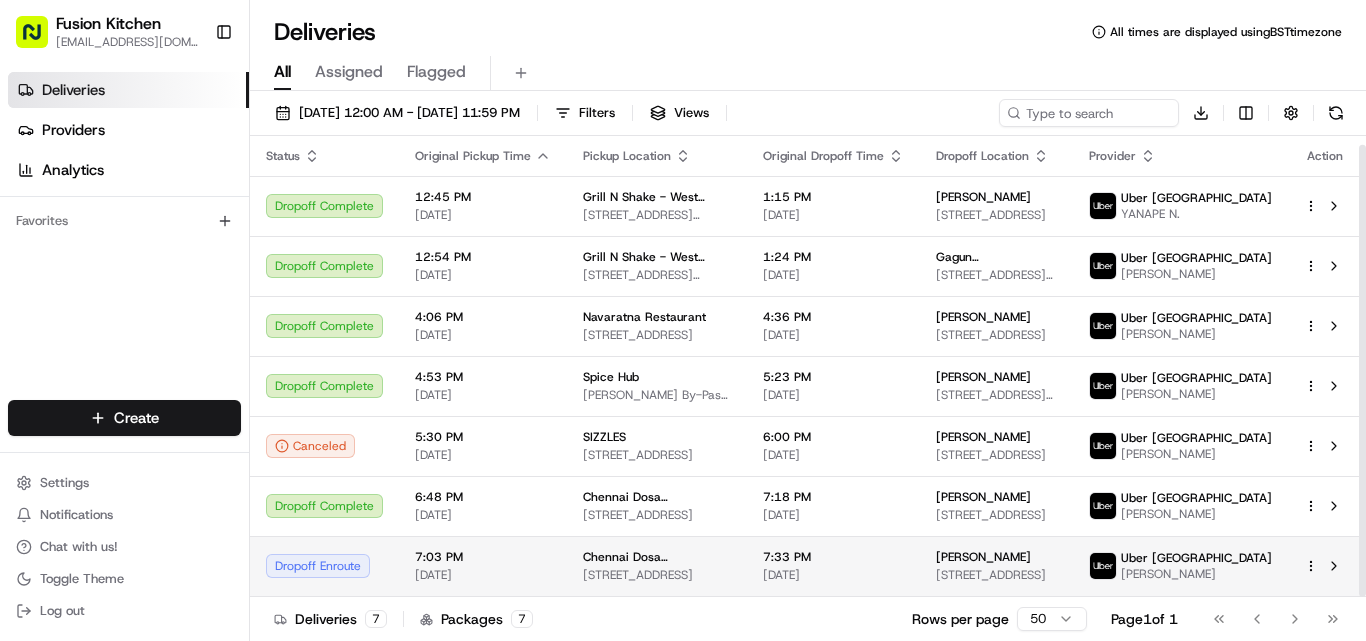 click on "Dropoff Enroute" at bounding box center (324, 566) 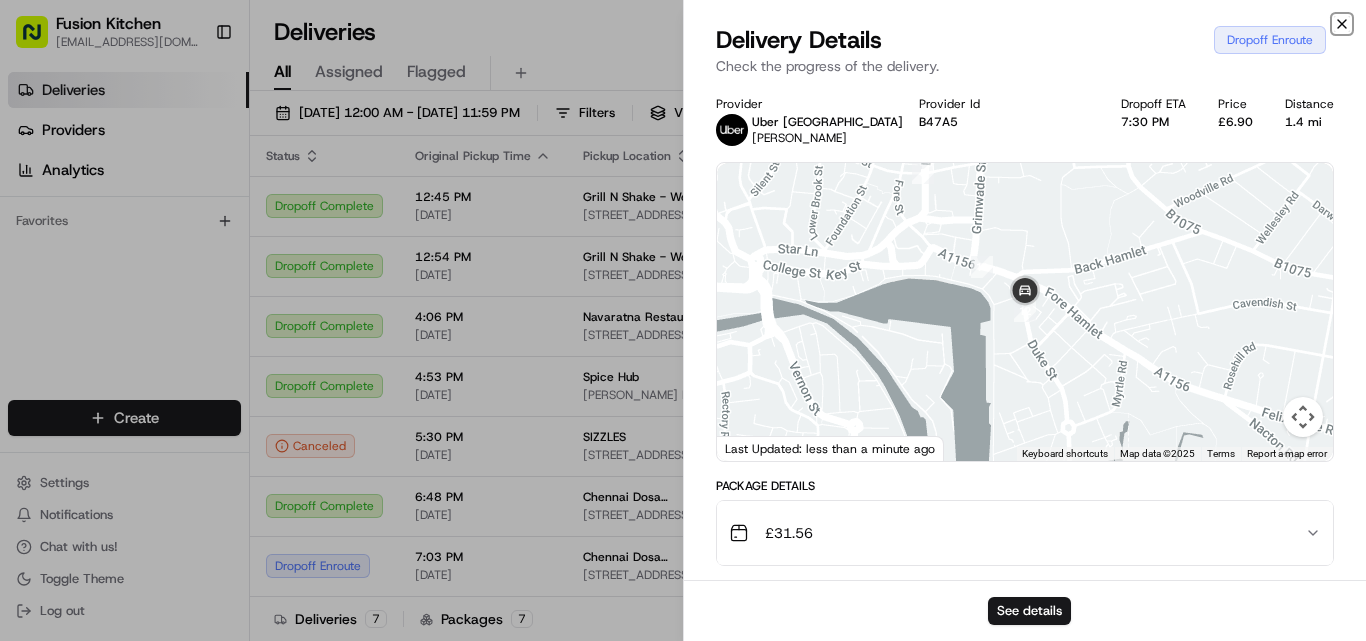 click 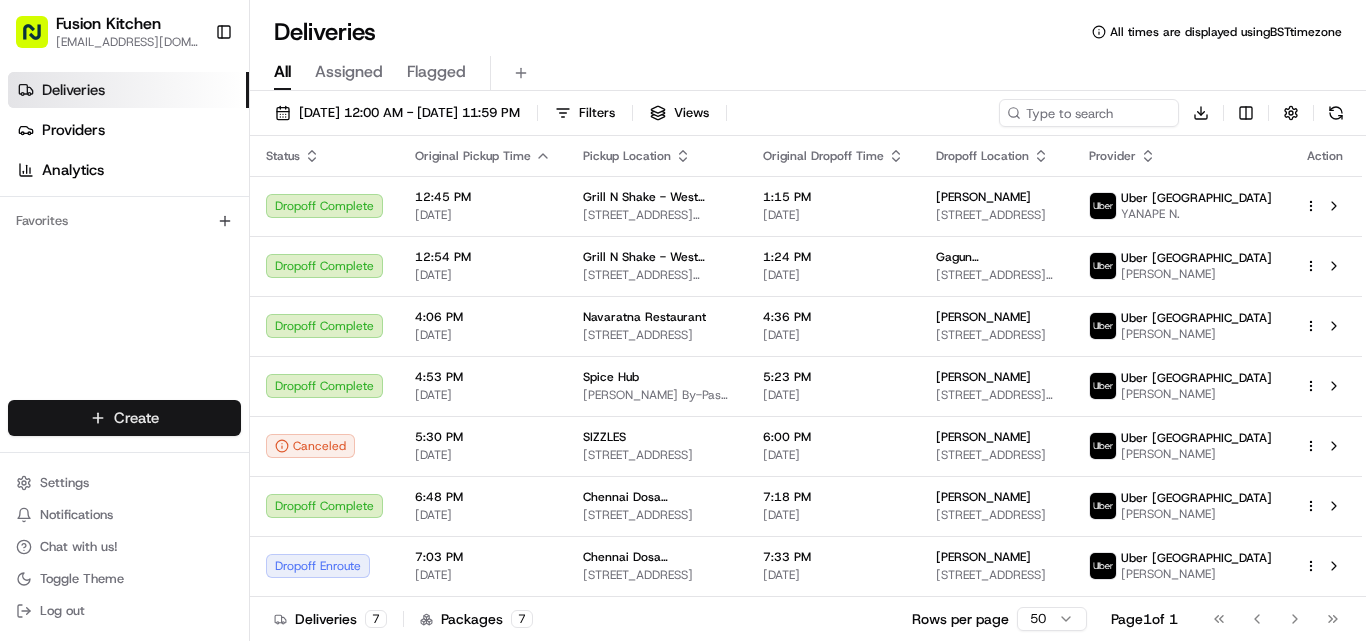 click on "Fusion Kitchen hari@fusionpos.uk Toggle Sidebar Deliveries Providers Analytics Favorites Main Menu Members & Organization Organization Users Roles Preferences Customization Tracking Orchestration Automations Dispatch Strategy Locations Pickup Locations Dropoff Locations Billing Billing Refund Requests Integrations Notification Triggers Webhooks API Keys Request Logs Create Settings Notifications Chat with us! Toggle Theme Log out Deliveries All times are displayed using  BST  timezone All Assigned Flagged 07/16/2025 12:00 AM - 07/16/2025 11:59 PM Filters Views Download Status Original Pickup Time Pickup Location Original Dropoff Time Dropoff Location Provider Action Dropoff Complete 12:45 PM 07/16/2025 Grill N Shake - West Bromwich 1A Carter's Grn, West Bromwich B70 9QP, UK 1:15 PM 07/16/2025 Adam Payton 2 Summit Cres, Smethwick B66 1BT, UK Uber UK YANAPE N. Dropoff Complete 12:54 PM 07/16/2025 Grill N Shake - West Bromwich 1A Carter's Grn, West Bromwich B70 9QP, UK 1:24 PM 07/16/2025 Uber UK" at bounding box center (683, 320) 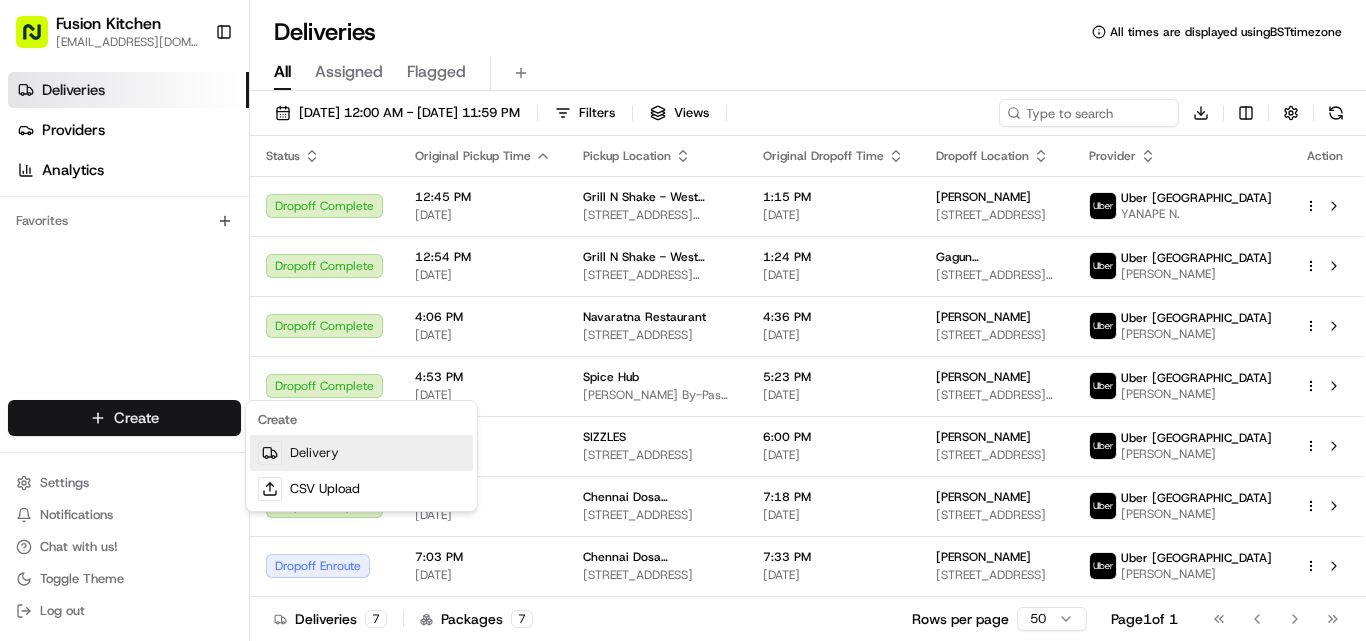 click on "Delivery" at bounding box center [361, 453] 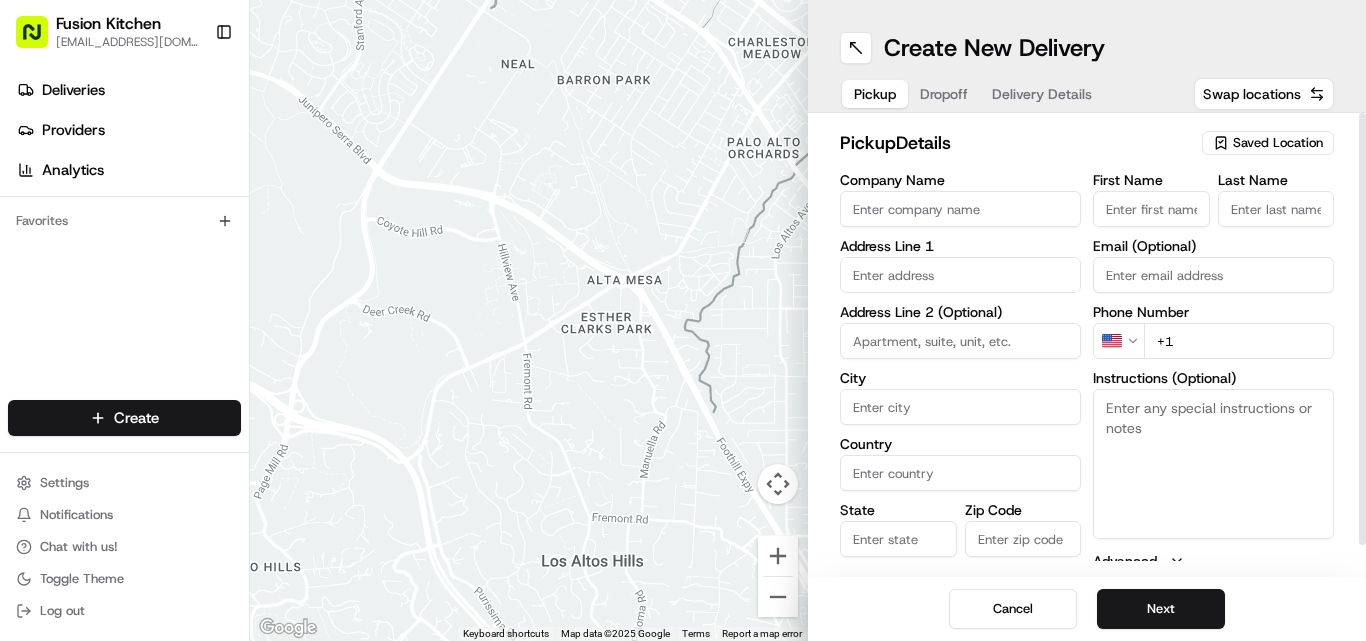 click on "Company Name" at bounding box center (960, 209) 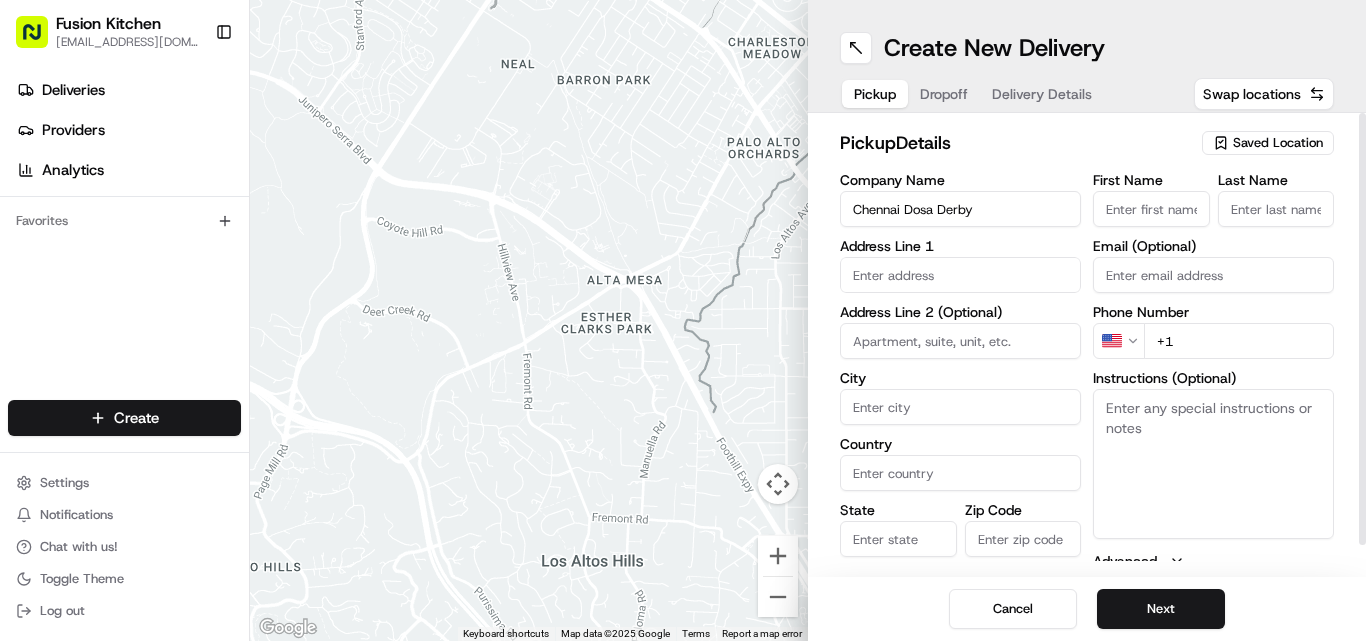 type on "Chennai Dosa Derby" 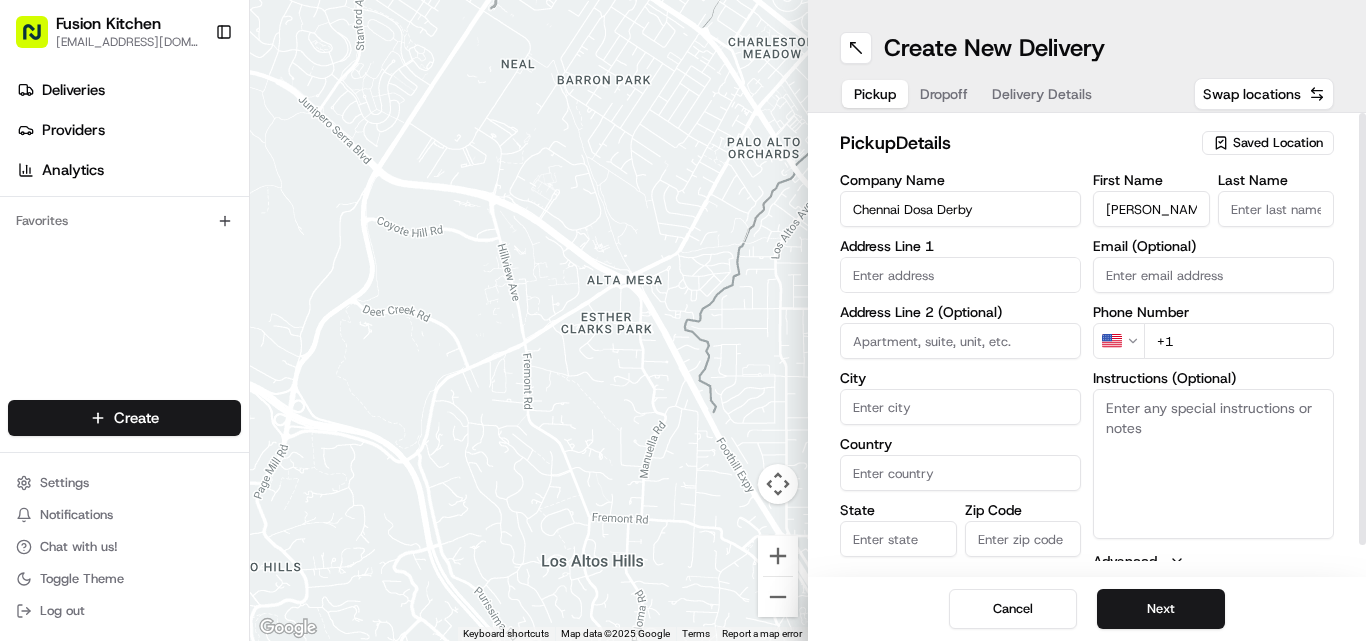 scroll, scrollTop: 0, scrollLeft: 18, axis: horizontal 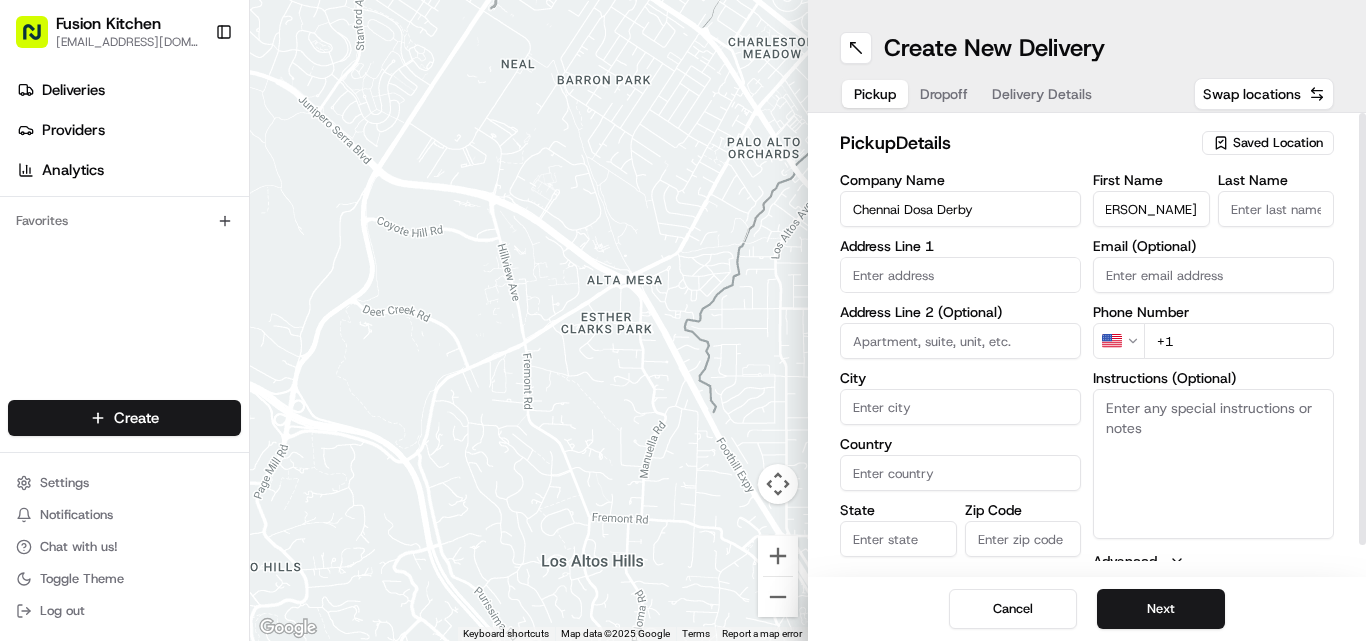 click on "[PERSON_NAME]" at bounding box center (1151, 209) 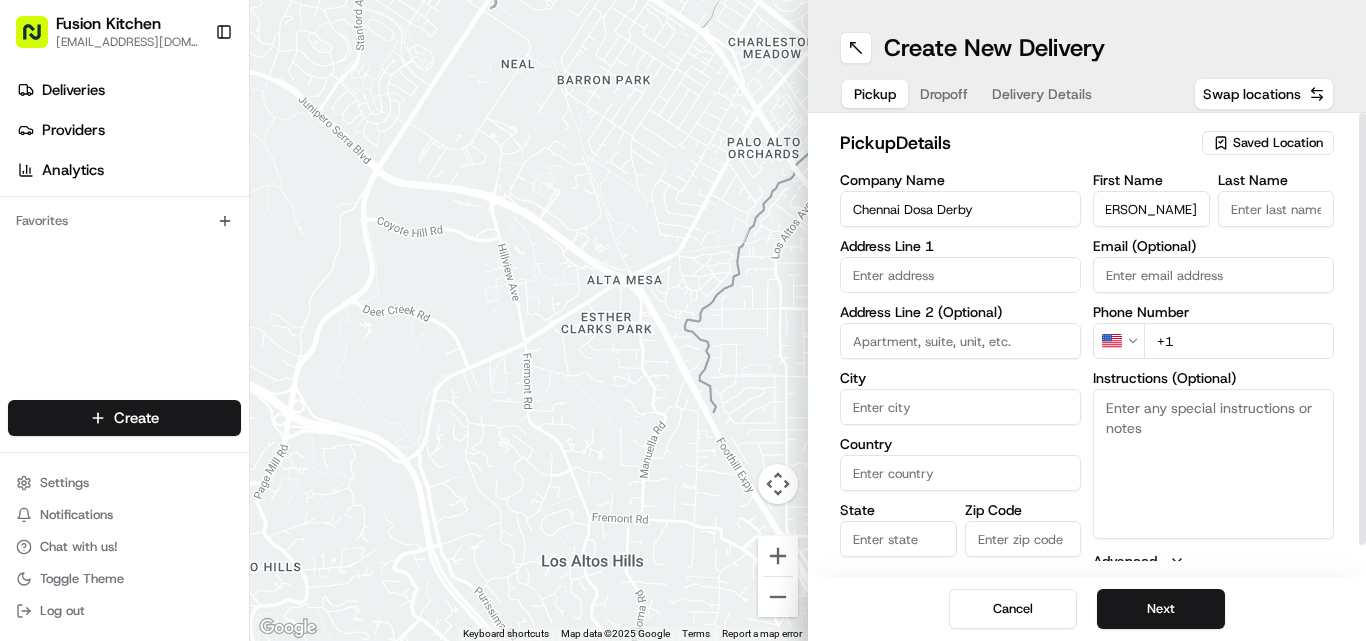 scroll, scrollTop: 0, scrollLeft: 0, axis: both 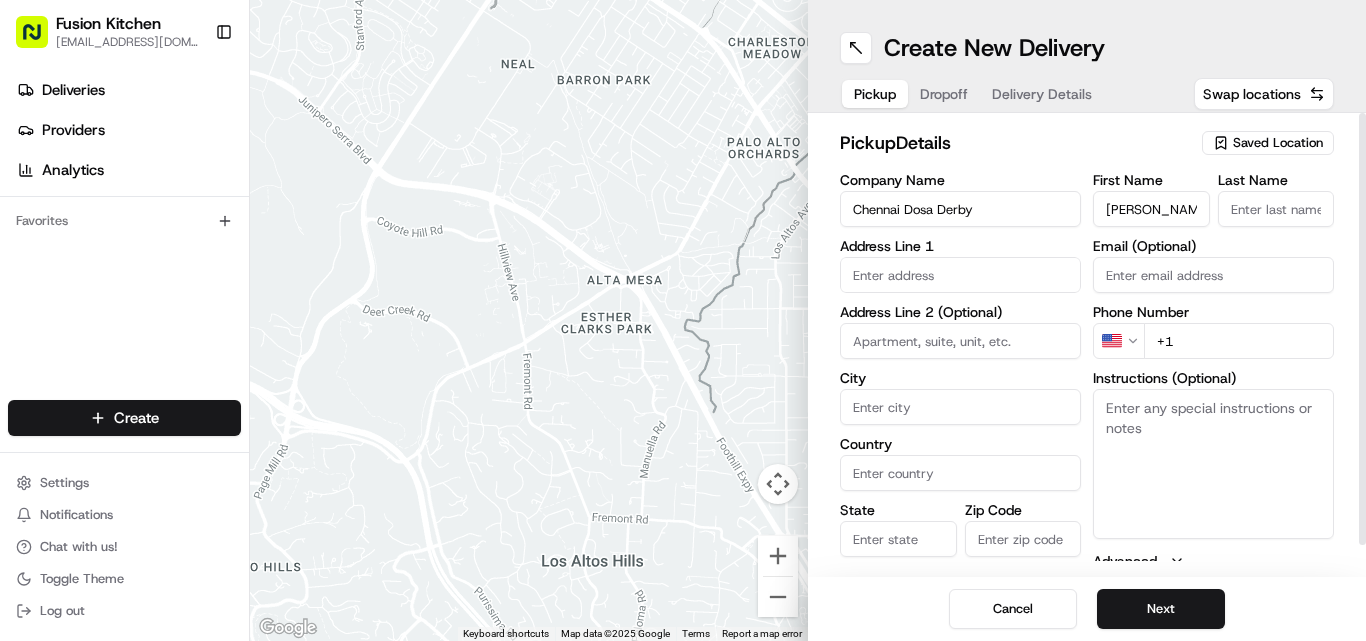 type on "Mohammed" 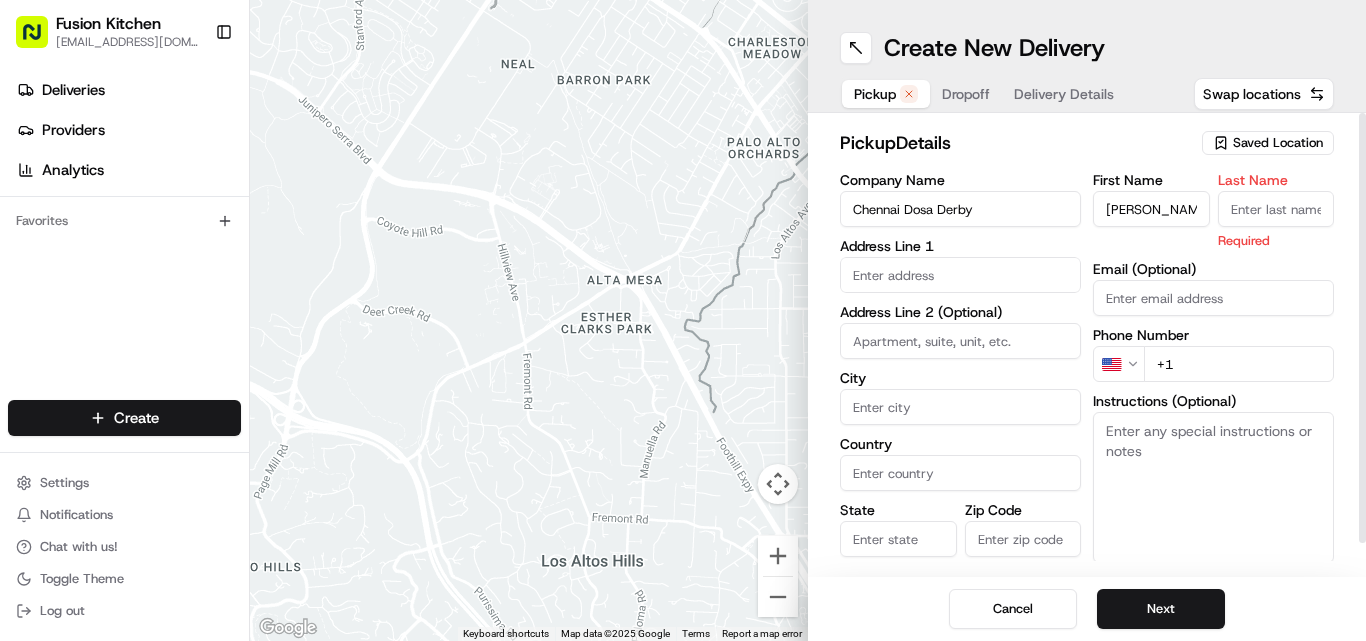 paste on "Sadiq" 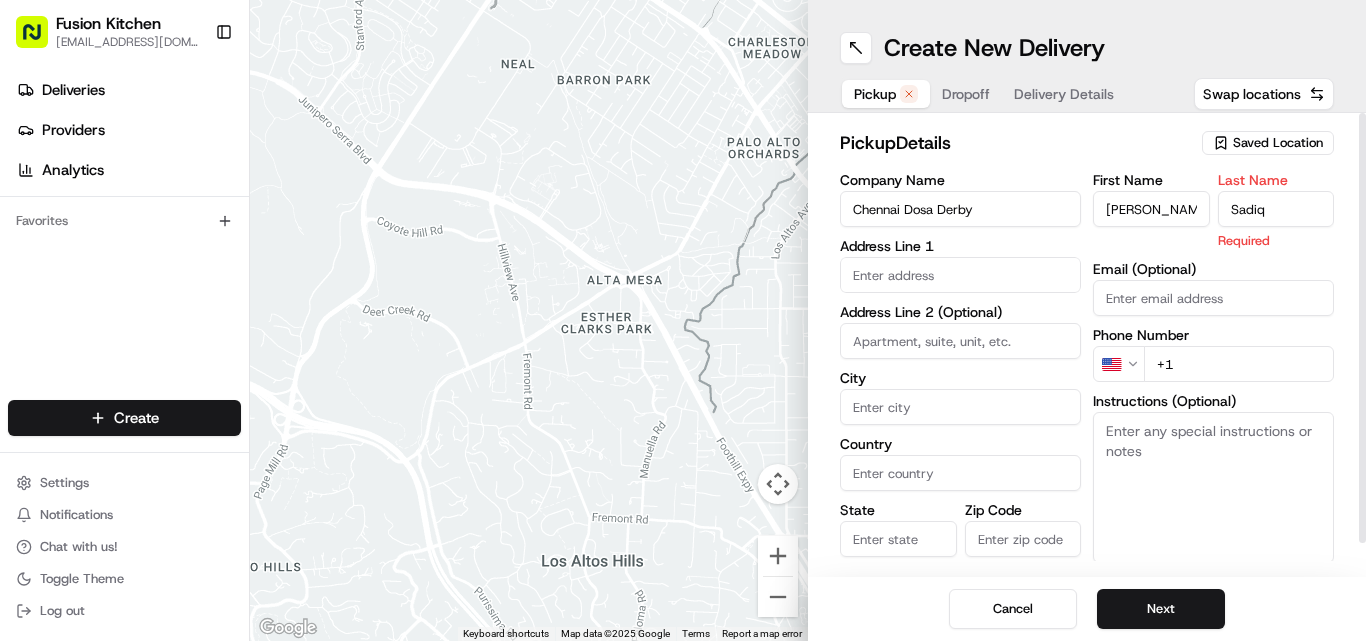 type on "Sadiq" 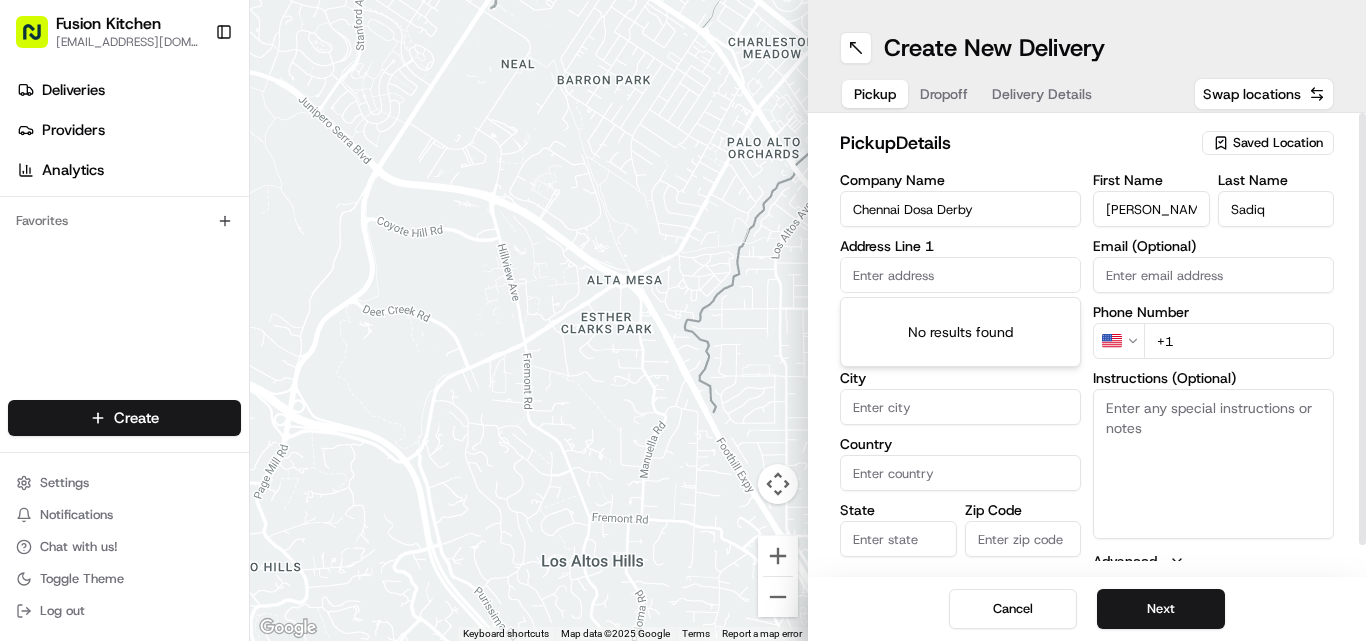 click at bounding box center (960, 275) 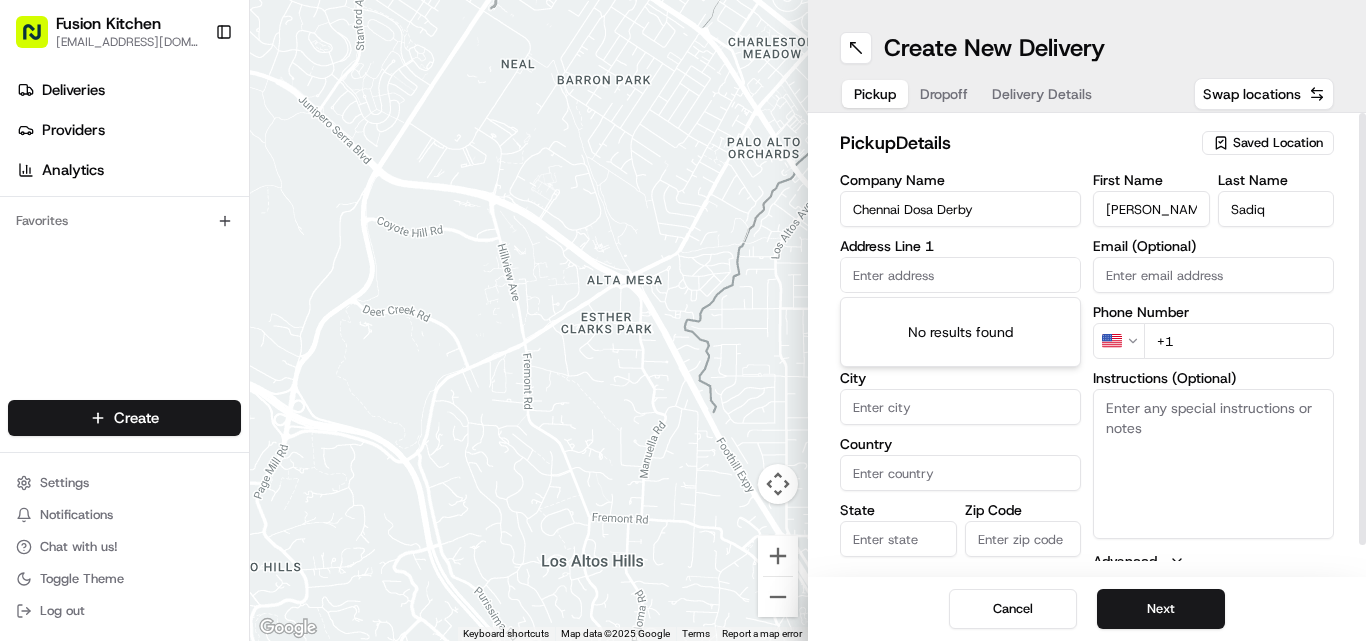 paste on "[STREET_ADDRESS]." 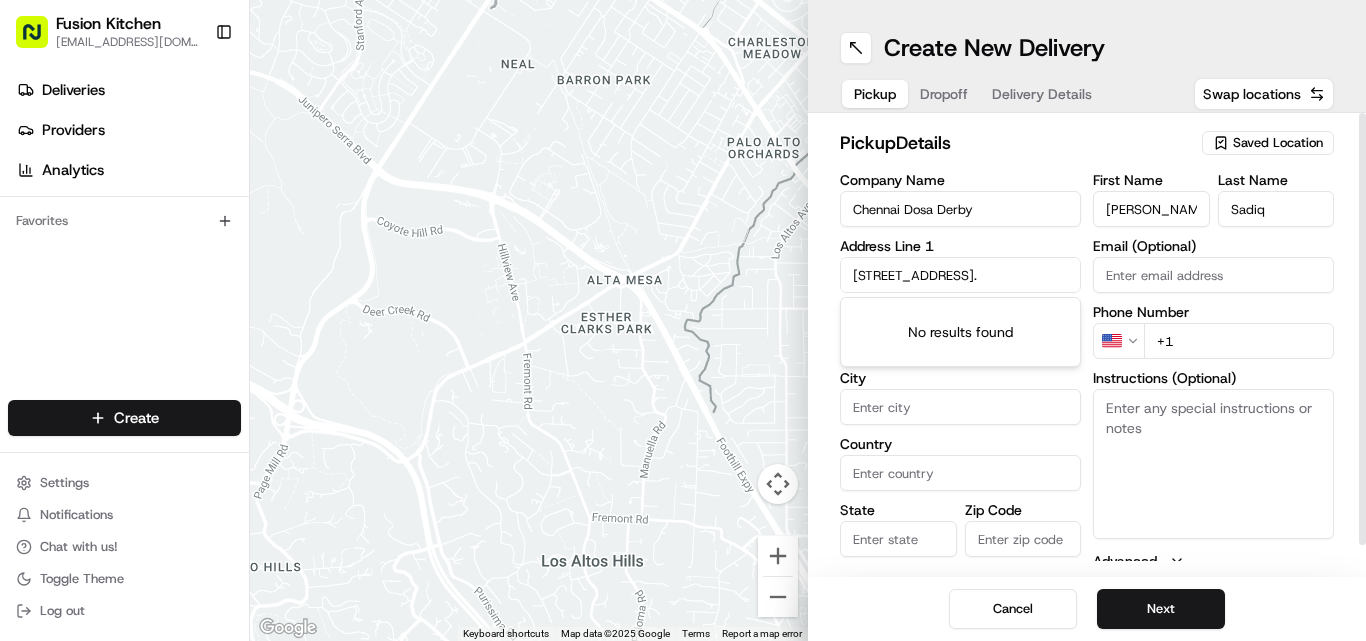 scroll, scrollTop: 0, scrollLeft: 48, axis: horizontal 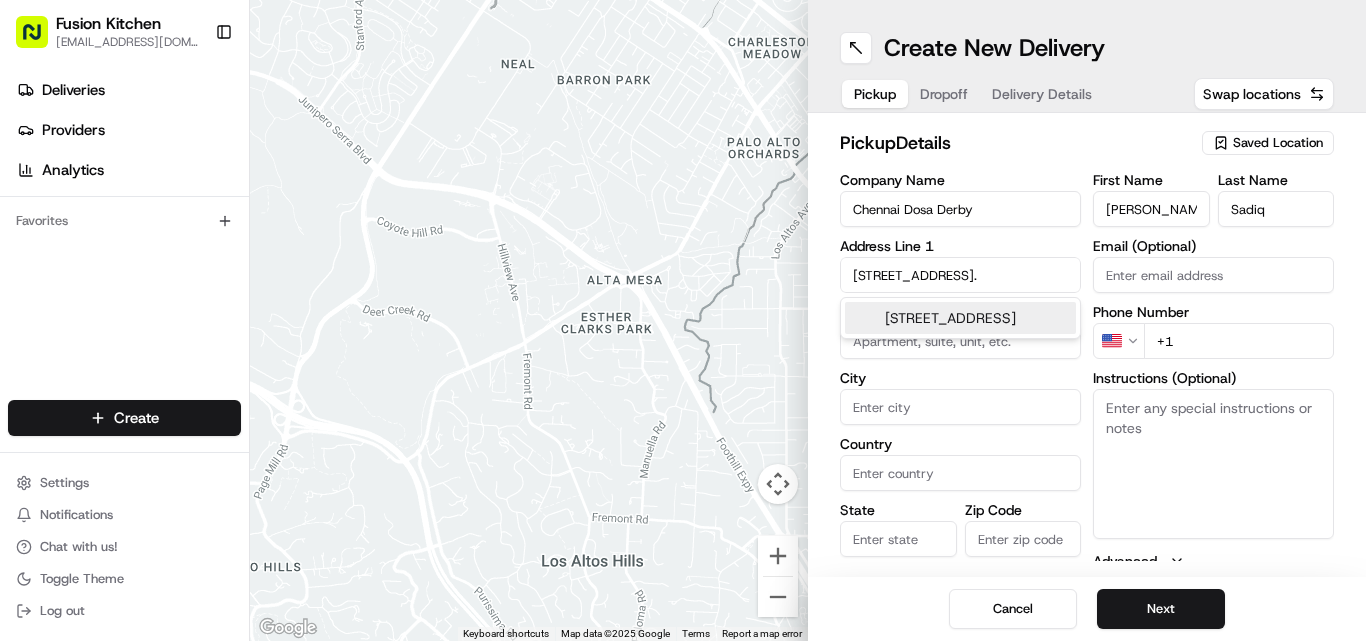 click on "128 London Road, Derby DE1 2SR, UK" at bounding box center [960, 318] 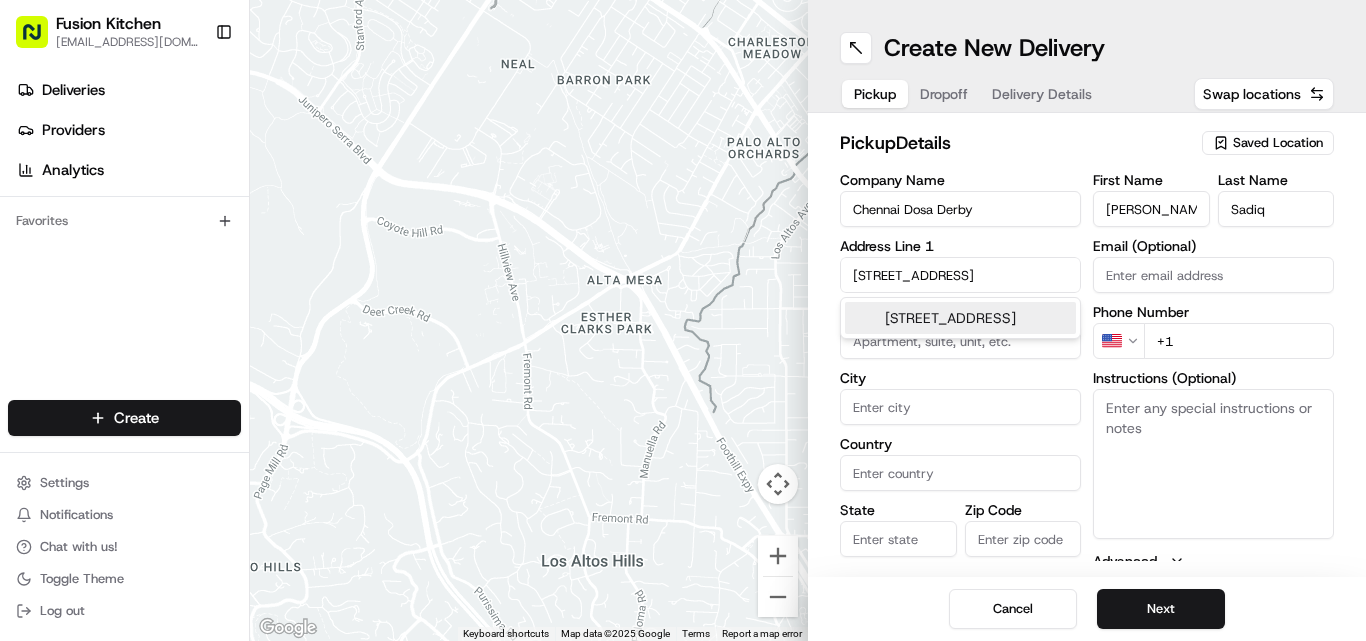 scroll, scrollTop: 0, scrollLeft: 16, axis: horizontal 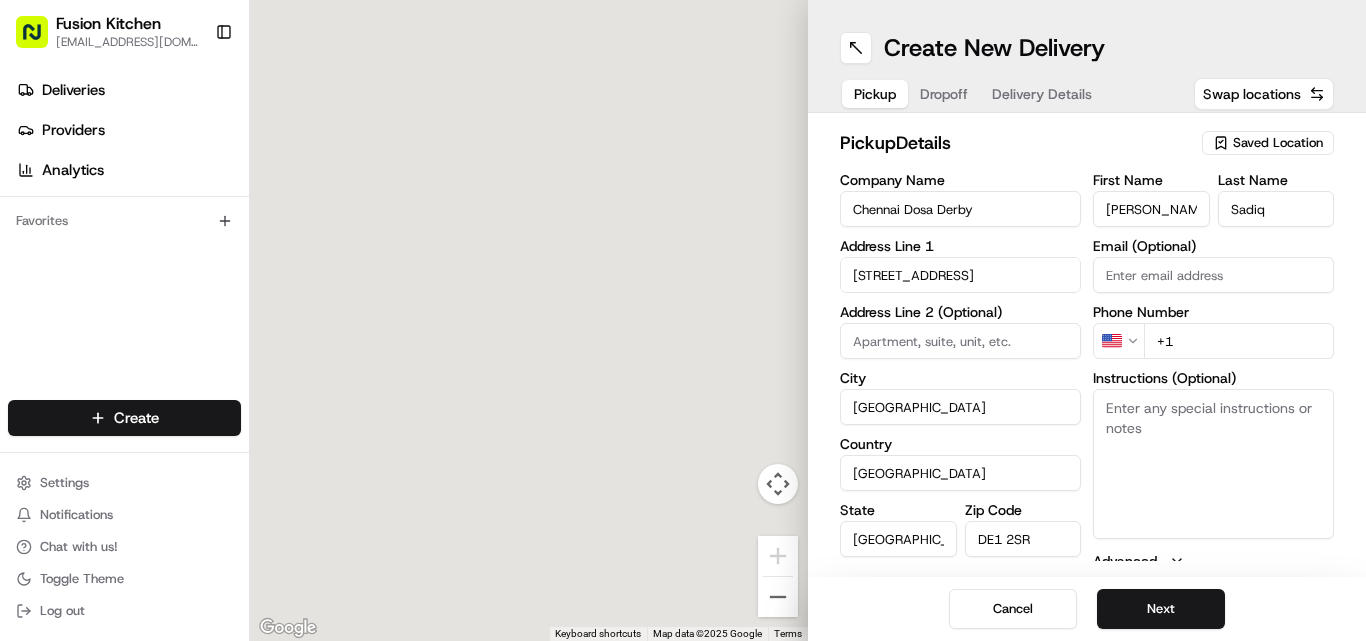 type on "128 London Road" 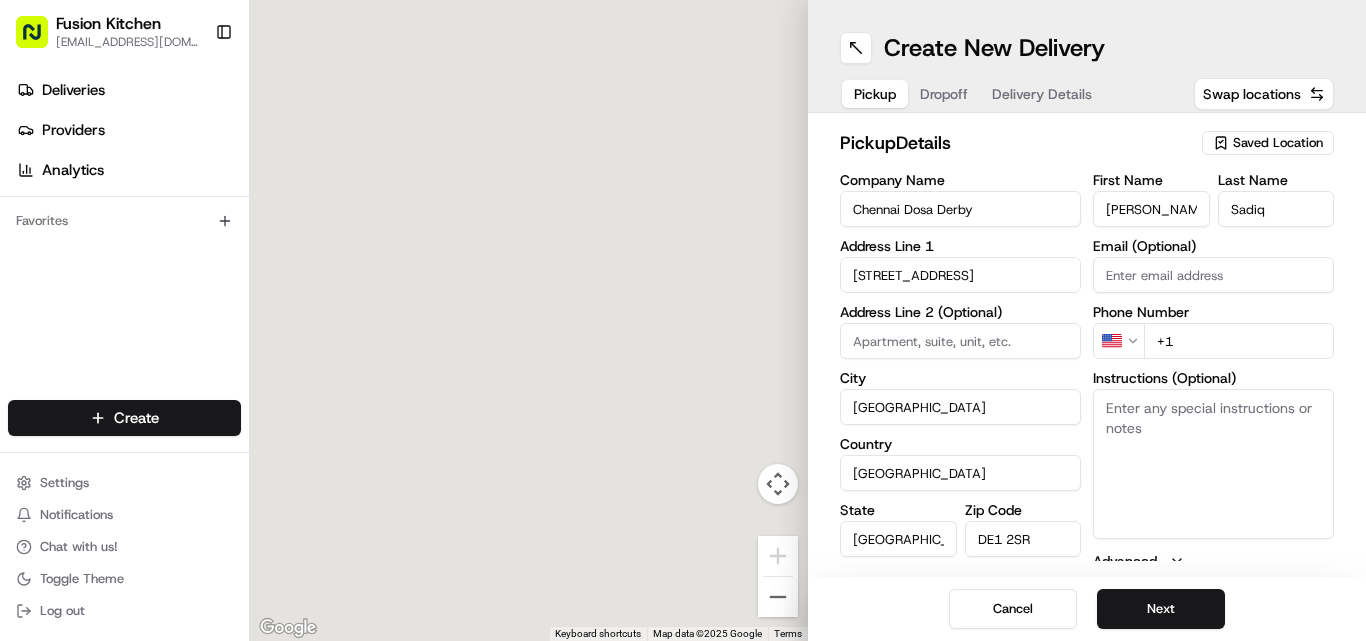 scroll, scrollTop: 0, scrollLeft: 0, axis: both 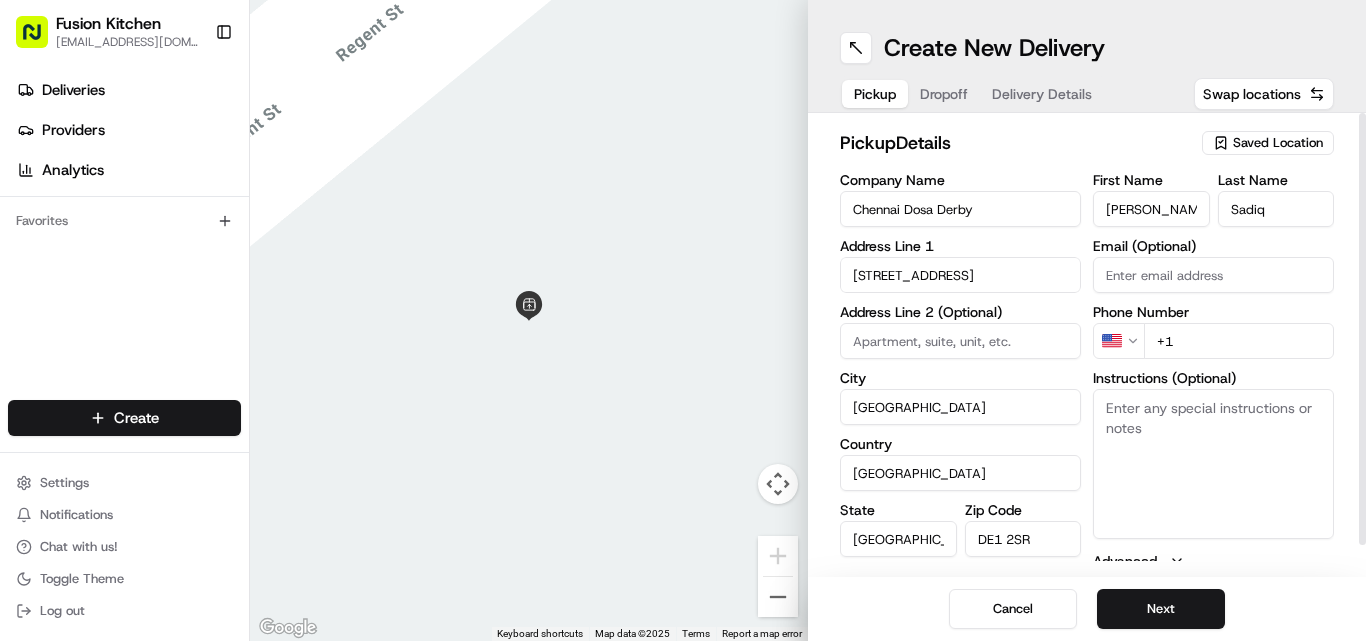 click on "Instructions (Optional)" at bounding box center (1213, 464) 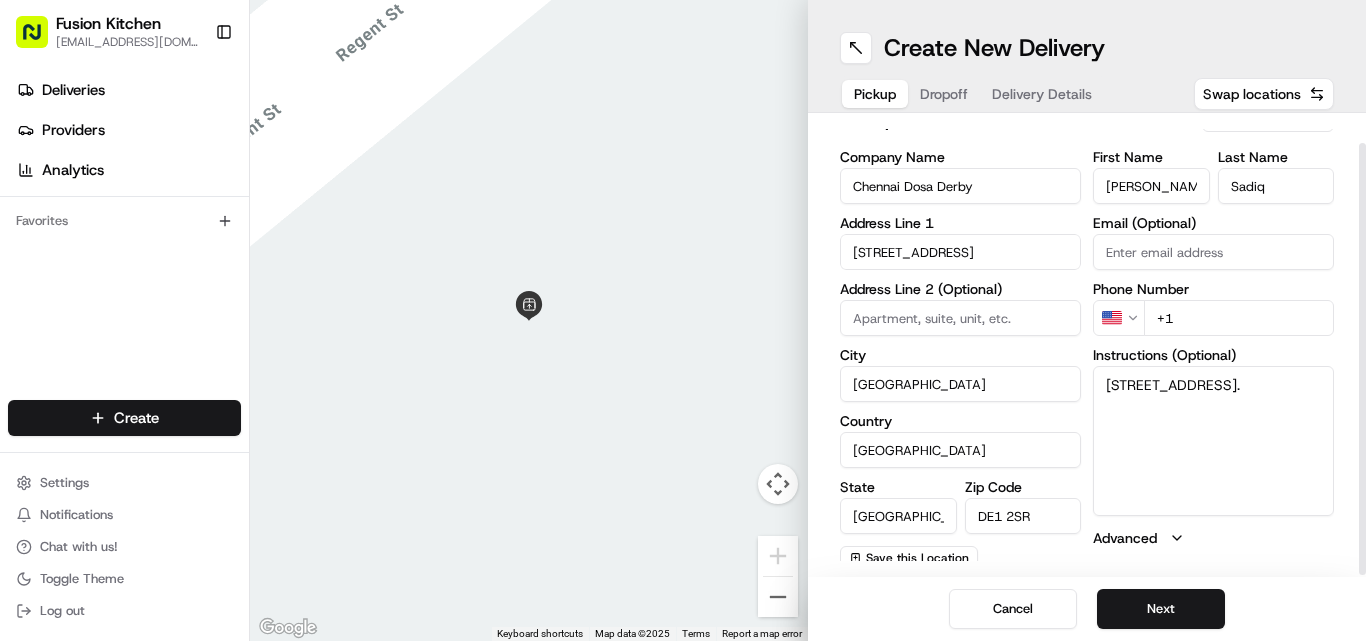 scroll, scrollTop: 32, scrollLeft: 0, axis: vertical 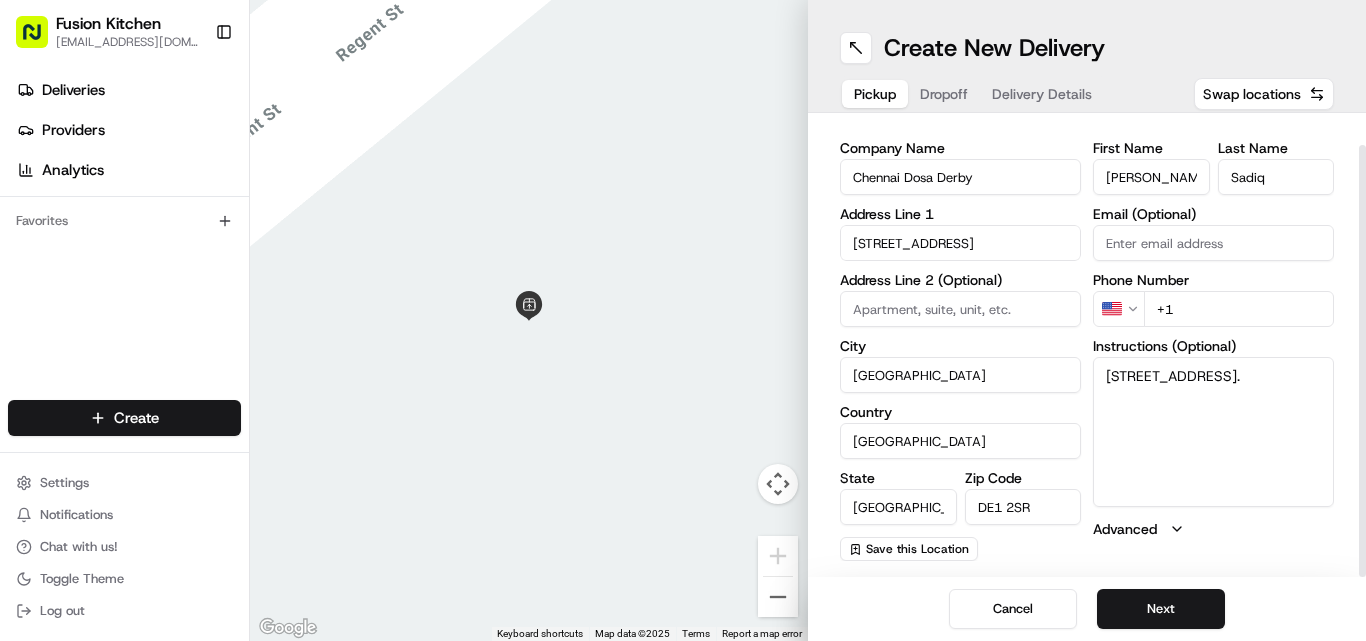 type on "[STREET_ADDRESS]." 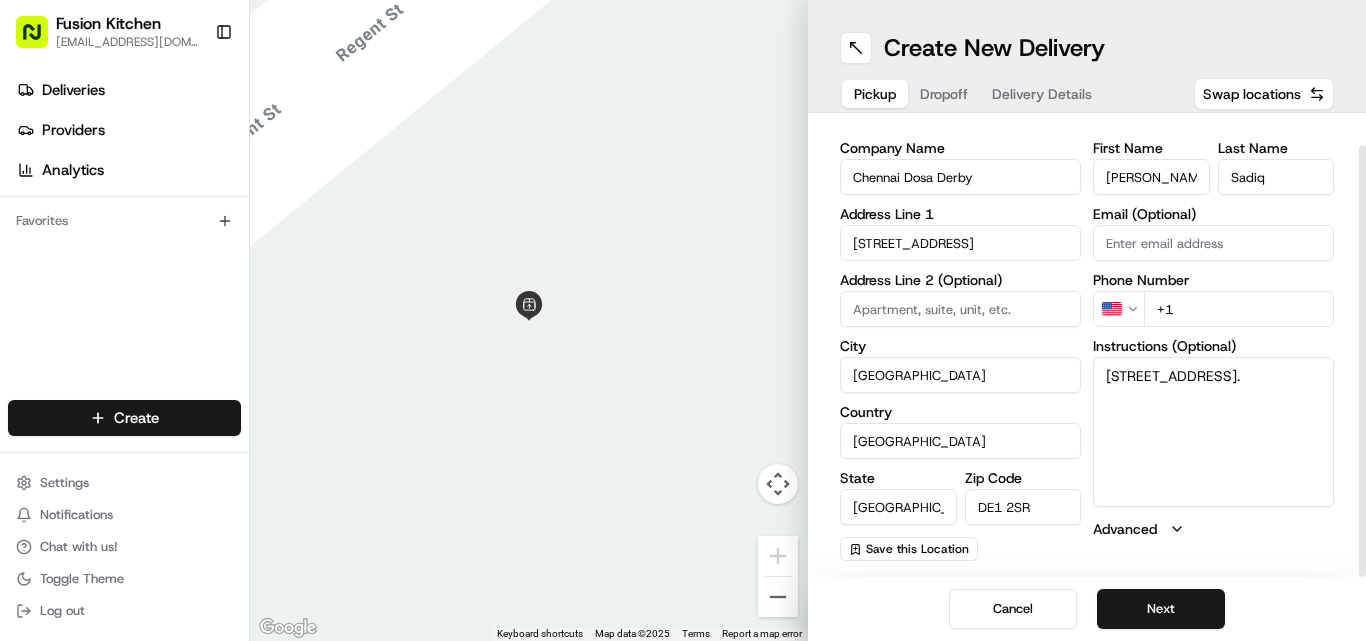 click on "Fusion Kitchen hari@fusionpos.uk Toggle Sidebar Deliveries Providers Analytics Favorites Main Menu Members & Organization Organization Users Roles Preferences Customization Tracking Orchestration Automations Dispatch Strategy Locations Pickup Locations Dropoff Locations Billing Billing Refund Requests Integrations Notification Triggers Webhooks API Keys Request Logs Create Settings Notifications Chat with us! Toggle Theme Log out ← Move left → Move right ↑ Move up ↓ Move down + Zoom in - Zoom out Home Jump left by 75% End Jump right by 75% Page Up Jump up by 75% Page Down Jump down by 75% Keyboard shortcuts Map Data Map data ©2025 Map data ©2025 1 m  Click to toggle between metric and imperial units Terms Report a map error Create New Delivery Pickup Dropoff Delivery Details Swap locations pickup  Details Saved Location Company Name Chennai Dosa Derby Address Line 1 128 London Road Address Line 2 (Optional) City Derby Country United Kingdom State England Zip Code DE1 2SR First Name" at bounding box center (683, 320) 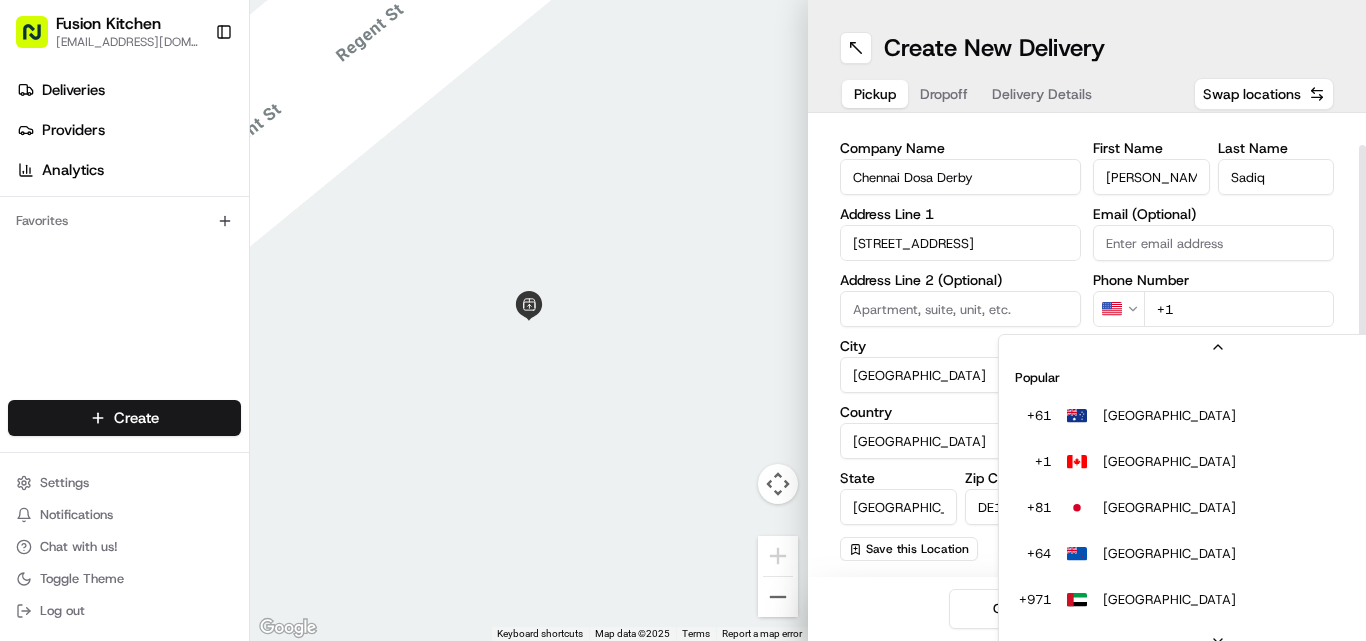 scroll, scrollTop: 86, scrollLeft: 0, axis: vertical 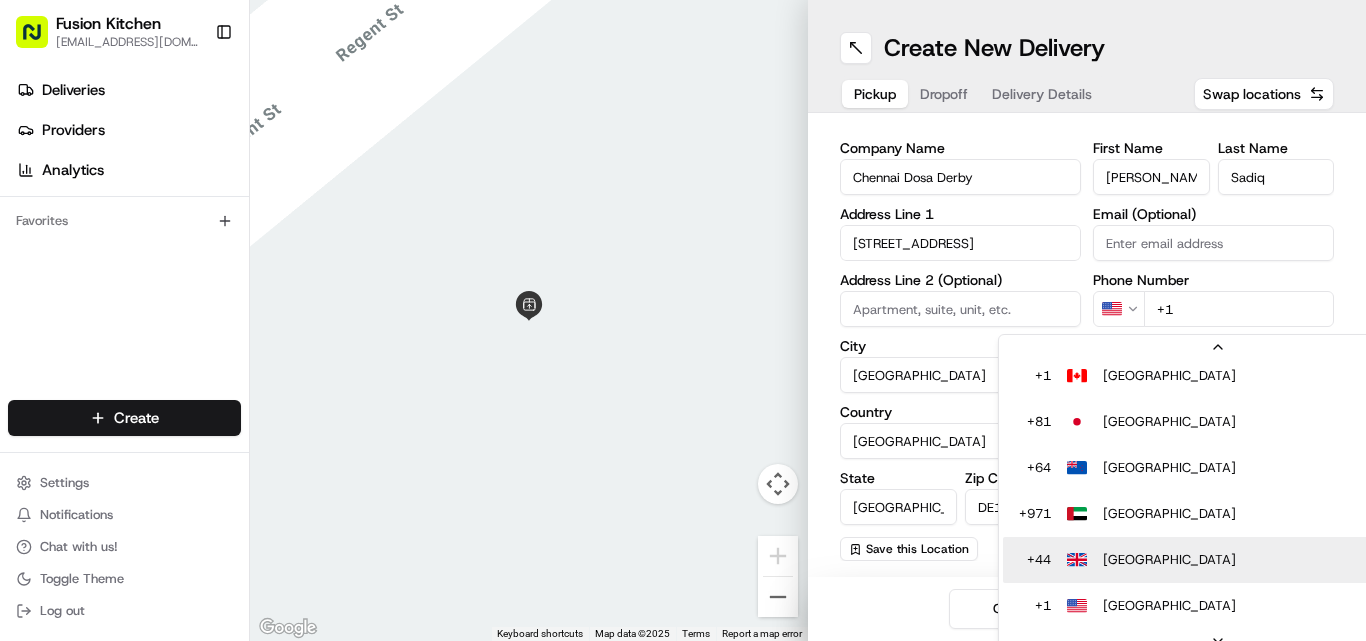 type on "+44" 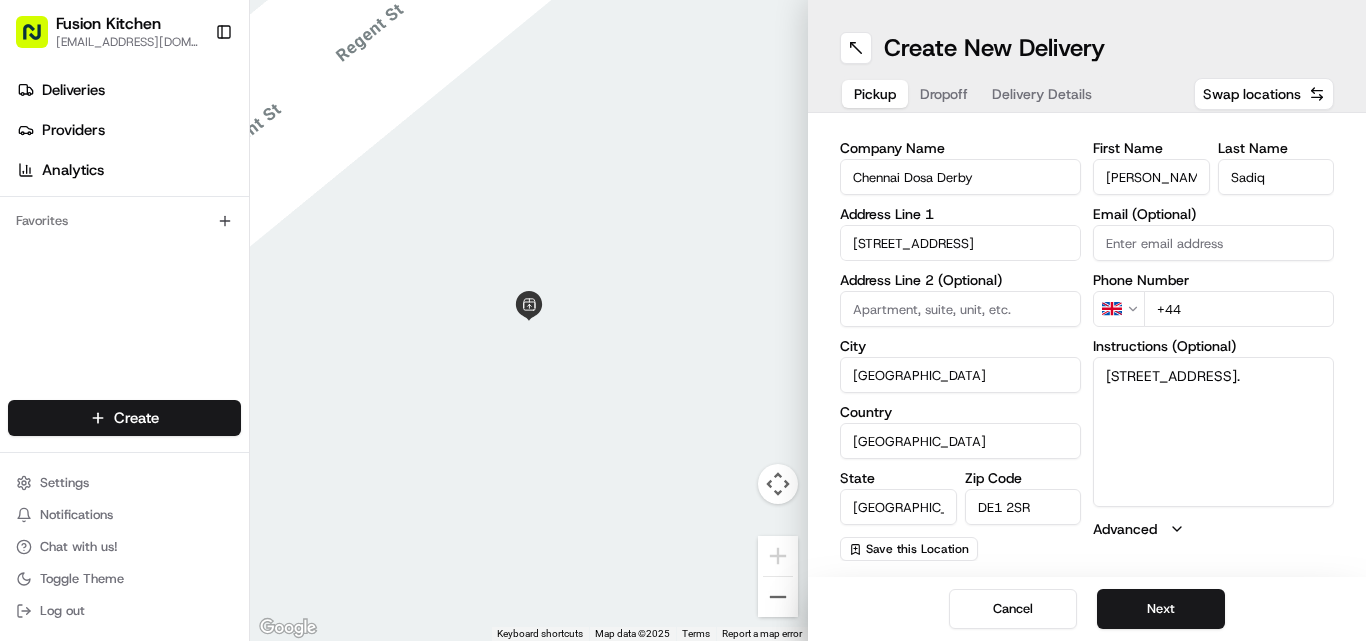 click on "Dropoff" at bounding box center [944, 94] 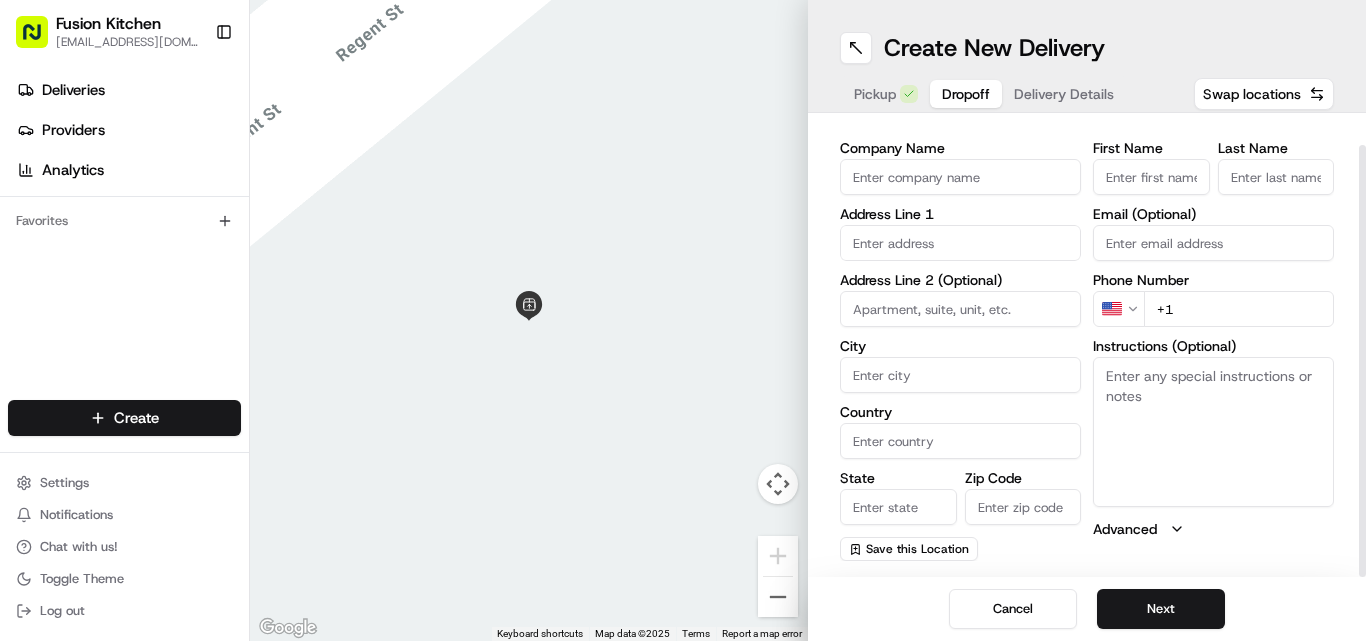 click on "Company Name" at bounding box center (960, 177) 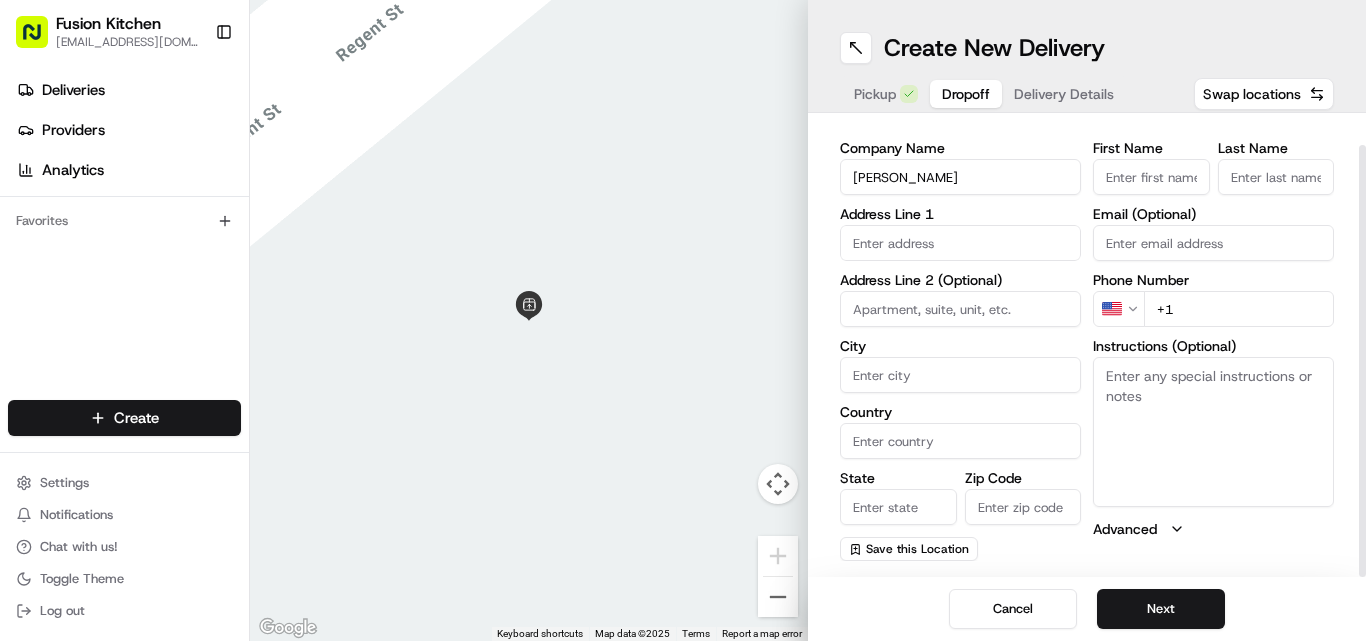 type on "[PERSON_NAME]" 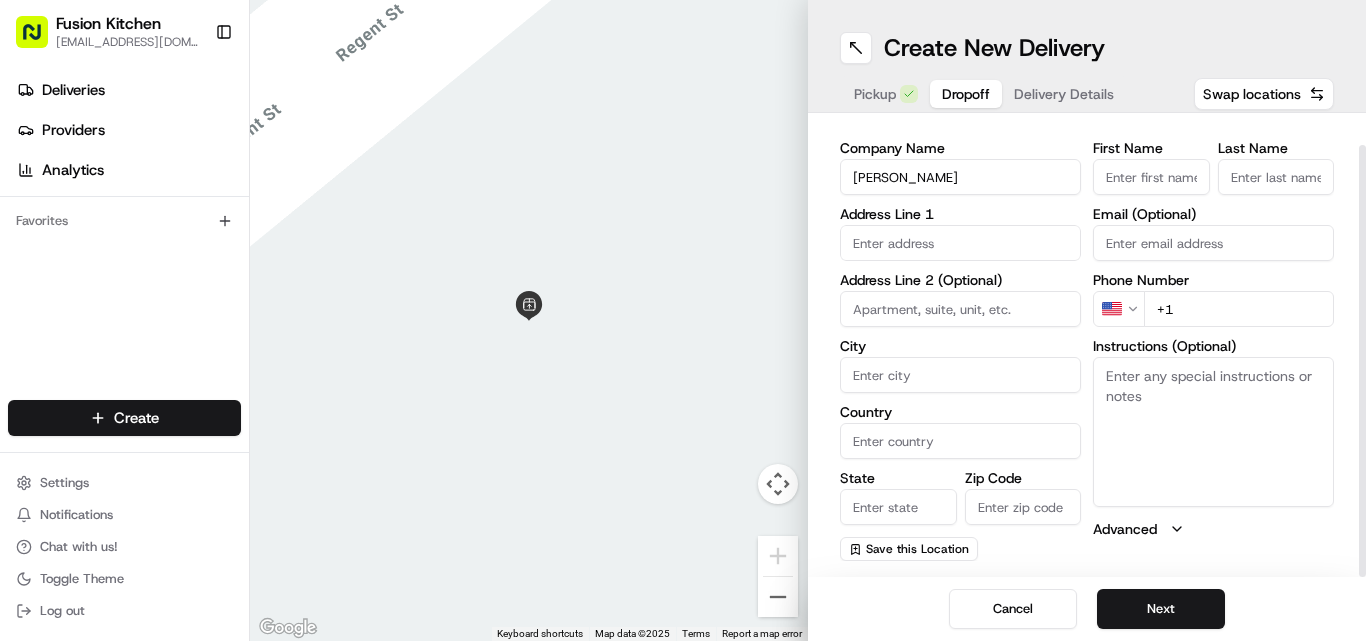 paste on "[PERSON_NAME]" 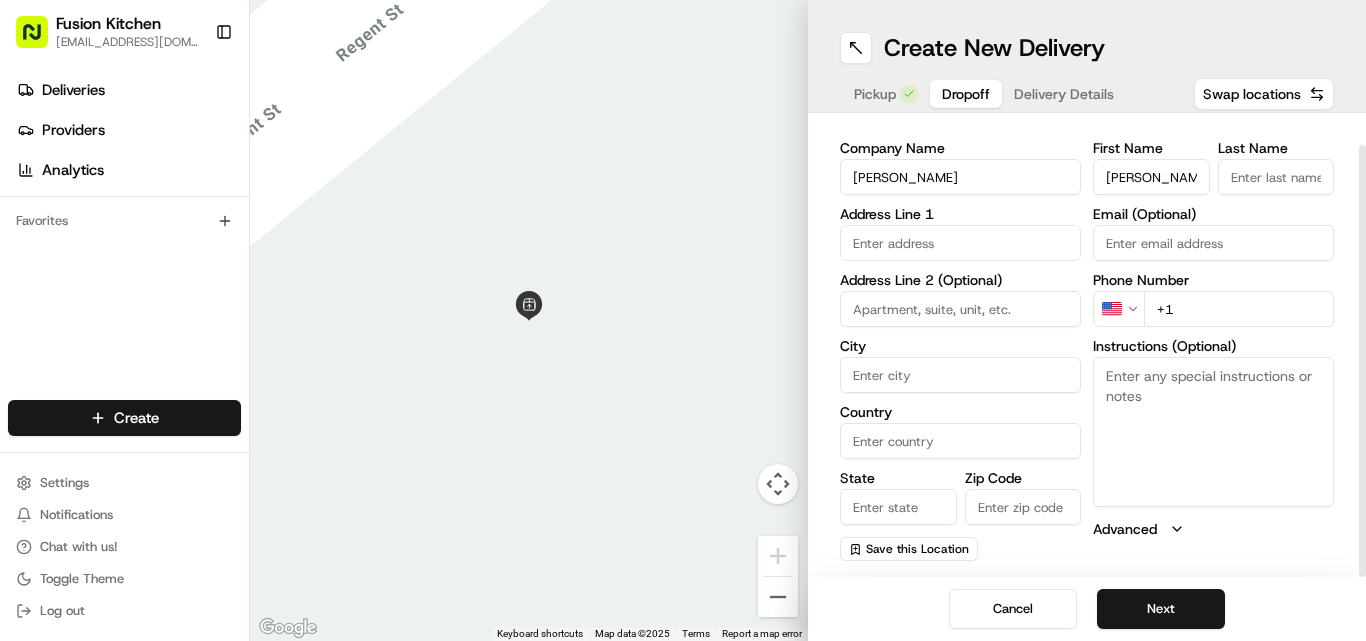 scroll, scrollTop: 0, scrollLeft: 61, axis: horizontal 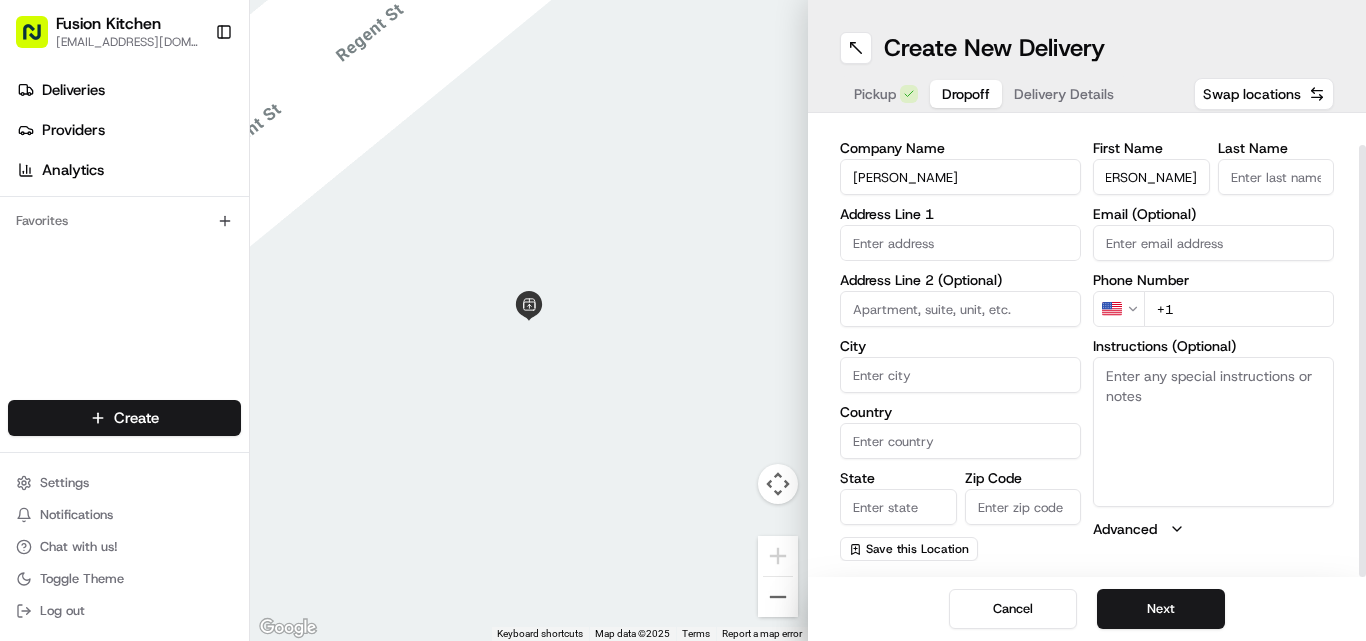 click on "[PERSON_NAME]" at bounding box center [1151, 177] 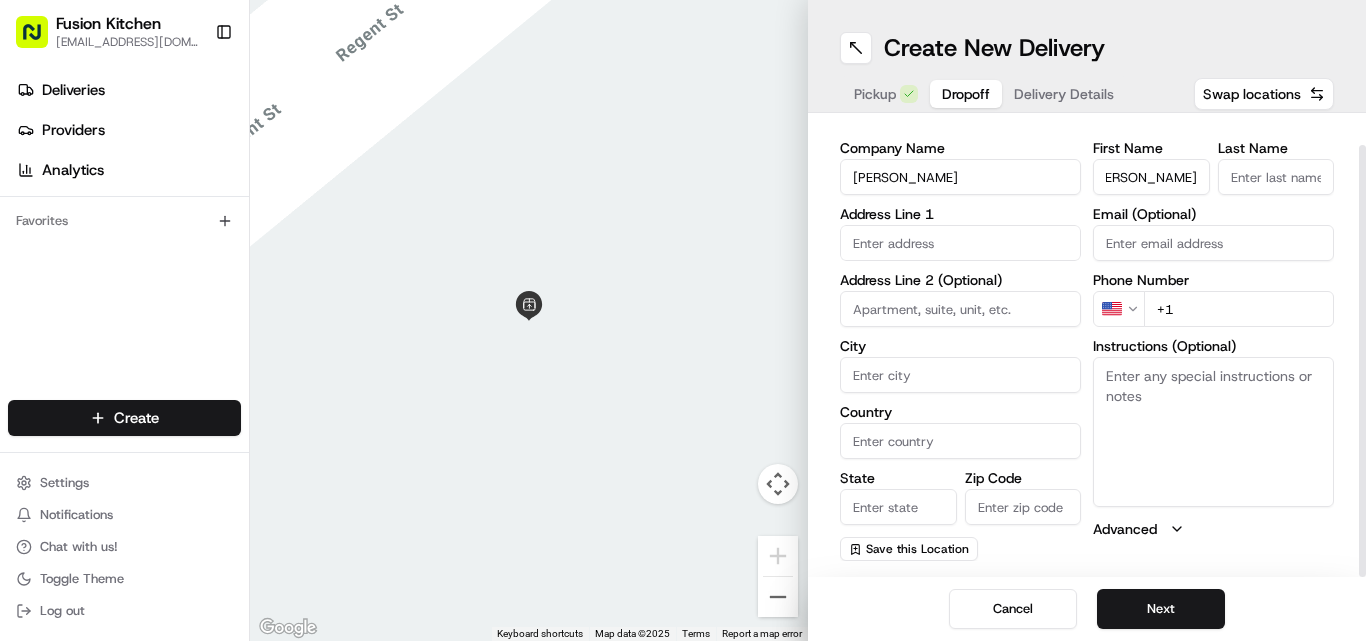 scroll, scrollTop: 0, scrollLeft: 0, axis: both 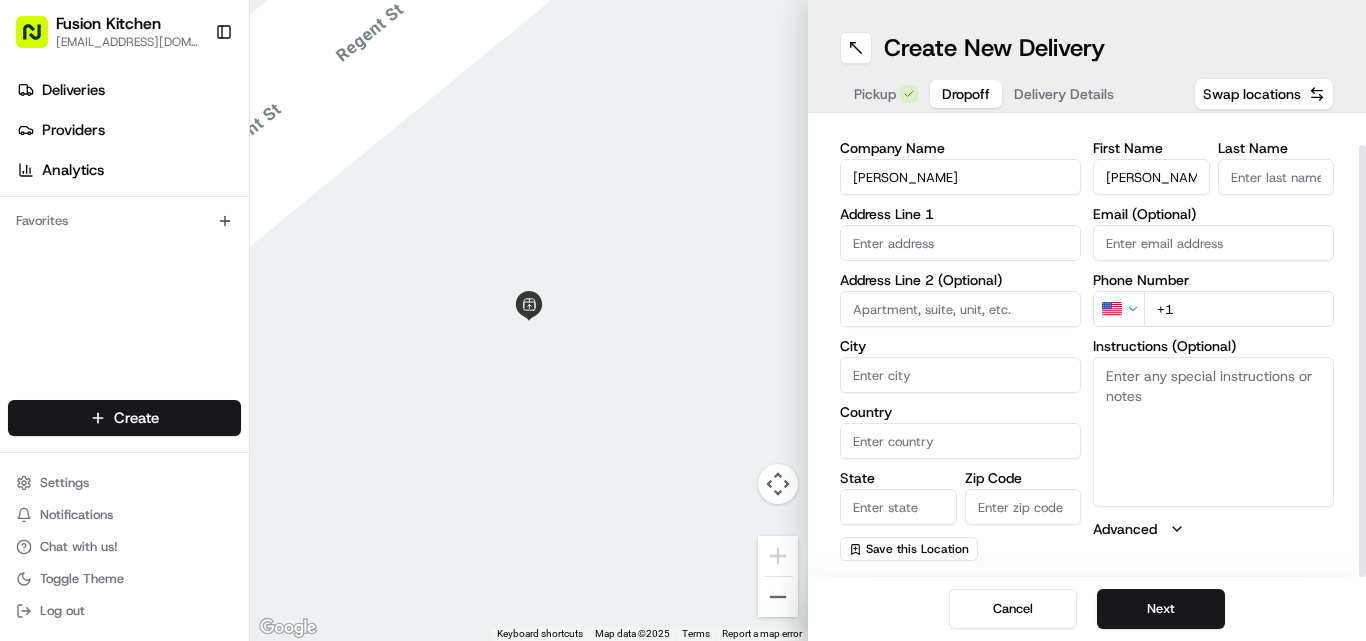 type on "Pavankumar" 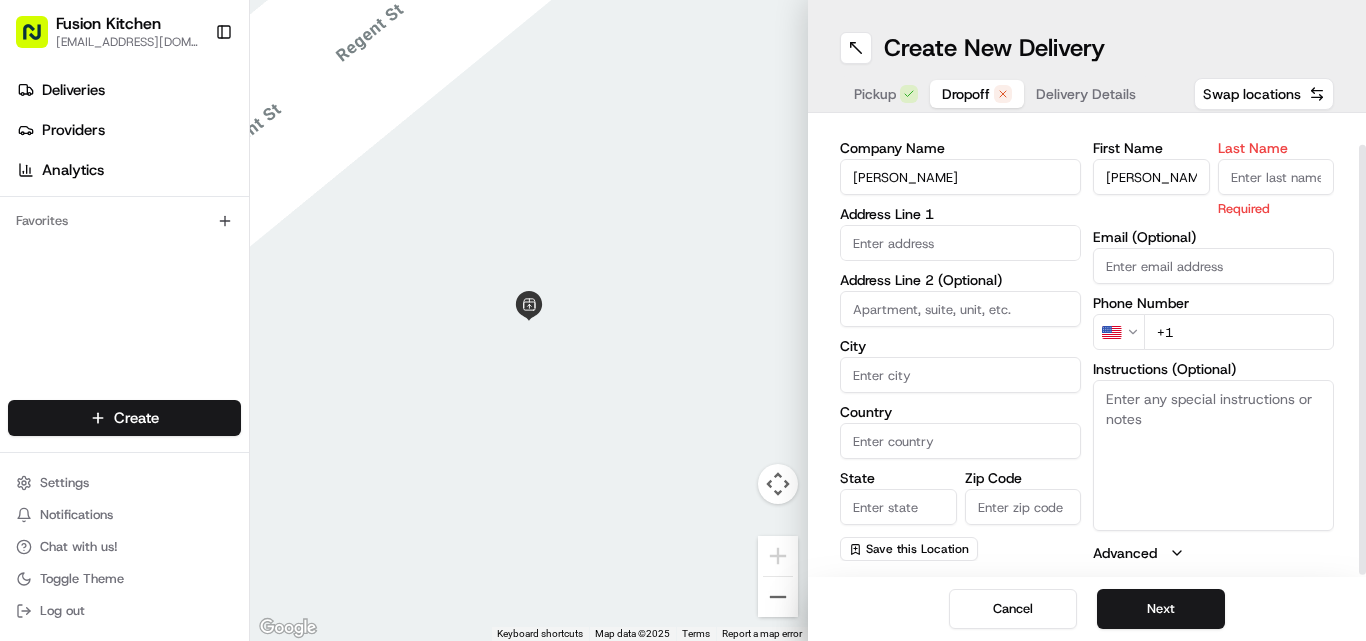 paste on "Kammireddy" 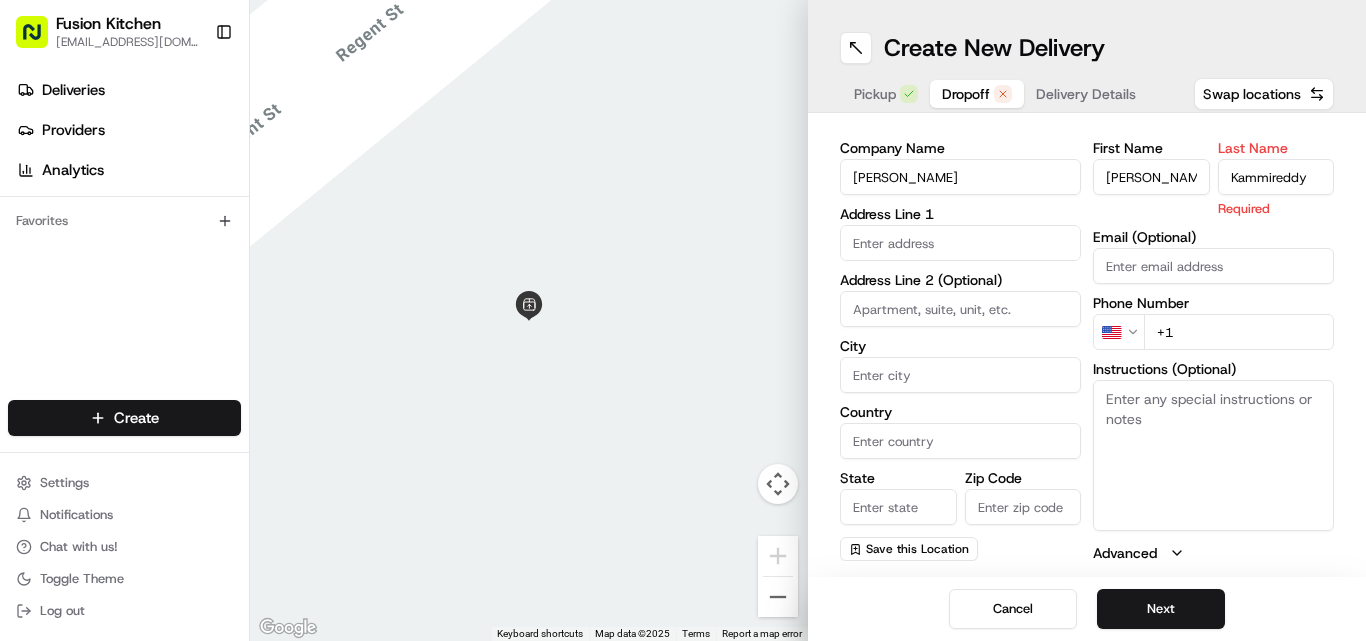 type on "Kammireddy" 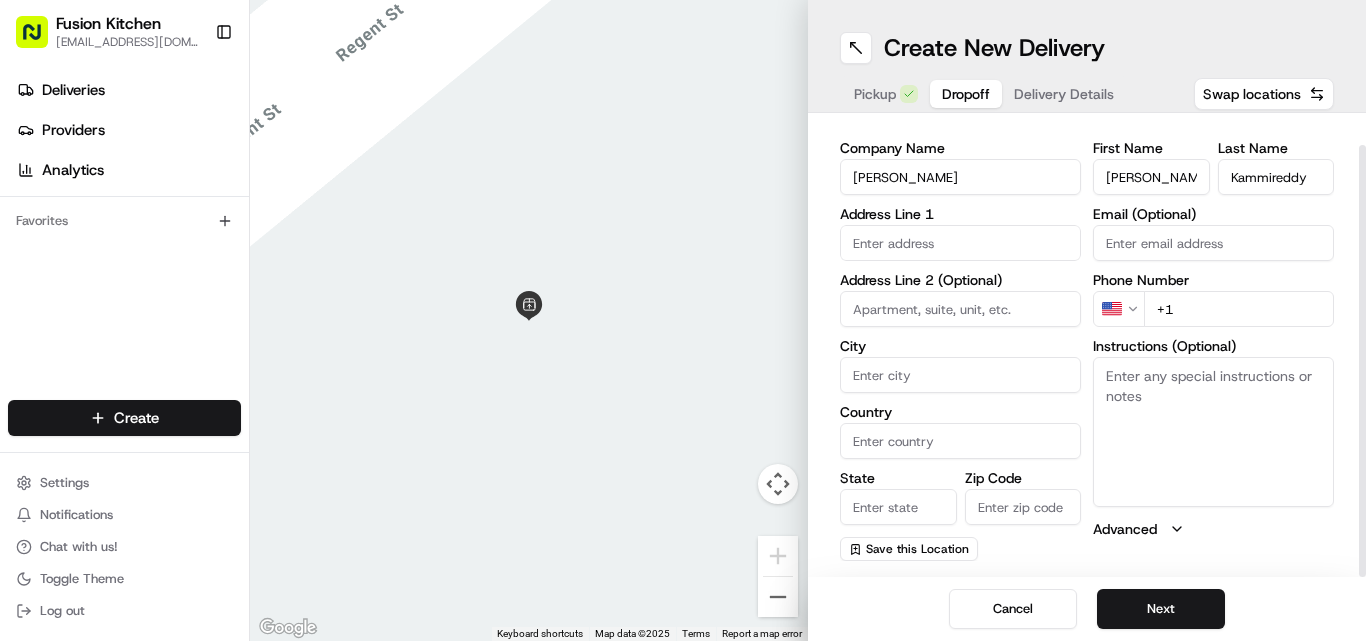 click at bounding box center (960, 243) 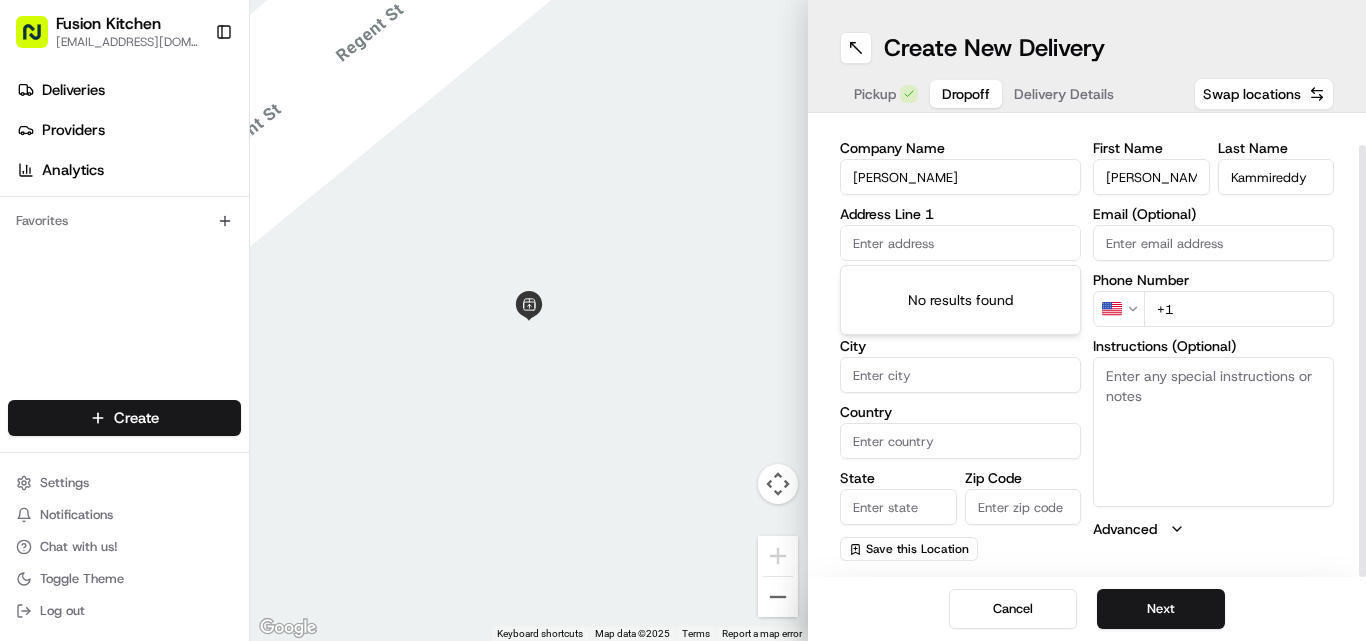 paste on "6, Panama Circle, Derby, DE24 1AE" 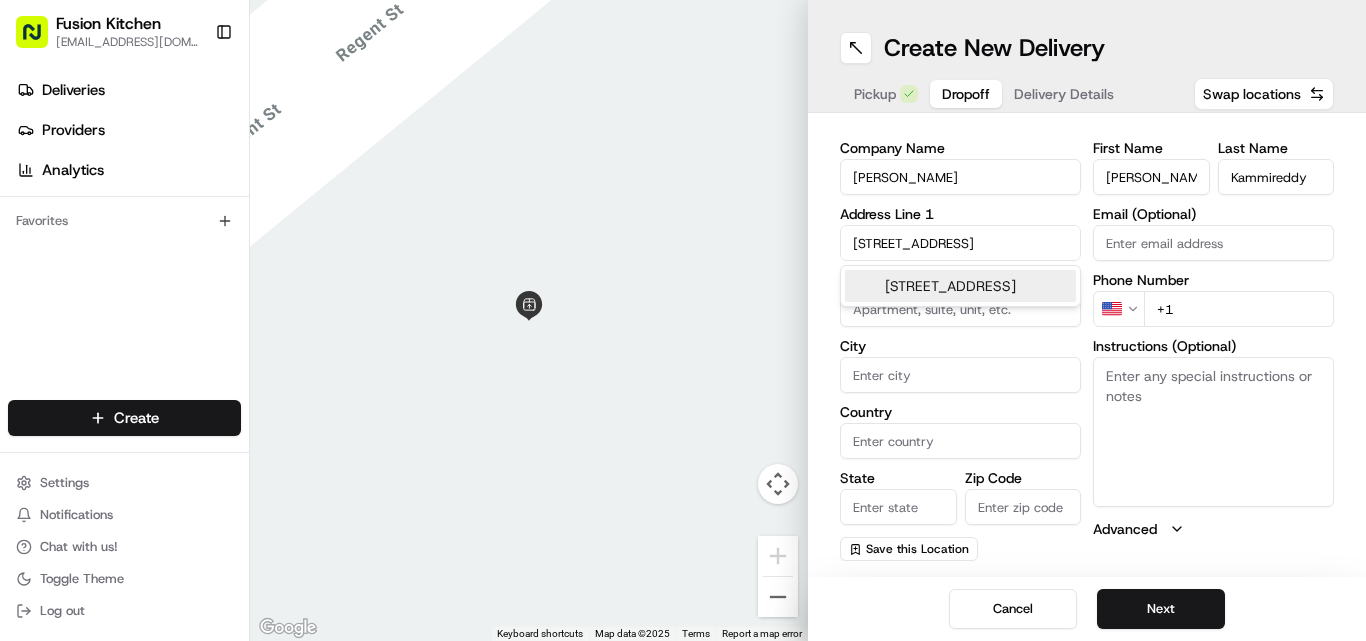 click on "6 Panama Circle, Derby DE24 1AE, UK" at bounding box center (960, 286) 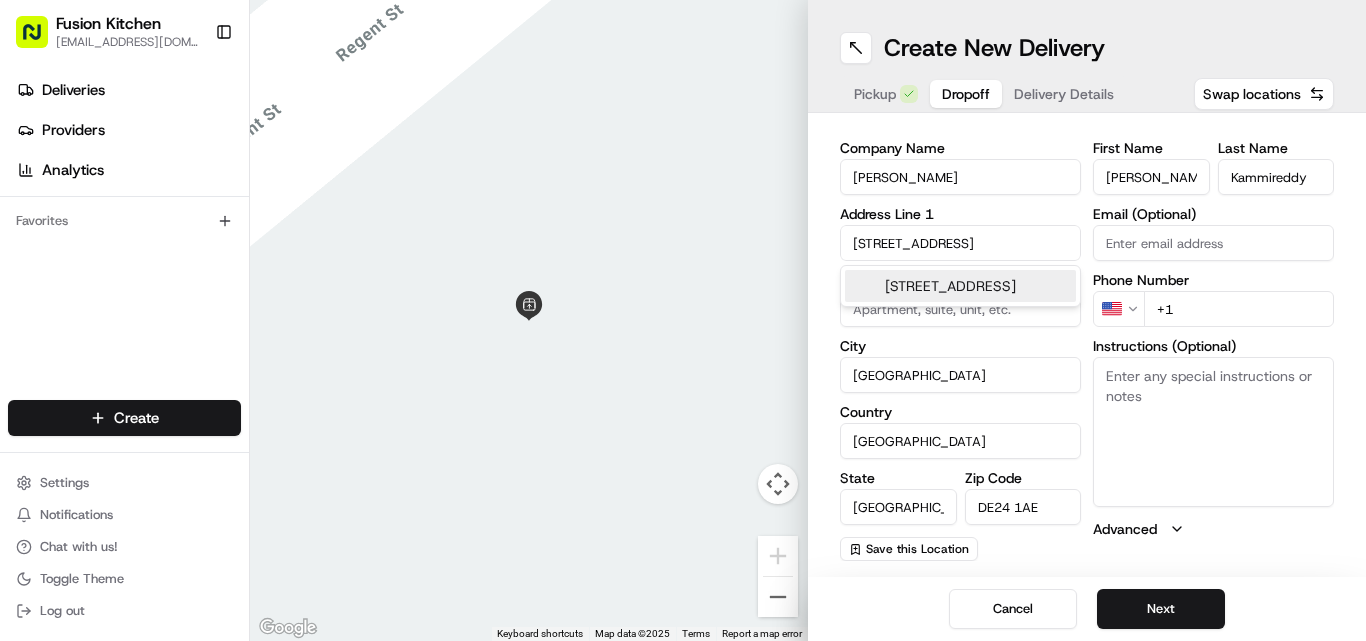 type on "6 Panama Circle" 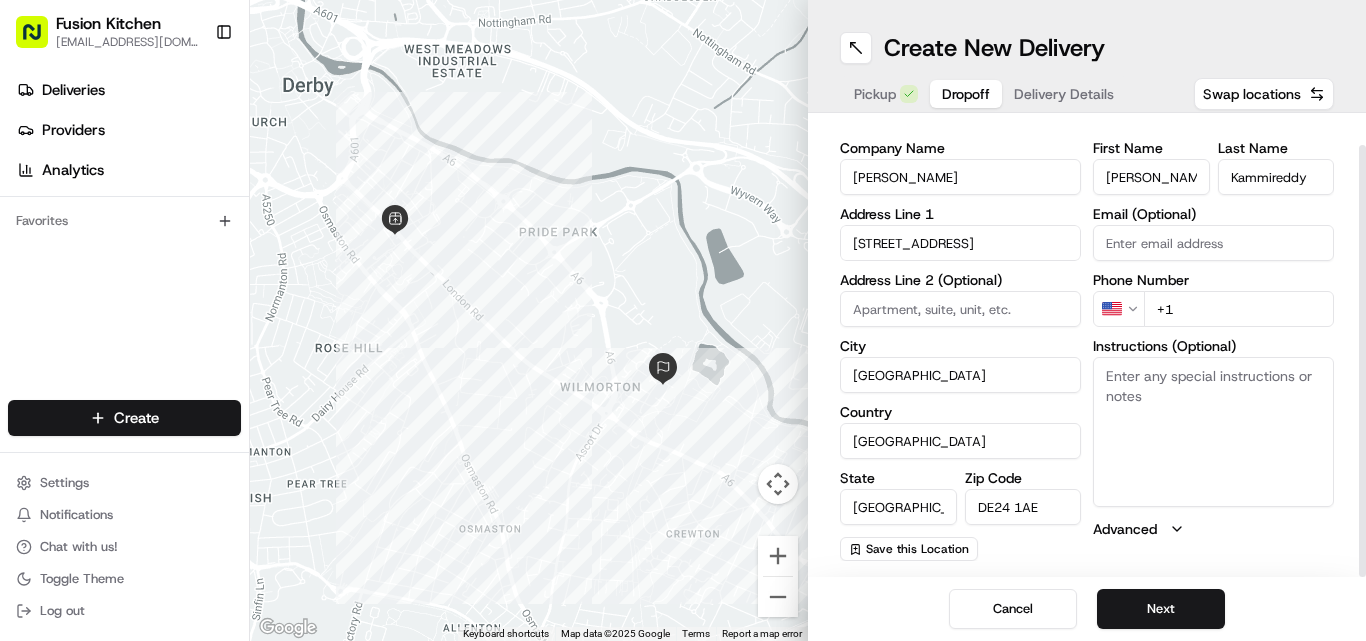 click on "Instructions (Optional)" at bounding box center (1213, 432) 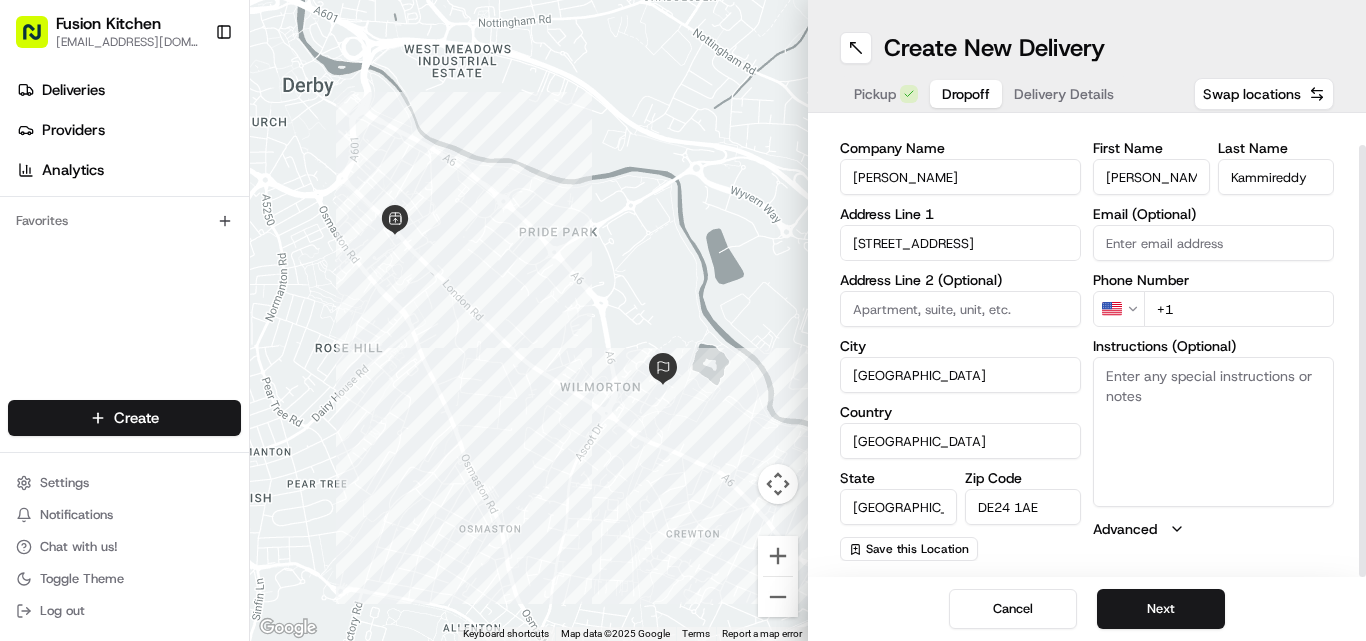 paste on "[STREET_ADDRESS]" 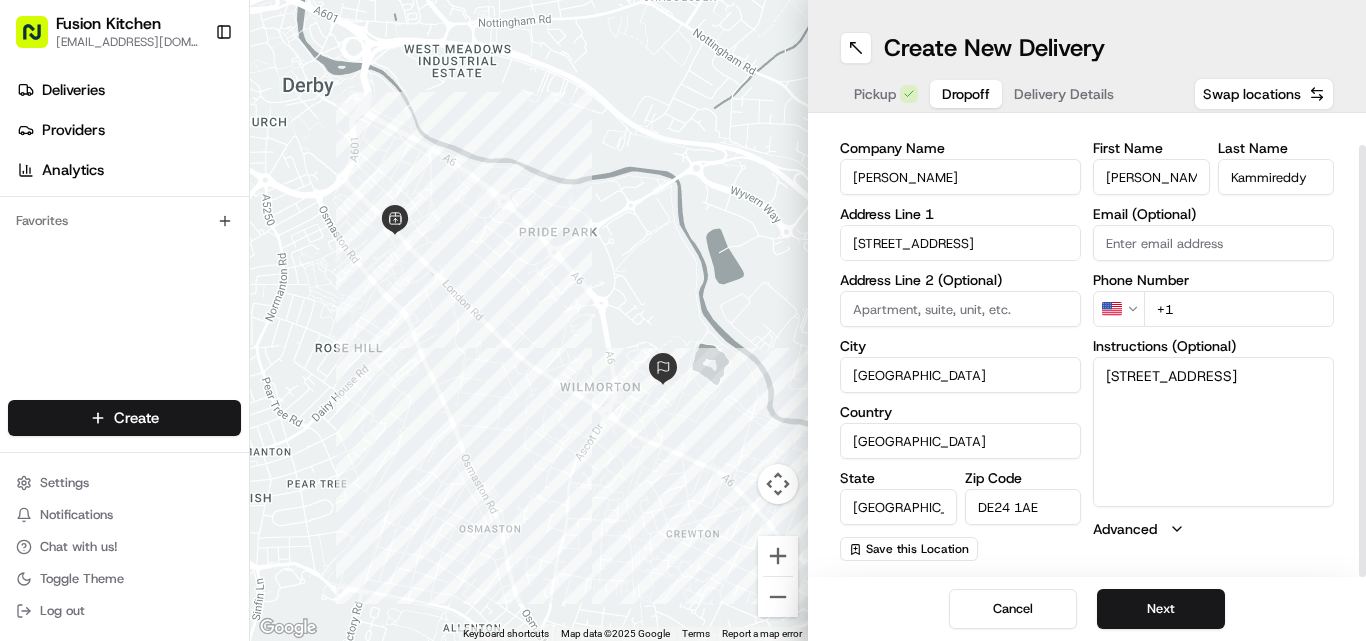 type on "[STREET_ADDRESS]" 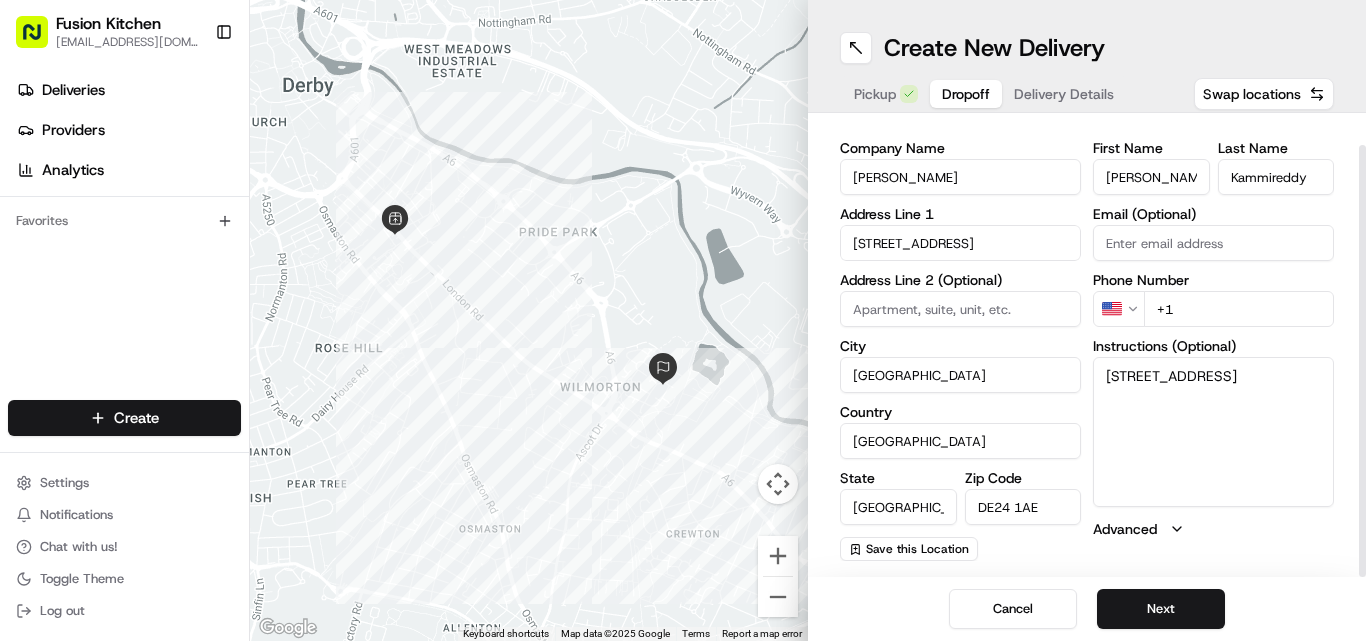 click on "Fusion Kitchen hari@fusionpos.uk Toggle Sidebar Deliveries Providers Analytics Favorites Main Menu Members & Organization Organization Users Roles Preferences Customization Tracking Orchestration Automations Dispatch Strategy Locations Pickup Locations Dropoff Locations Billing Billing Refund Requests Integrations Notification Triggers Webhooks API Keys Request Logs Create Settings Notifications Chat with us! Toggle Theme Log out ← Move left → Move right ↑ Move up ↓ Move down + Zoom in - Zoom out Home Jump left by 75% End Jump right by 75% Page Up Jump up by 75% Page Down Jump down by 75% Keyboard shortcuts Map Data Map data ©2025 Google Map data ©2025 Google 200 m  Click to toggle between metric and imperial units Terms Report a map error Create New Delivery Pickup Dropoff Delivery Details Swap locations dropoff  Details Saved Location Company Name Pavankumar Kammireddy Address Line 1 6 Panama Circle Address Line 2 (Optional) City Derby Country United Kingdom State England Zip Code" at bounding box center (683, 320) 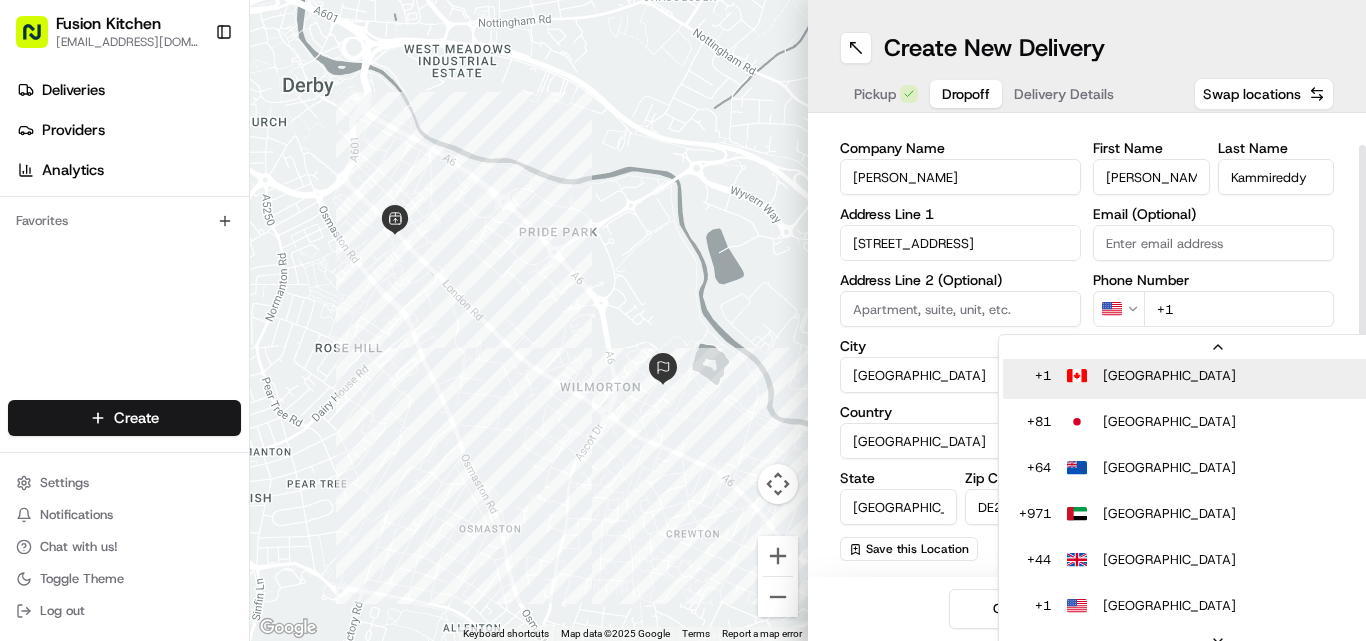 scroll, scrollTop: 40, scrollLeft: 0, axis: vertical 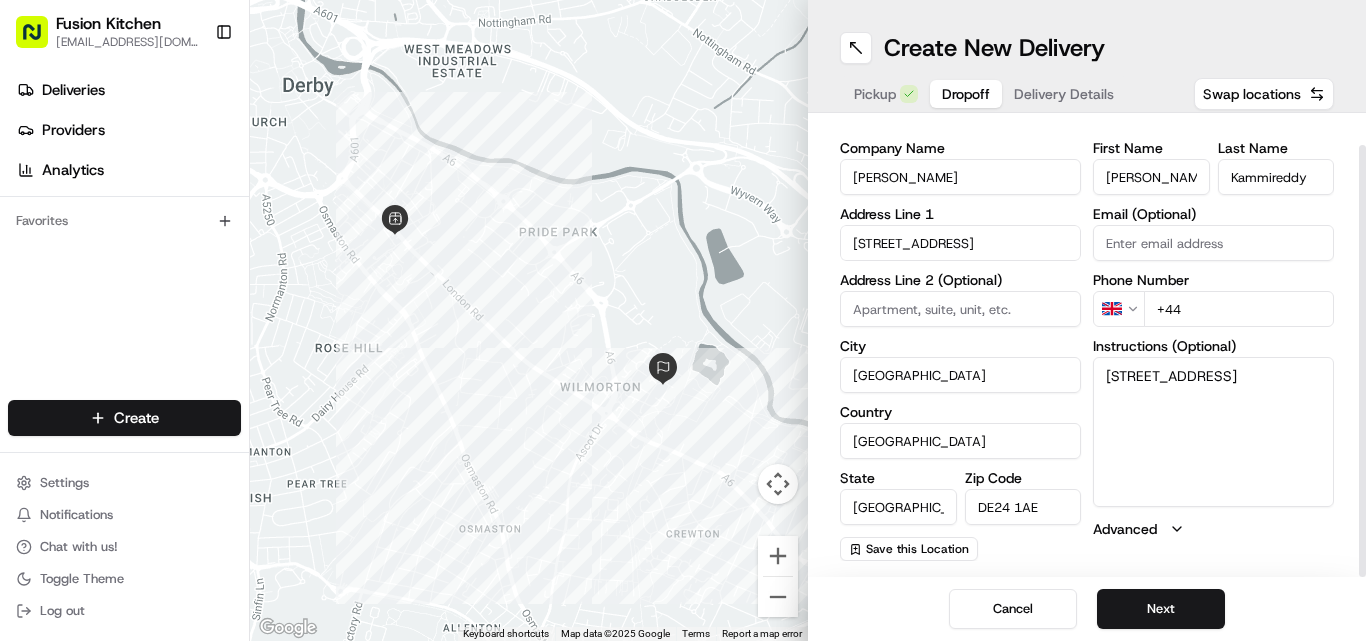 click on "+44" at bounding box center [1239, 309] 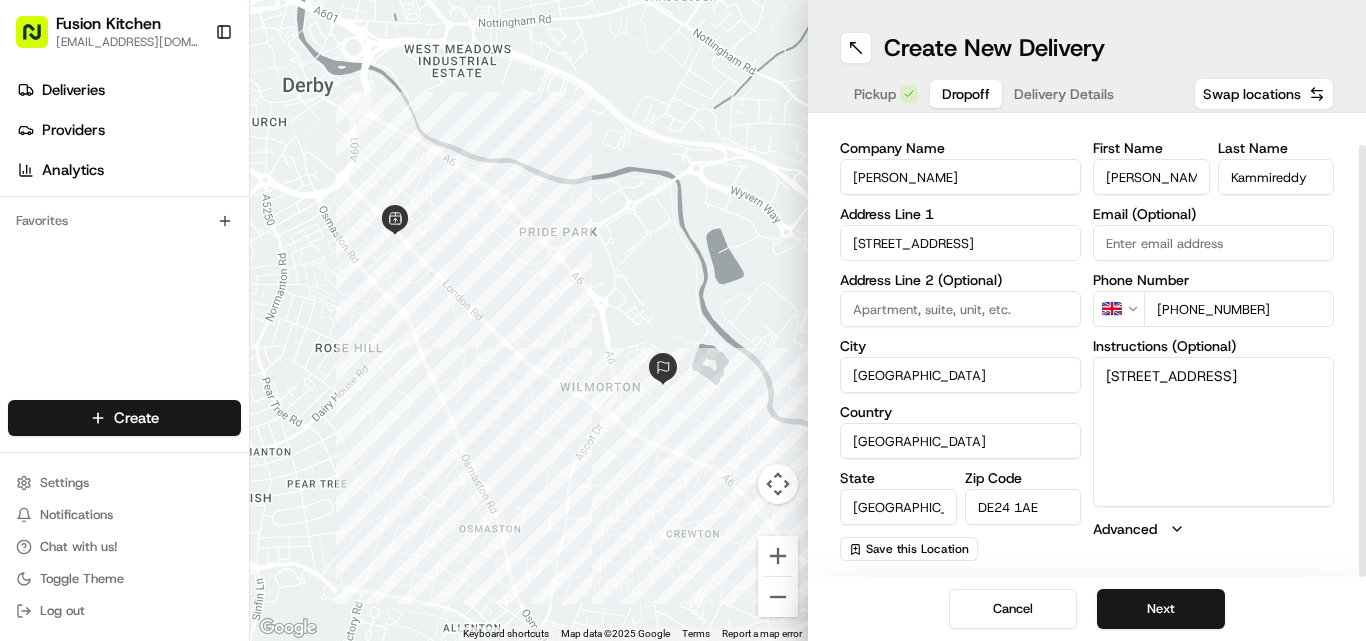 click on "Pickup" at bounding box center [875, 94] 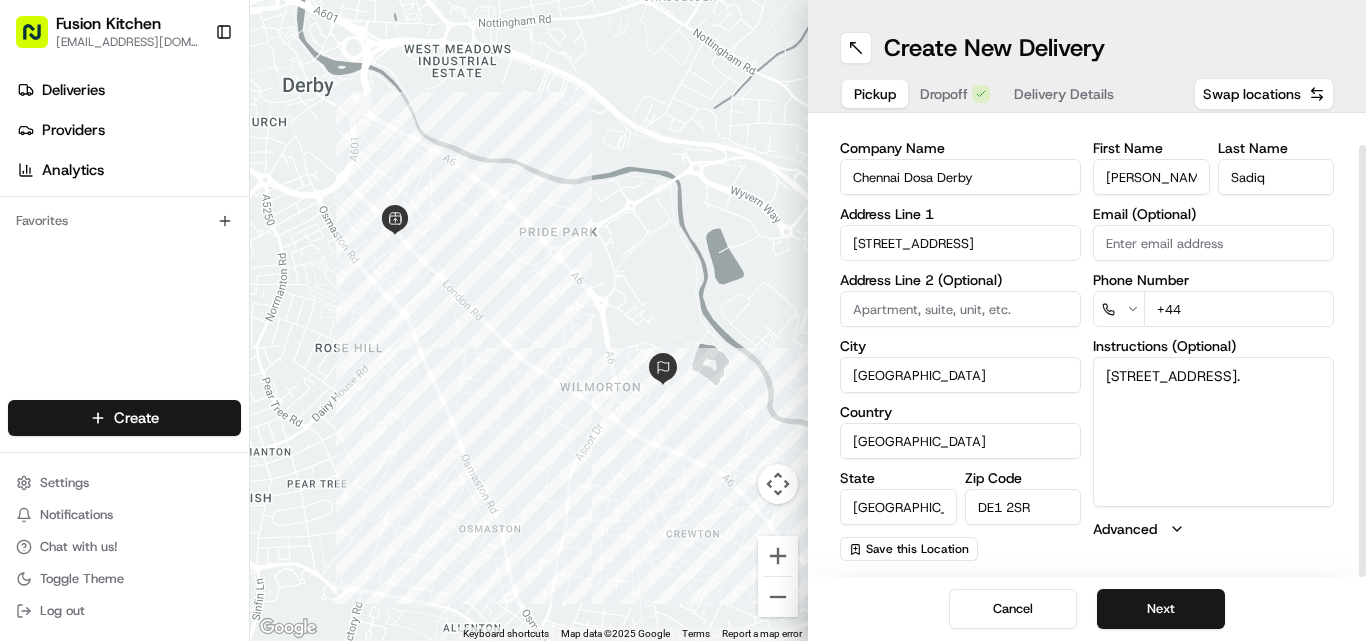 click on "+44" at bounding box center [1239, 309] 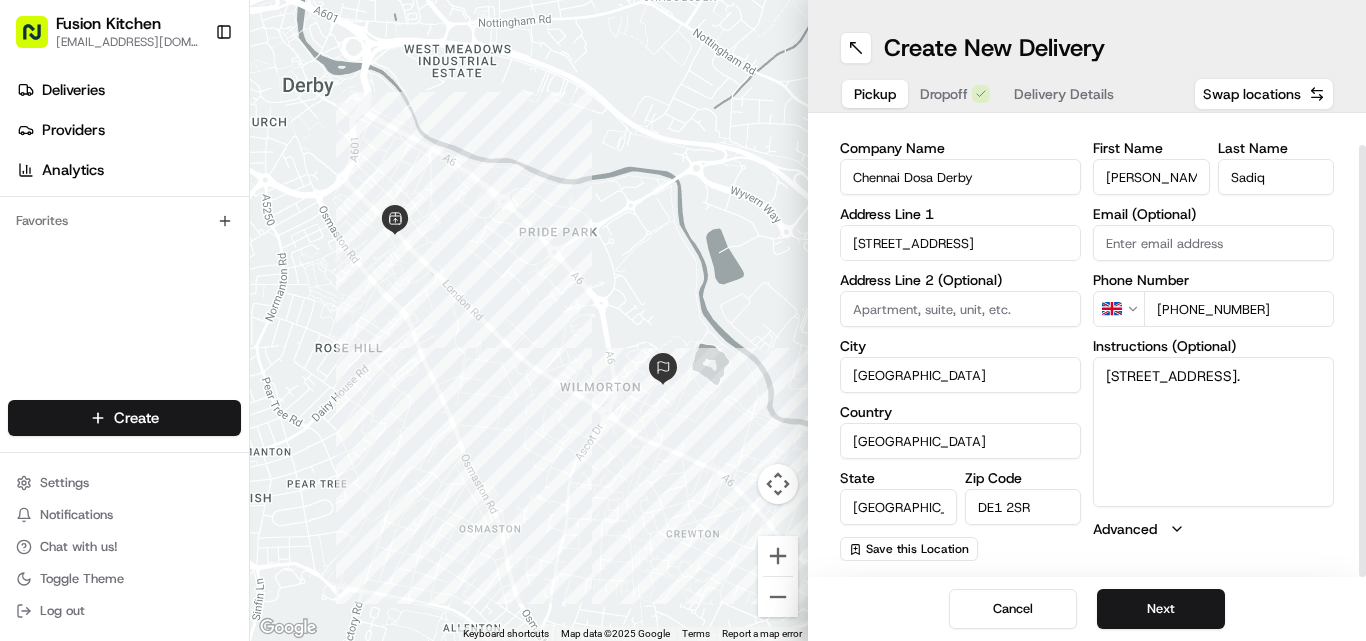 type on "[PHONE_NUMBER]" 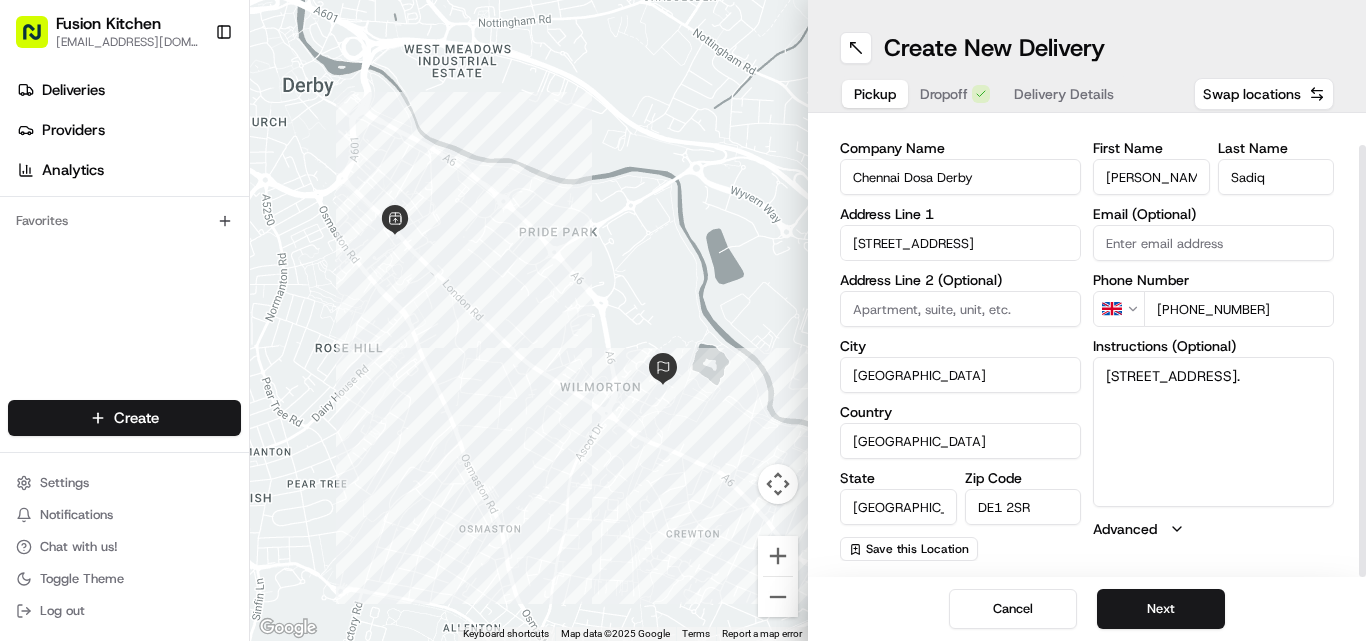 click on "Fusion Kitchen hari@fusionpos.uk Toggle Sidebar Deliveries Providers Analytics Favorites Main Menu Members & Organization Organization Users Roles Preferences Customization Tracking Orchestration Automations Dispatch Strategy Locations Pickup Locations Dropoff Locations Billing Billing Refund Requests Integrations Notification Triggers Webhooks API Keys Request Logs Create Settings Notifications Chat with us! Toggle Theme Log out ← Move left → Move right ↑ Move up ↓ Move down + Zoom in - Zoom out Home Jump left by 75% End Jump right by 75% Page Up Jump up by 75% Page Down Jump down by 75% Keyboard shortcuts Map Data Map data ©2025 Google Map data ©2025 Google 200 m  Click to toggle between metric and imperial units Terms Report a map error Create New Delivery Pickup Dropoff Delivery Details Swap locations pickup  Details Saved Location Company Name Chennai Dosa Derby Address Line 1 128 London Road Address Line 2 (Optional) City Derby Country United Kingdom State England Zip Code GB" at bounding box center (683, 320) 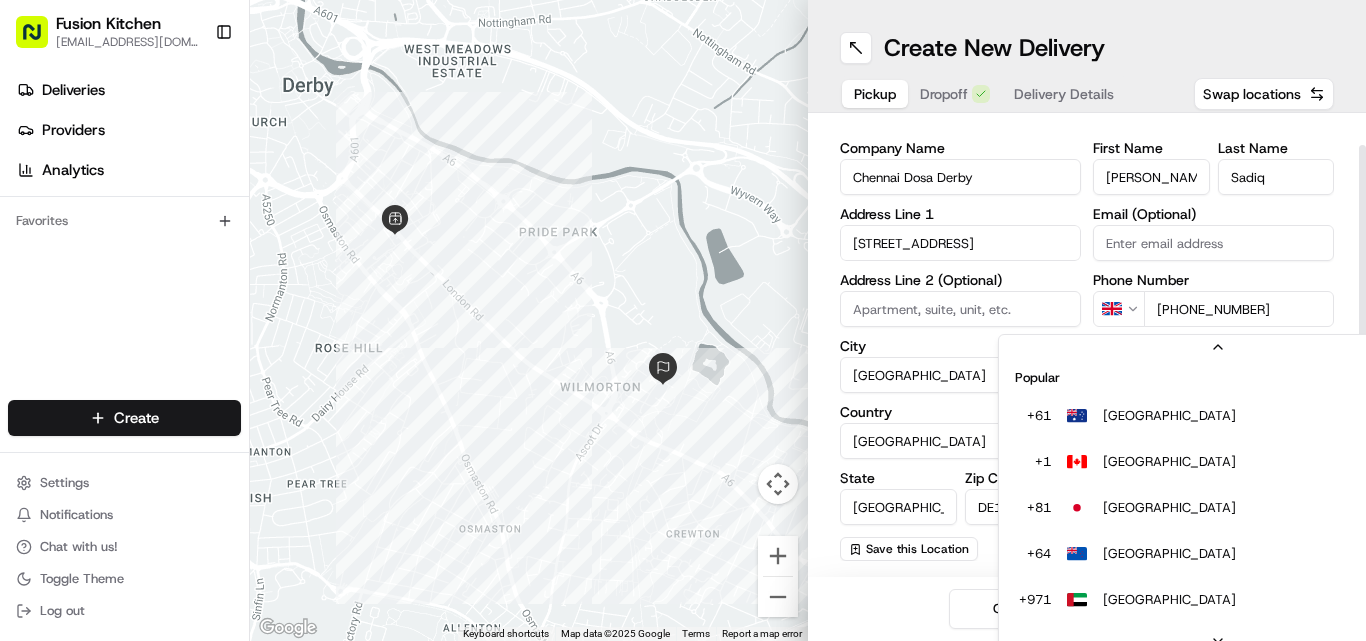scroll, scrollTop: 40, scrollLeft: 0, axis: vertical 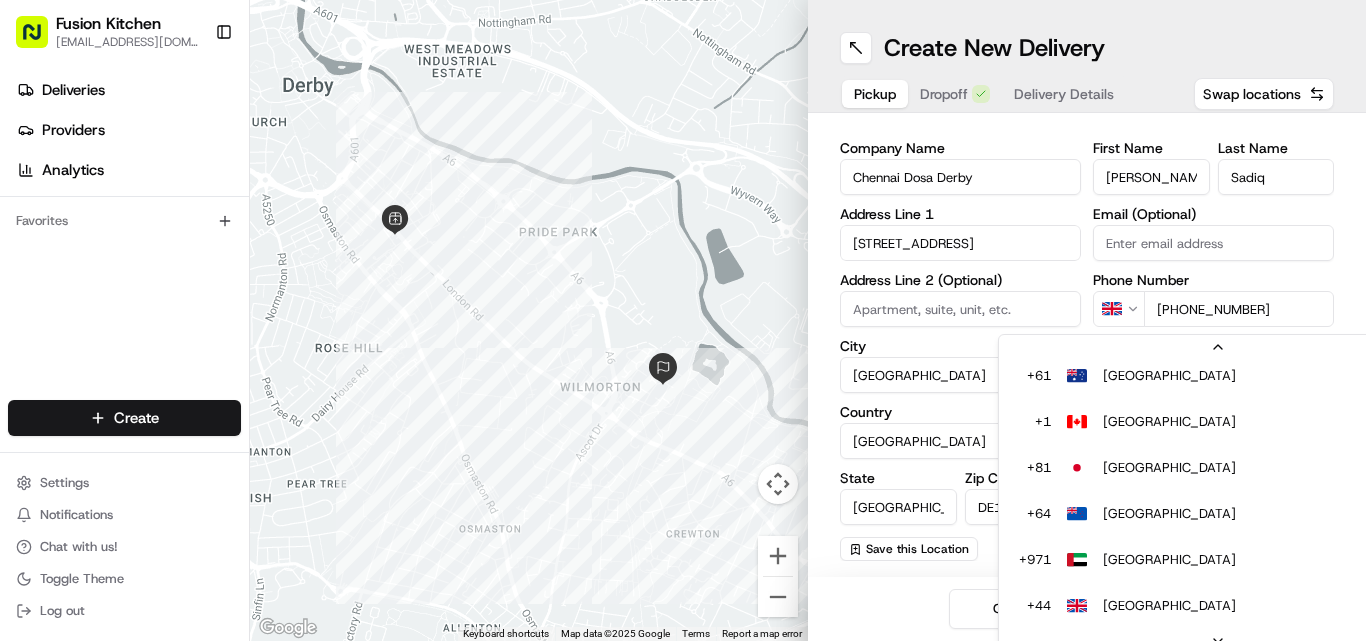 click on "Fusion Kitchen hari@fusionpos.uk Toggle Sidebar Deliveries Providers Analytics Favorites Main Menu Members & Organization Organization Users Roles Preferences Customization Tracking Orchestration Automations Dispatch Strategy Locations Pickup Locations Dropoff Locations Billing Billing Refund Requests Integrations Notification Triggers Webhooks API Keys Request Logs Create Settings Notifications Chat with us! Toggle Theme Log out ← Move left → Move right ↑ Move up ↓ Move down + Zoom in - Zoom out Home Jump left by 75% End Jump right by 75% Page Up Jump up by 75% Page Down Jump down by 75% Keyboard shortcuts Map Data Map data ©2025 Google Map data ©2025 Google 200 m  Click to toggle between metric and imperial units Terms Report a map error Create New Delivery Pickup Dropoff Delivery Details Swap locations pickup  Details Saved Location Company Name Chennai Dosa Derby Address Line 1 128 London Road Address Line 2 (Optional) City Derby Country United Kingdom State England Zip Code GB" at bounding box center (683, 320) 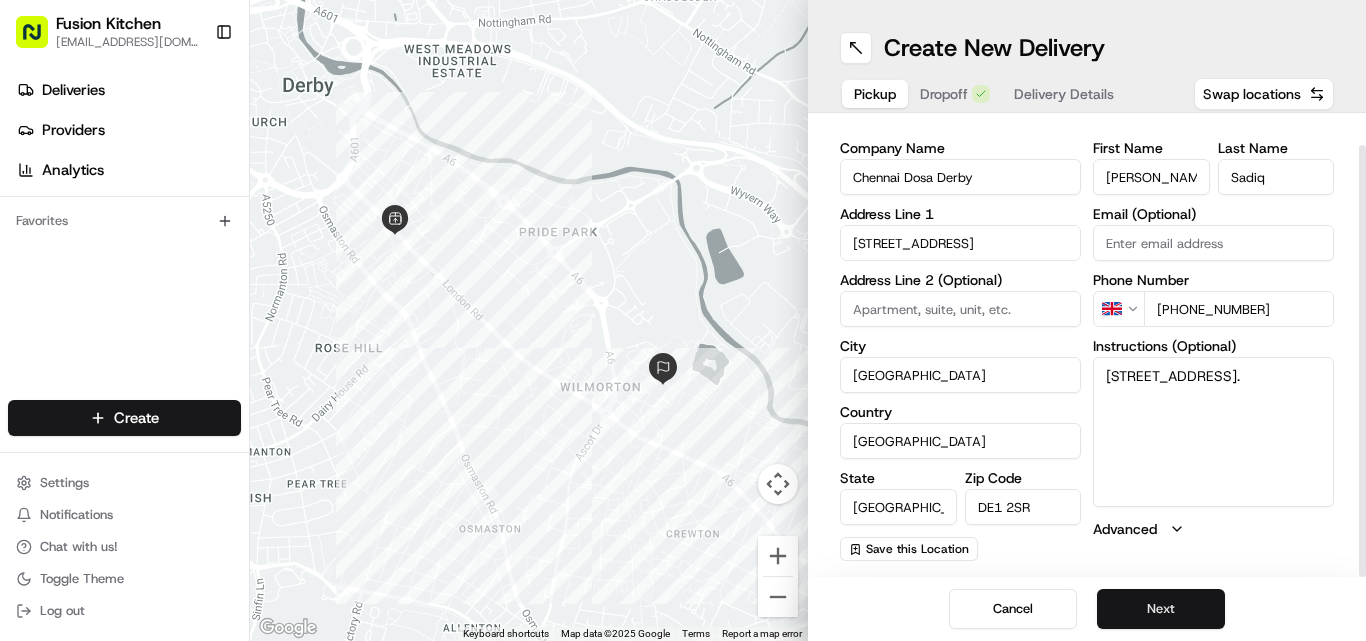 click on "Next" at bounding box center [1161, 609] 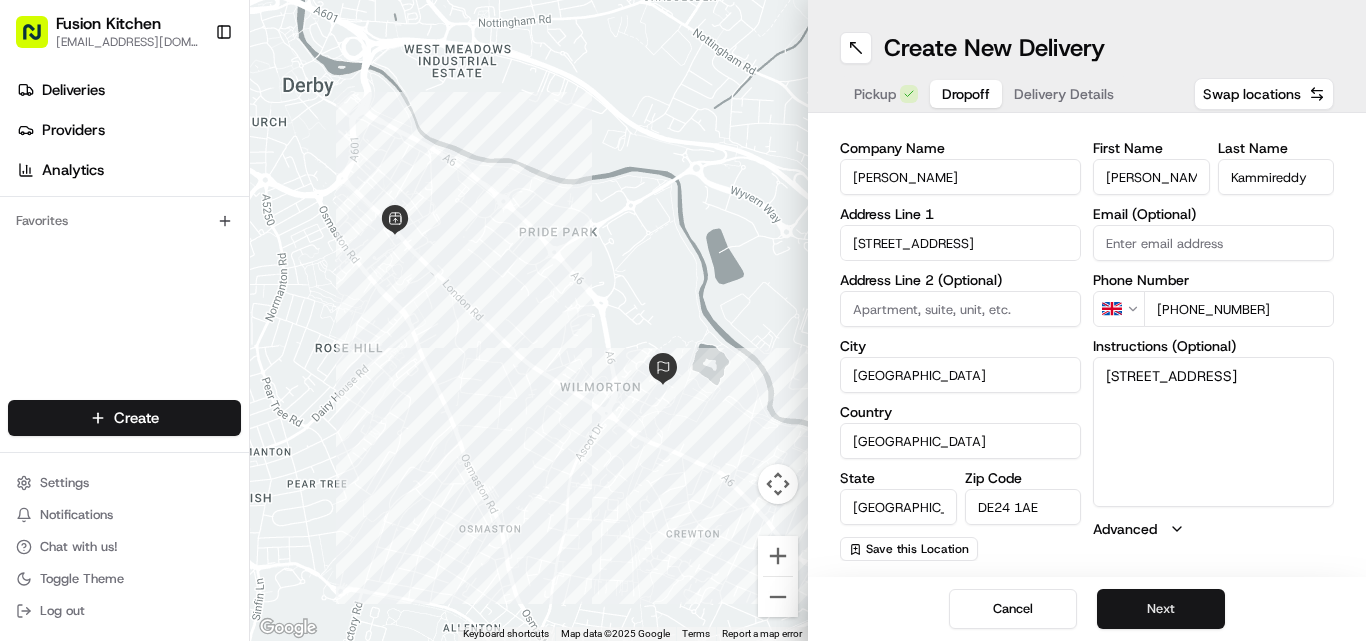 click on "Next" at bounding box center (1161, 609) 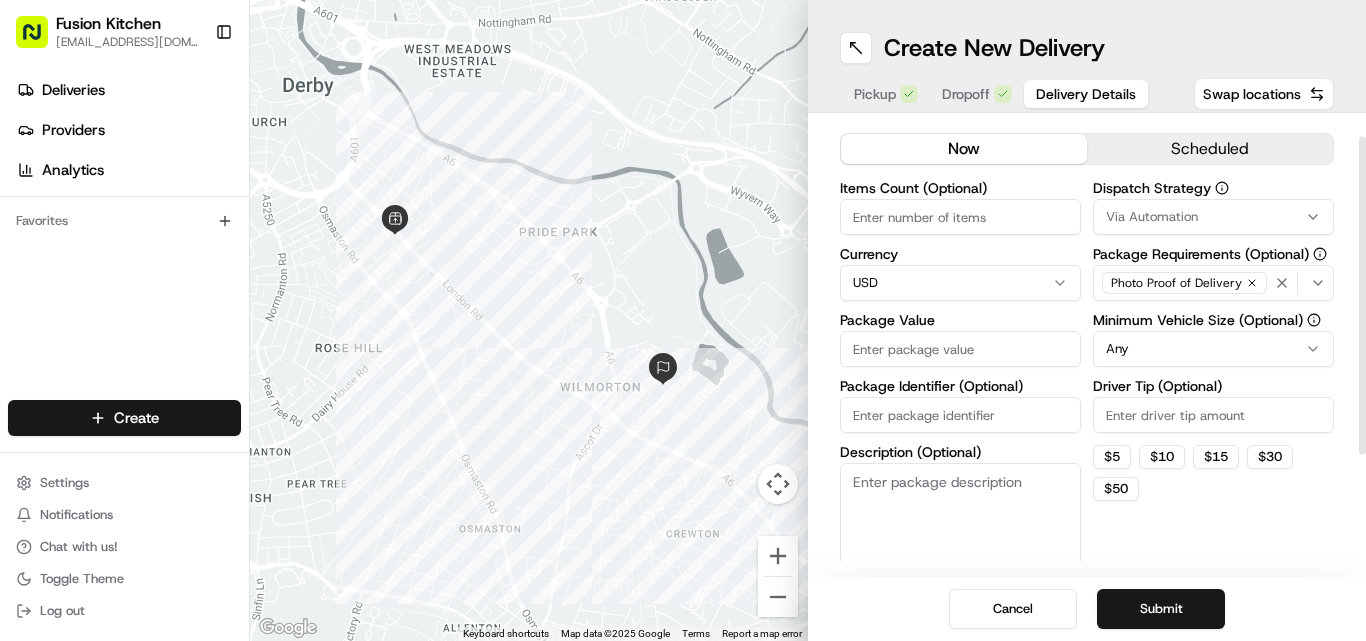 click on "Package Value" at bounding box center (960, 349) 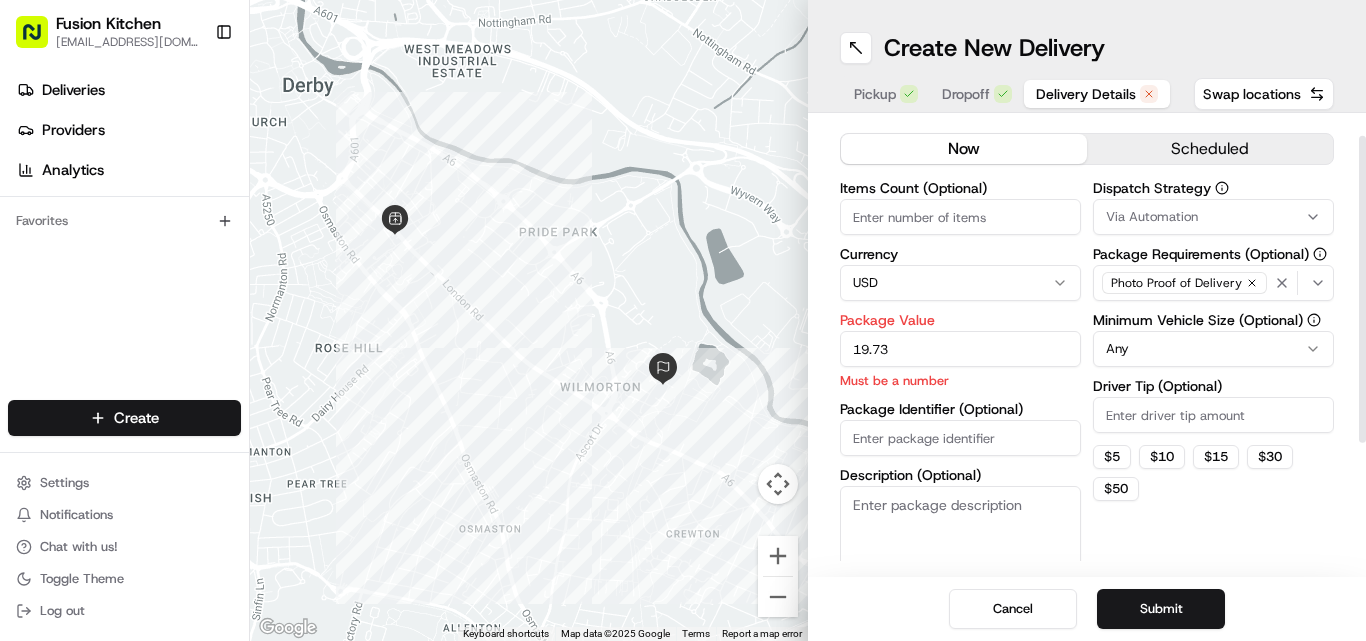 type on "19.73" 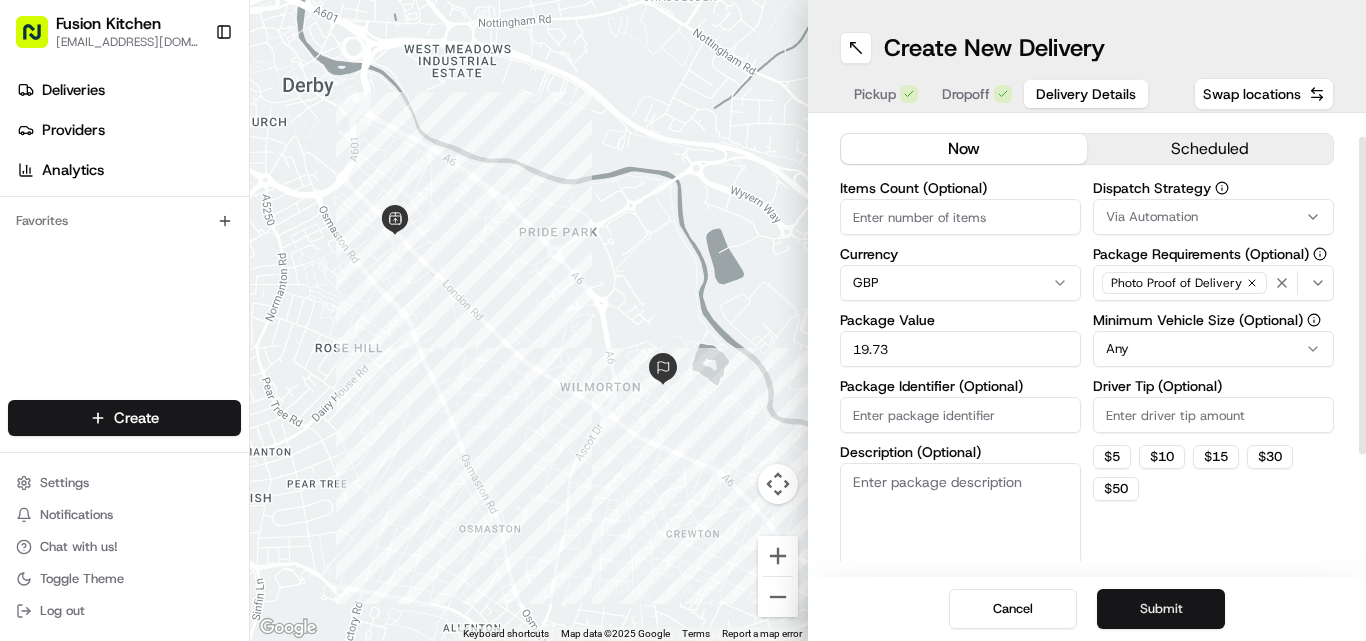 click on "Submit" at bounding box center (1161, 609) 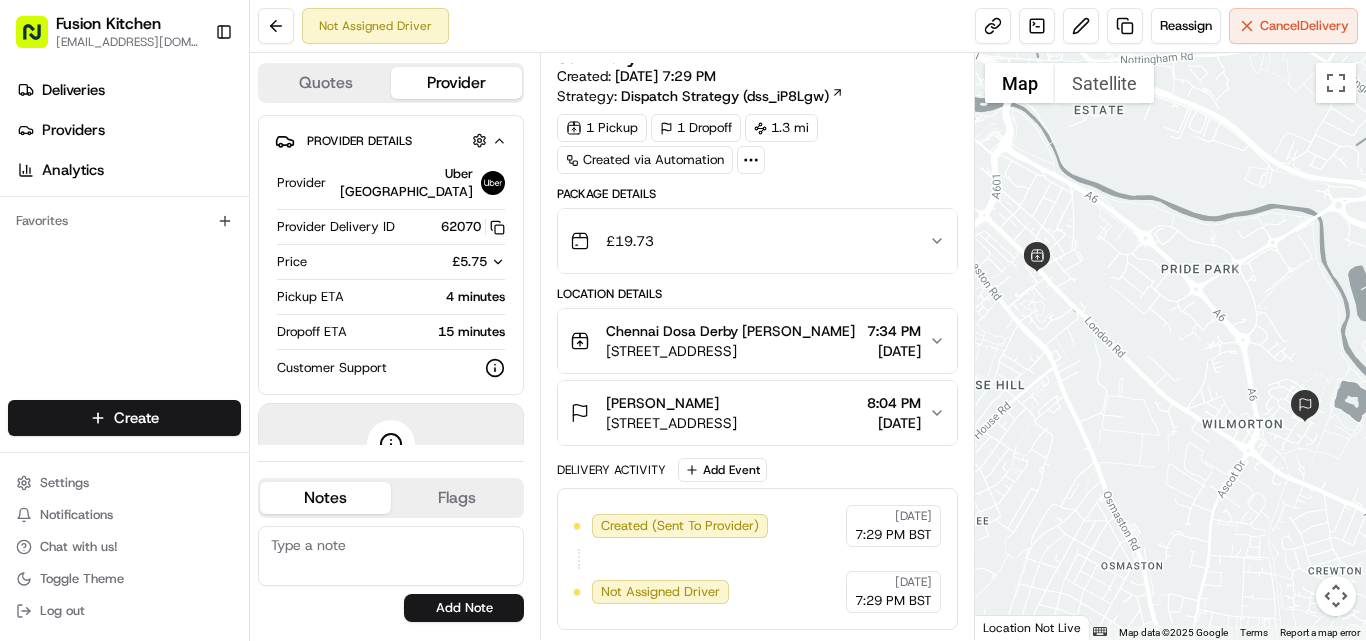 scroll, scrollTop: 0, scrollLeft: 0, axis: both 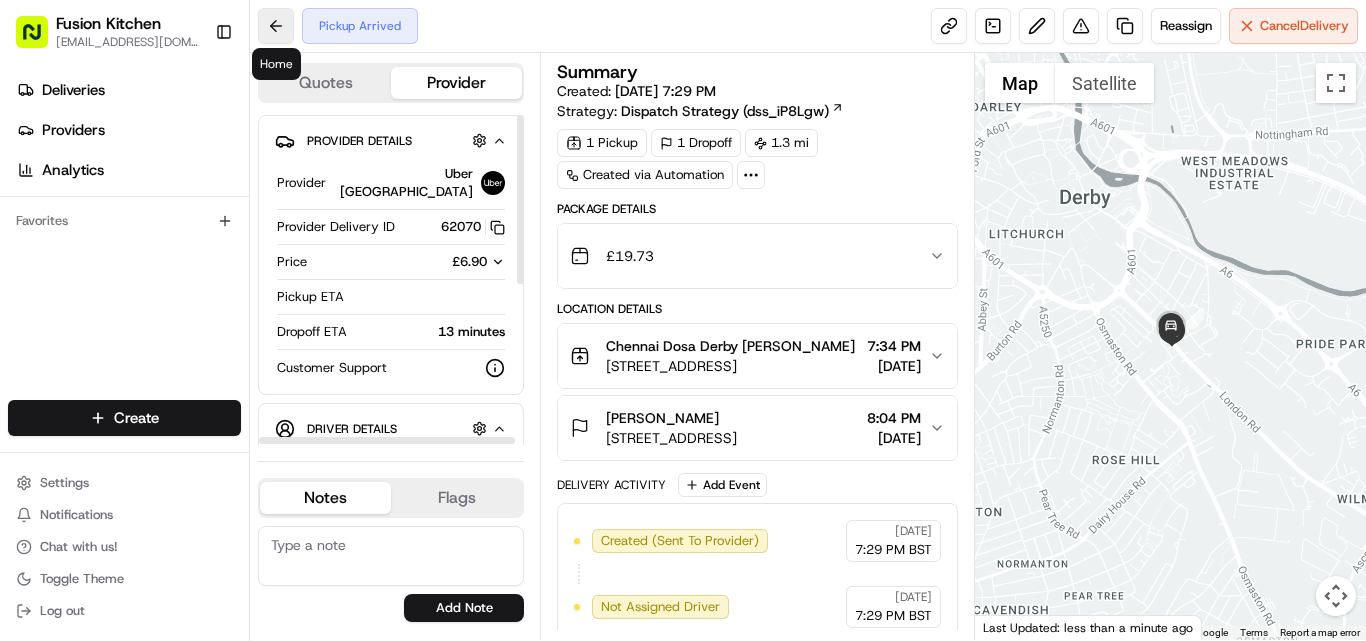 click at bounding box center (276, 26) 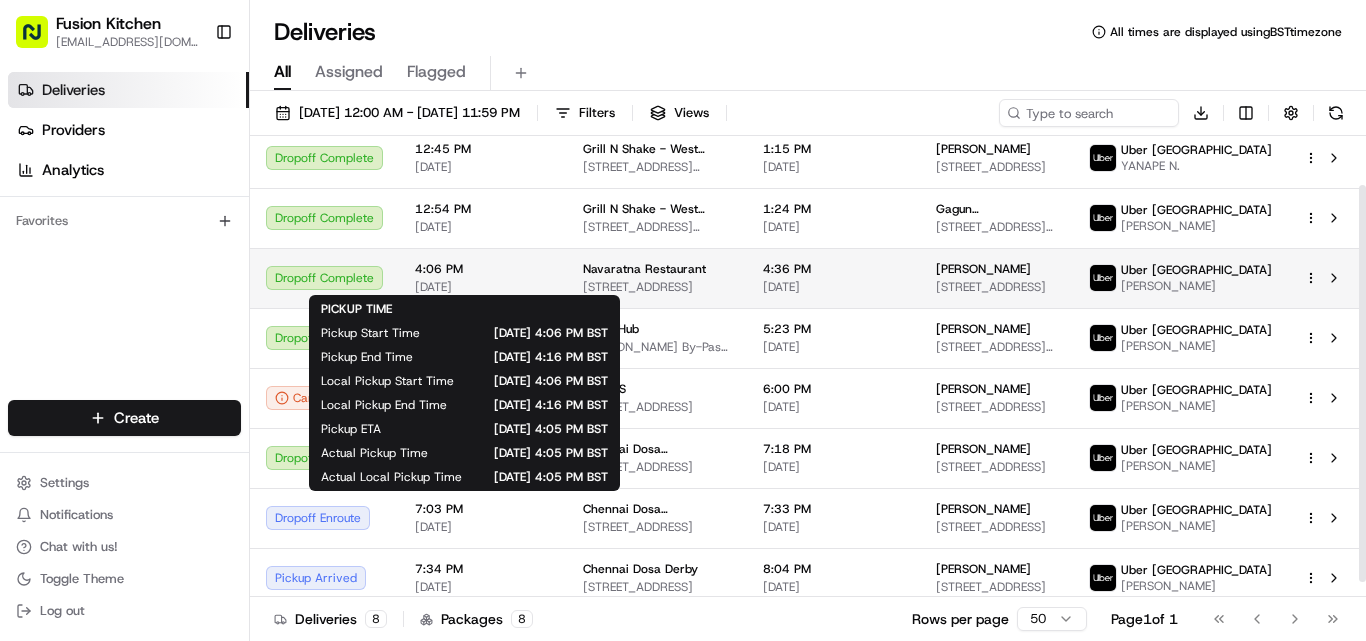 scroll, scrollTop: 74, scrollLeft: 0, axis: vertical 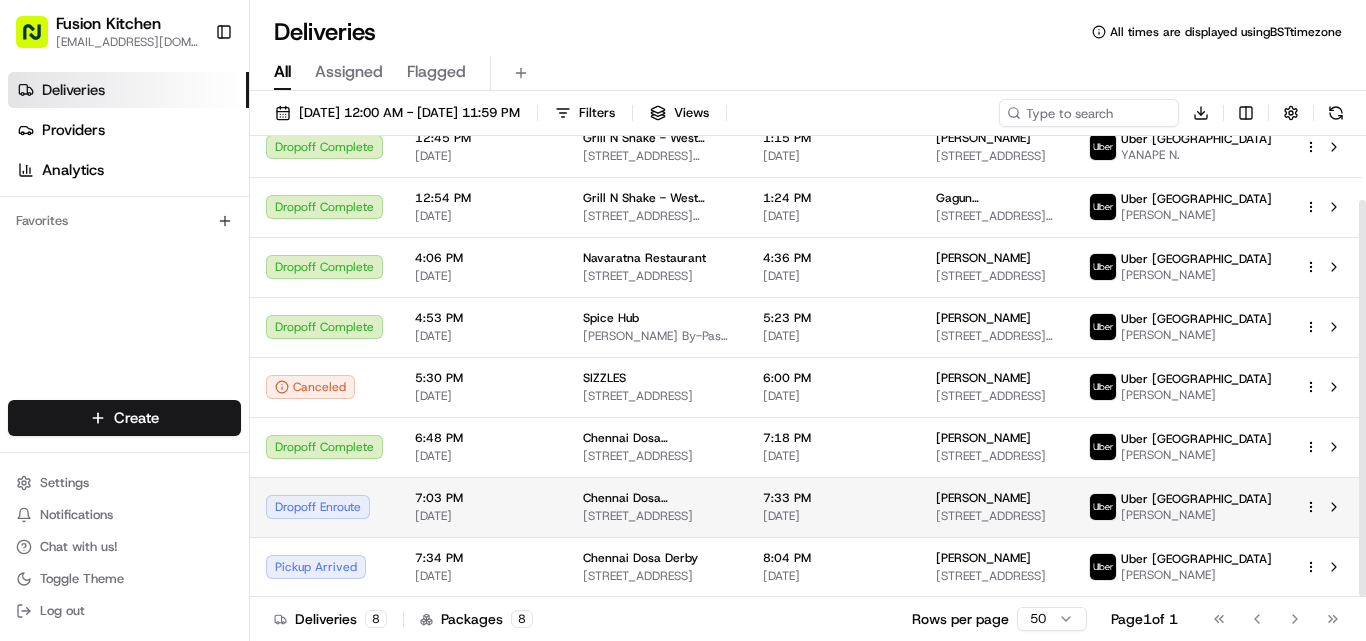 click on "Dropoff Enroute" at bounding box center (324, 507) 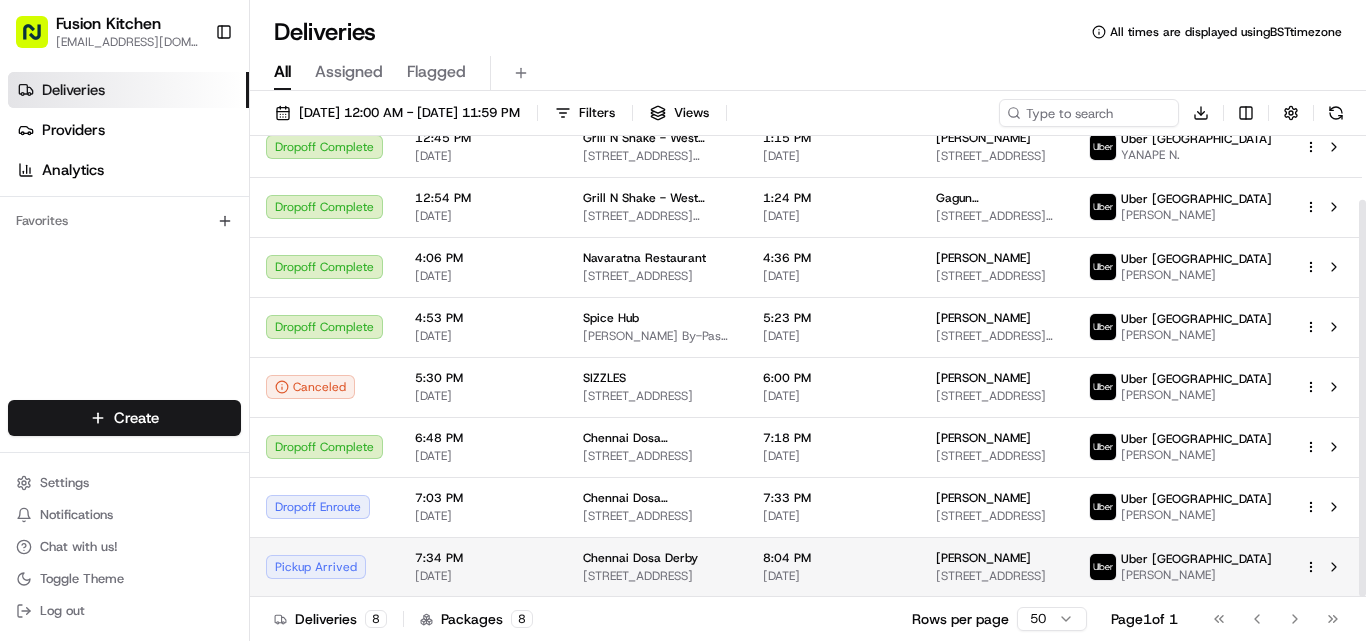 click on "Pickup Arrived" at bounding box center (324, 567) 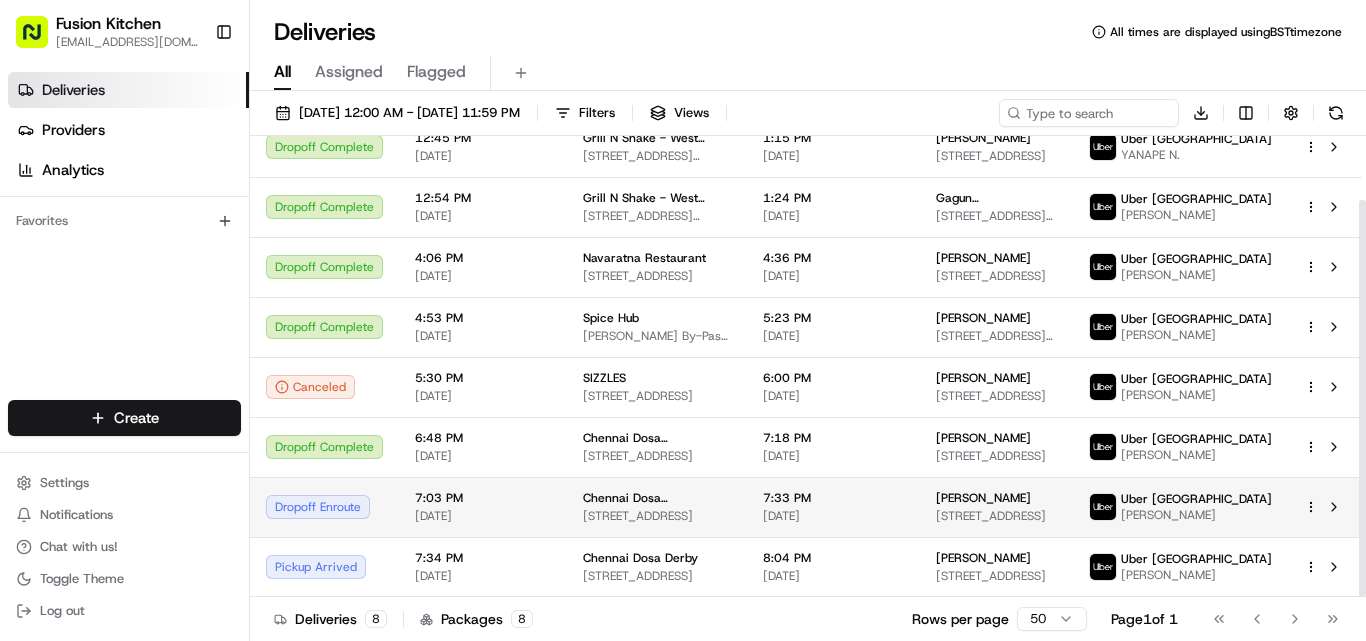 click on "Dropoff Enroute" at bounding box center [324, 507] 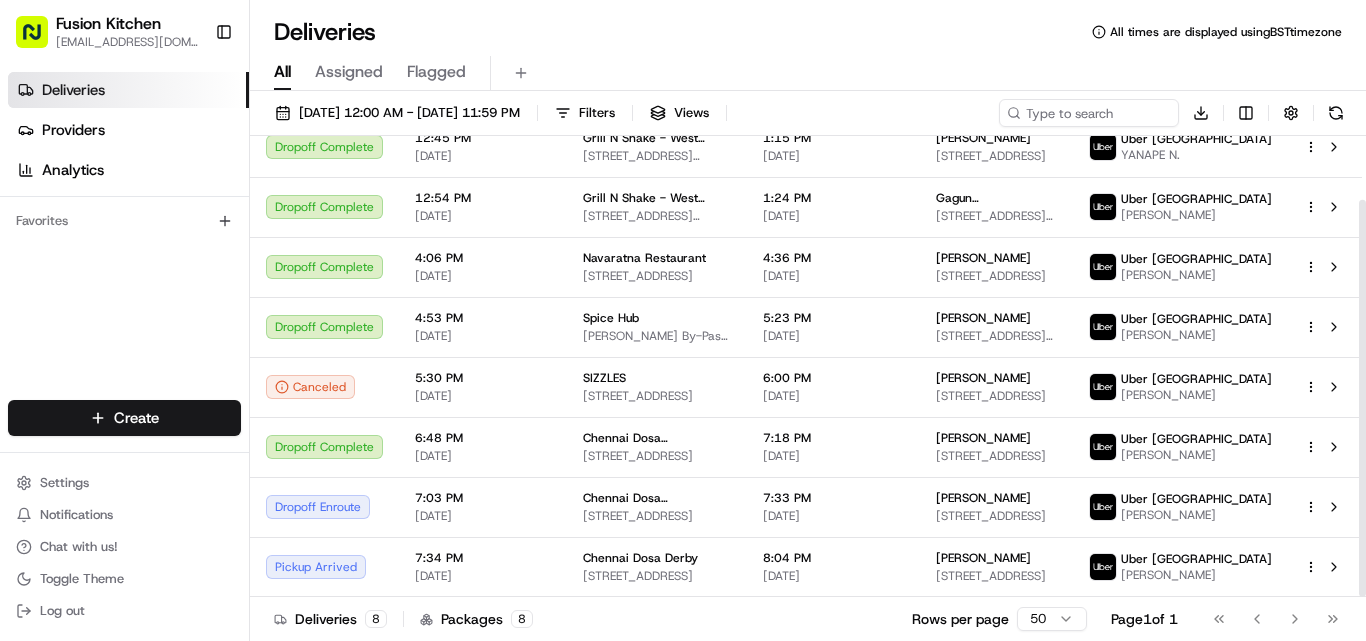 click on "Pickup Arrived" at bounding box center [324, 567] 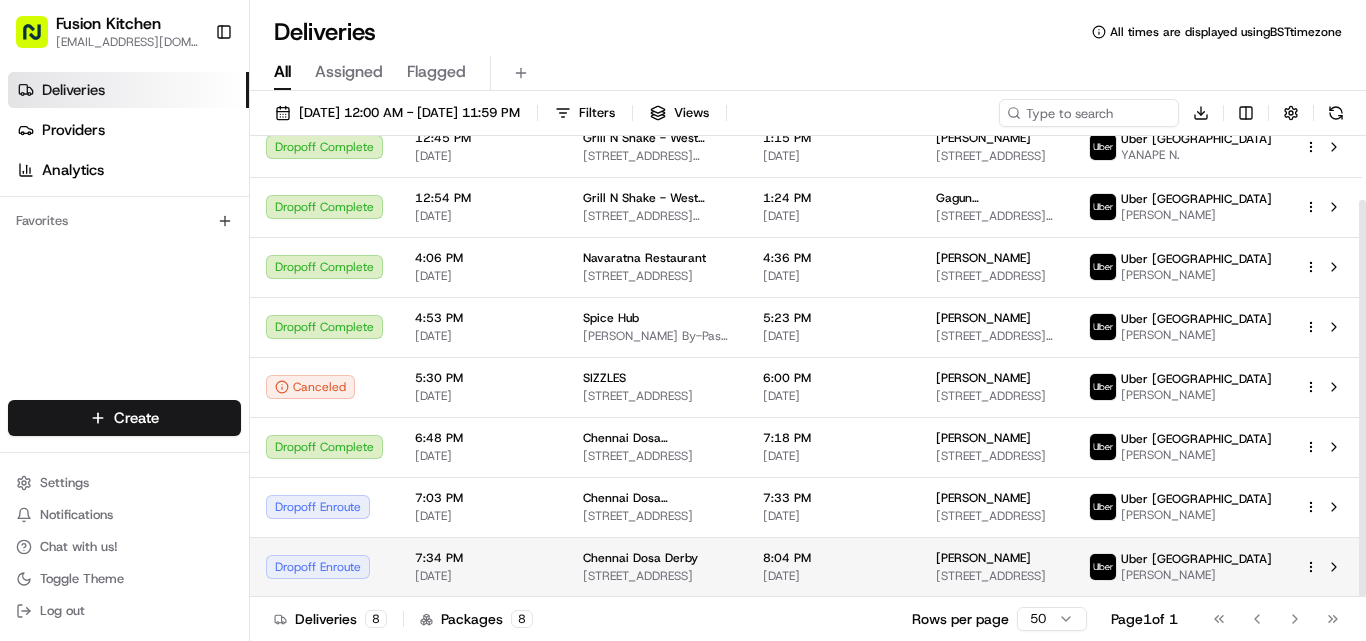 click on "Dropoff Enroute" at bounding box center [324, 567] 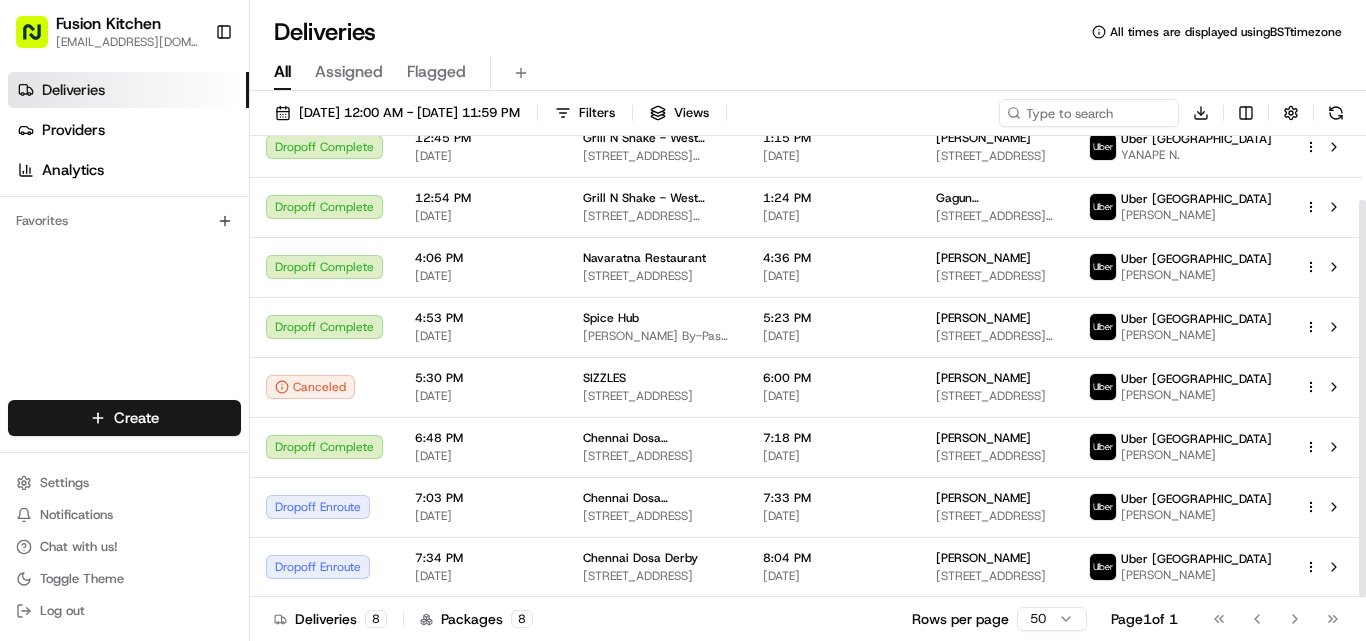 click on "7:03 PM 07/16/2025" at bounding box center (483, 507) 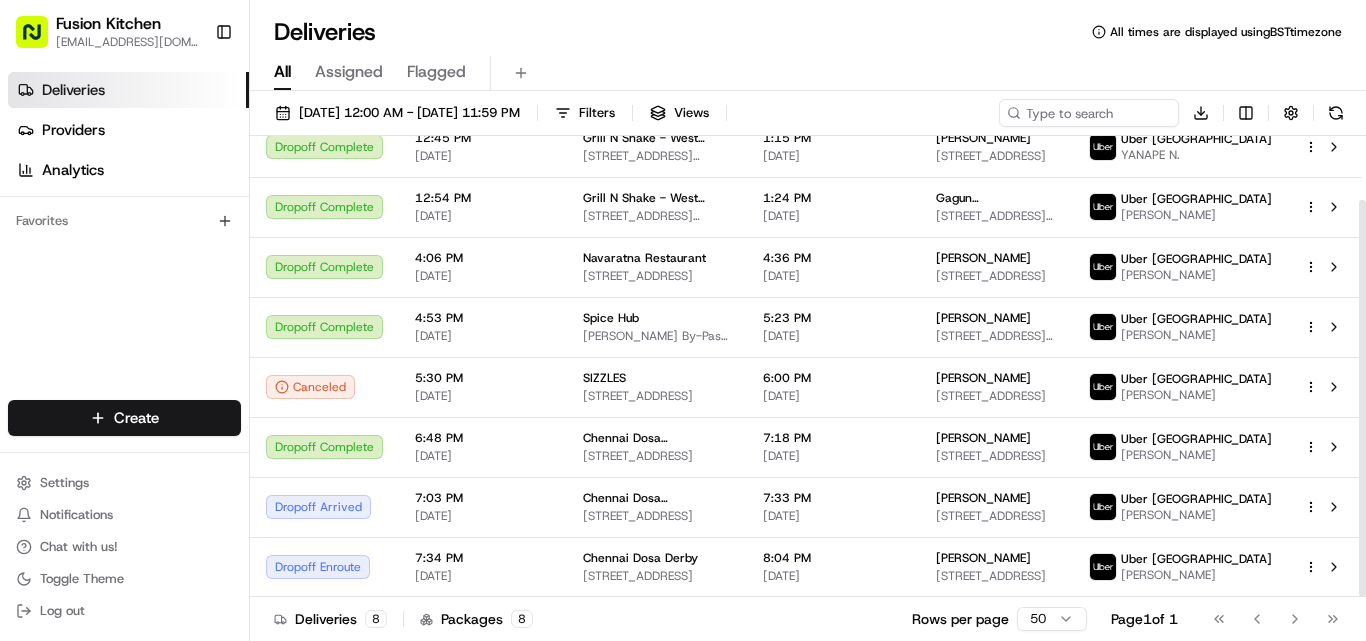 click on "Dropoff Arrived" at bounding box center [324, 507] 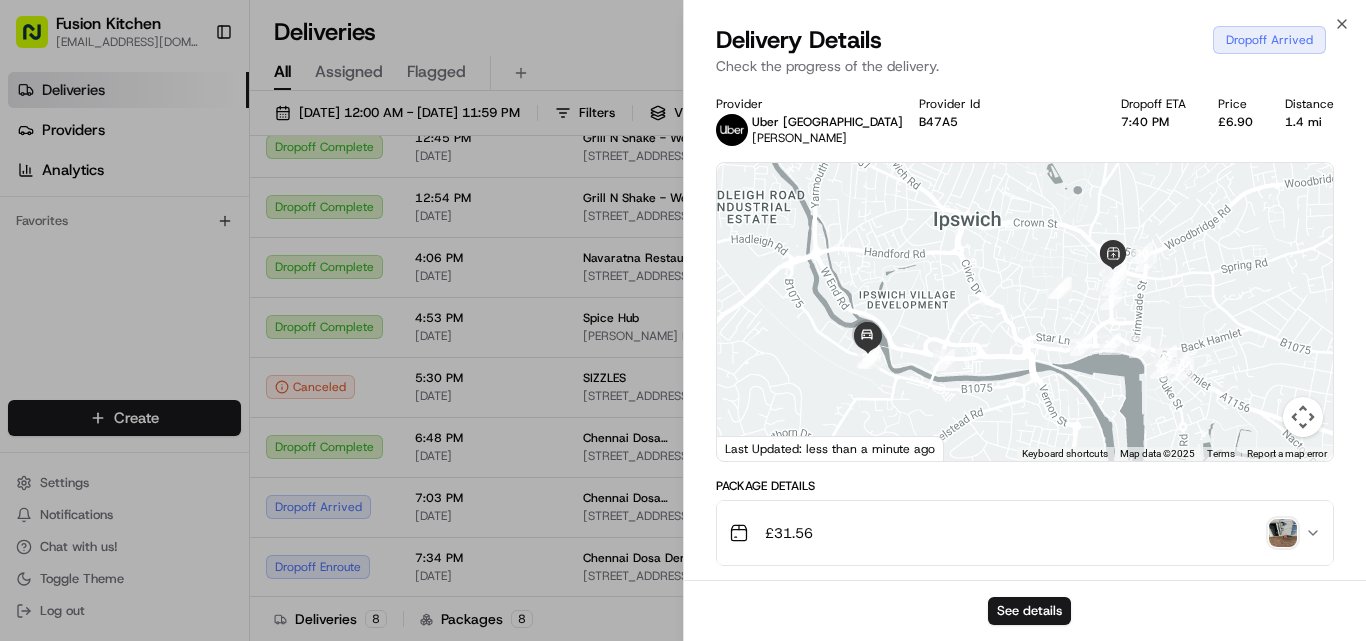 click at bounding box center [1283, 533] 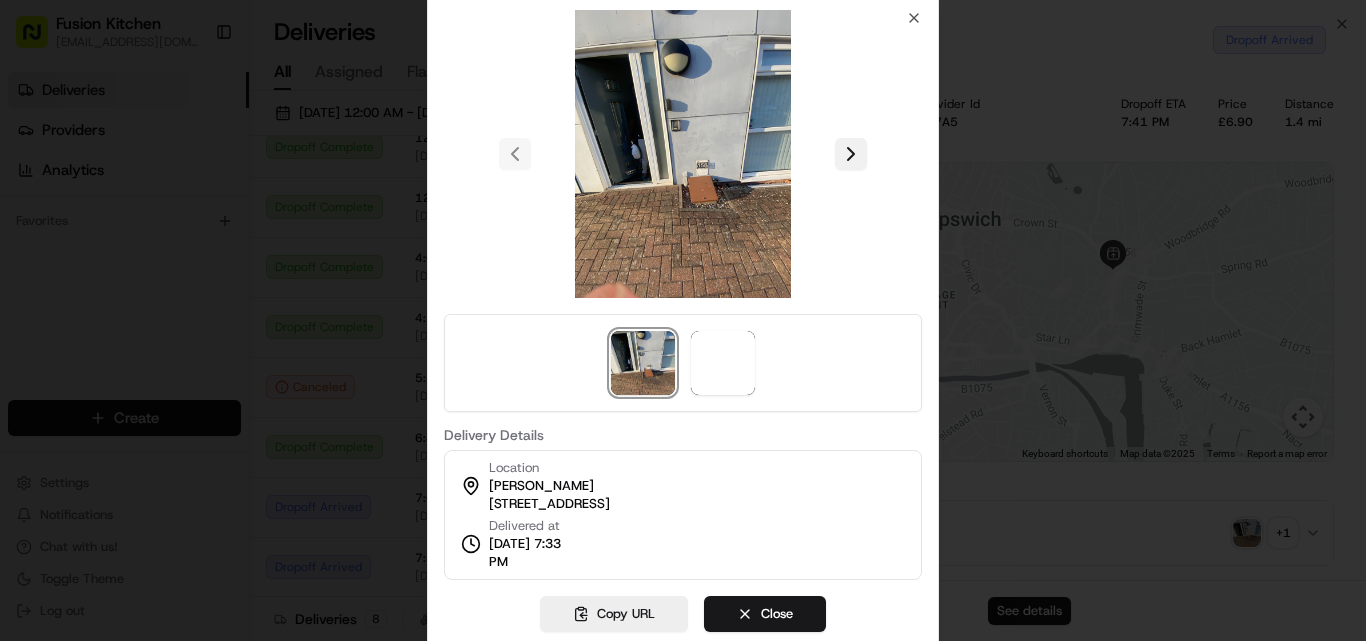 click at bounding box center (851, 154) 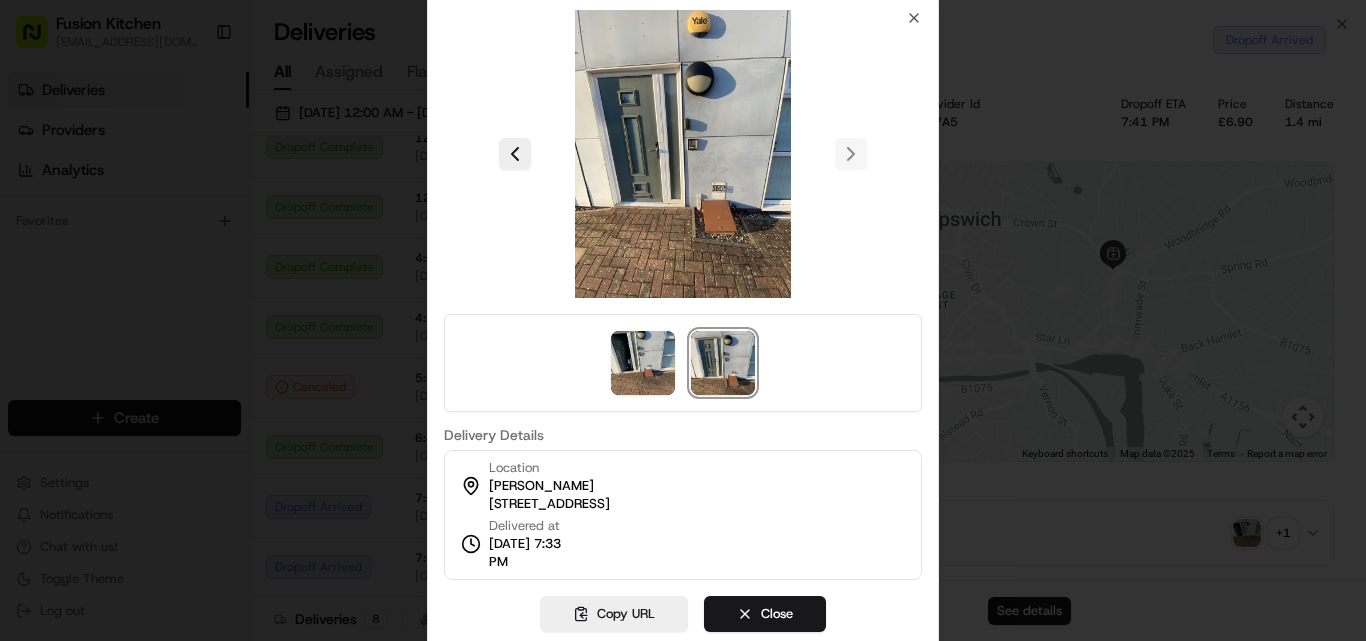 click at bounding box center (683, 154) 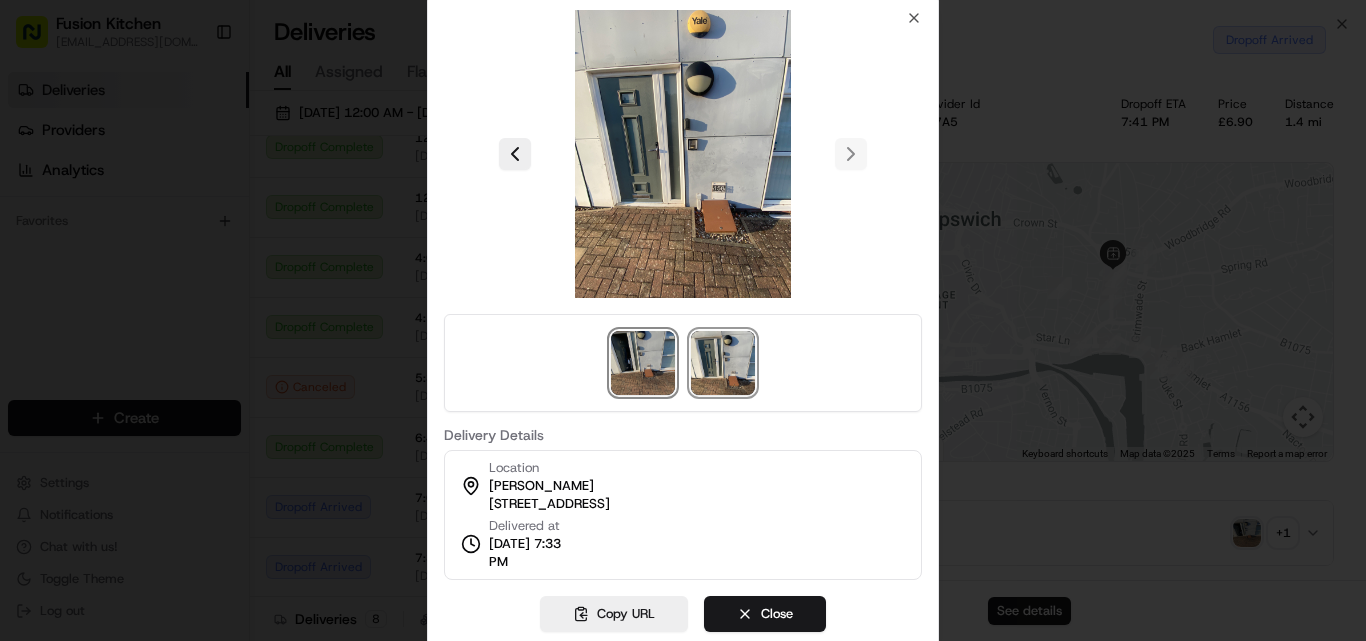 click at bounding box center (643, 363) 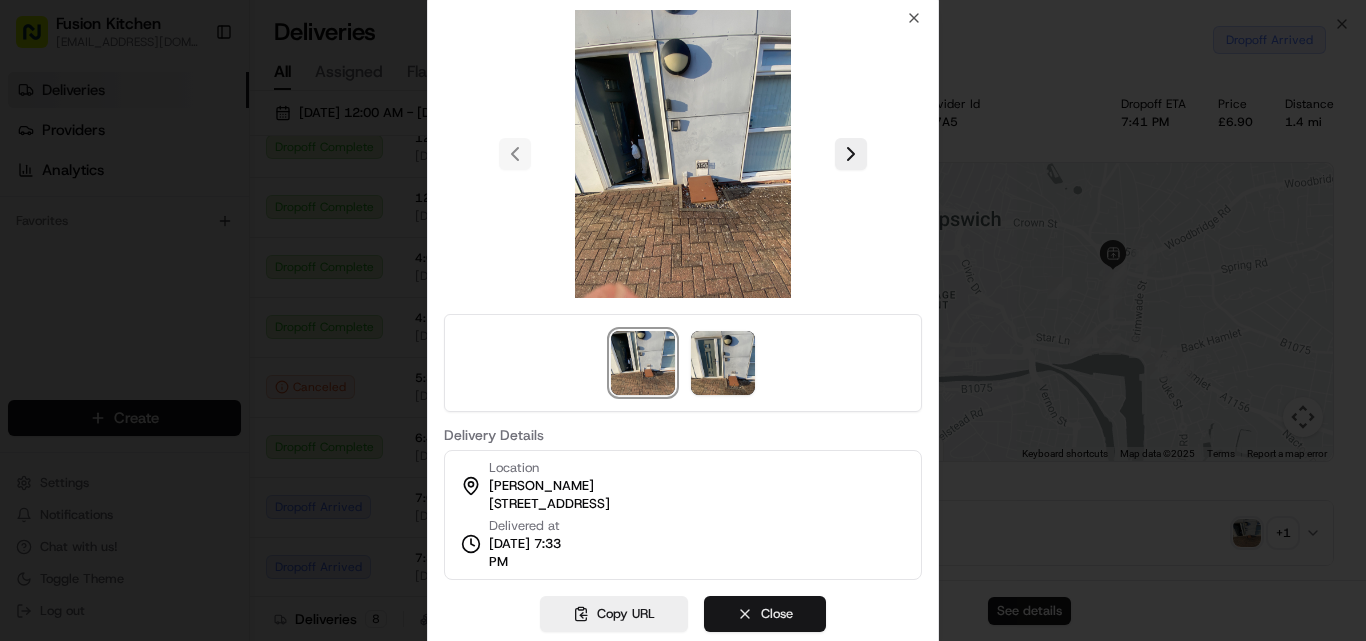 click on "Close" at bounding box center [765, 614] 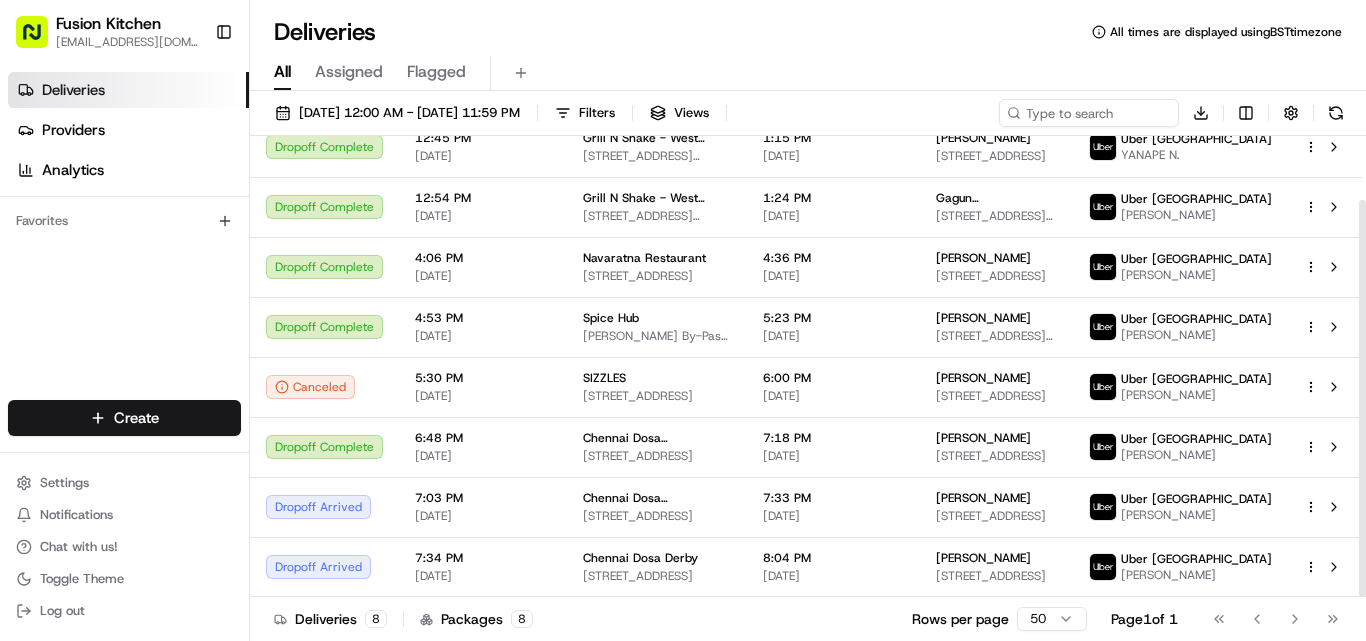 click on "Dropoff Arrived" at bounding box center [324, 567] 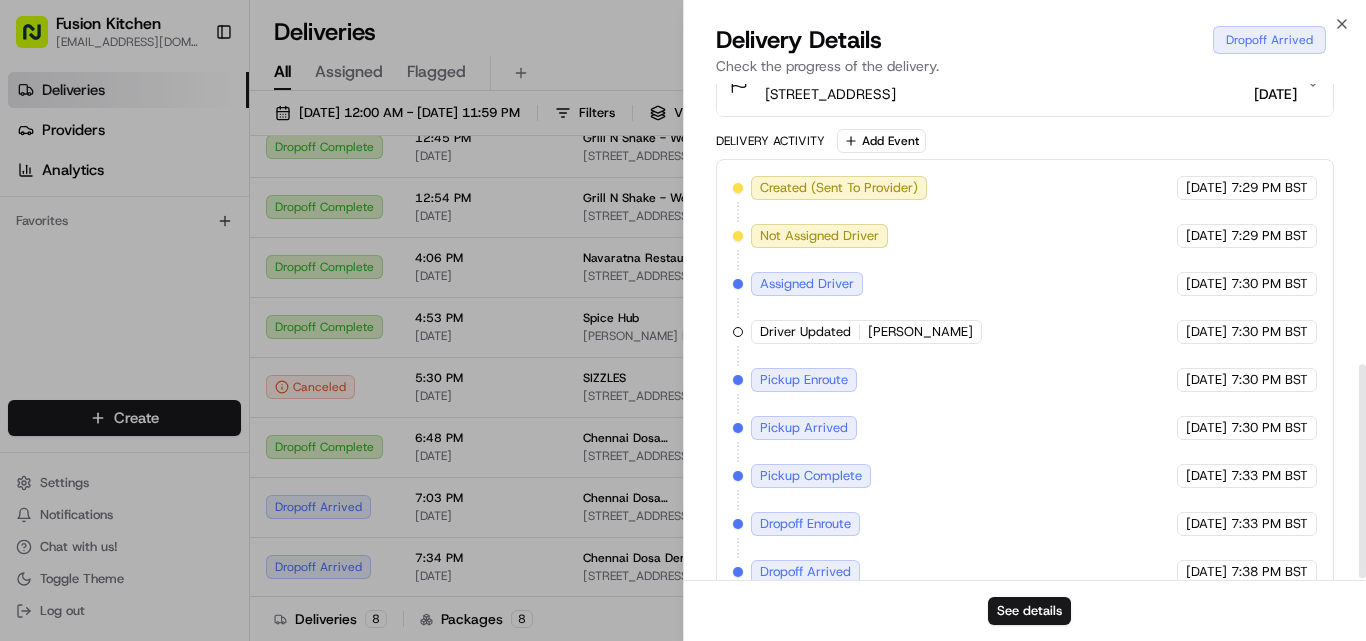 scroll, scrollTop: 654, scrollLeft: 0, axis: vertical 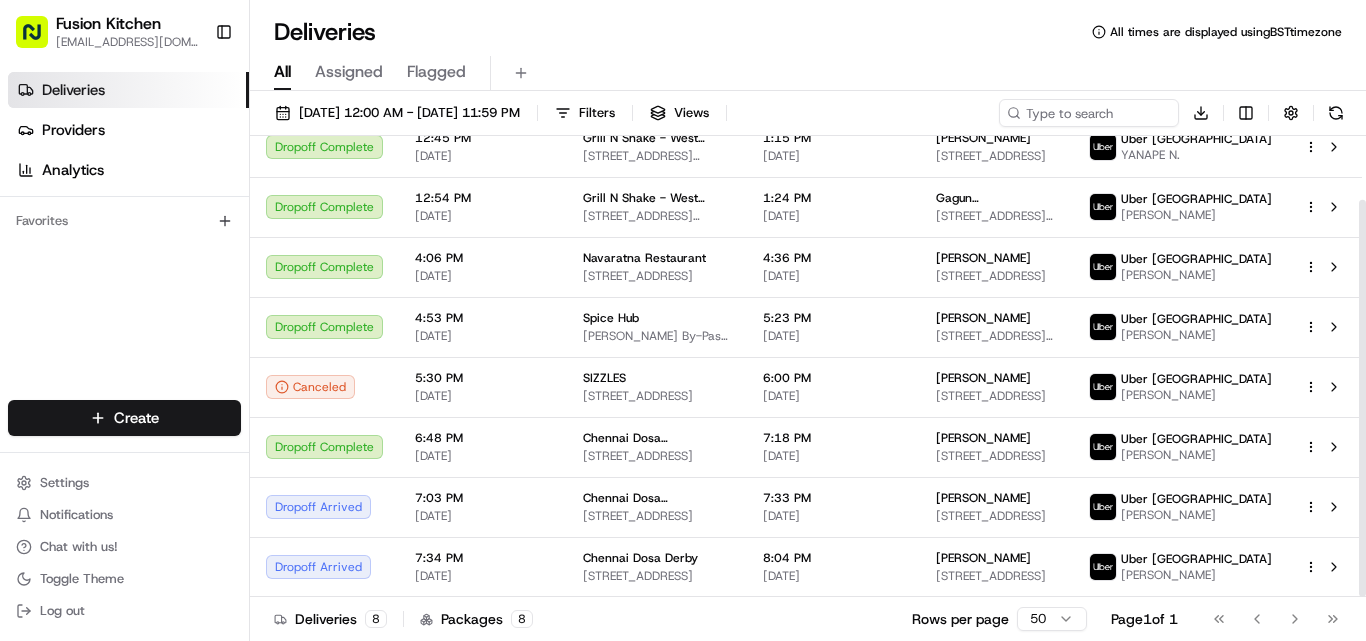 click on "Dropoff Arrived" at bounding box center (324, 507) 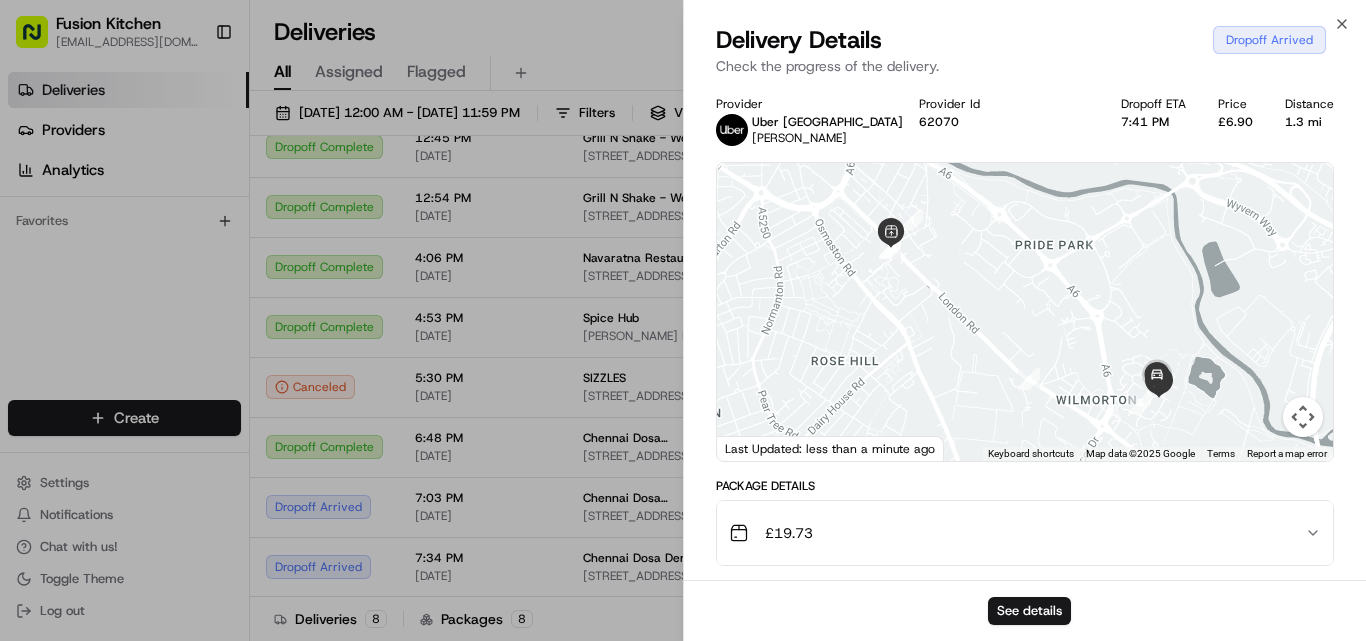 click 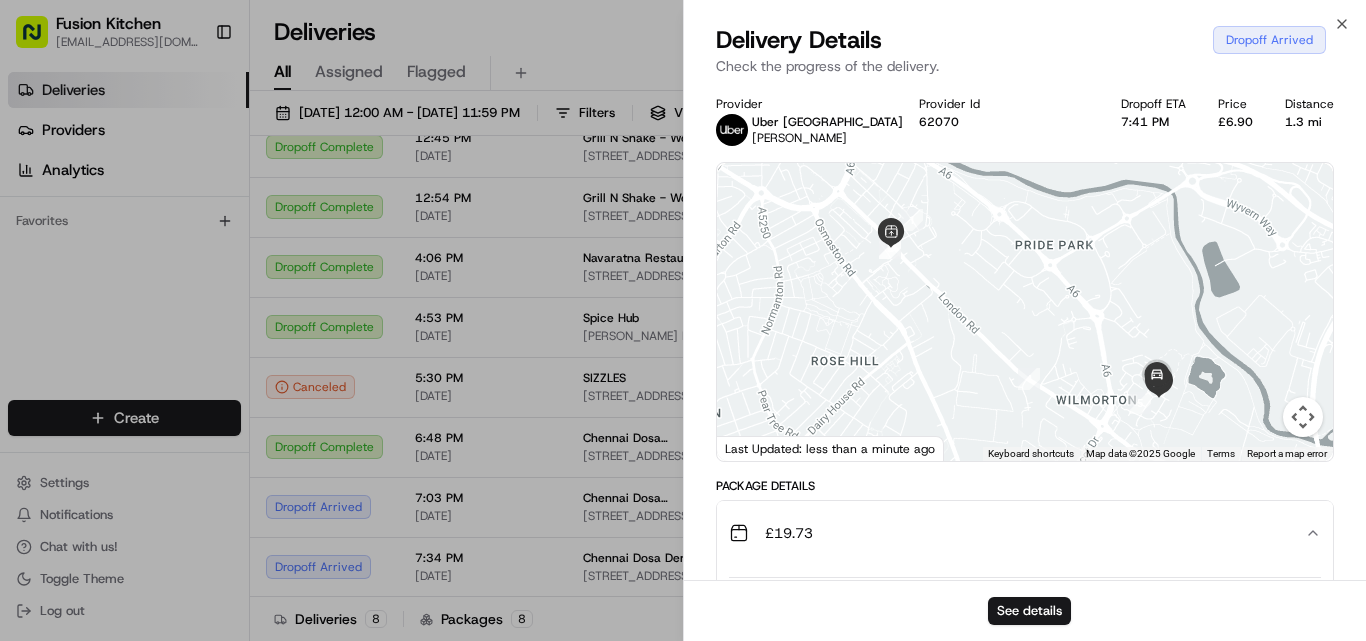 click 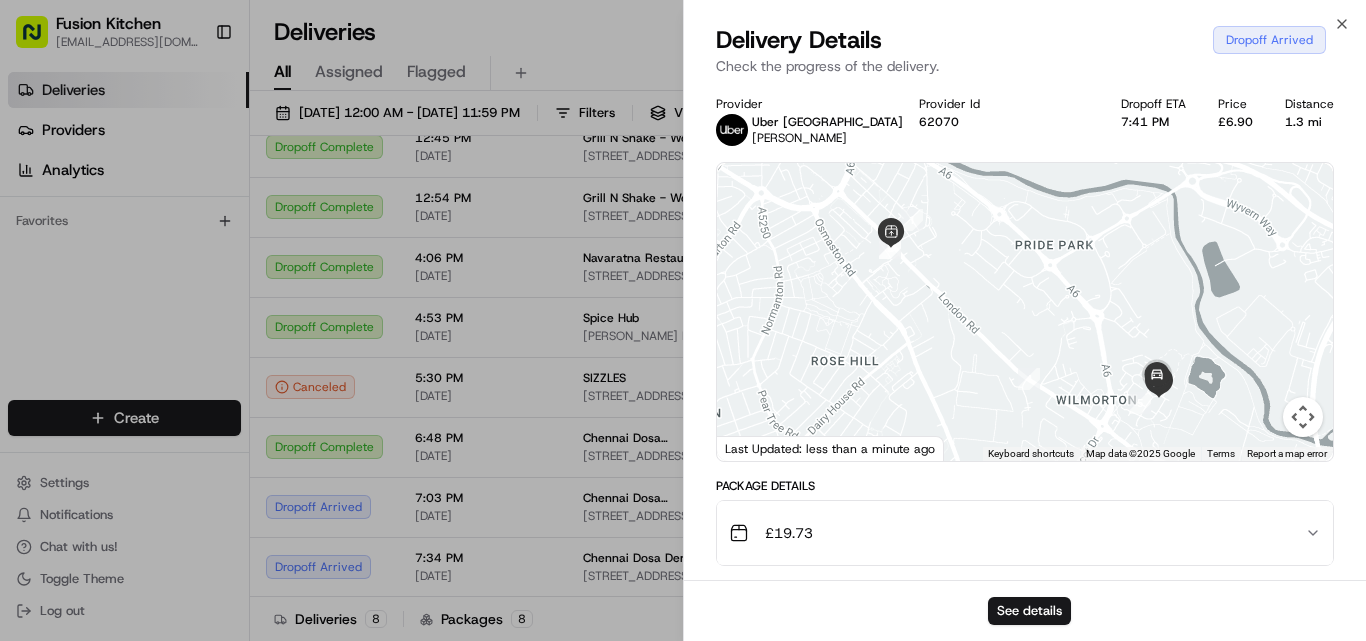 scroll, scrollTop: 300, scrollLeft: 0, axis: vertical 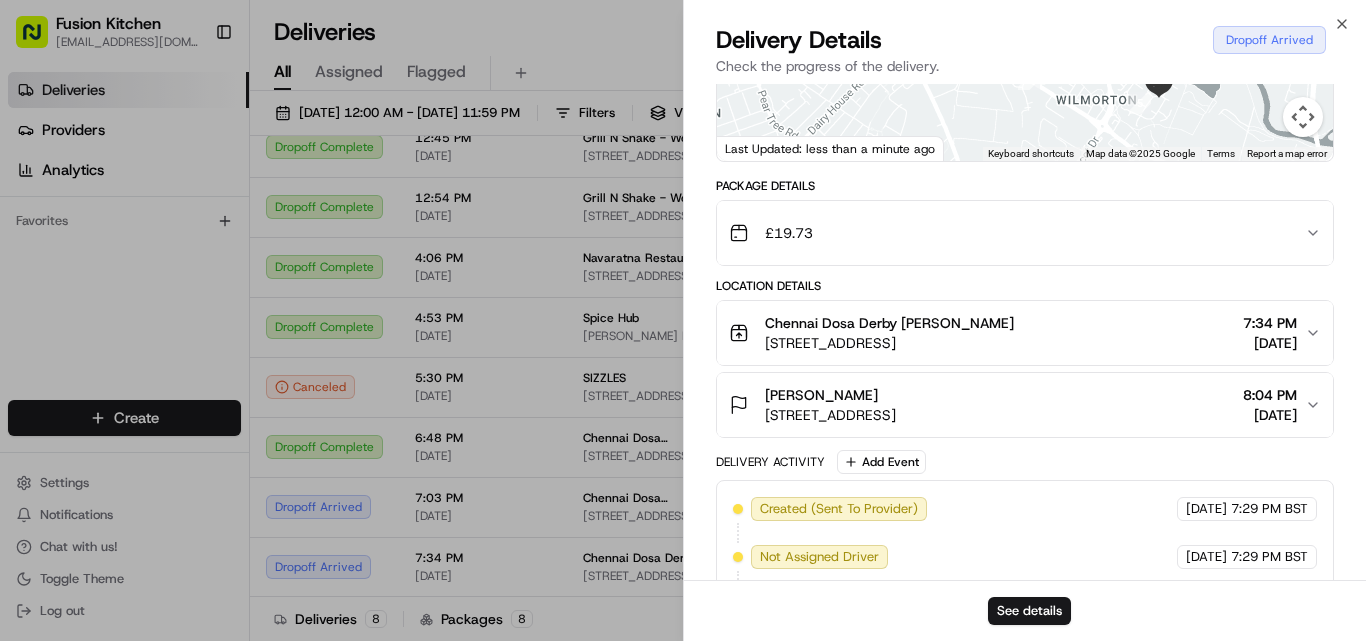 click 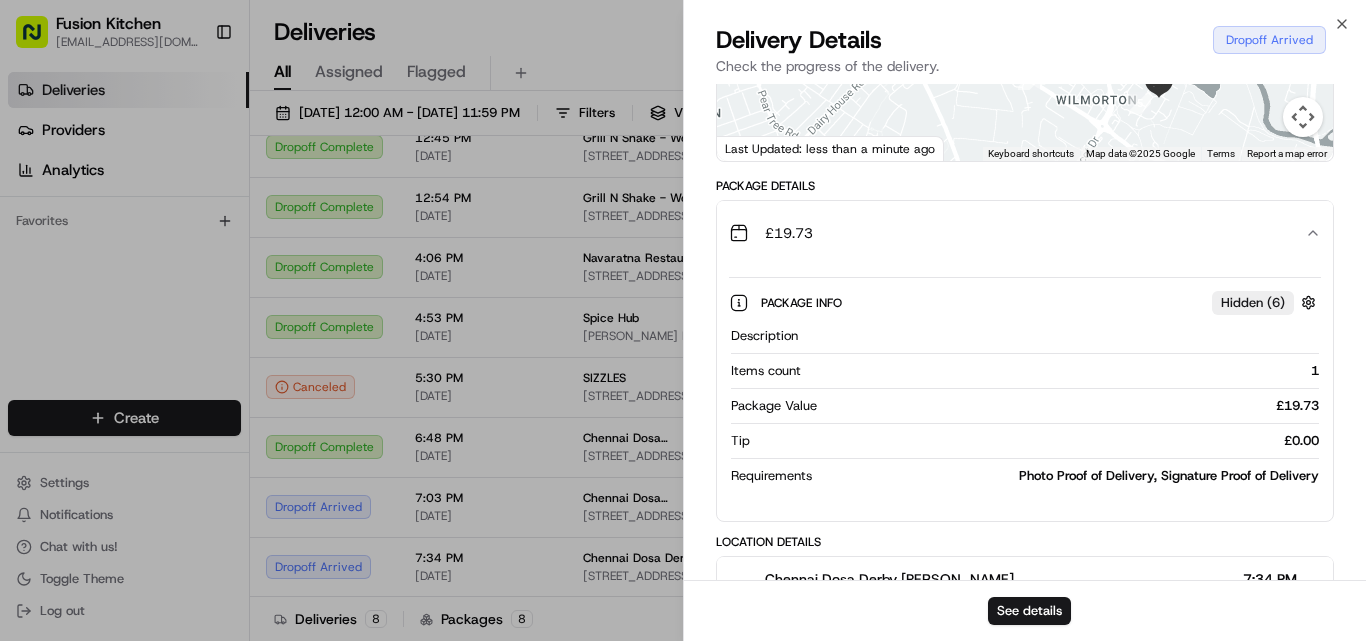 click 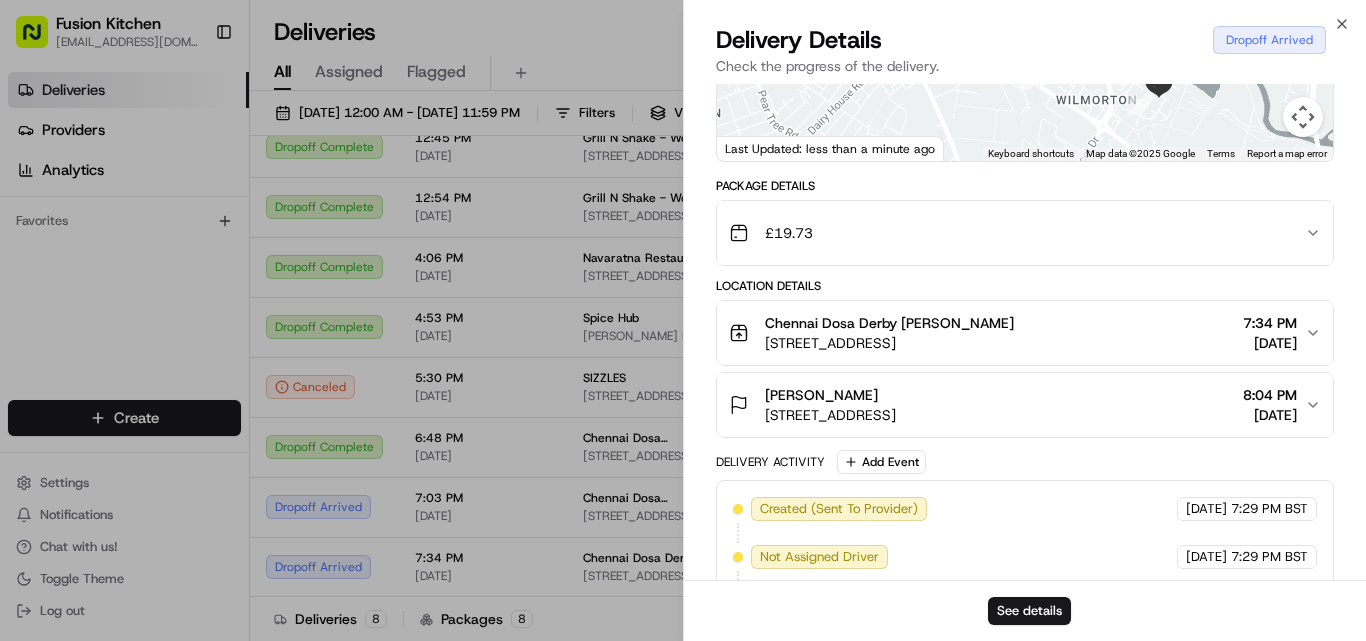 click 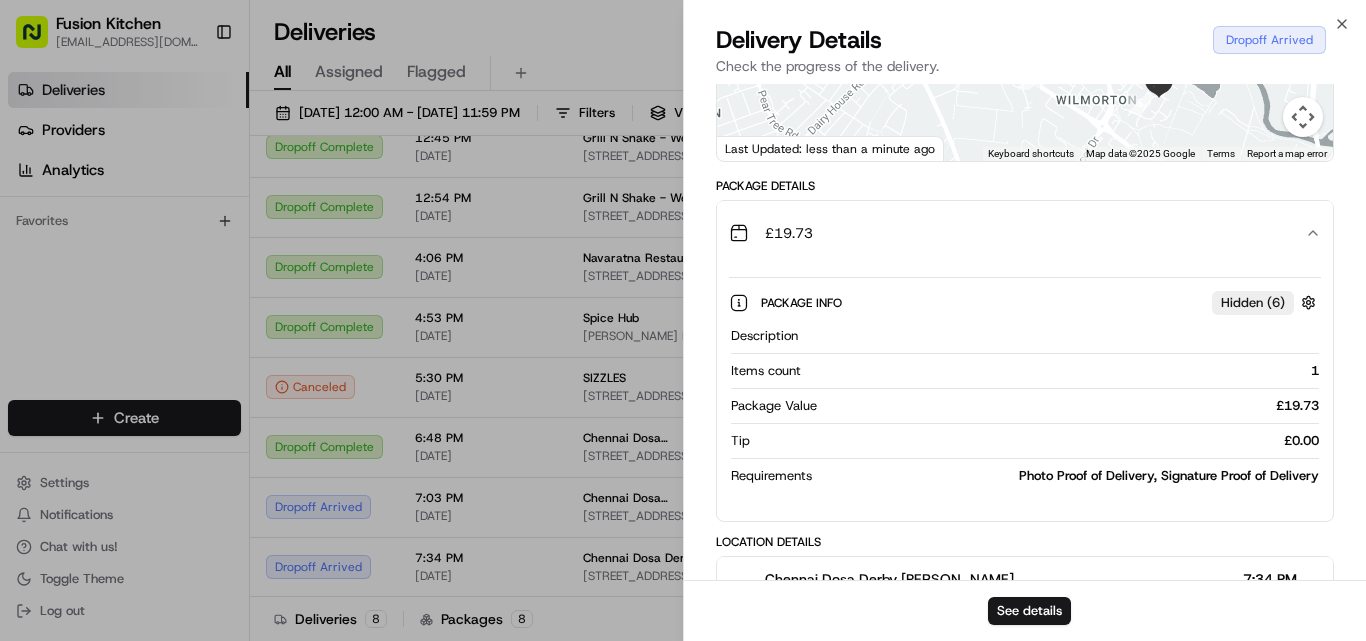 click 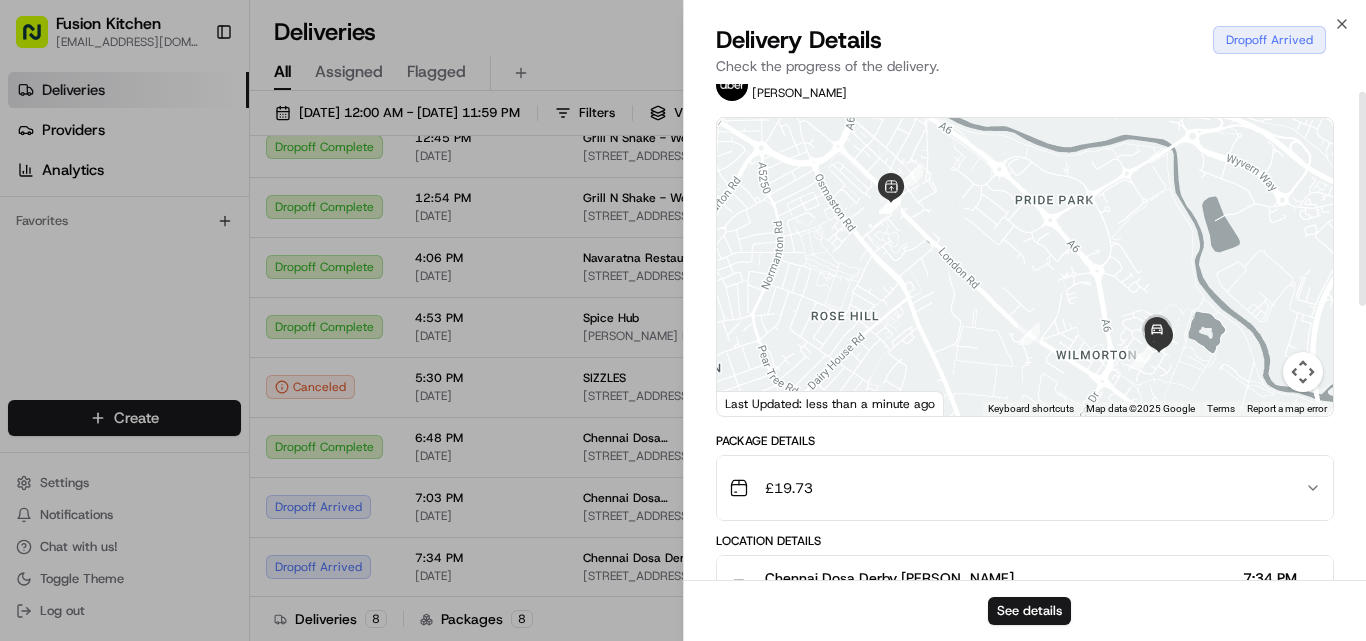 scroll, scrollTop: 0, scrollLeft: 0, axis: both 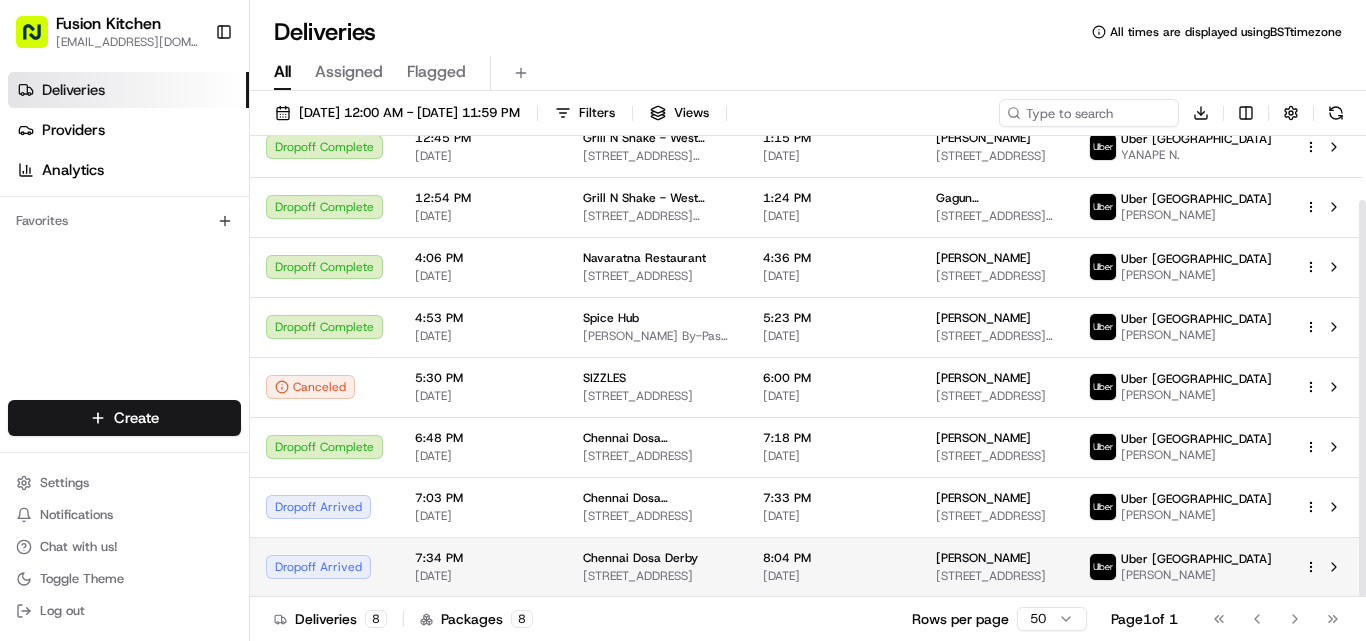 click on "Dropoff Arrived" at bounding box center (324, 567) 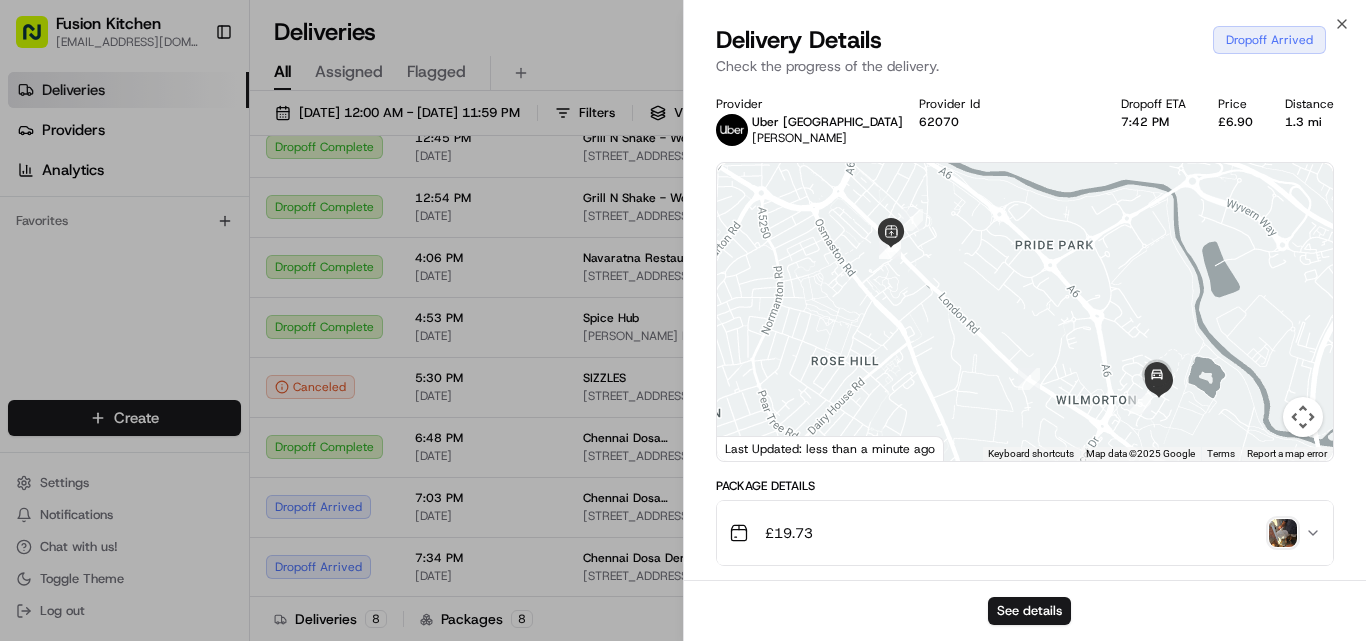 click at bounding box center [1283, 533] 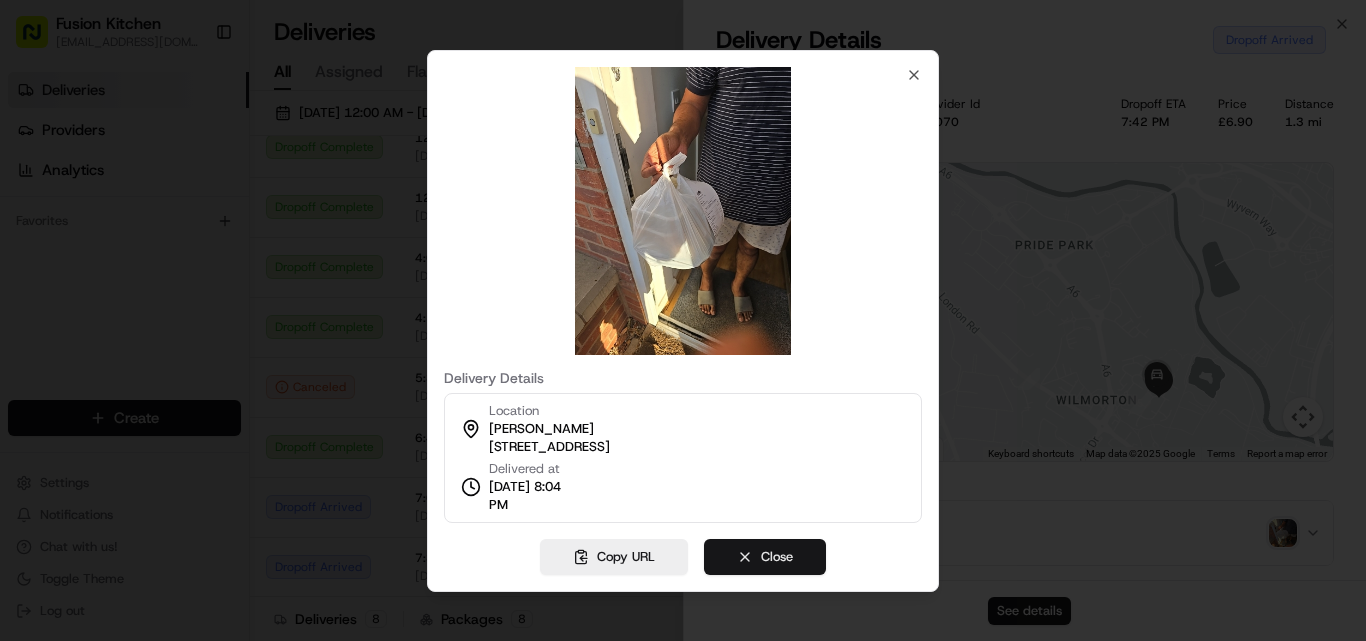 click on "Close" at bounding box center [765, 557] 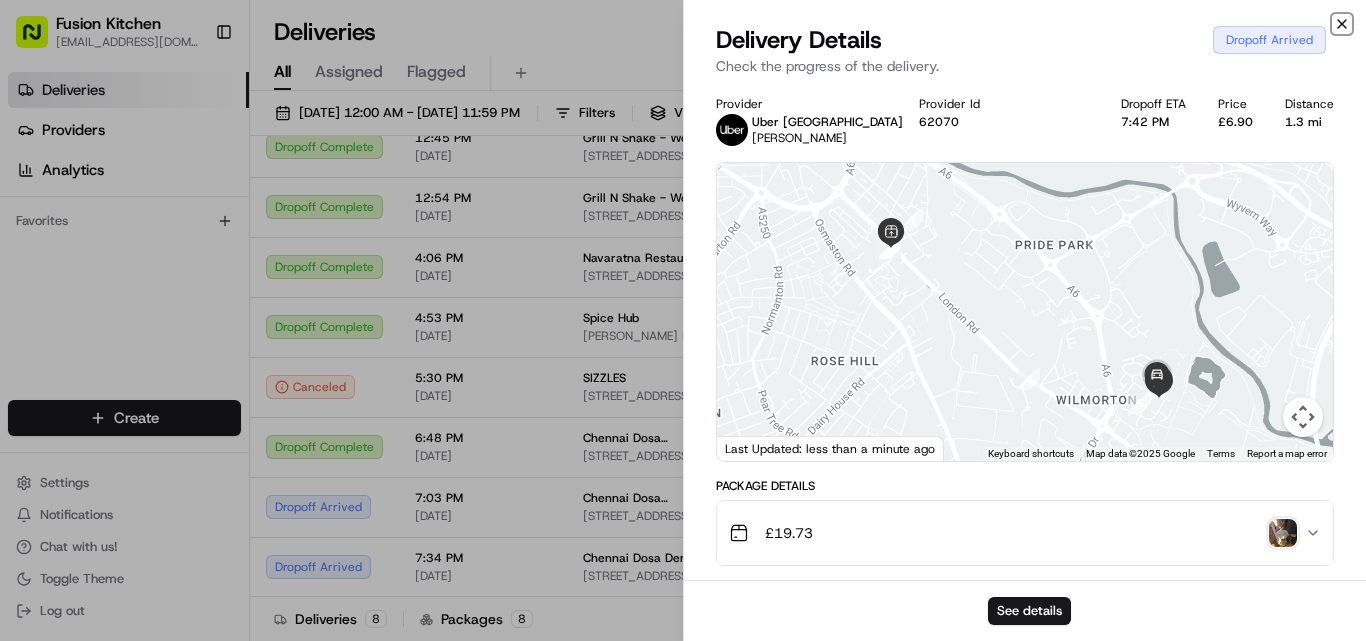 click 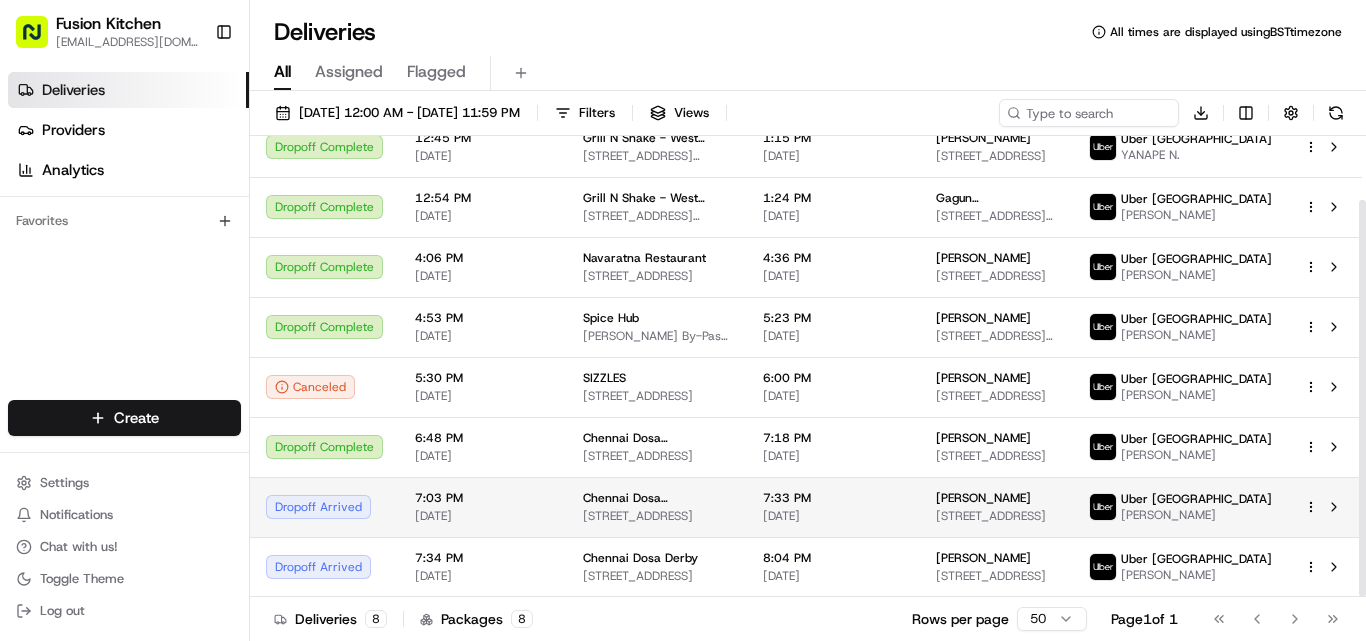 click on "7:03 PM 07/16/2025" at bounding box center (483, 507) 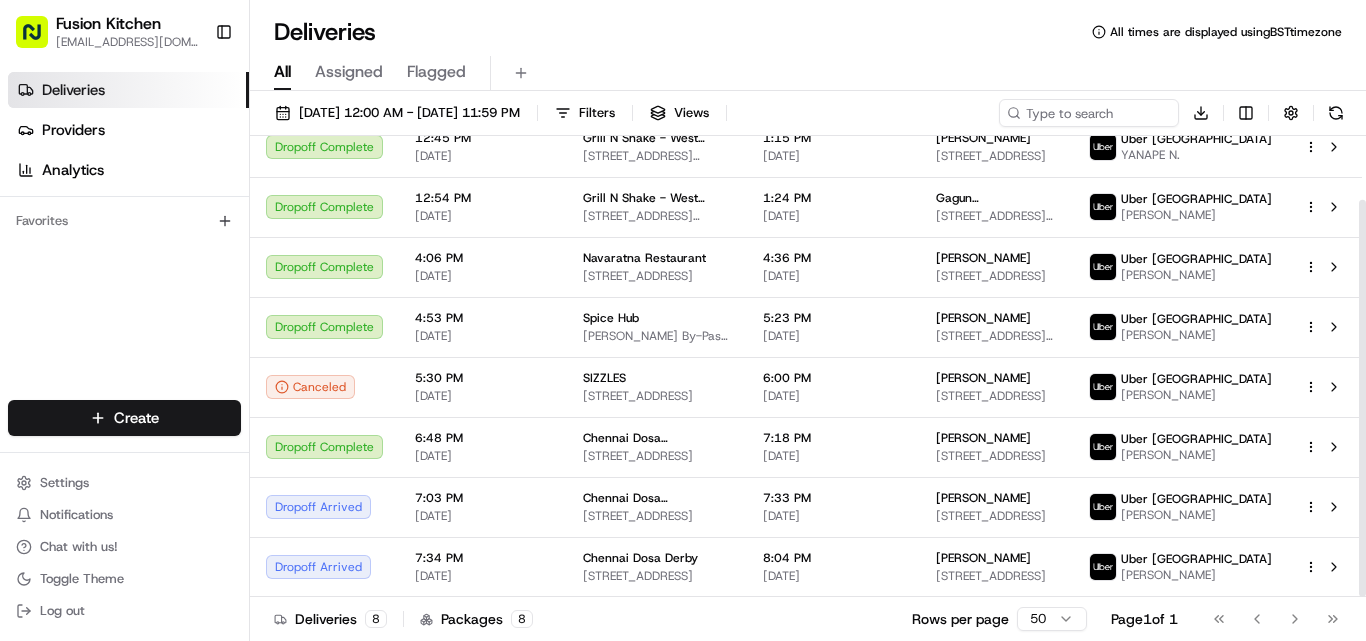 click on "Dropoff Arrived" at bounding box center (324, 567) 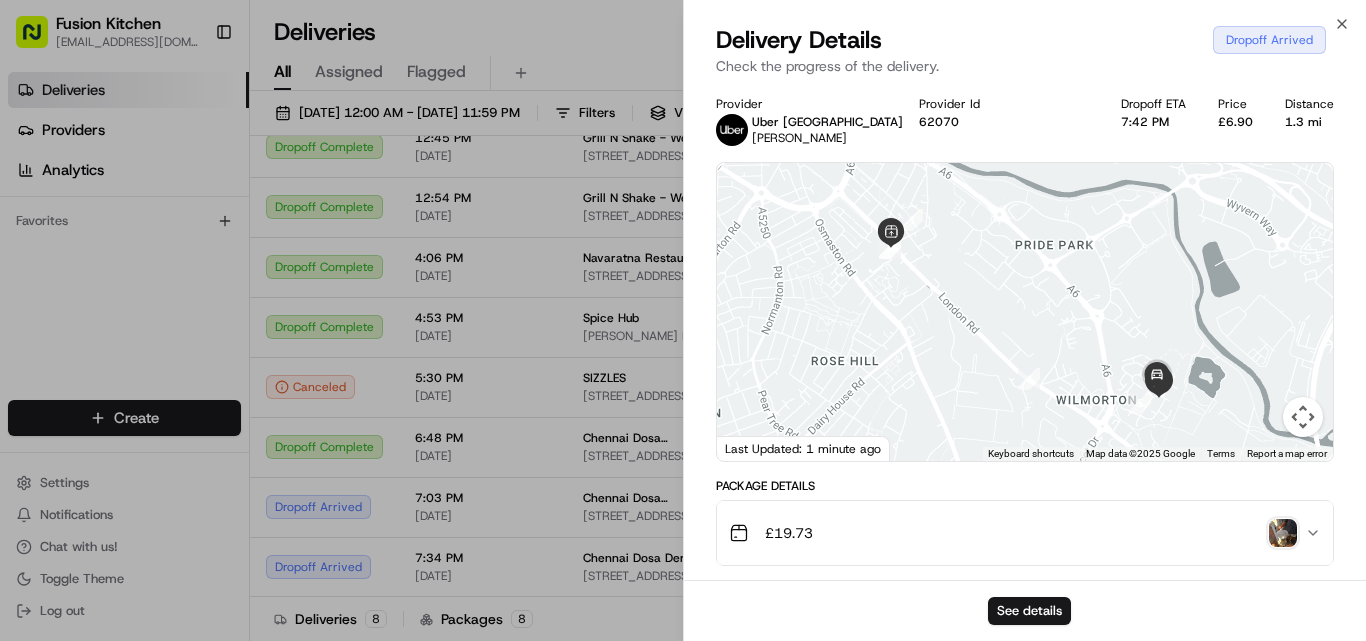 click on "£ 19.73" at bounding box center (1017, 533) 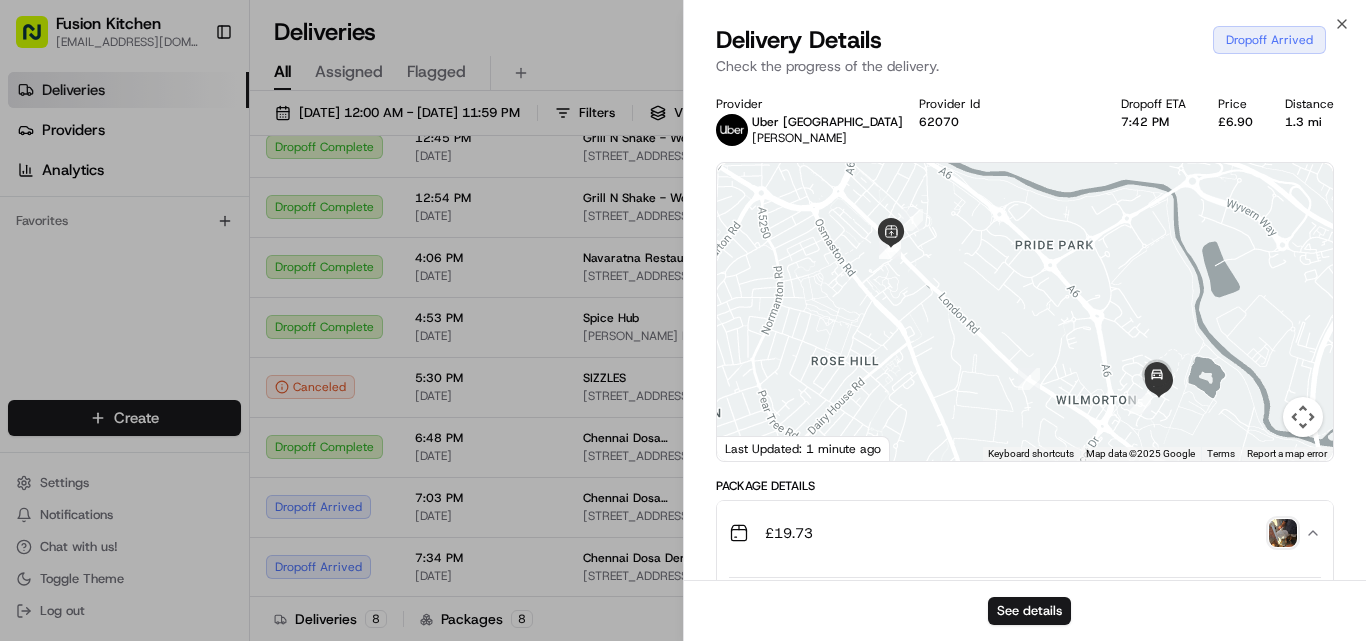 click at bounding box center [1283, 533] 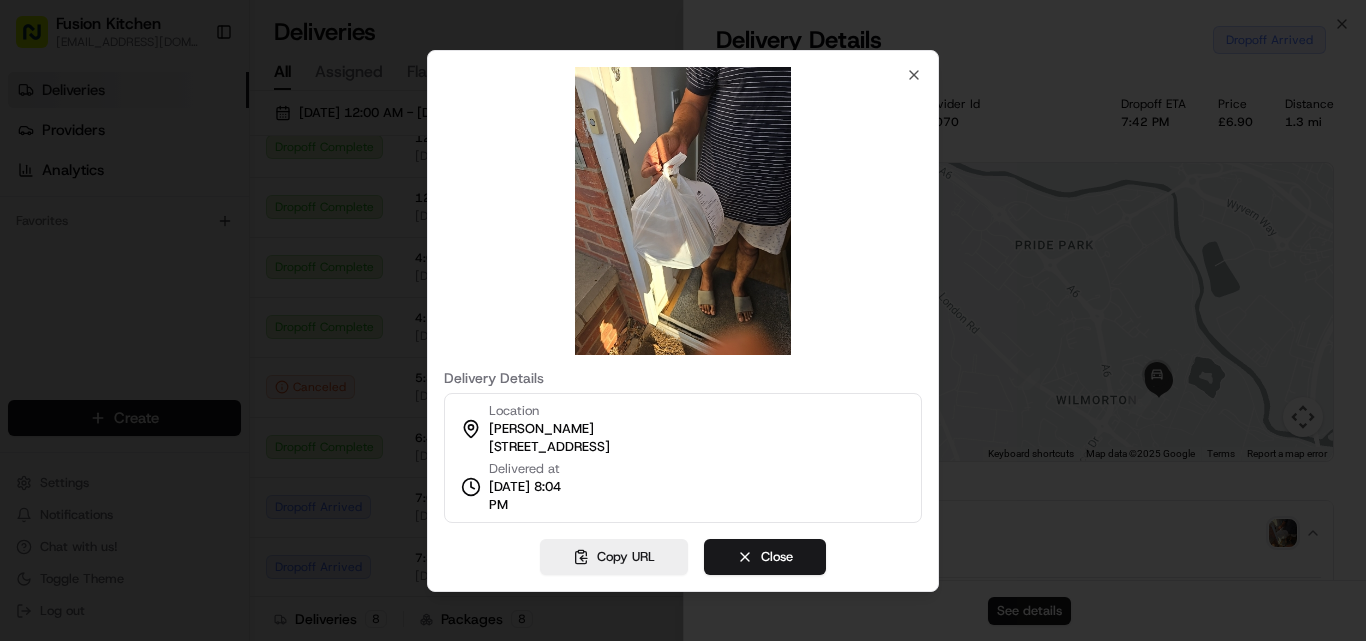 click at bounding box center [683, 211] 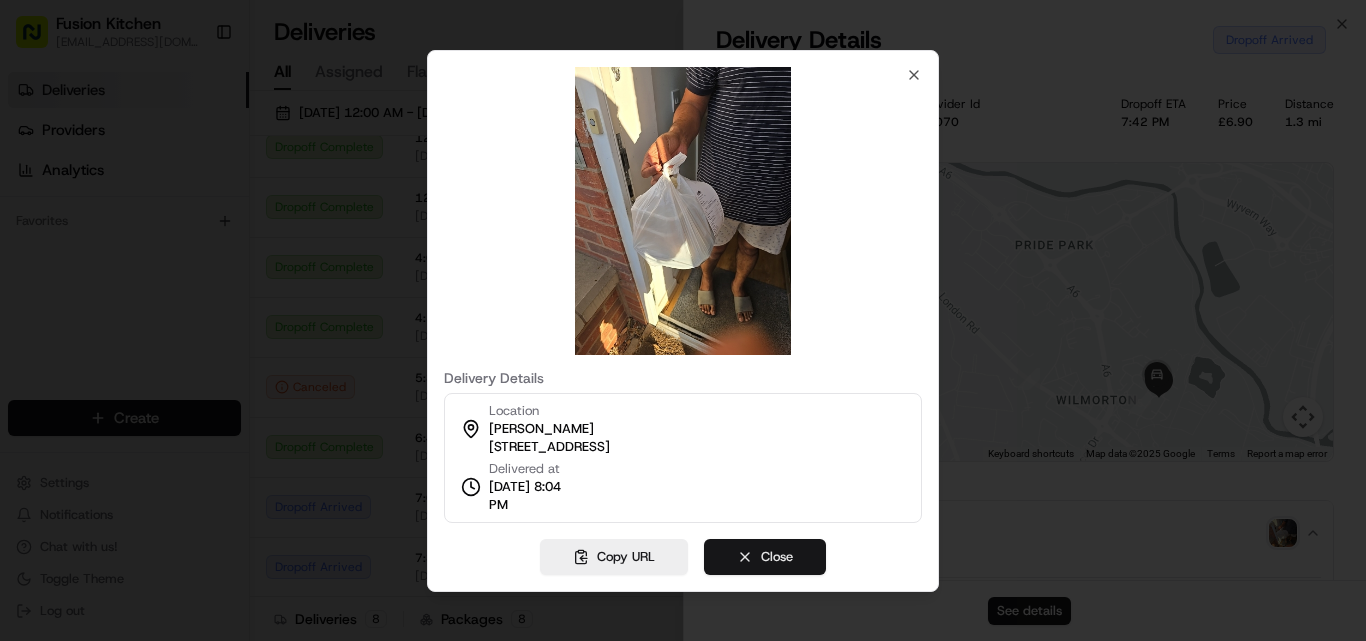 click on "Close" at bounding box center (765, 557) 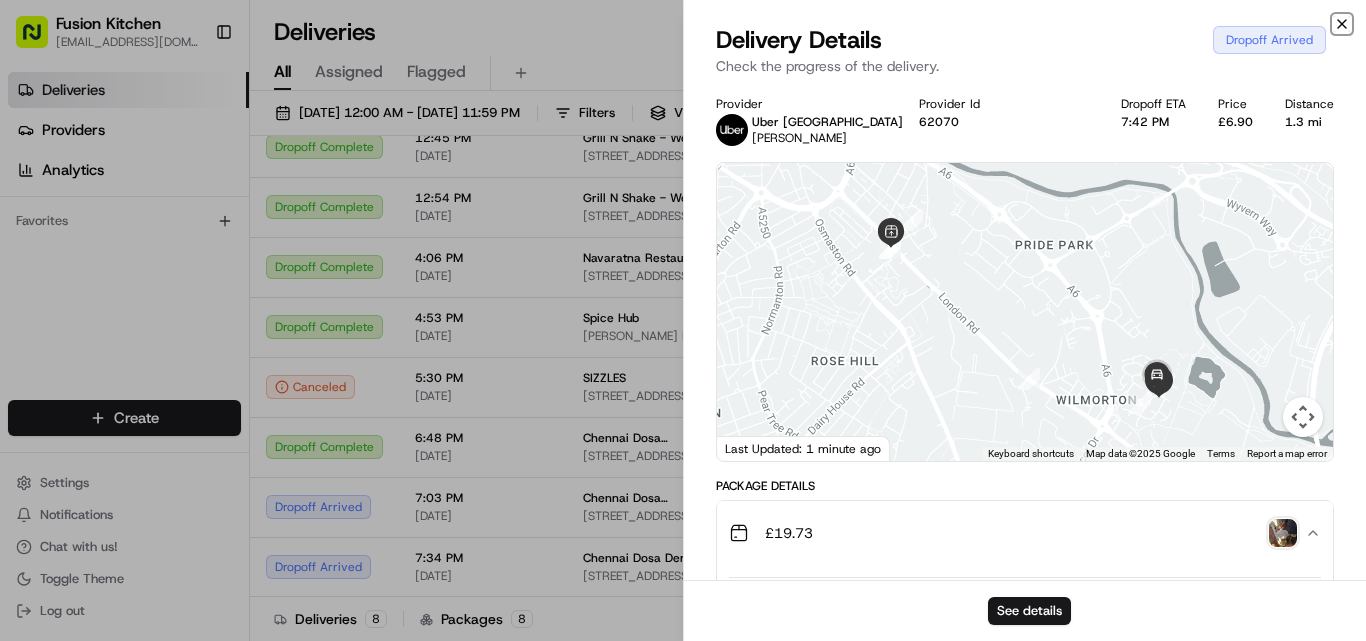 click 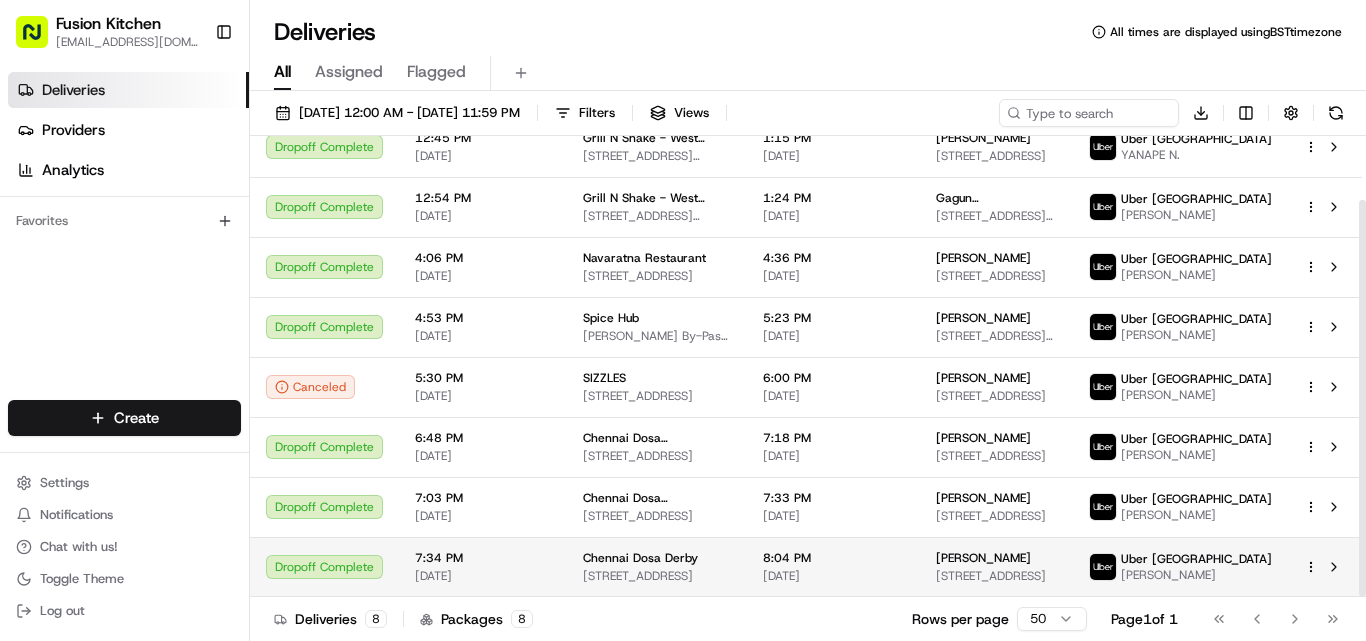 click on "Dropoff Complete" at bounding box center [324, 567] 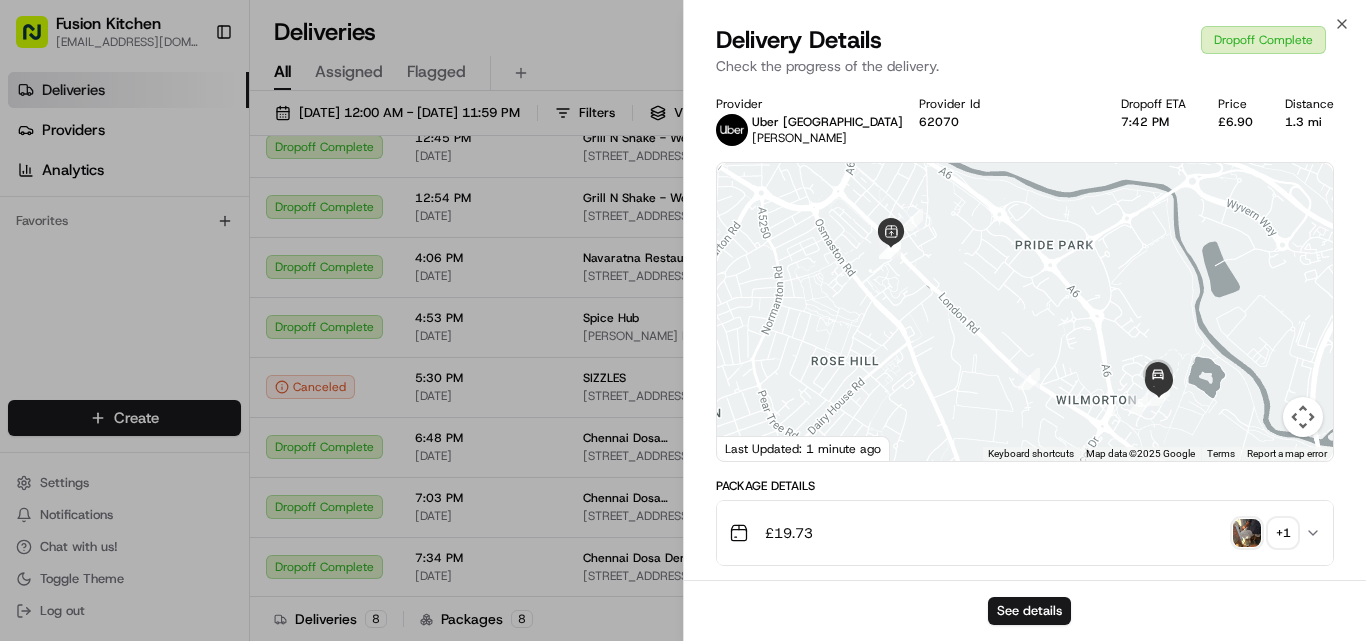click at bounding box center (1247, 533) 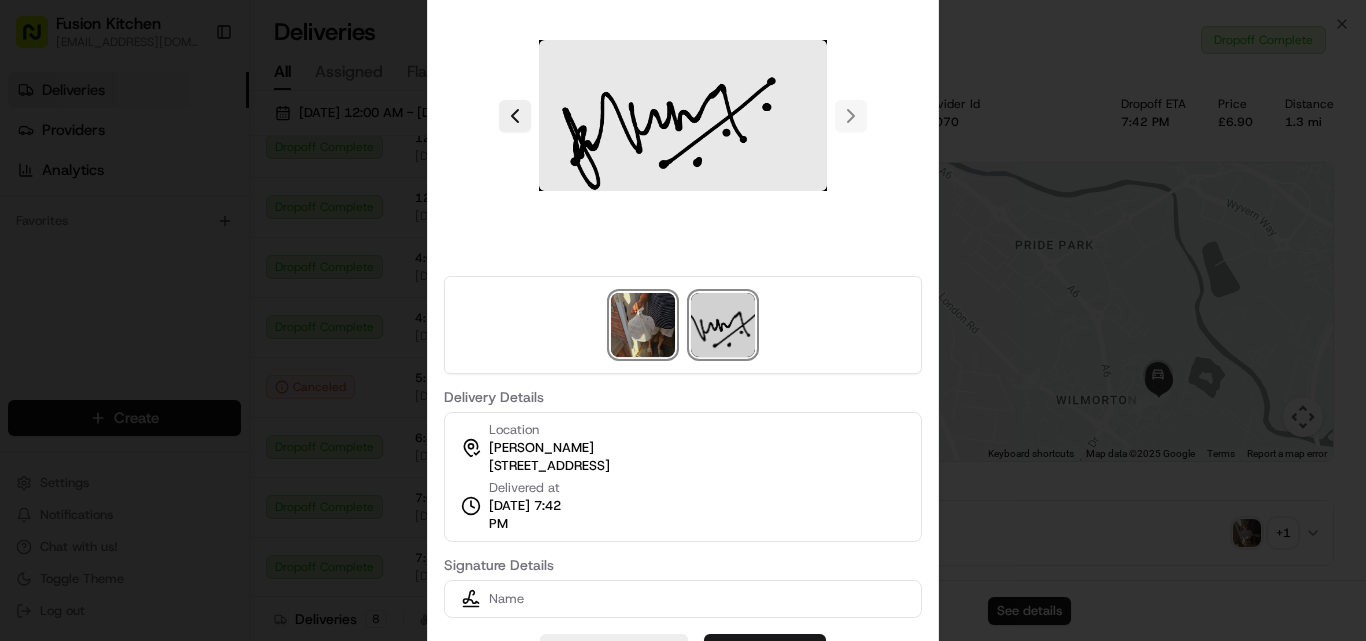 click at bounding box center (643, 325) 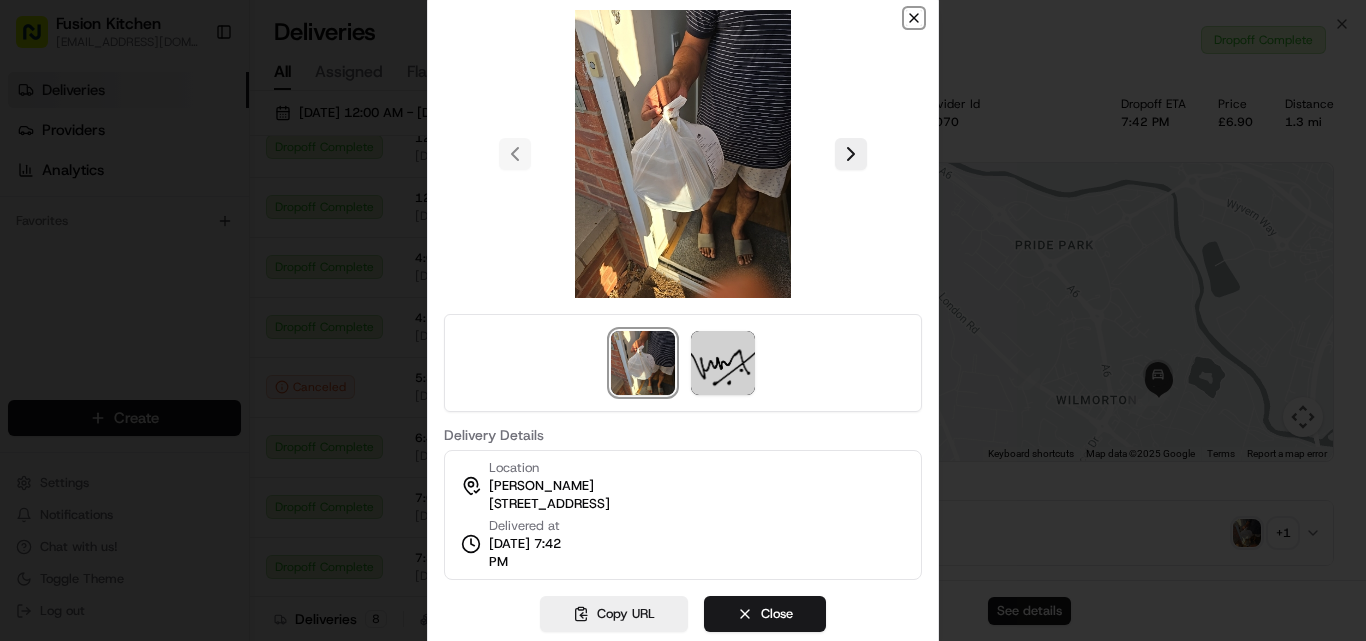 click 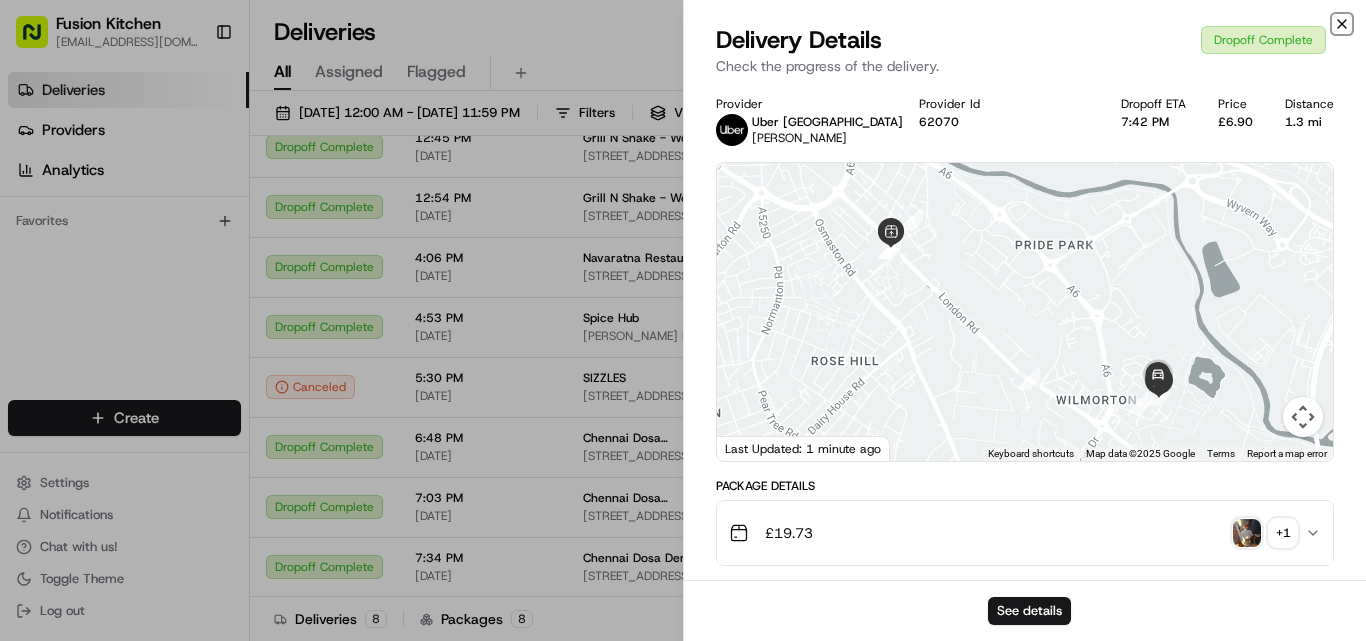 click 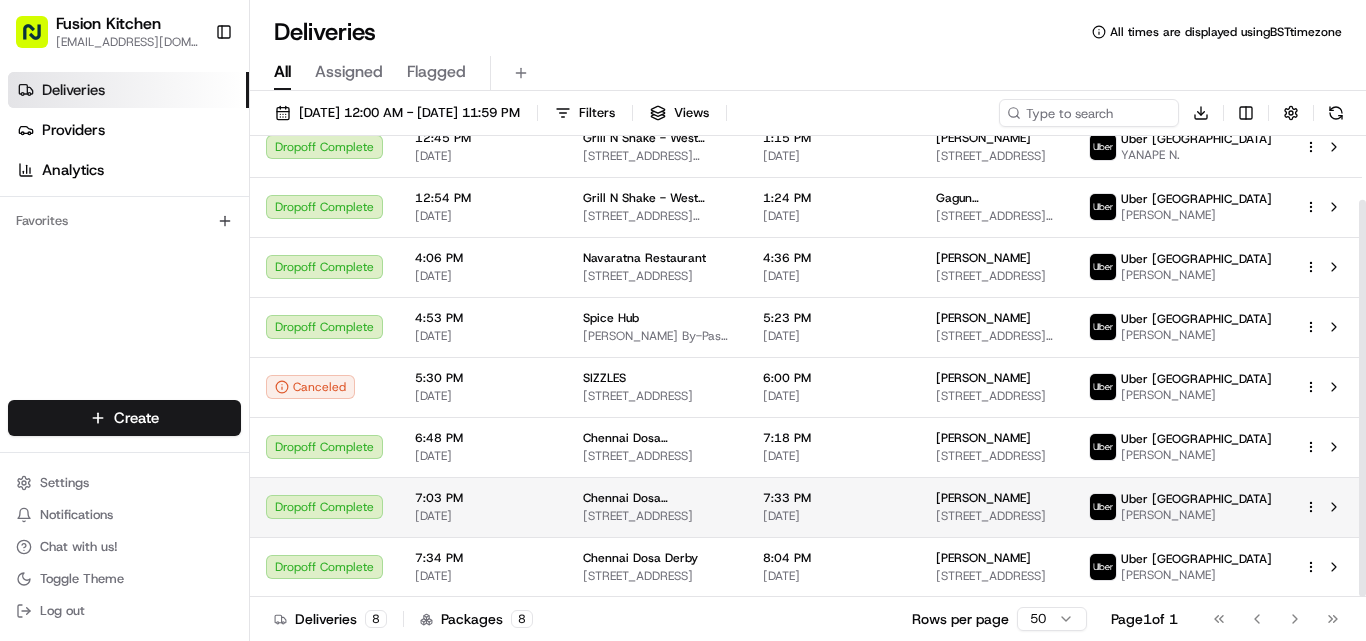 click on "Dropoff Complete" at bounding box center (324, 507) 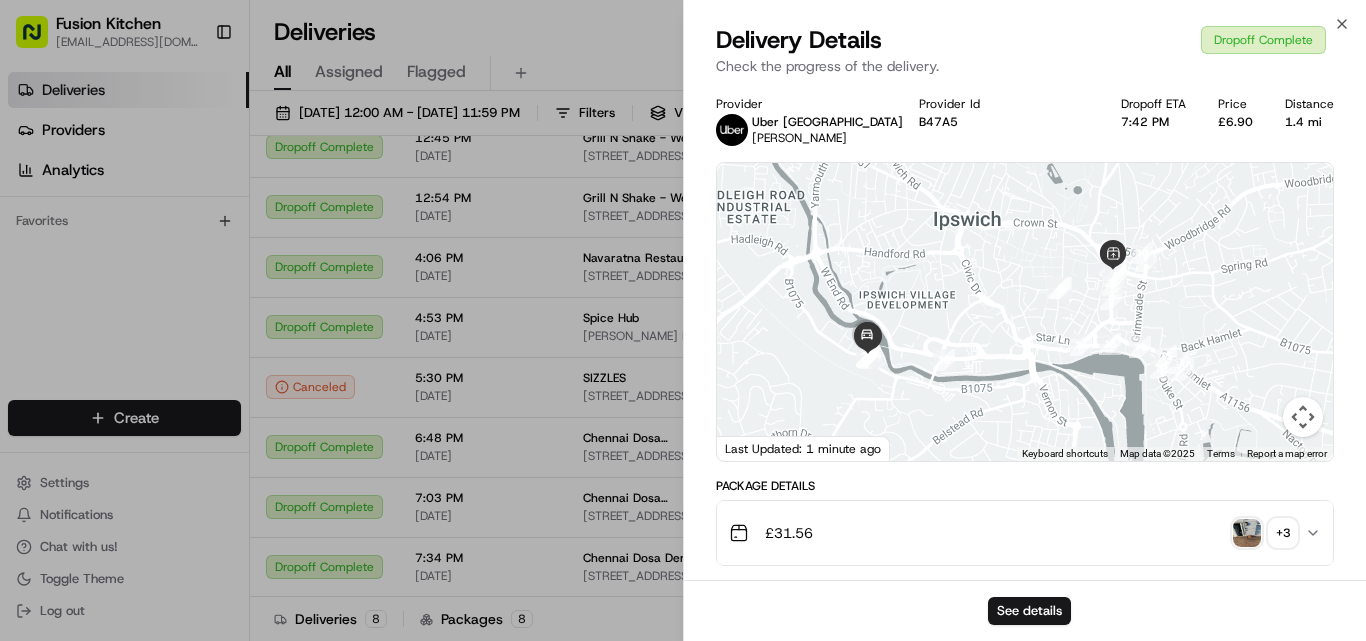 click at bounding box center (1247, 533) 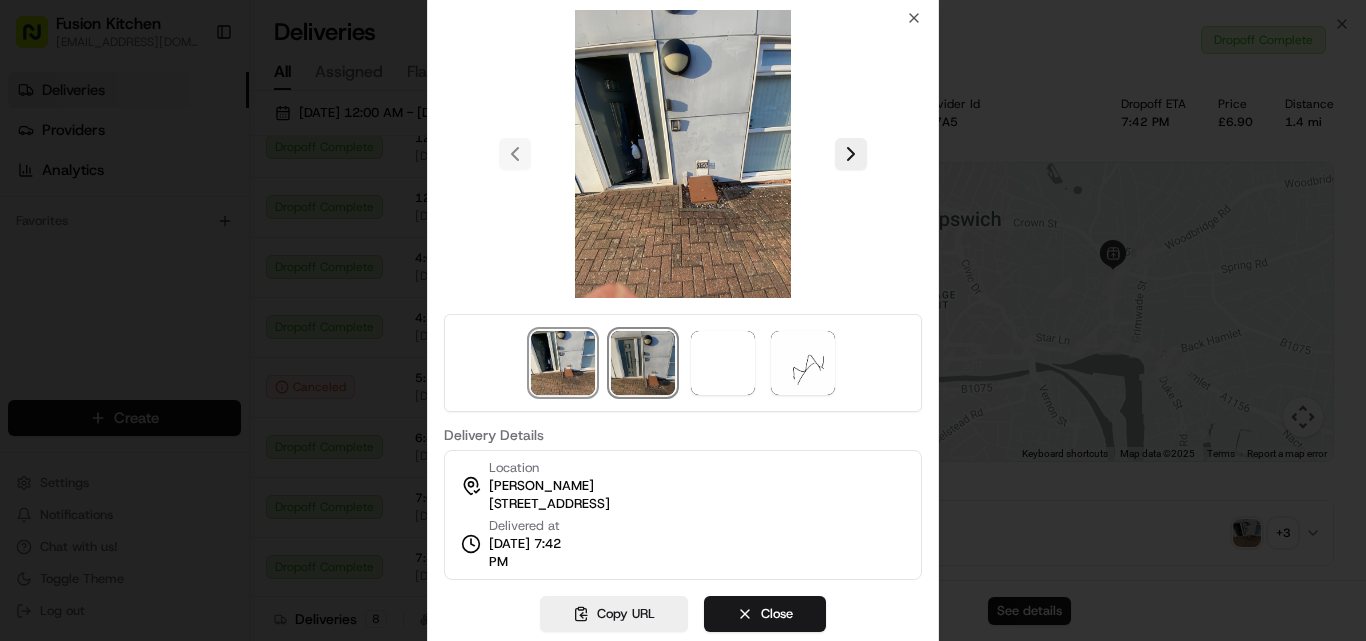 click at bounding box center [643, 363] 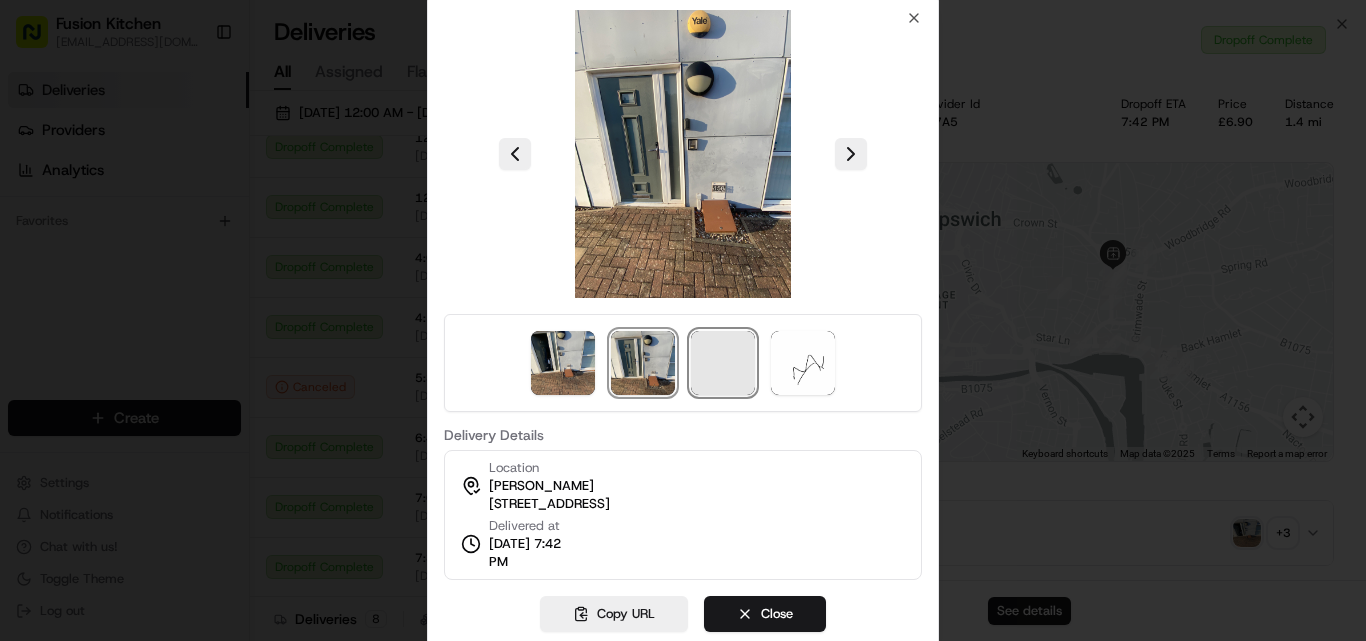 click at bounding box center [723, 363] 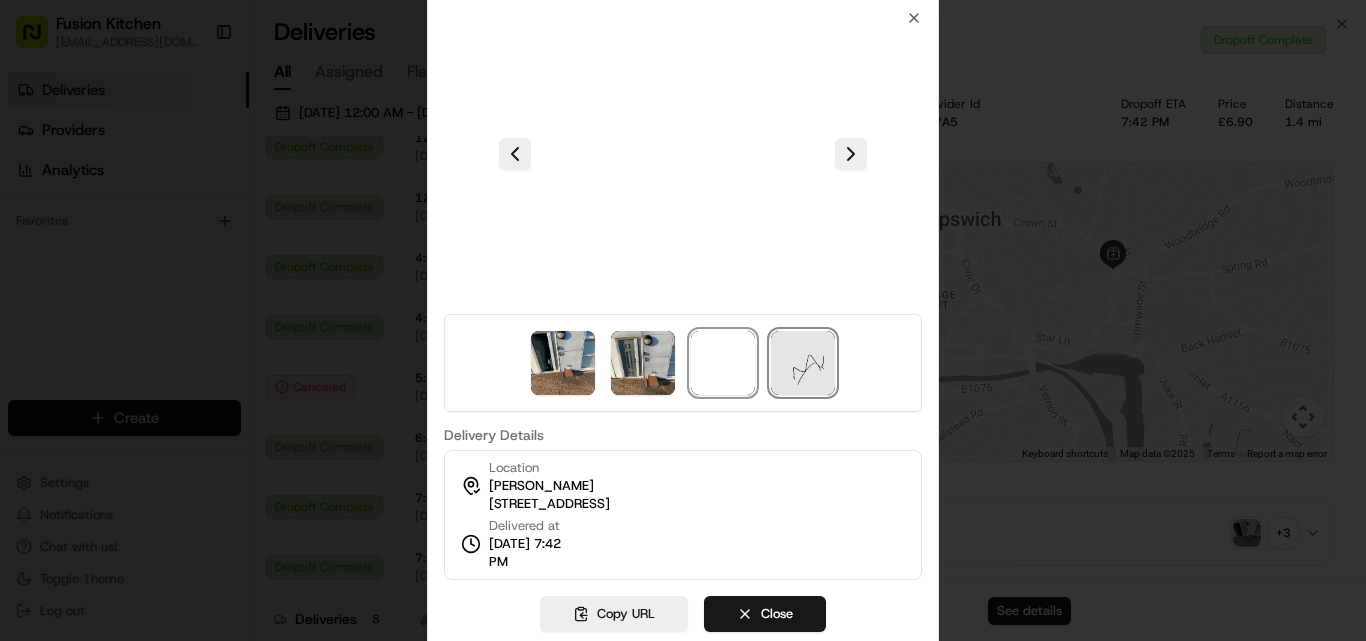 click at bounding box center [803, 363] 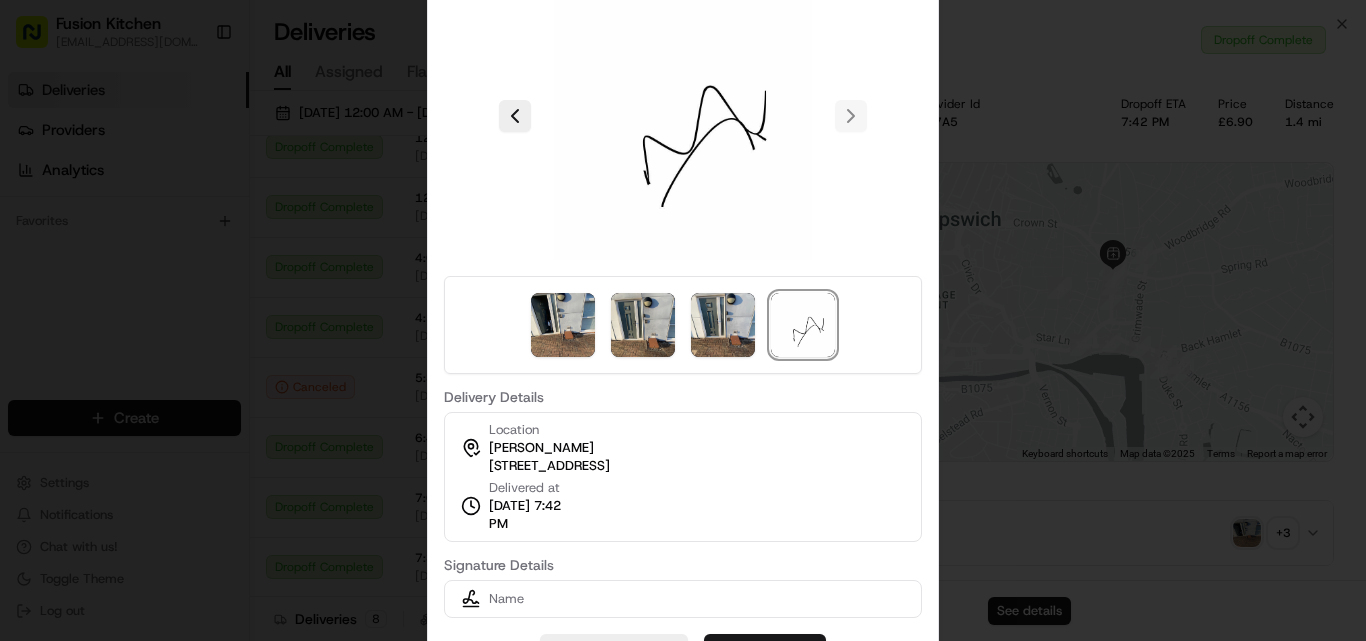 click at bounding box center [683, 320] 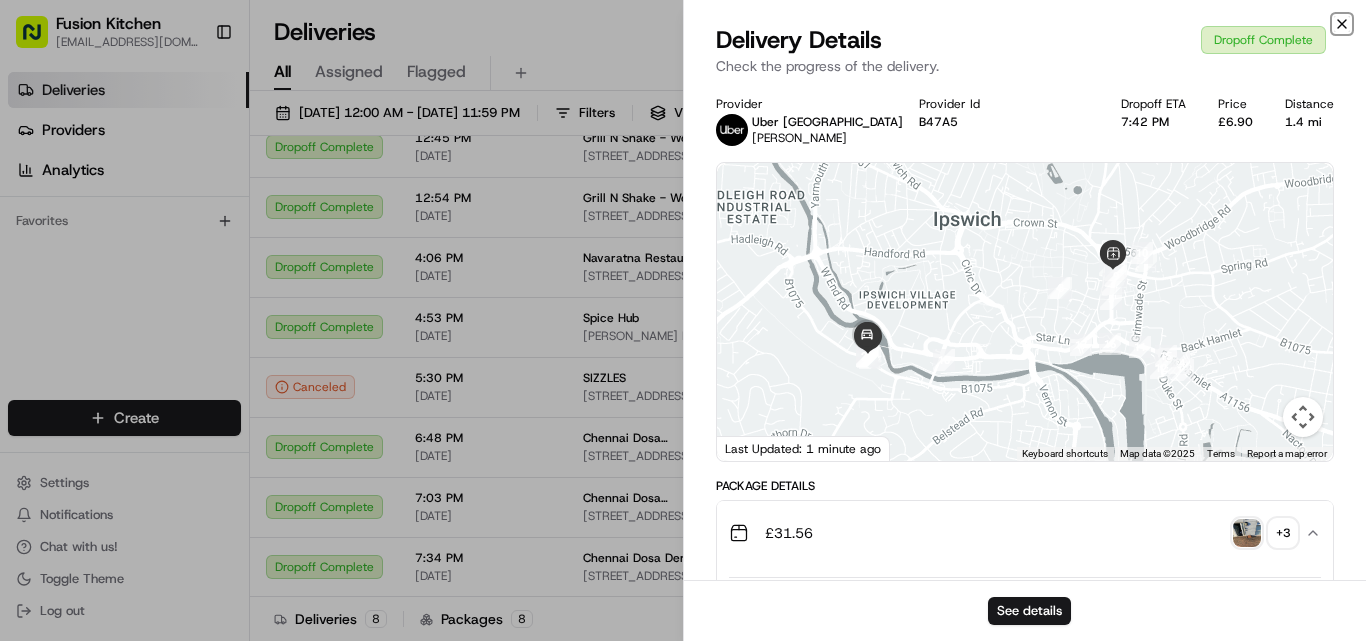 click 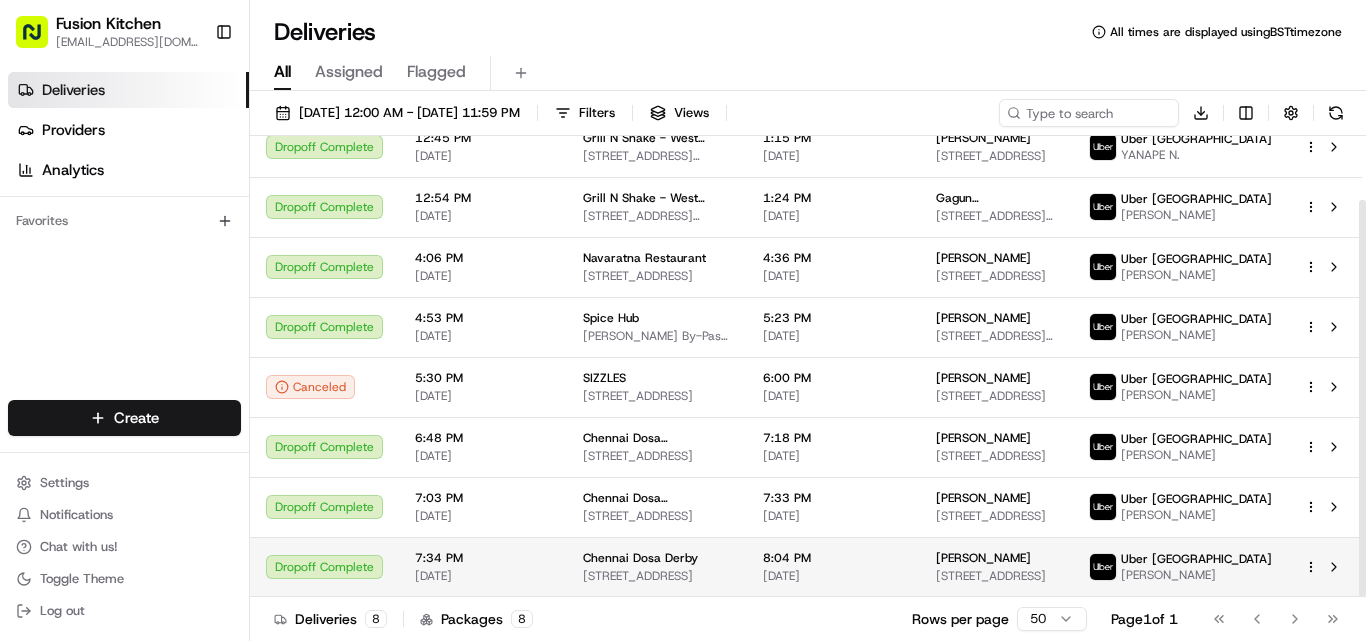 click on "7:34 PM 07/16/2025" at bounding box center [483, 567] 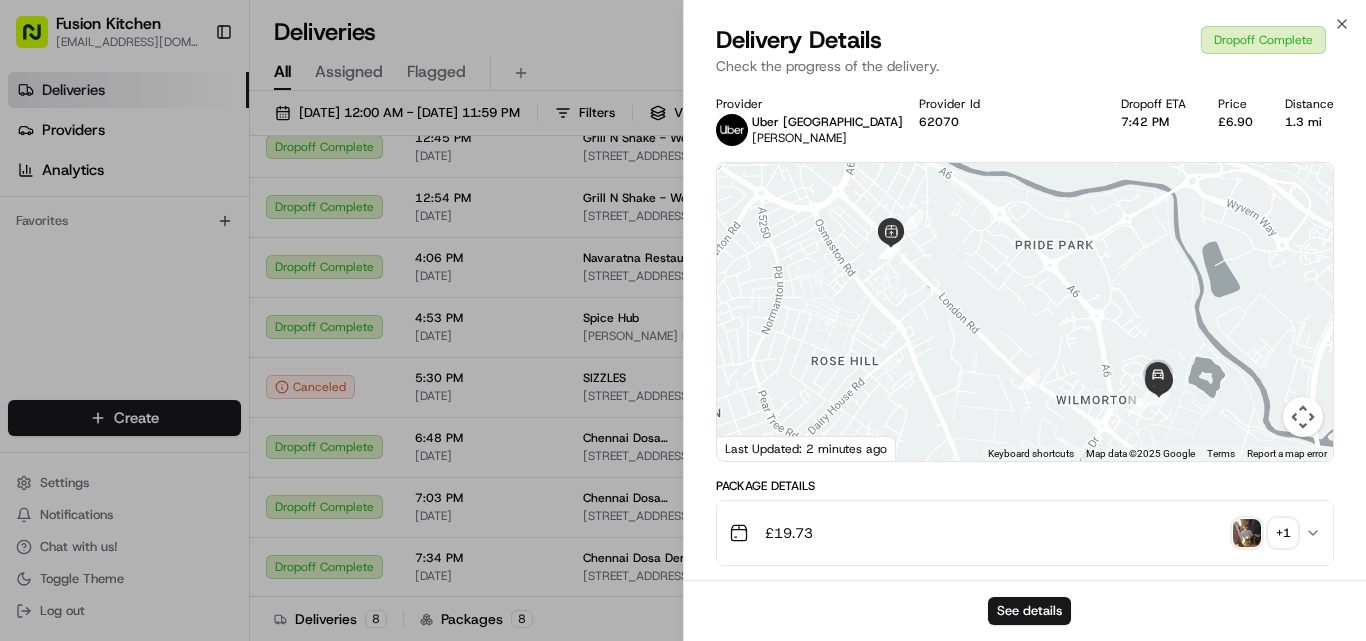 click at bounding box center (1247, 533) 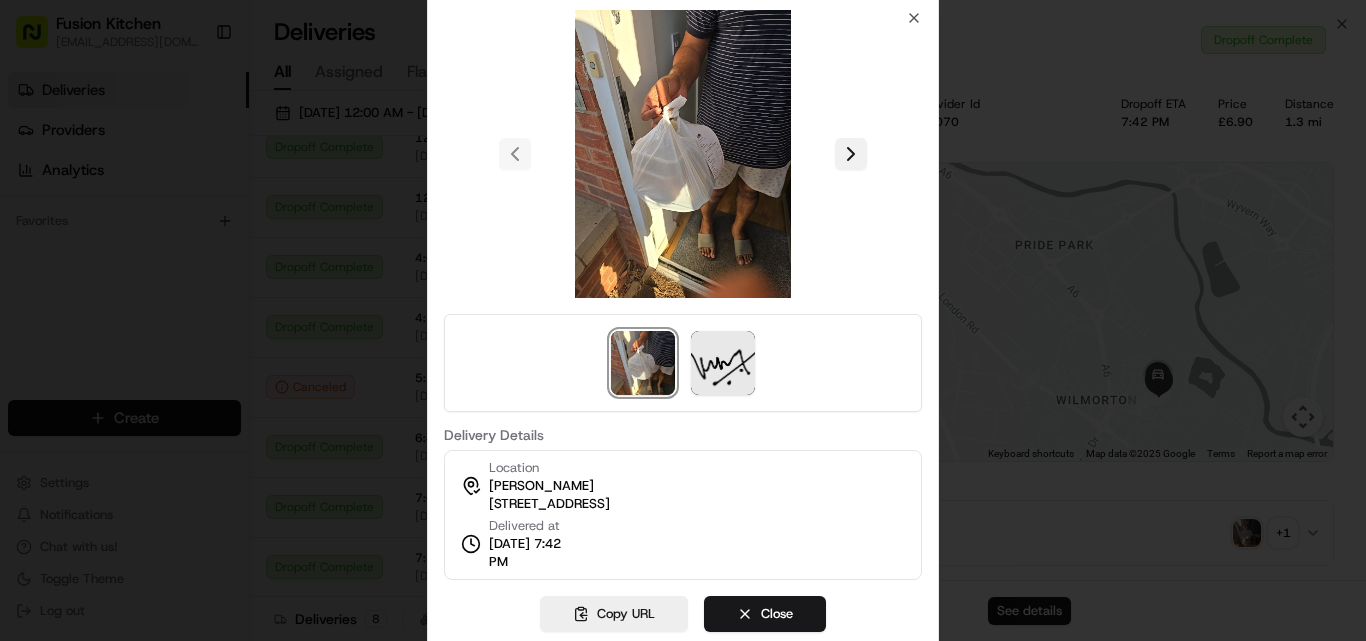 click at bounding box center [851, 154] 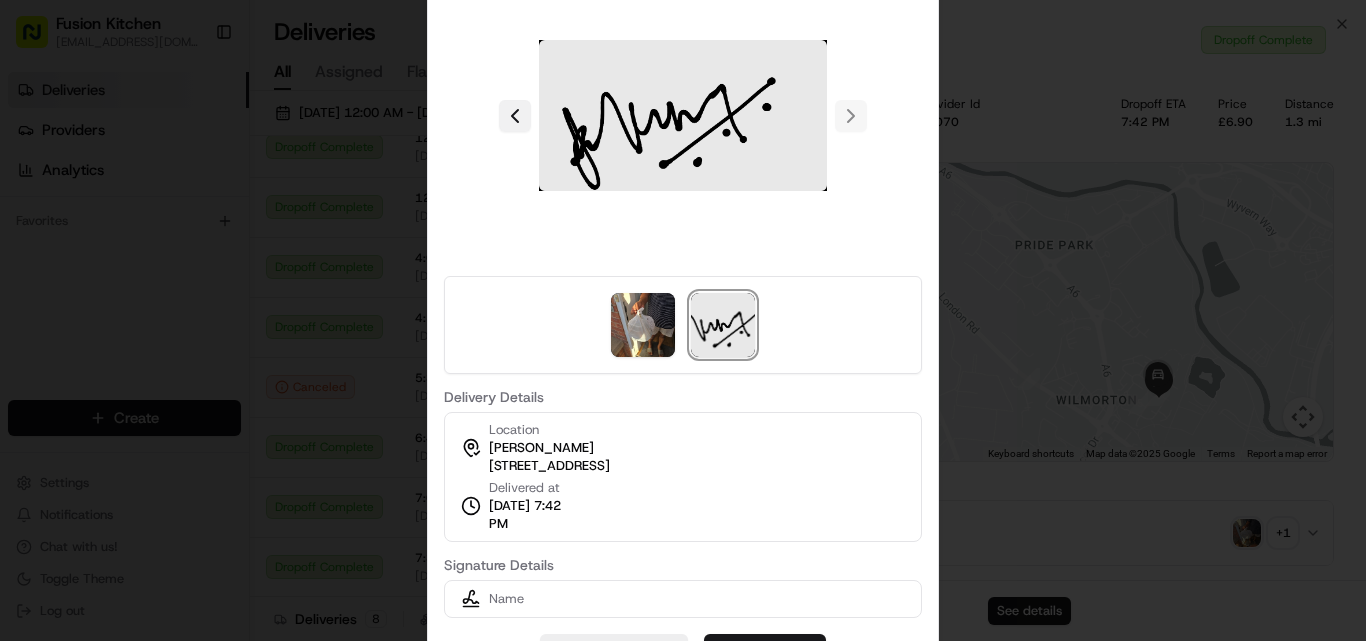 click at bounding box center [515, 116] 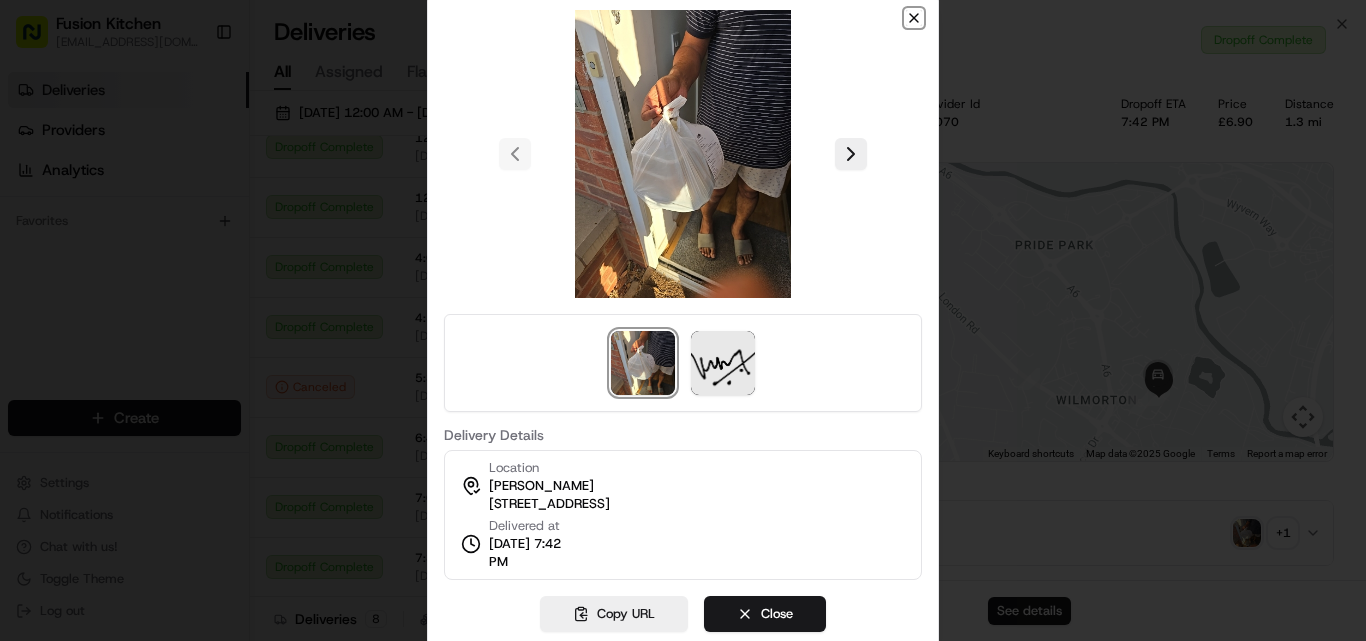 click 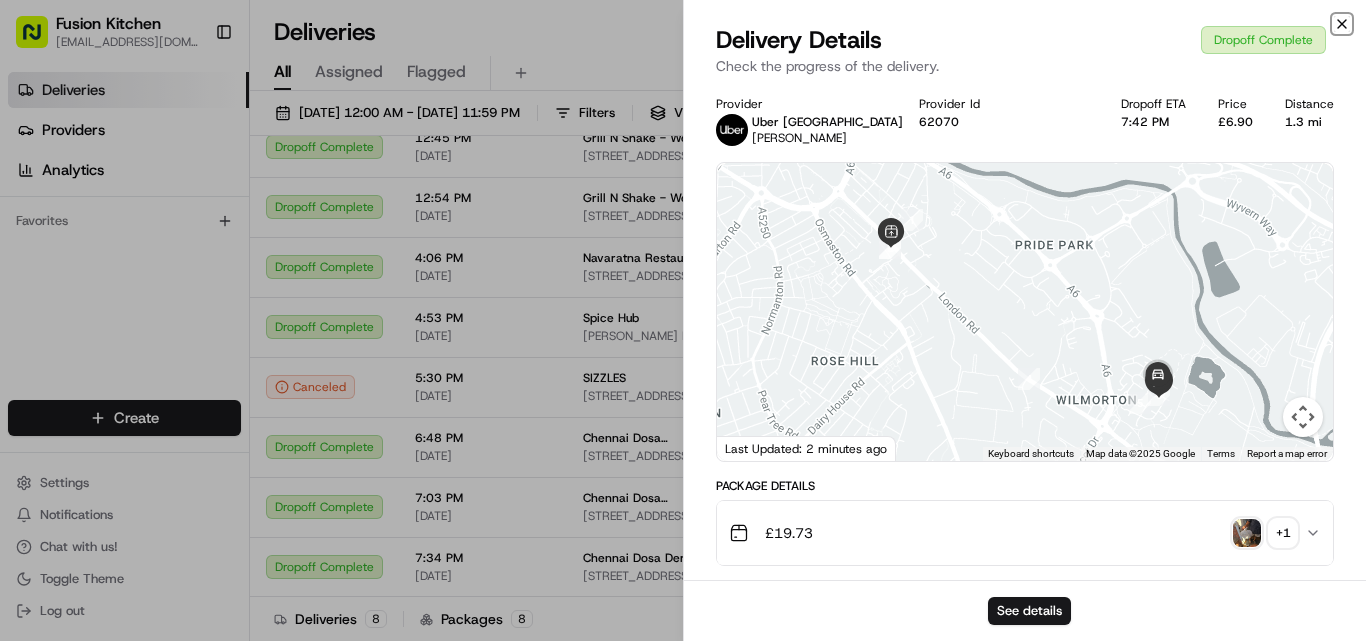 click 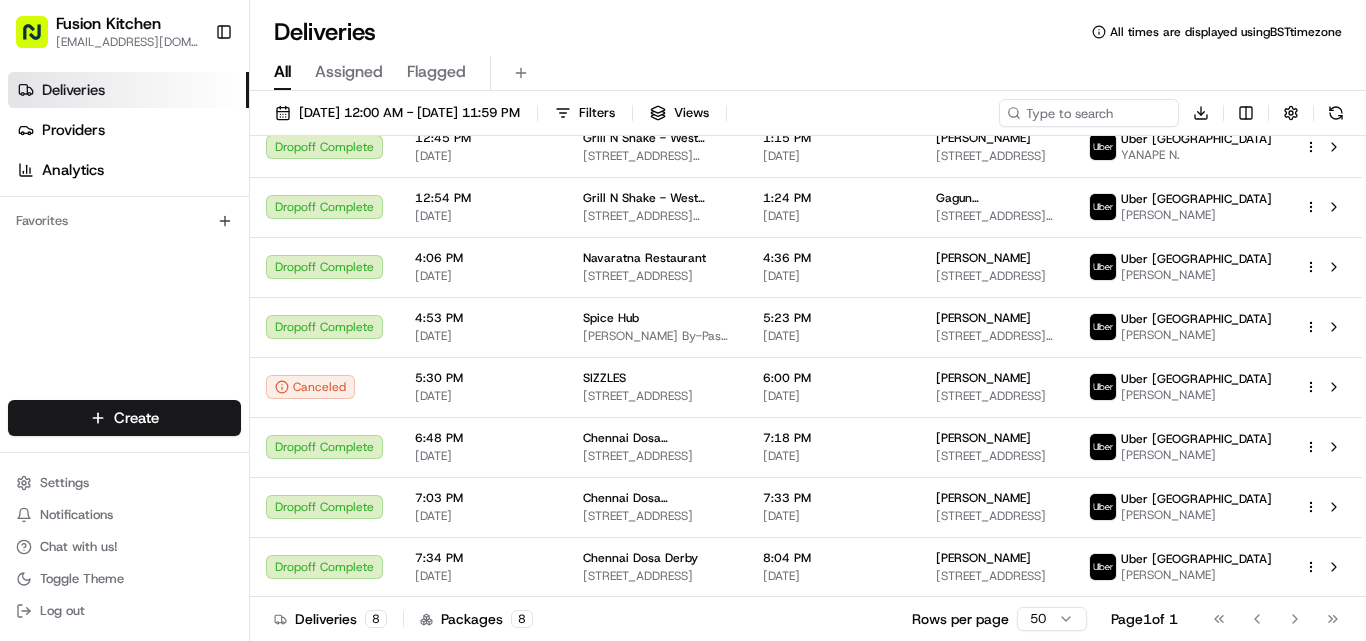 click on "Deliveries All times are displayed using  BST  timezone" at bounding box center (808, 32) 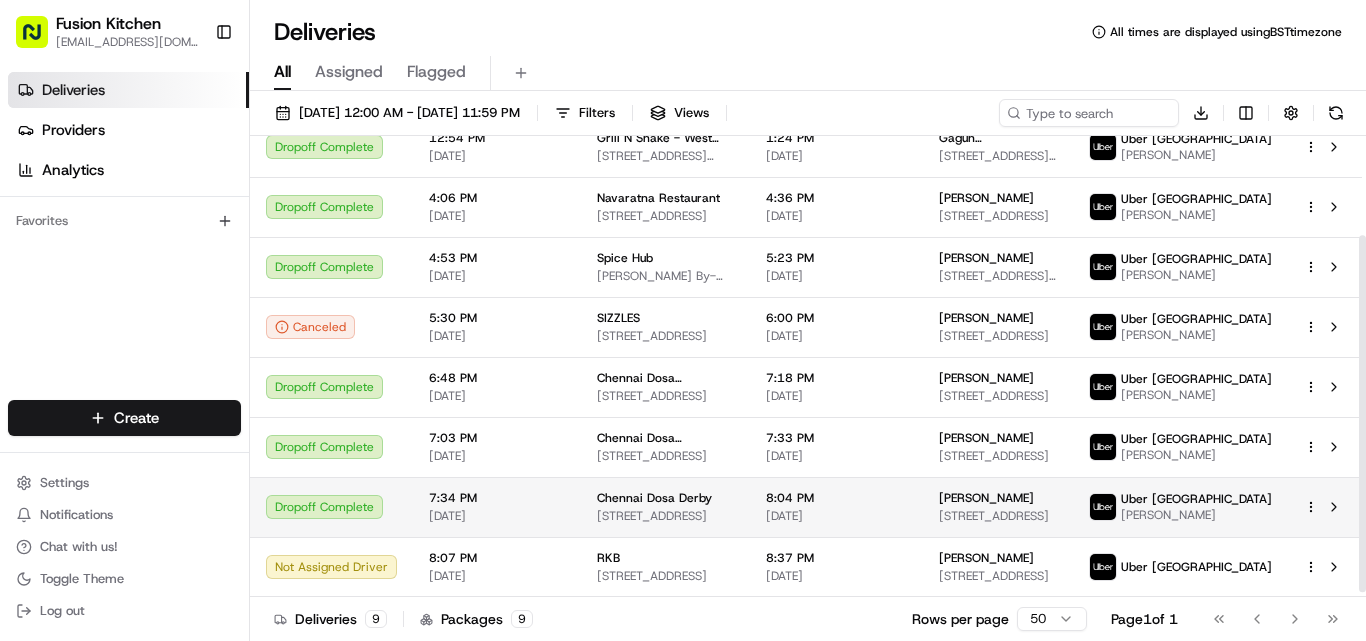 scroll, scrollTop: 134, scrollLeft: 0, axis: vertical 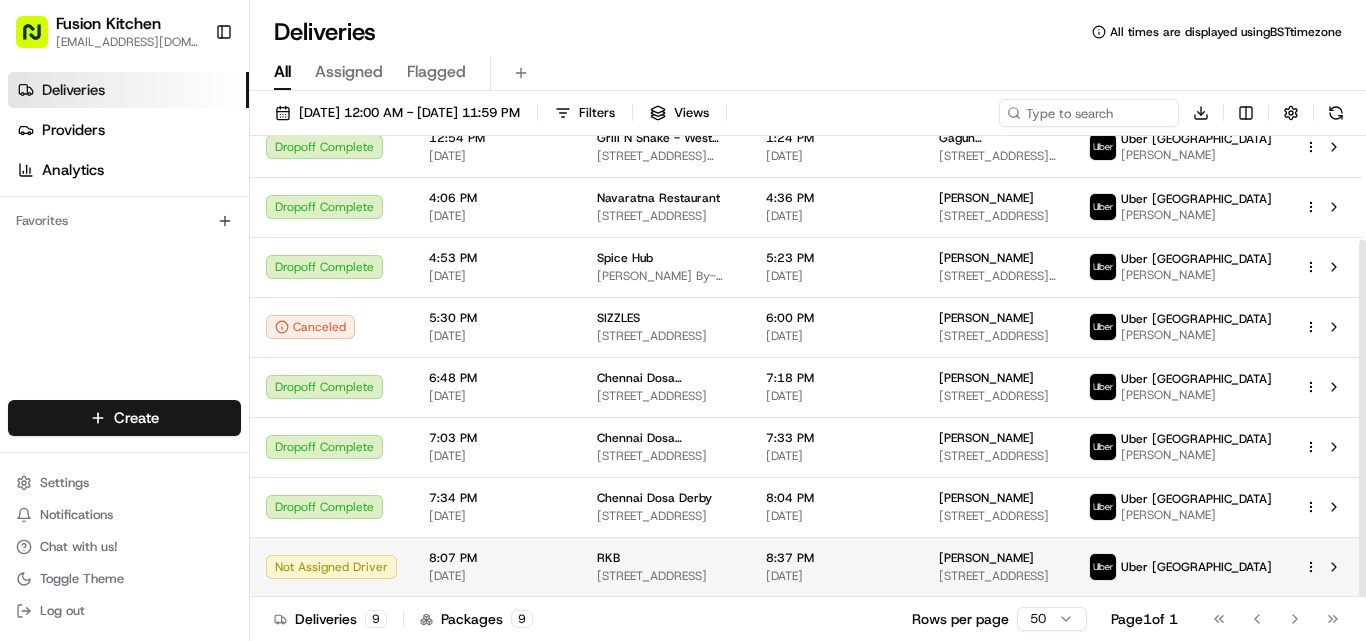 click on "Not Assigned Driver" at bounding box center [331, 567] 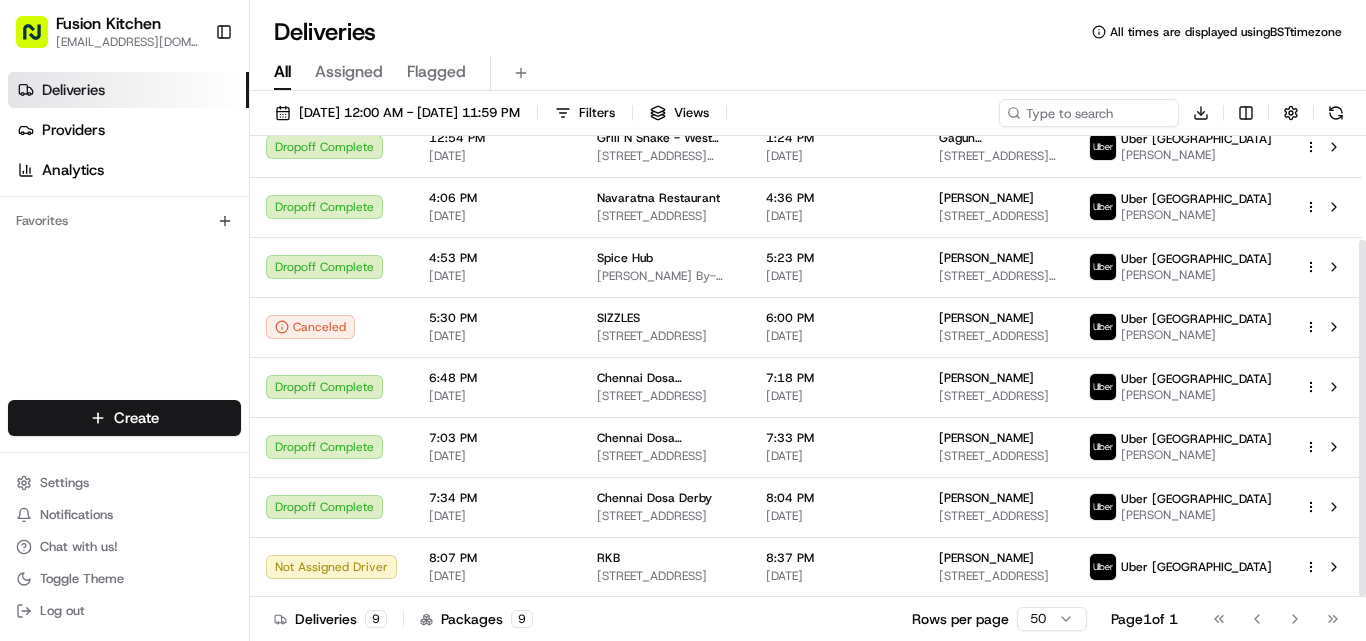 click on "Not Assigned Driver" at bounding box center (331, 567) 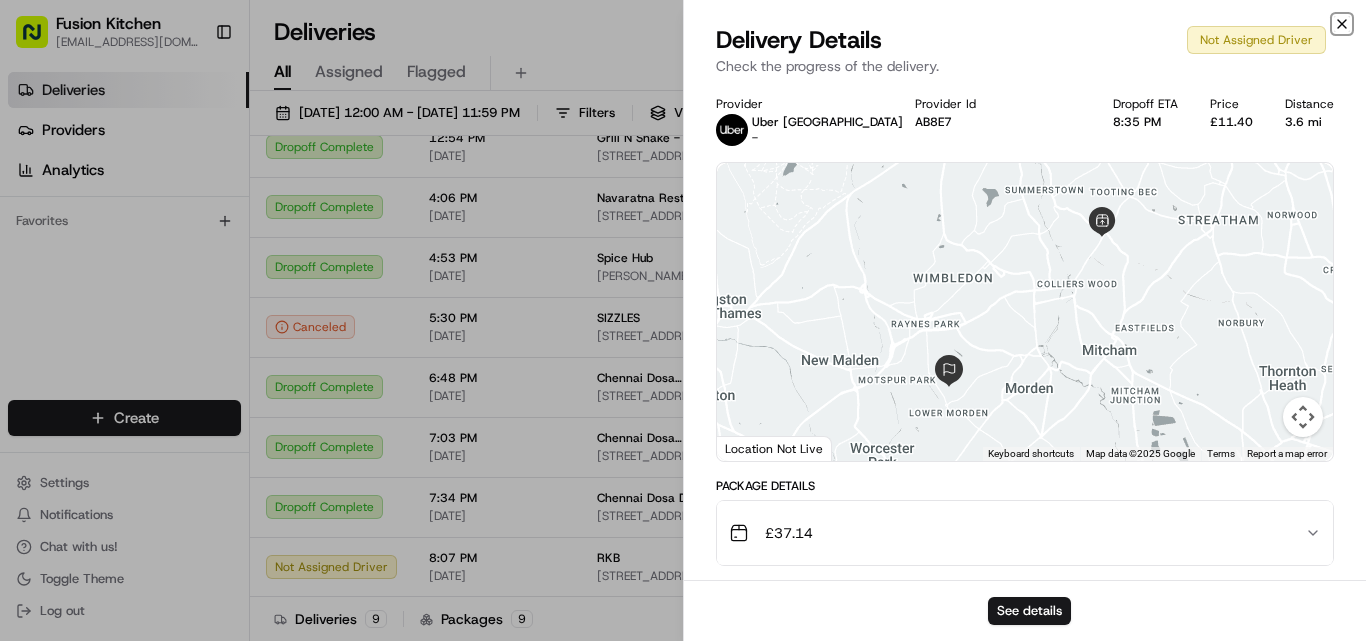 click 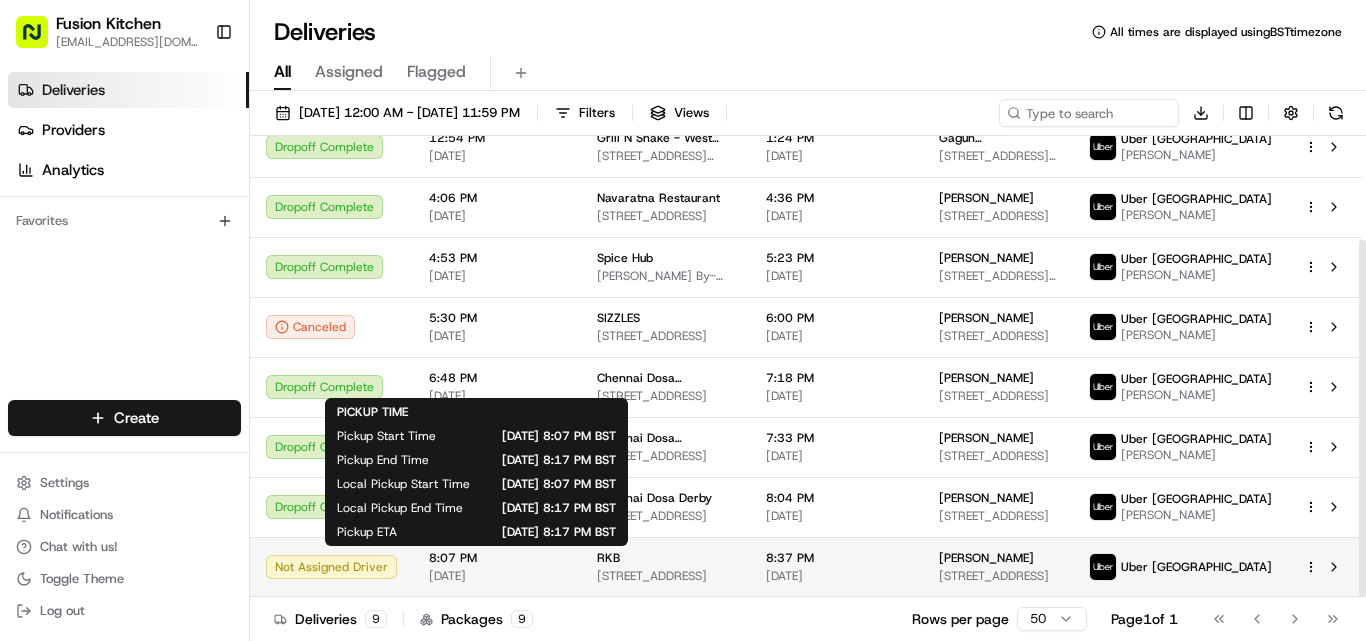 click on "8:07 PM" at bounding box center [497, 558] 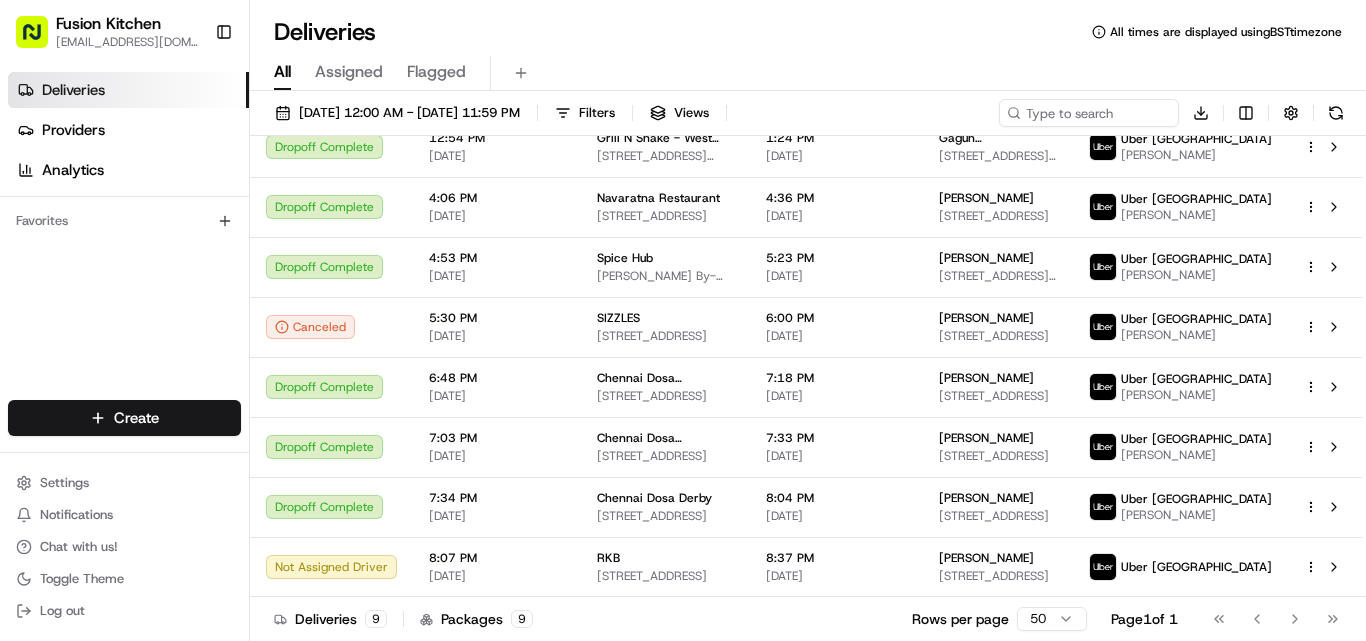 click on "Providers" at bounding box center [73, 130] 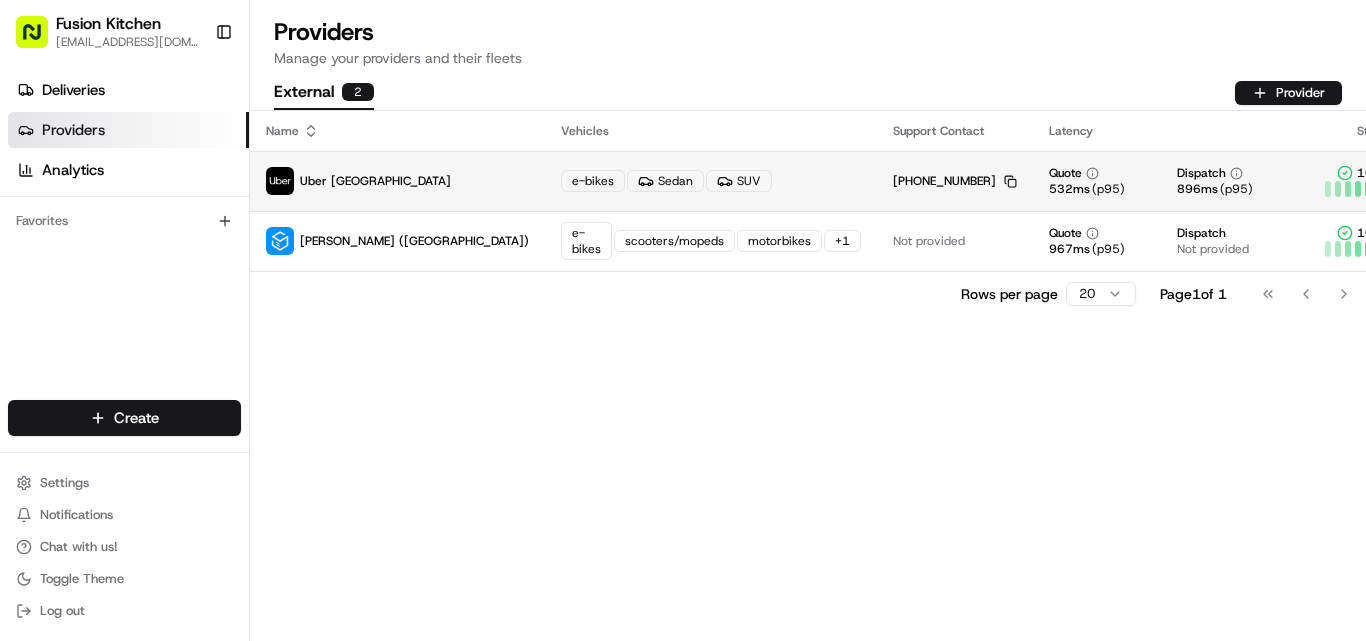 click 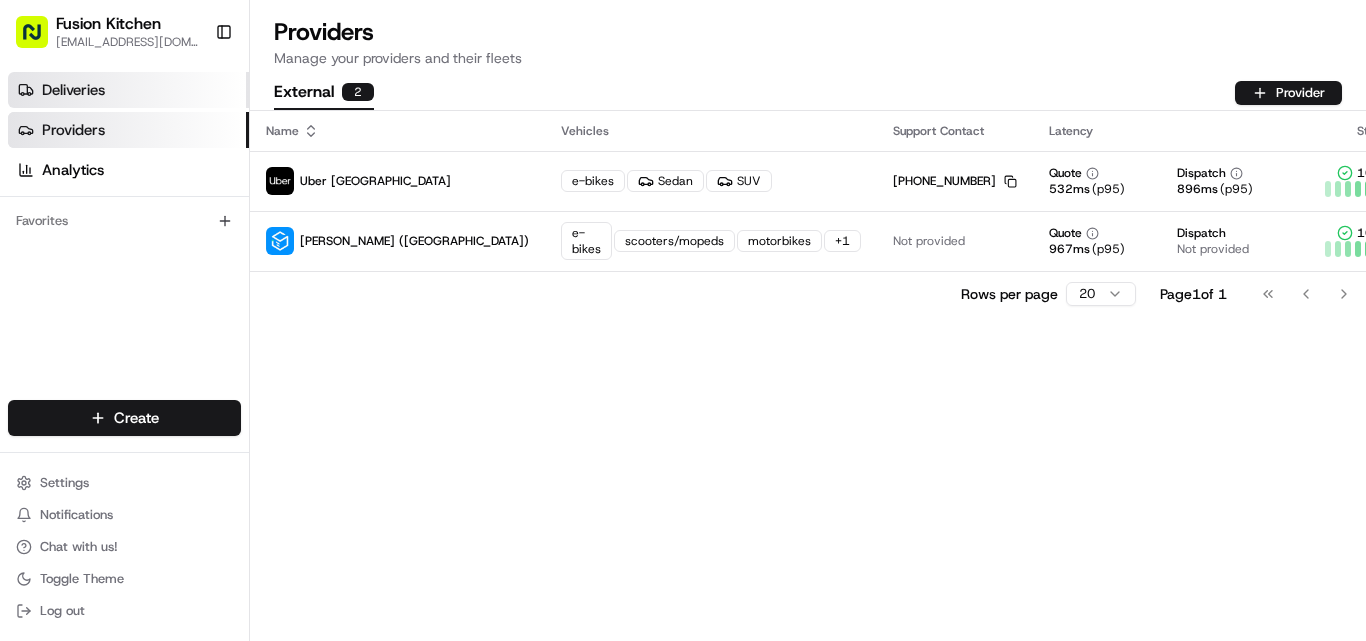 click on "Deliveries" at bounding box center (128, 90) 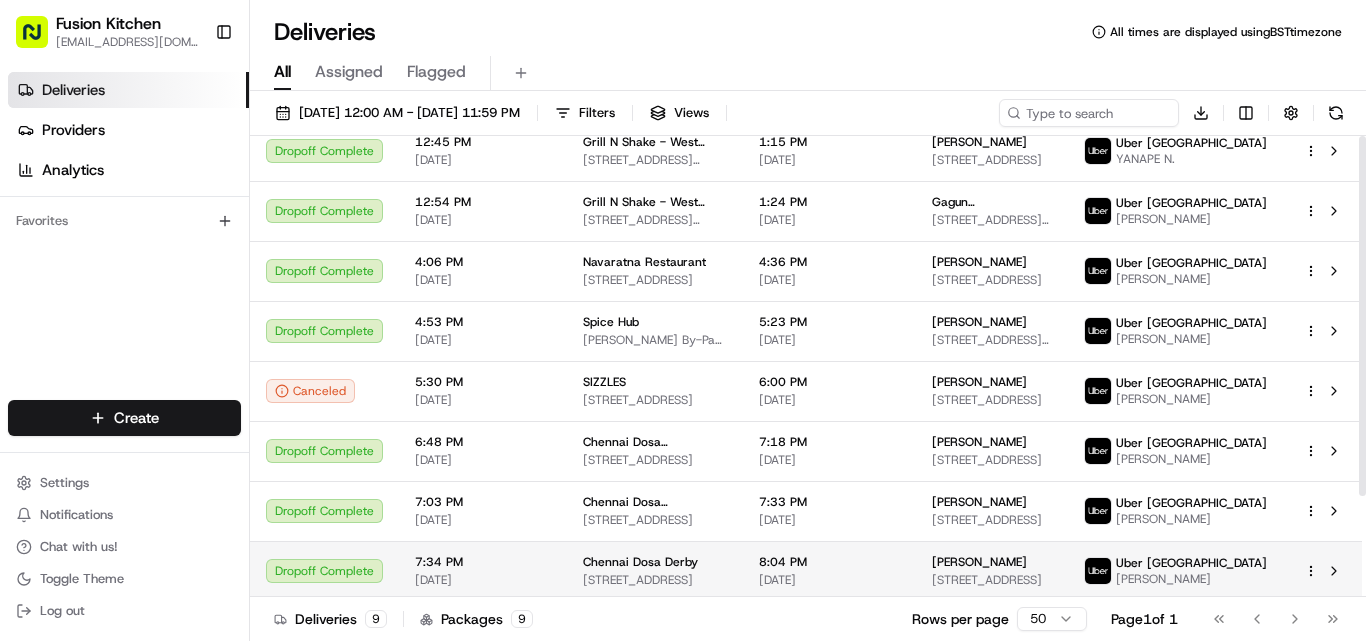 scroll, scrollTop: 129, scrollLeft: 0, axis: vertical 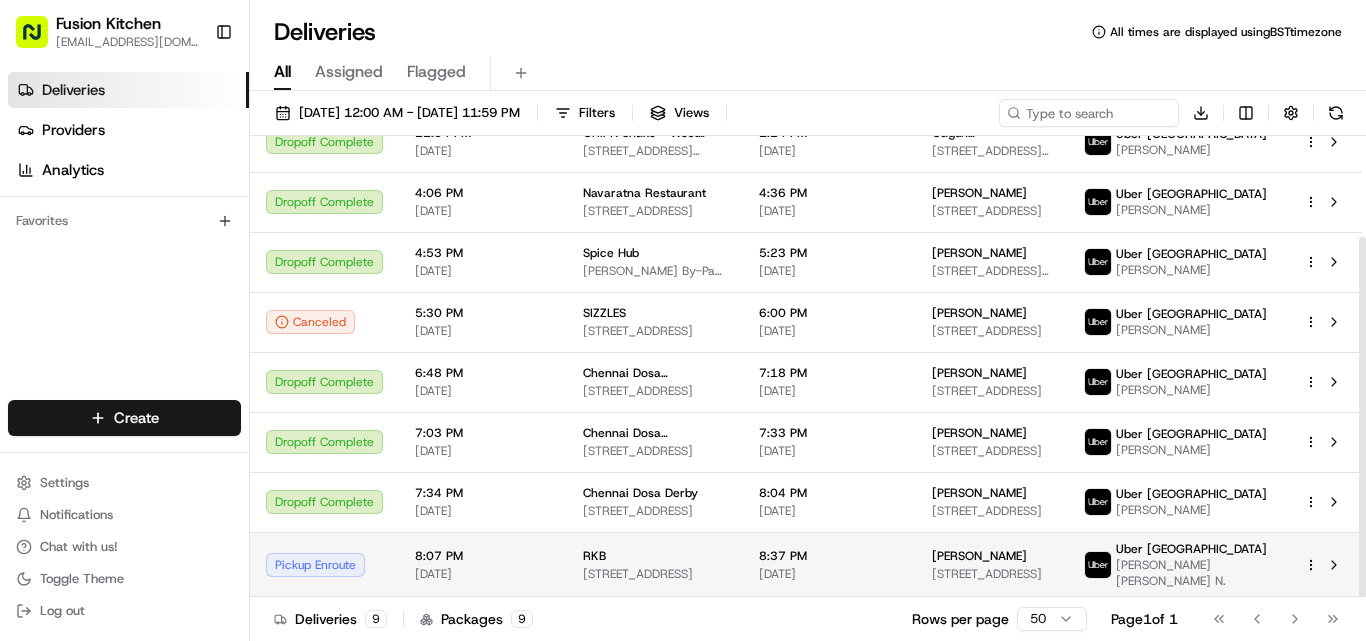 click on "Pickup Enroute" at bounding box center [324, 564] 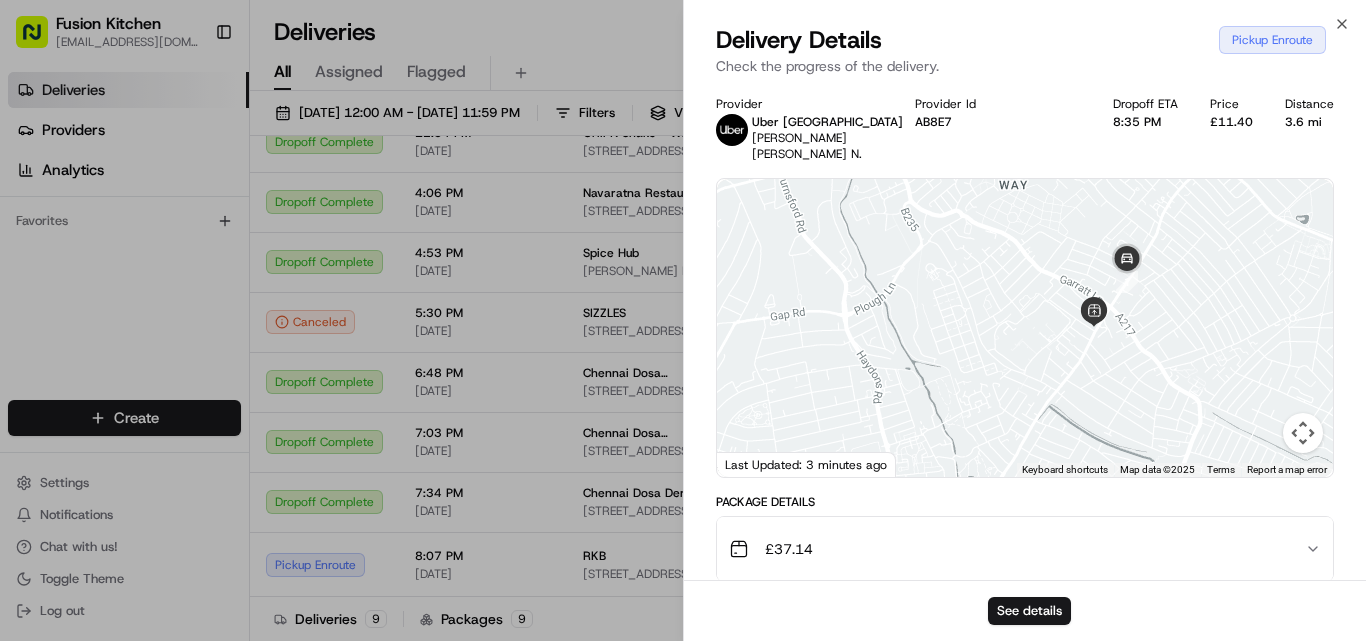 drag, startPoint x: 1141, startPoint y: 267, endPoint x: 1151, endPoint y: 327, distance: 60.827625 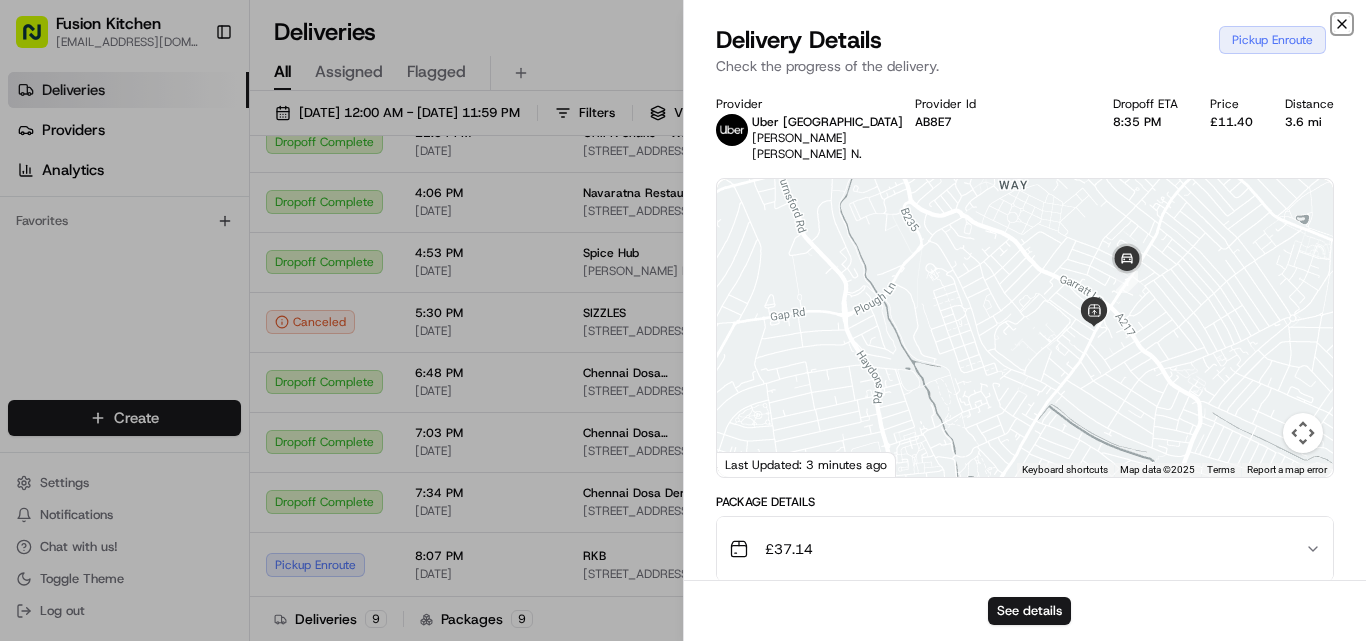 click 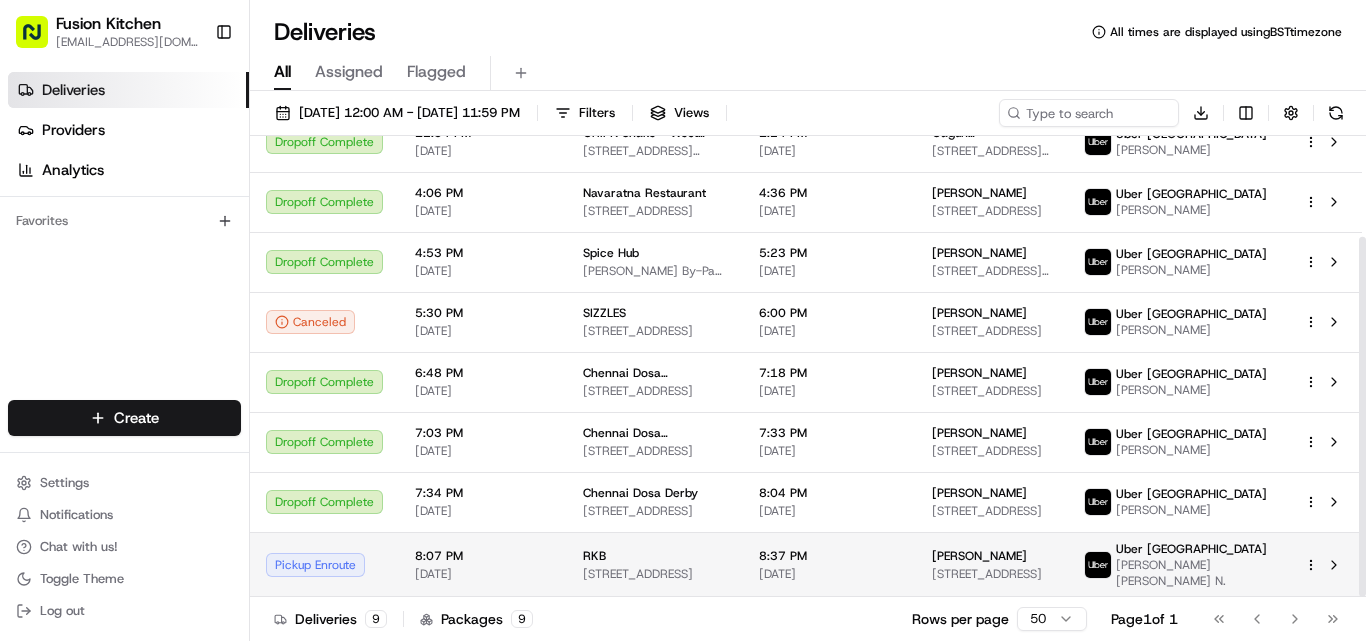 click on "Pickup Enroute" at bounding box center (324, 564) 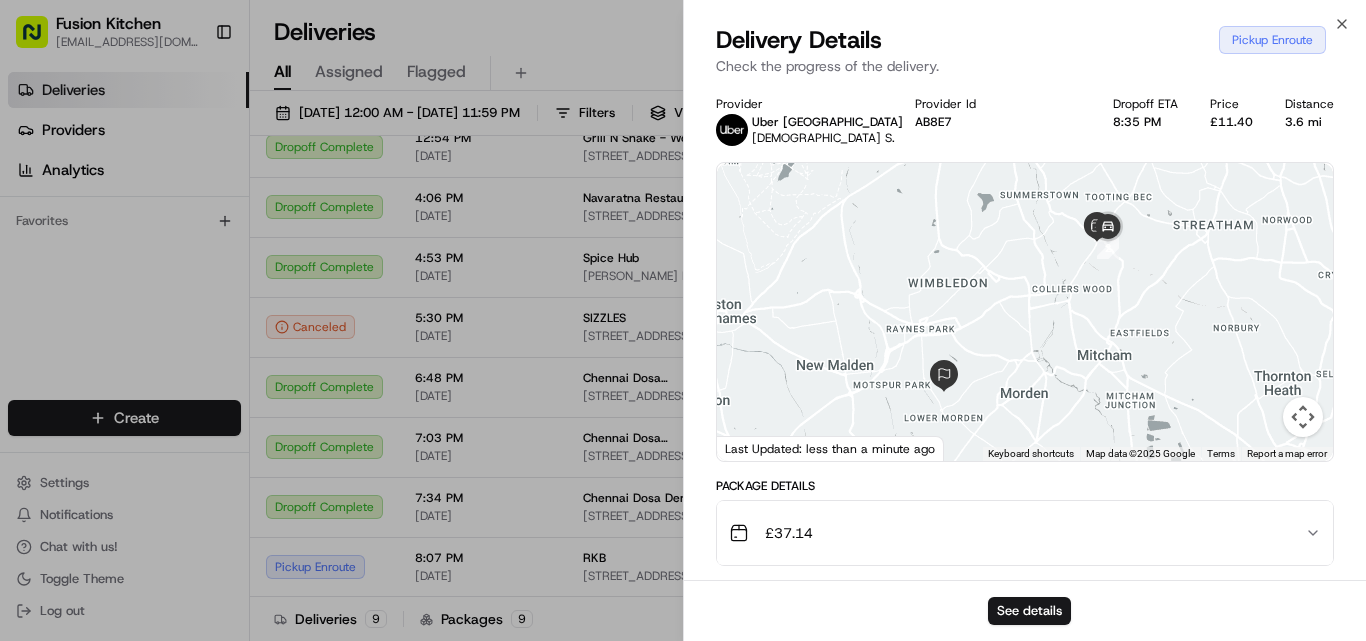 scroll, scrollTop: 132, scrollLeft: 0, axis: vertical 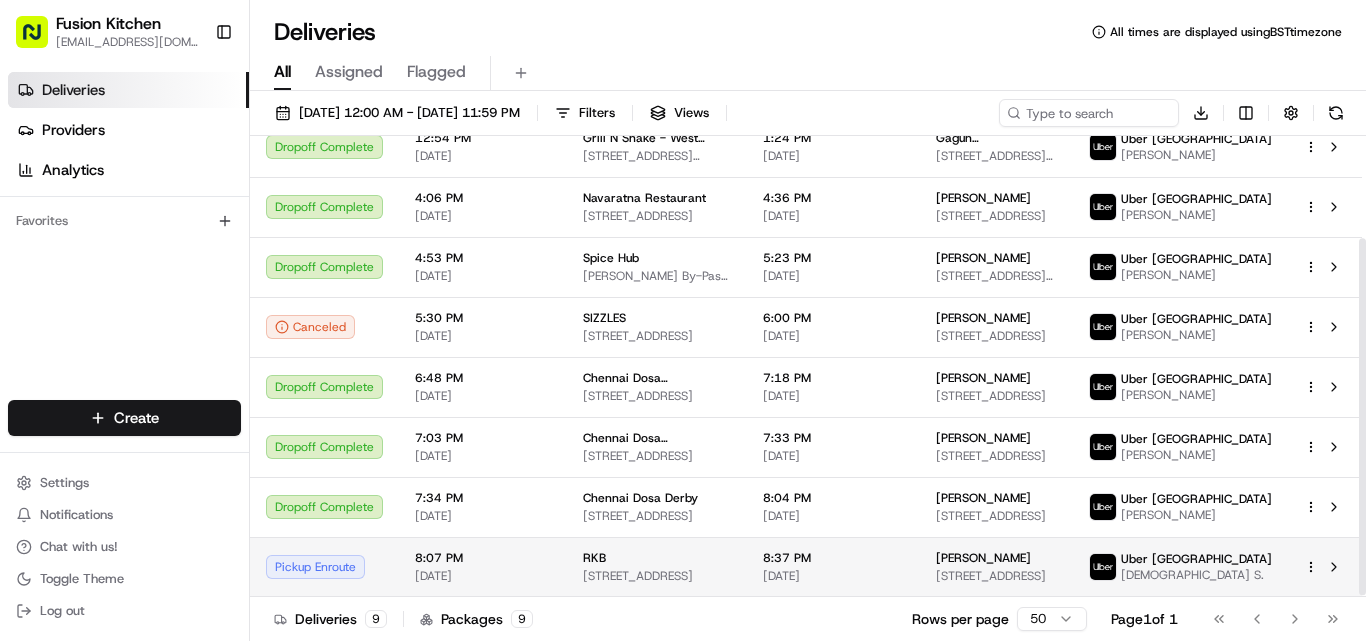 click on "8:07 PM [DATE]" at bounding box center [483, 567] 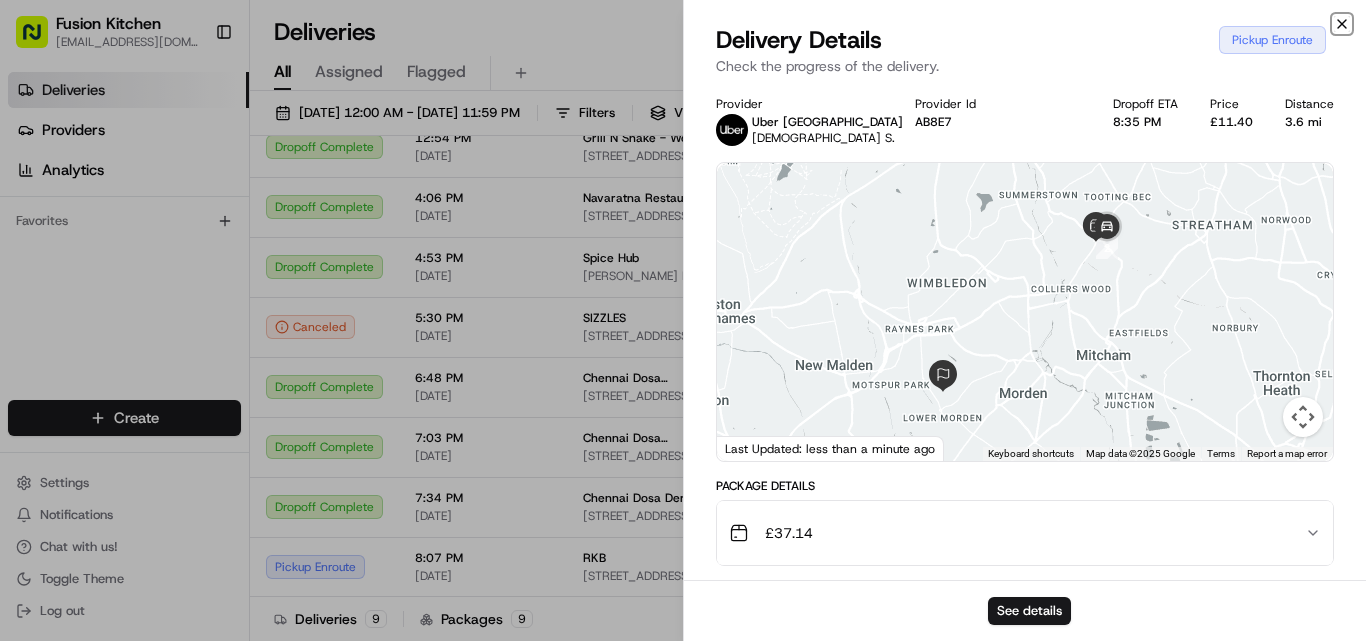 click 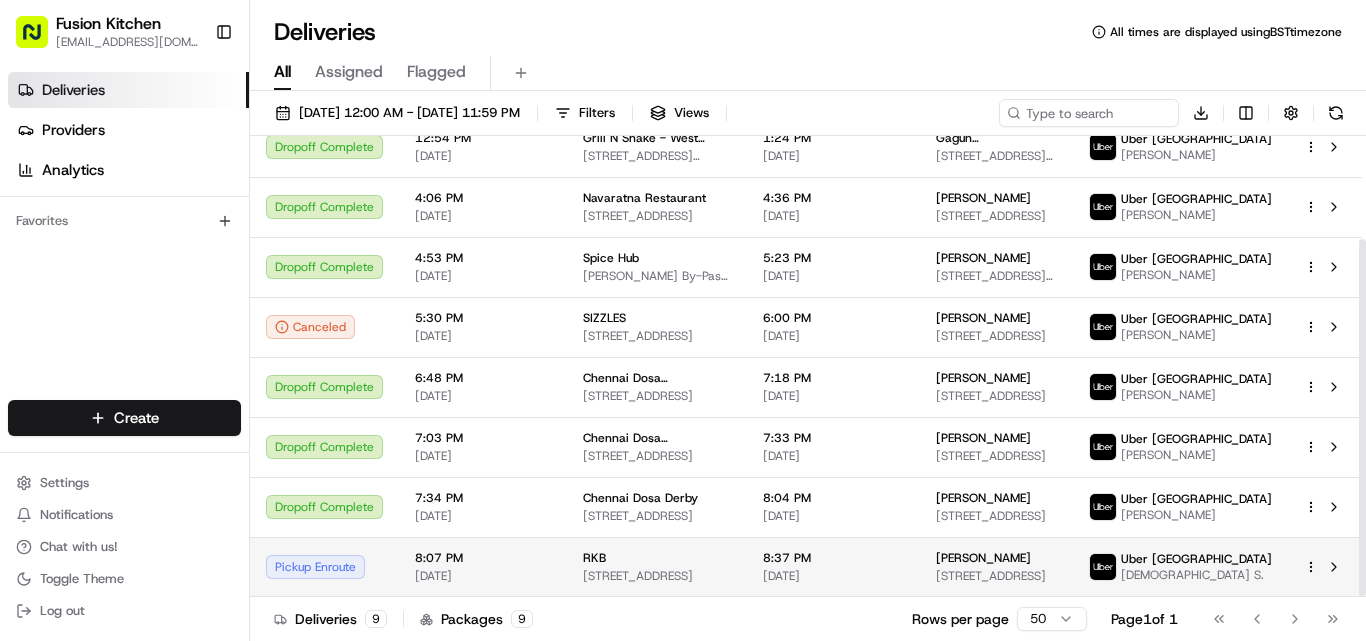 scroll, scrollTop: 134, scrollLeft: 0, axis: vertical 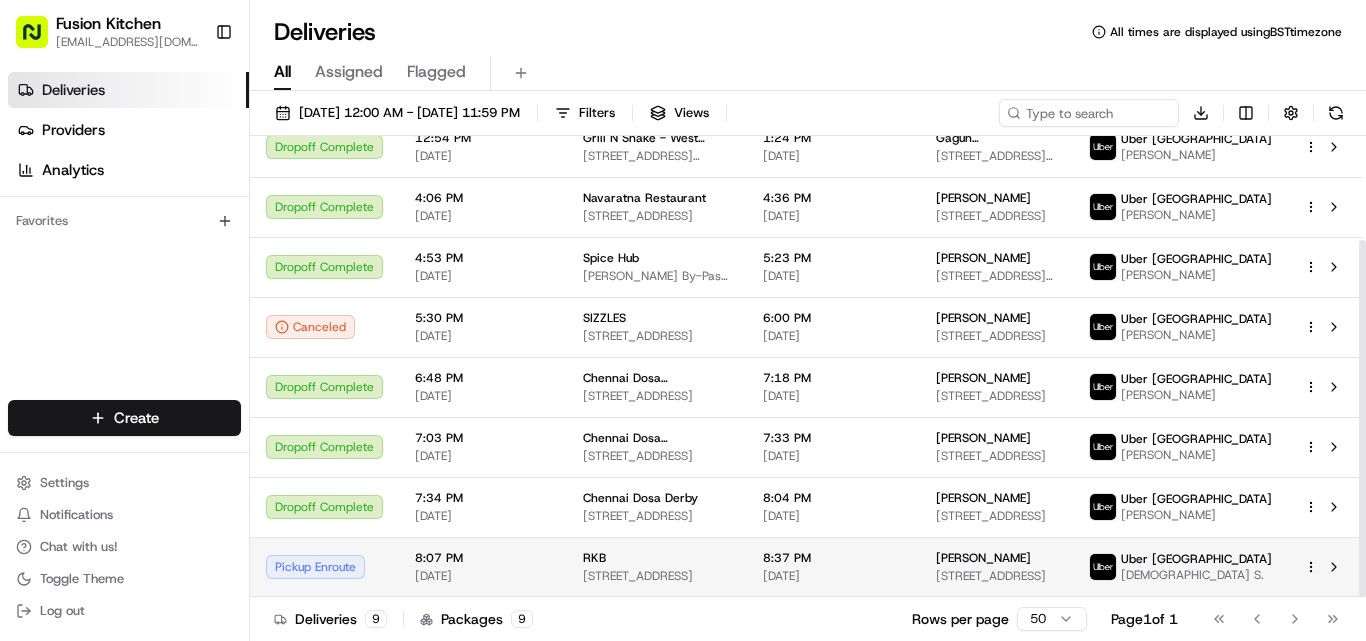 click on "8:07 PM [DATE]" at bounding box center (483, 567) 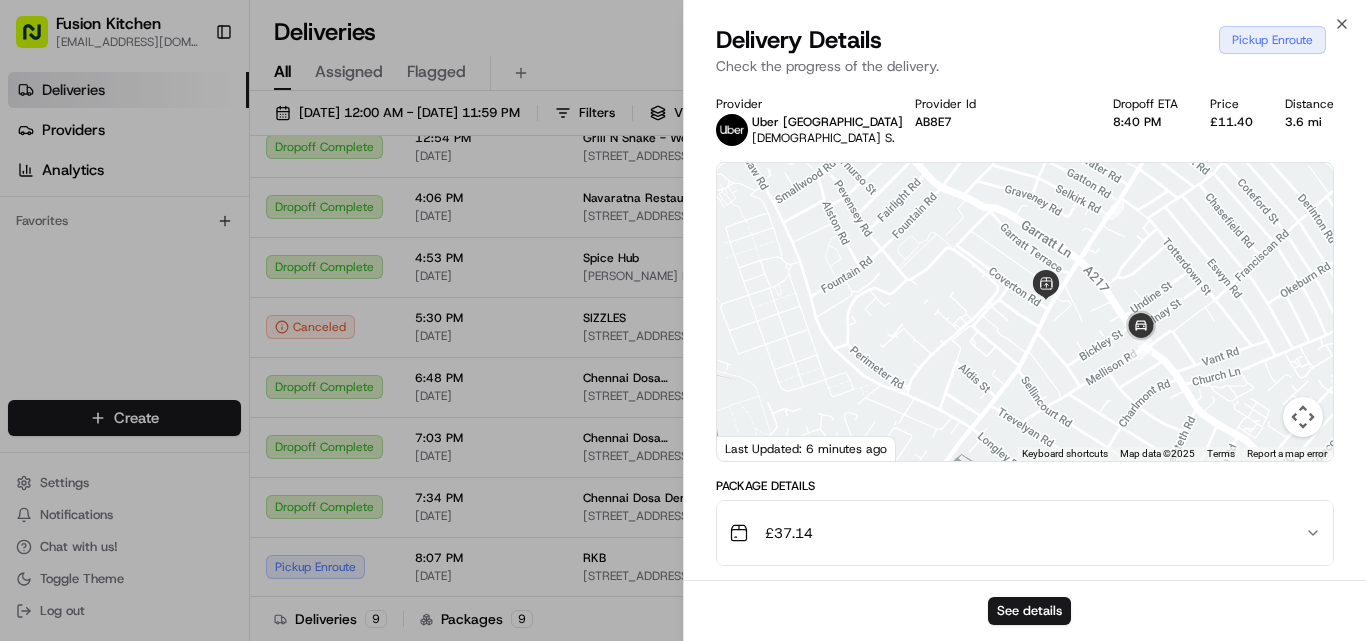 drag, startPoint x: 1071, startPoint y: 180, endPoint x: 1007, endPoint y: 448, distance: 275.53583 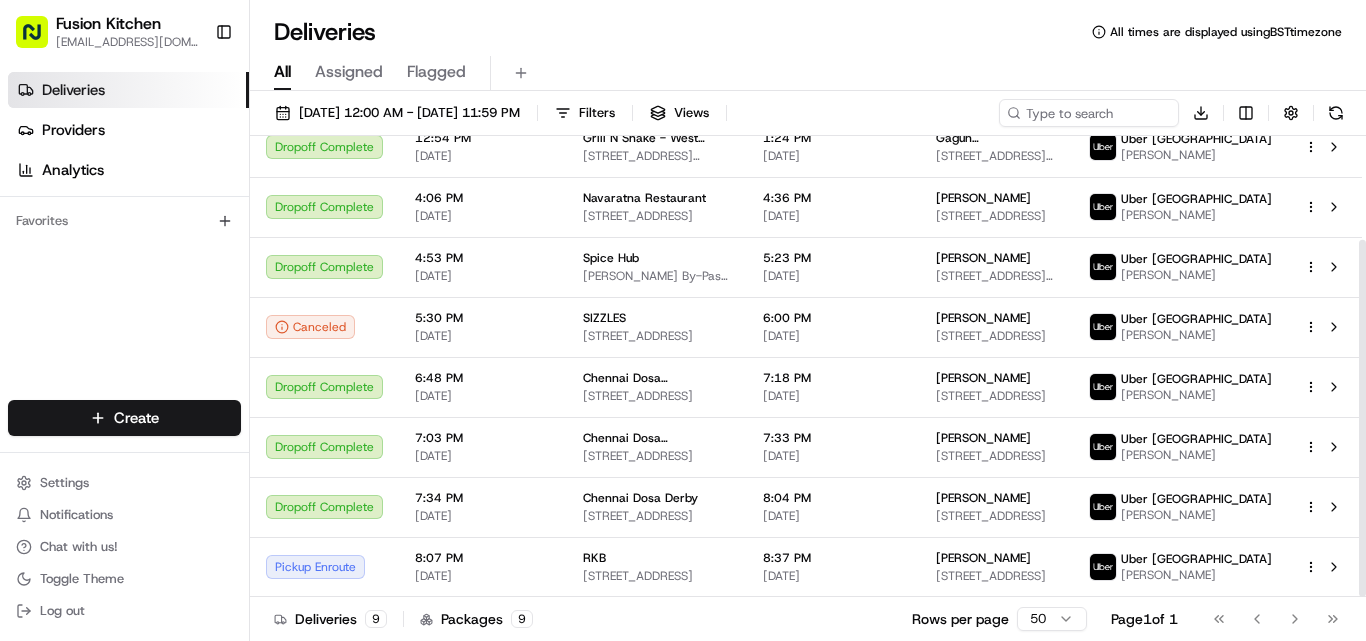 click on "Pickup Enroute" at bounding box center (324, 567) 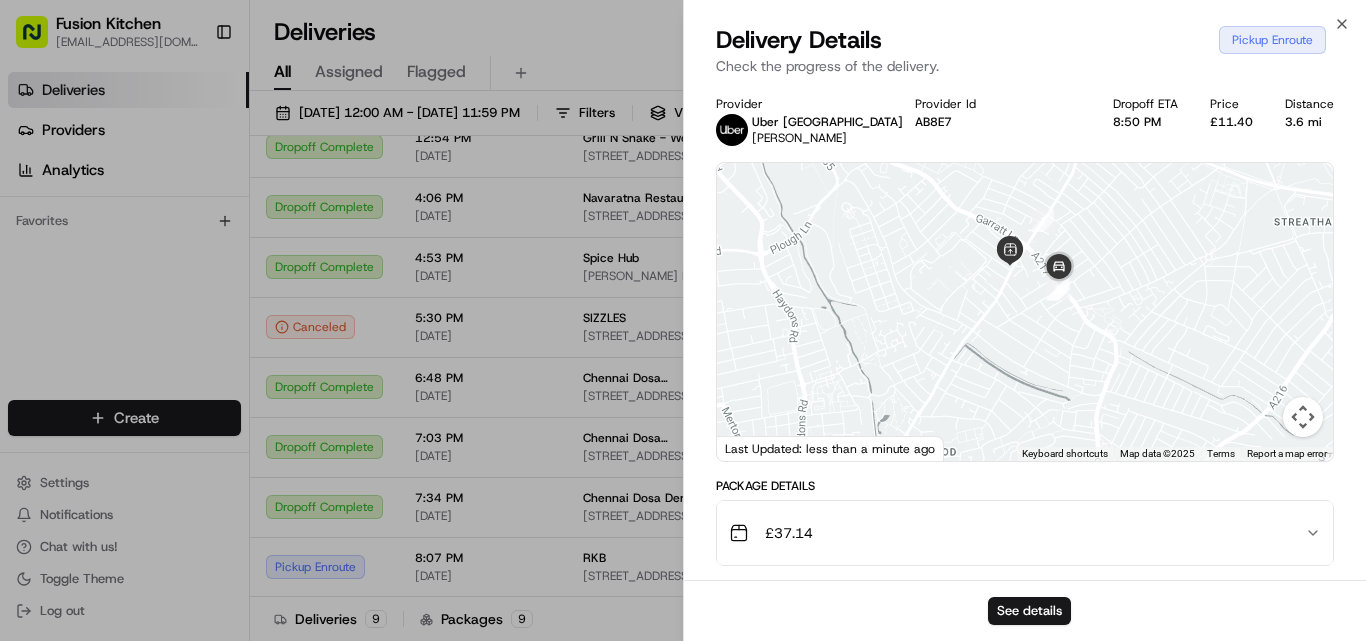 drag, startPoint x: 1041, startPoint y: 216, endPoint x: 930, endPoint y: 353, distance: 176.32356 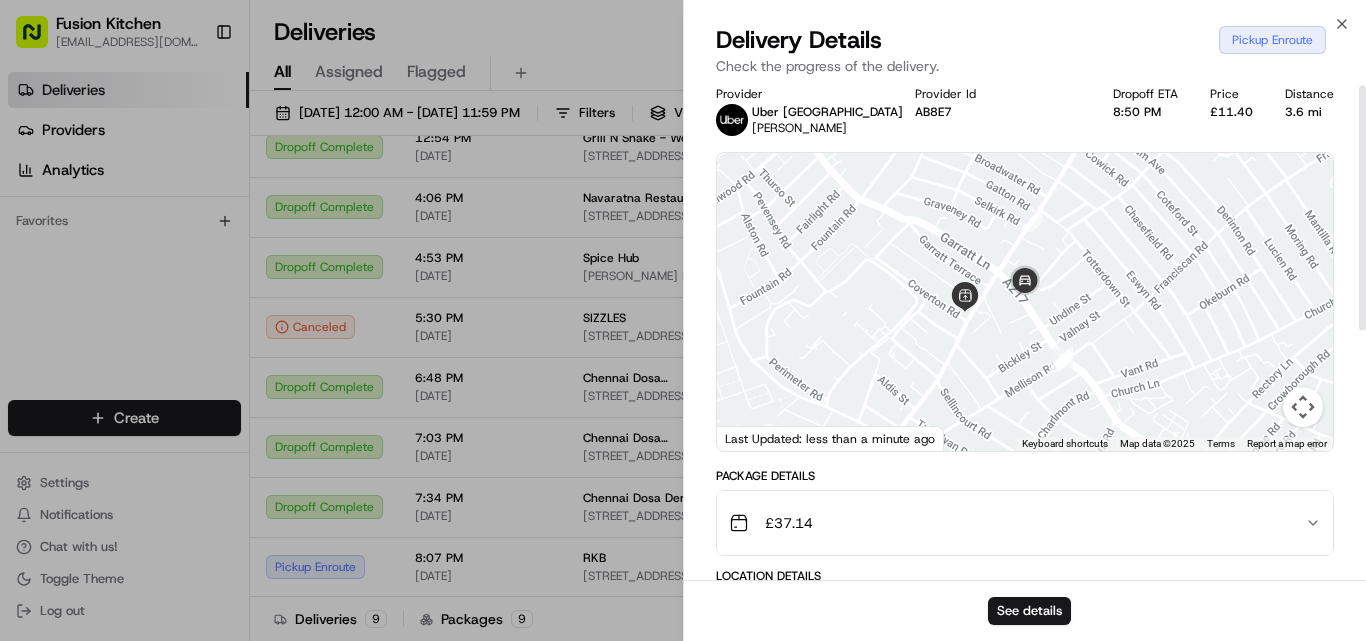 scroll, scrollTop: 0, scrollLeft: 0, axis: both 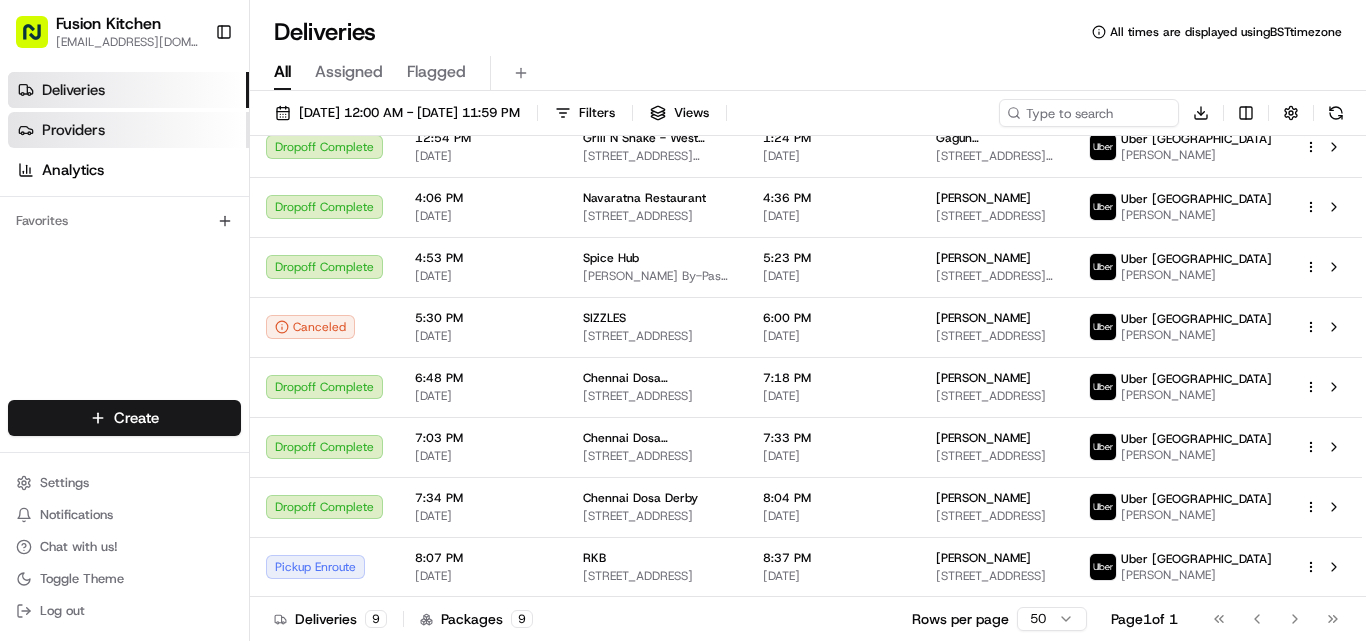 click on "Providers" at bounding box center [73, 130] 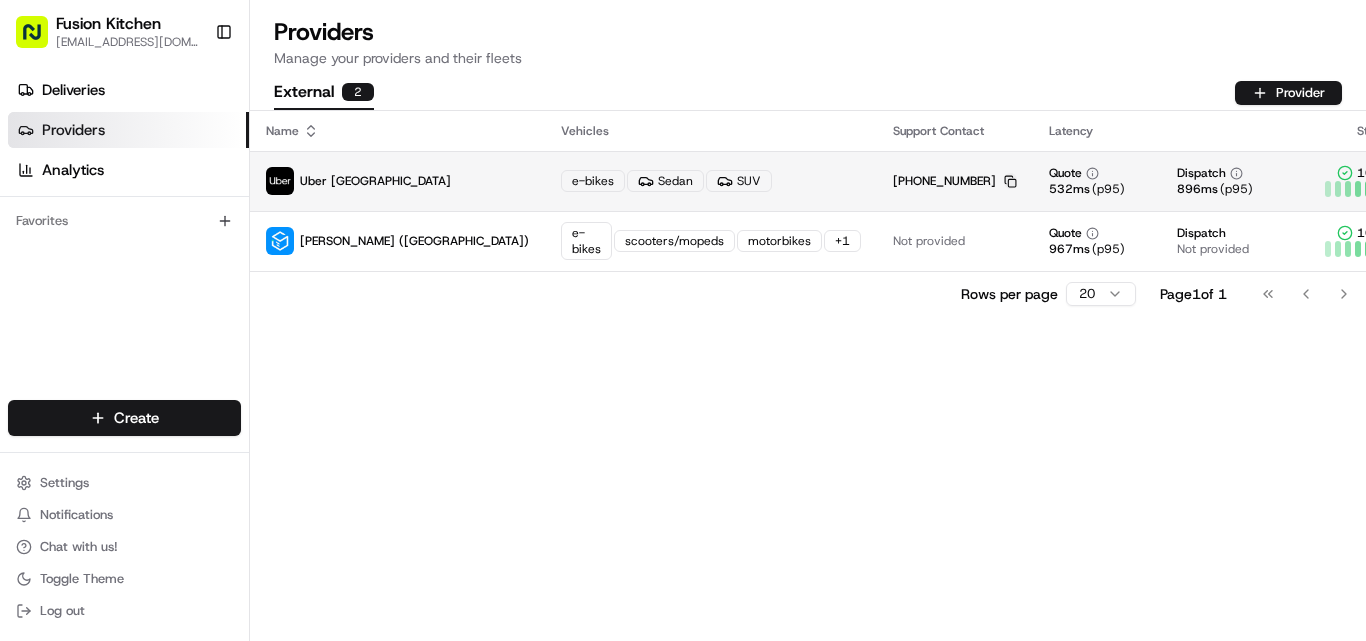 click 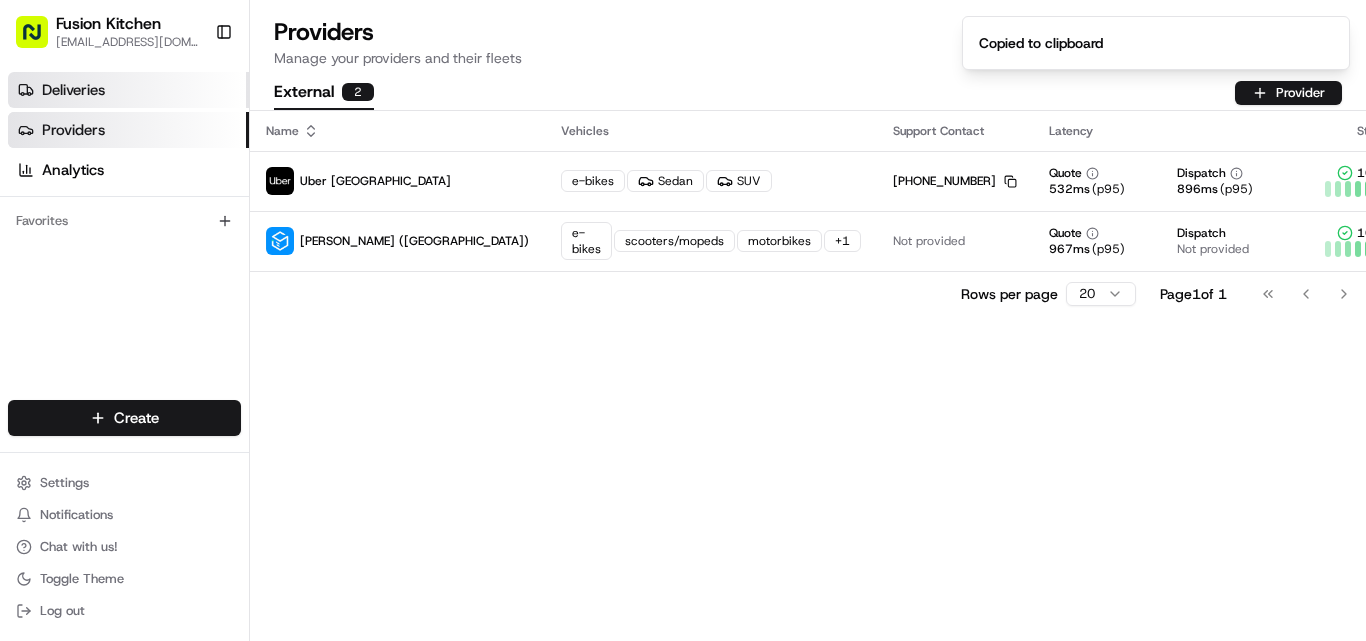 click on "Deliveries" at bounding box center [128, 90] 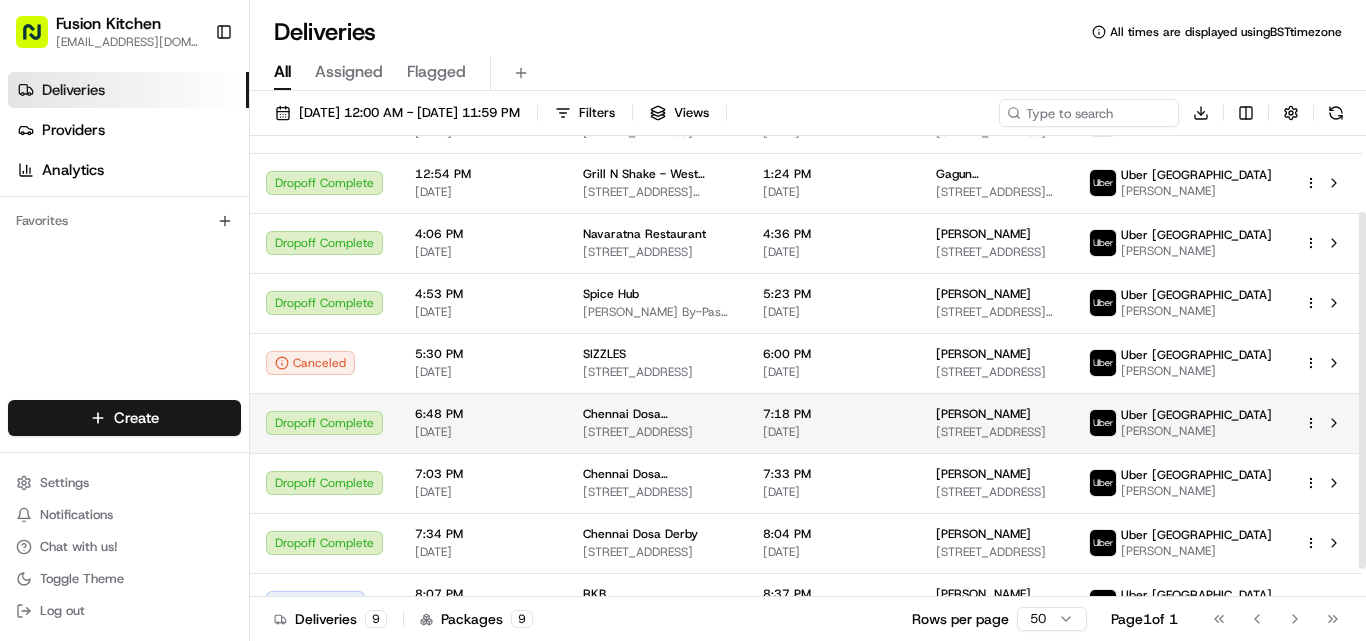 scroll, scrollTop: 134, scrollLeft: 0, axis: vertical 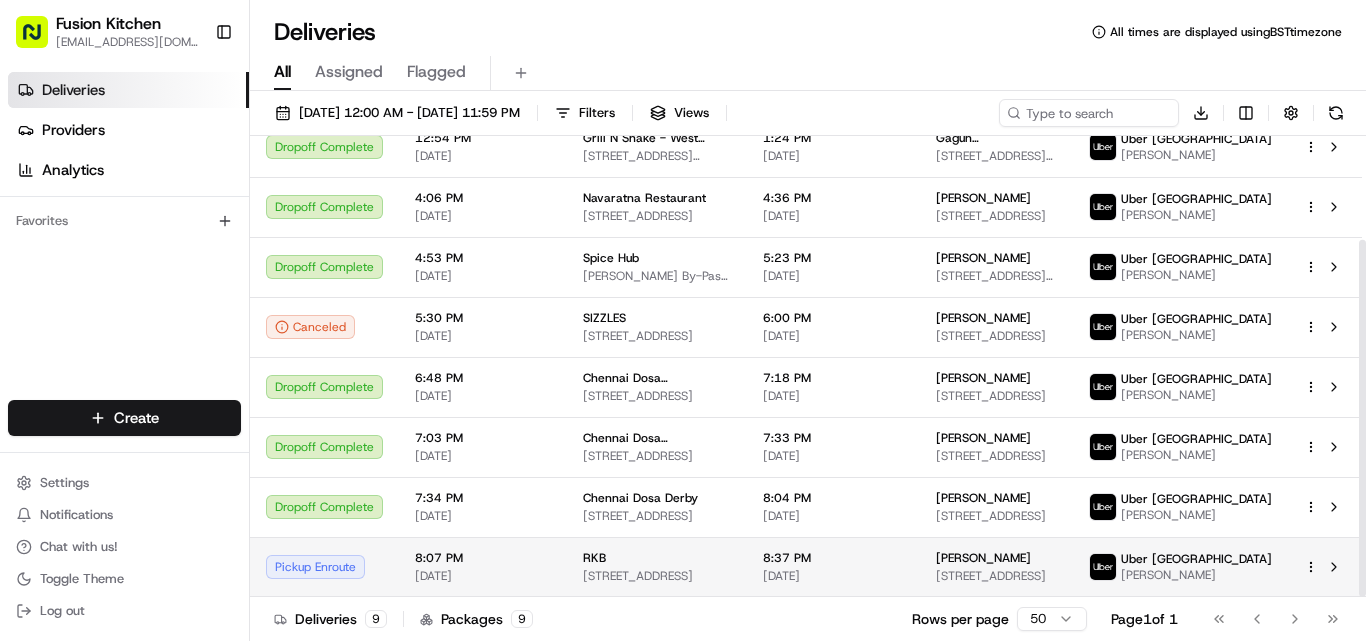 click on "Pickup Enroute" at bounding box center [324, 567] 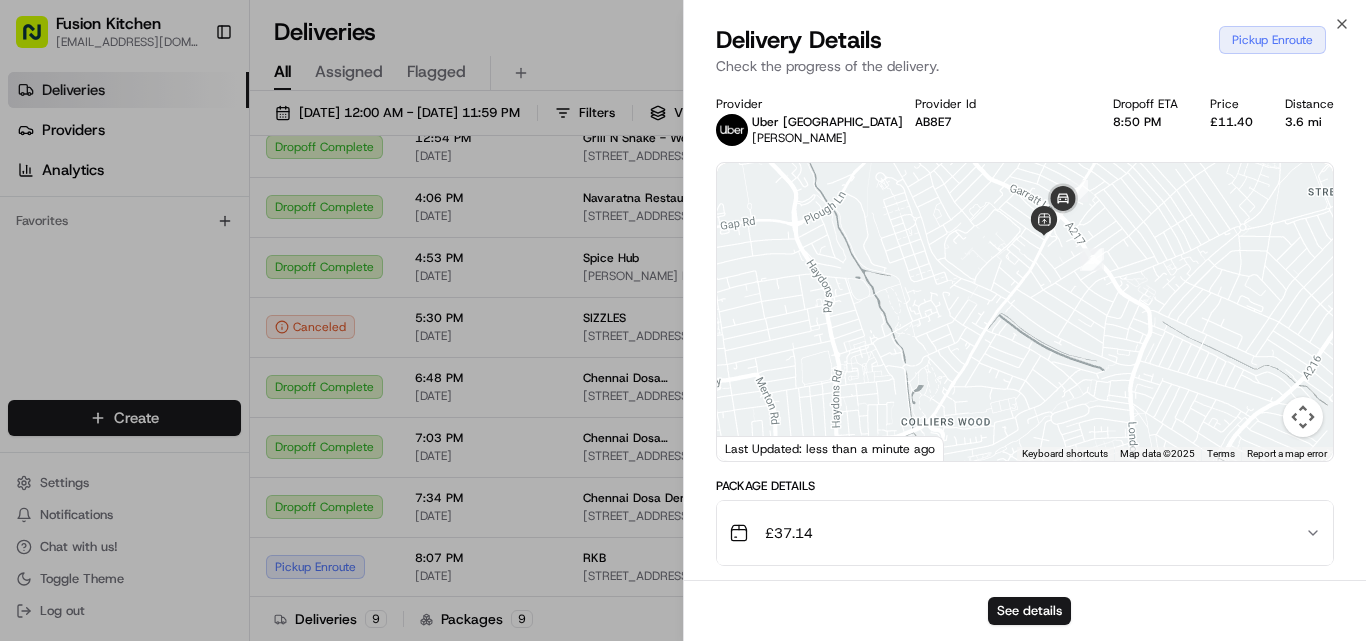 drag, startPoint x: 1039, startPoint y: 240, endPoint x: 988, endPoint y: 392, distance: 160.32779 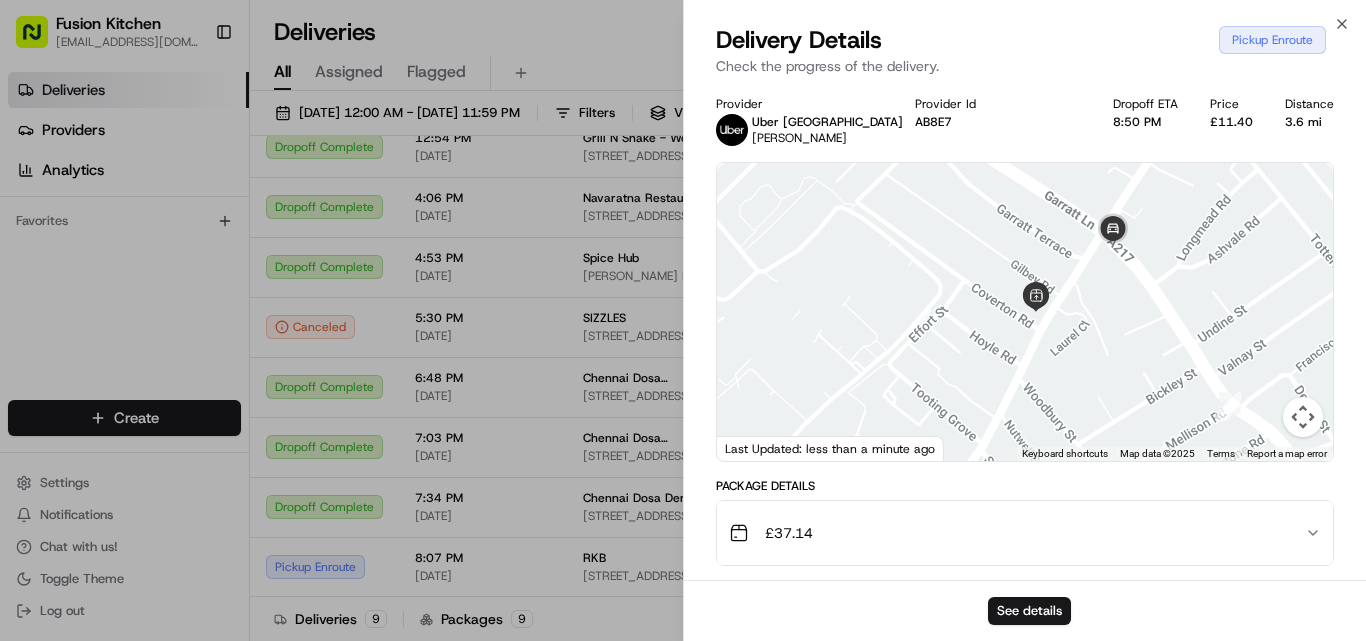 drag, startPoint x: 1080, startPoint y: 269, endPoint x: 1052, endPoint y: 332, distance: 68.942 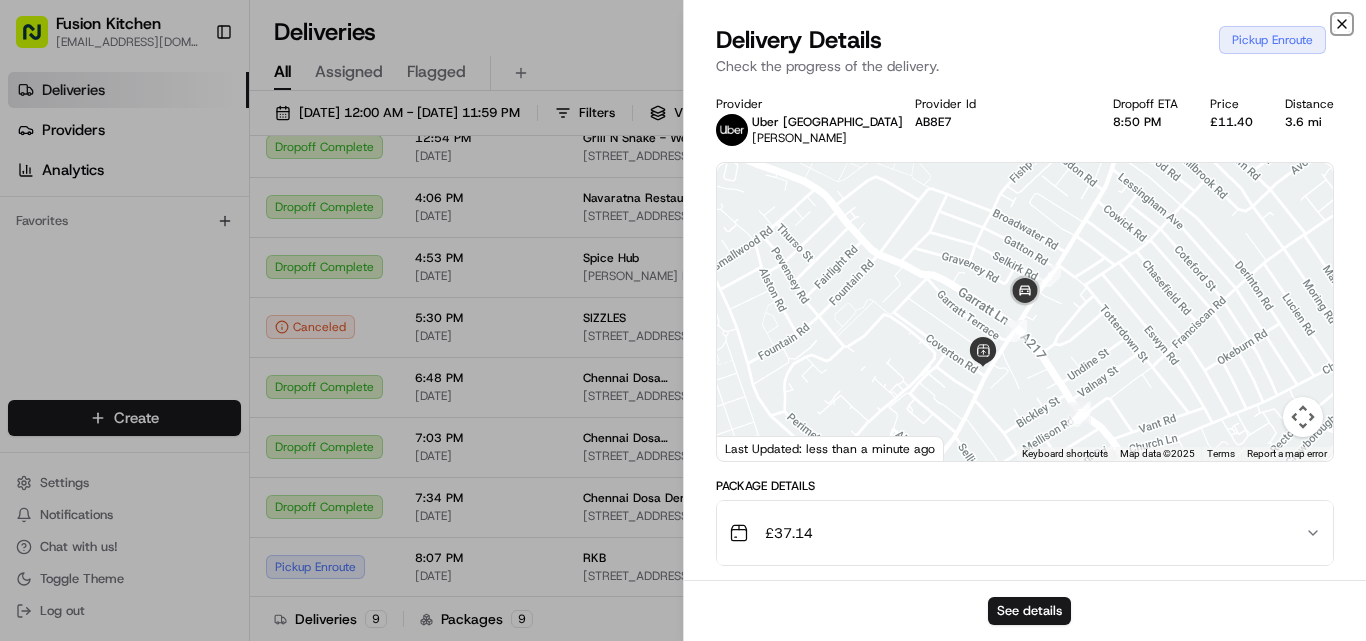click 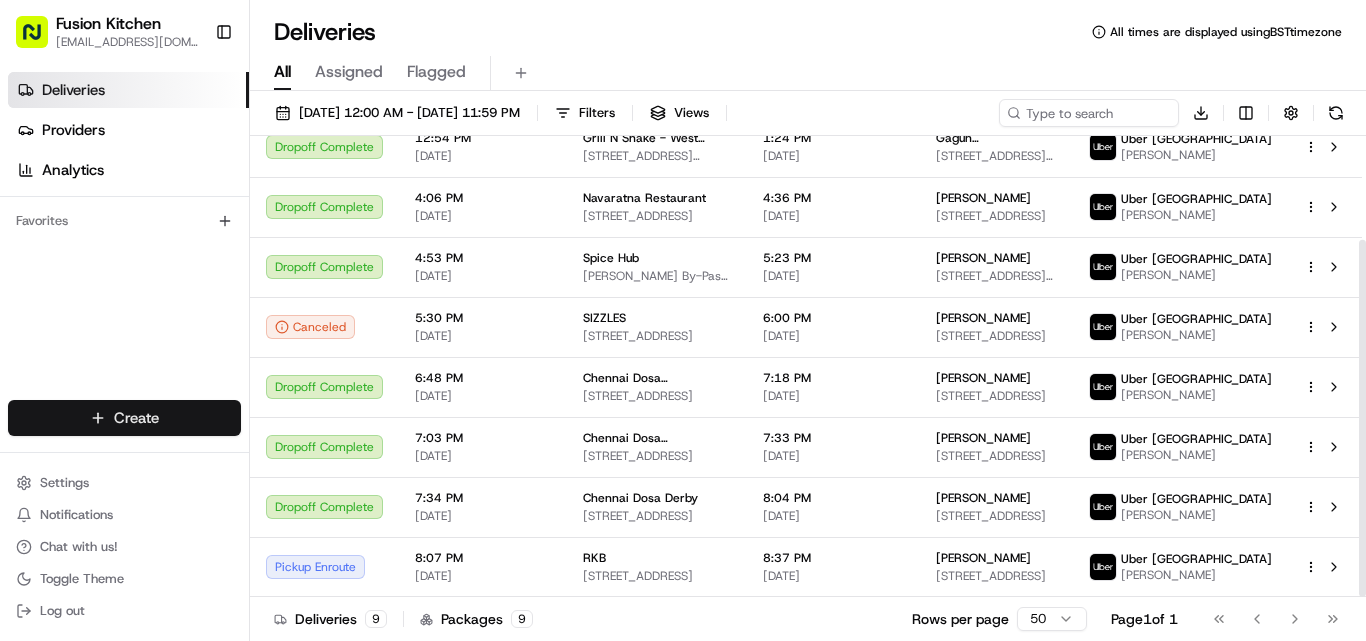 click on "Fusion Kitchen hari@fusionpos.uk Toggle Sidebar Deliveries Providers Analytics Favorites Main Menu Members & Organization Organization Users Roles Preferences Customization Tracking Orchestration Automations Dispatch Strategy Locations Pickup Locations Dropoff Locations Billing Billing Refund Requests Integrations Notification Triggers Webhooks API Keys Request Logs Create Settings Notifications Chat with us! Toggle Theme Log out Deliveries All times are displayed using  BST  timezone All Assigned Flagged 07/16/2025 12:00 AM - 07/16/2025 11:59 PM Filters Views Download Status Original Pickup Time Pickup Location Original Dropoff Time Dropoff Location Provider Action Dropoff Complete 12:45 PM 07/16/2025 Grill N Shake - West Bromwich 1A Carter's Grn, West Bromwich B70 9QP, UK 1:15 PM 07/16/2025 Adam Payton 2 Summit Cres, Smethwick B66 1BT, UK Uber UK YANAPE N. Dropoff Complete 12:54 PM 07/16/2025 Grill N Shake - West Bromwich 1A Carter's Grn, West Bromwich B70 9QP, UK 1:24 PM 07/16/2025 Uber UK" at bounding box center [683, 320] 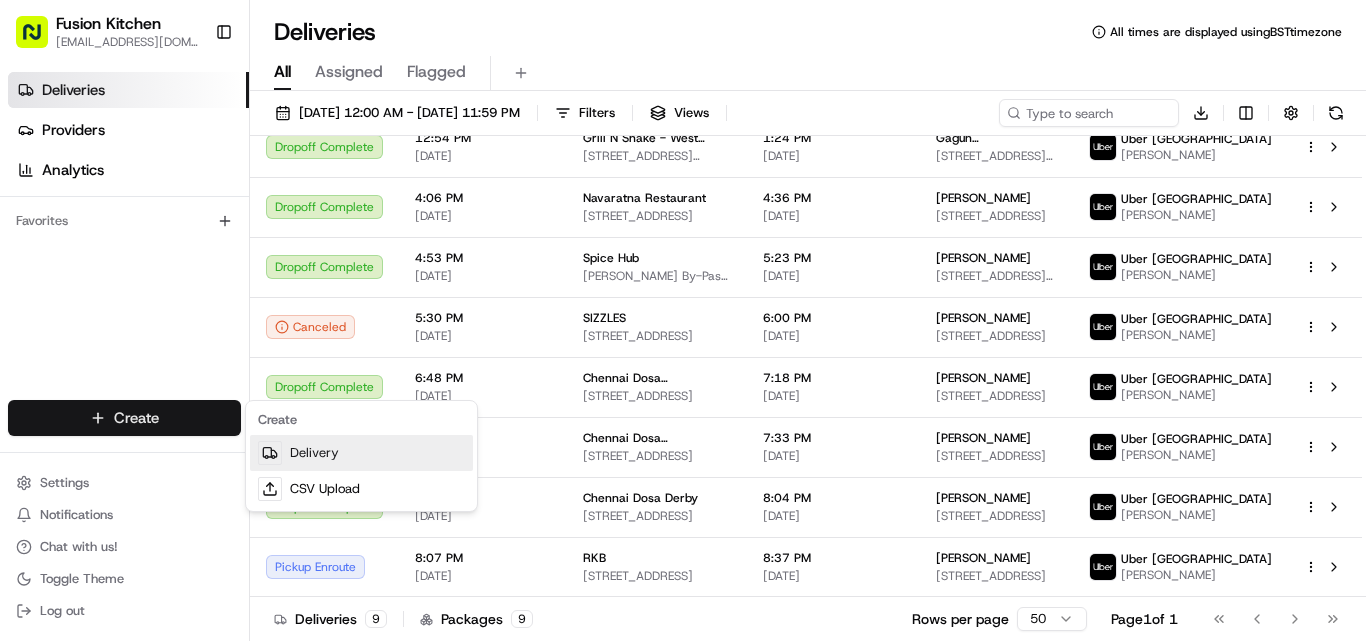 click on "Delivery" at bounding box center [361, 453] 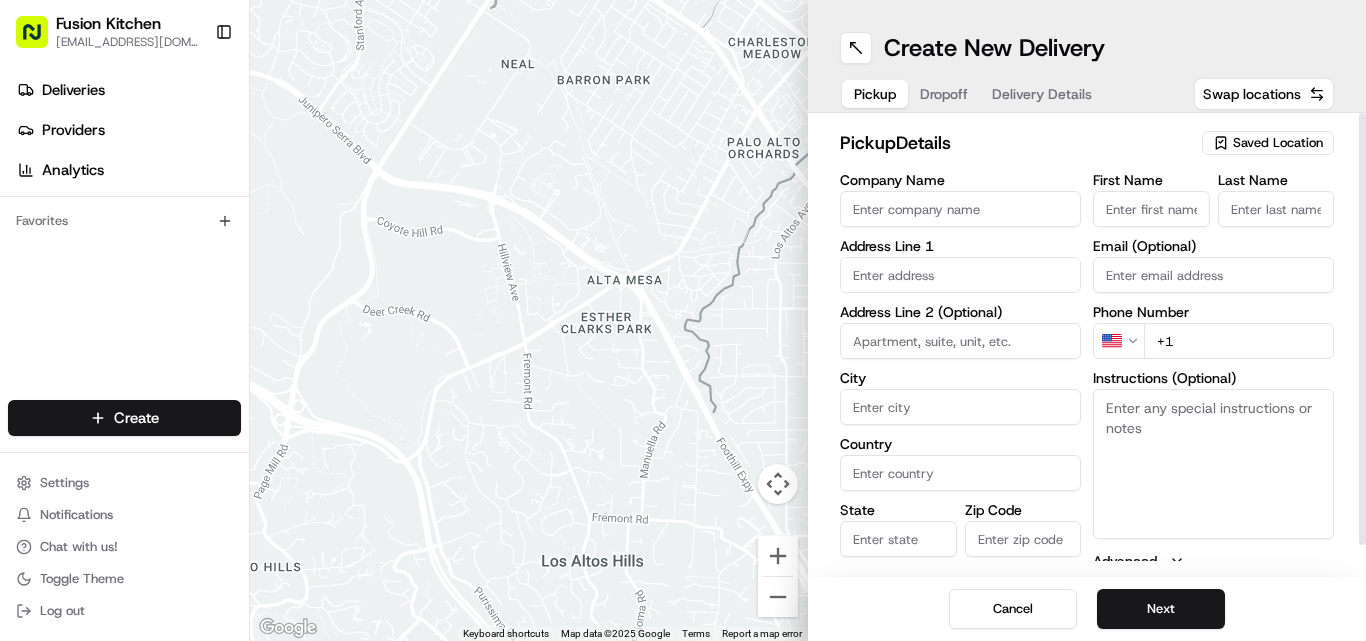click on "Company Name" at bounding box center [960, 209] 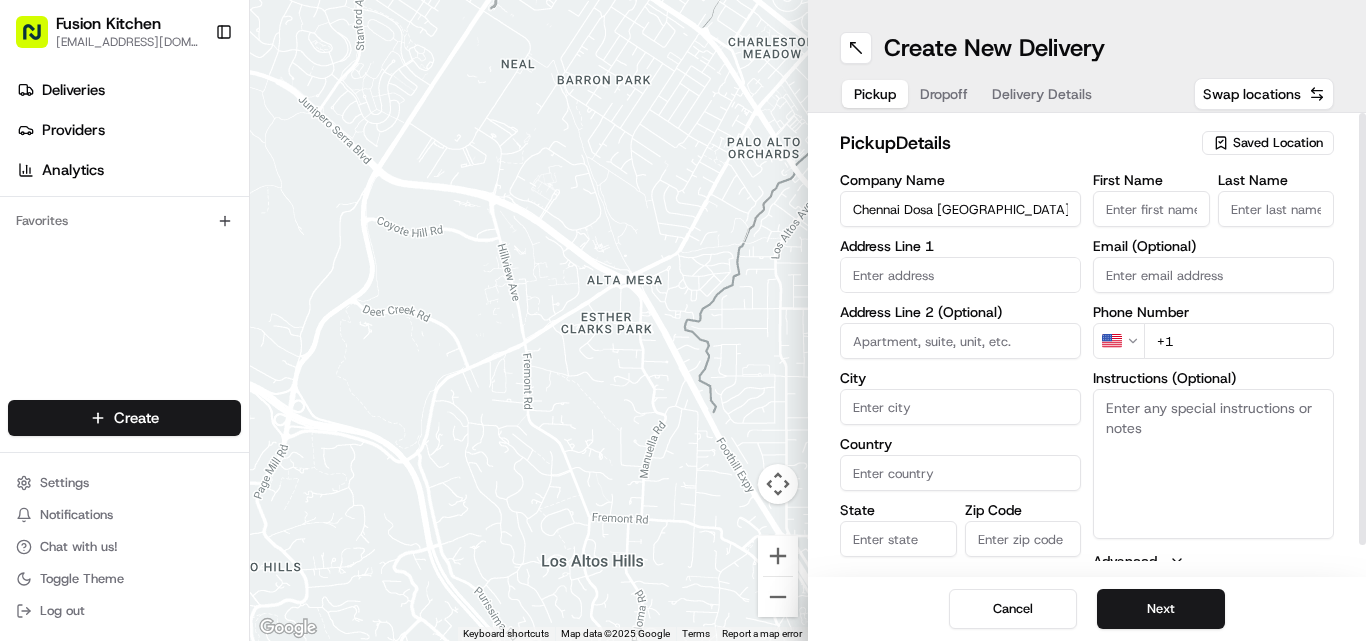type on "Chennai Dosa [GEOGRAPHIC_DATA]" 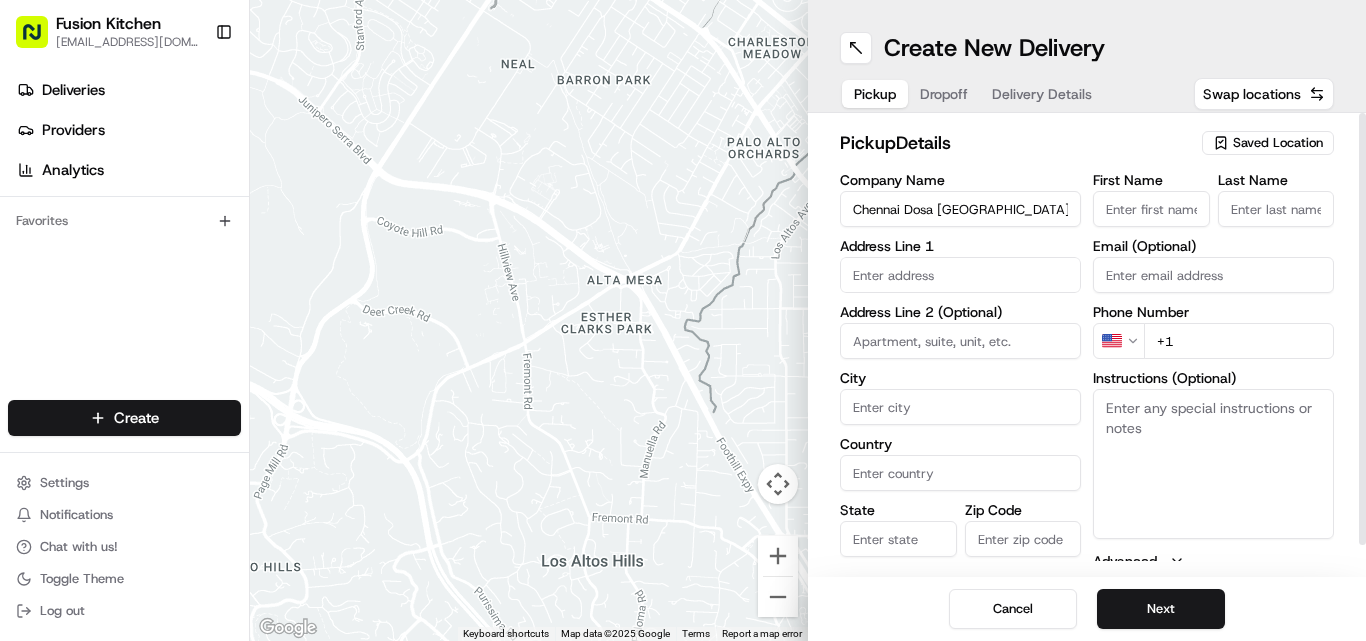 paste on "Ganesan Selvakumar." 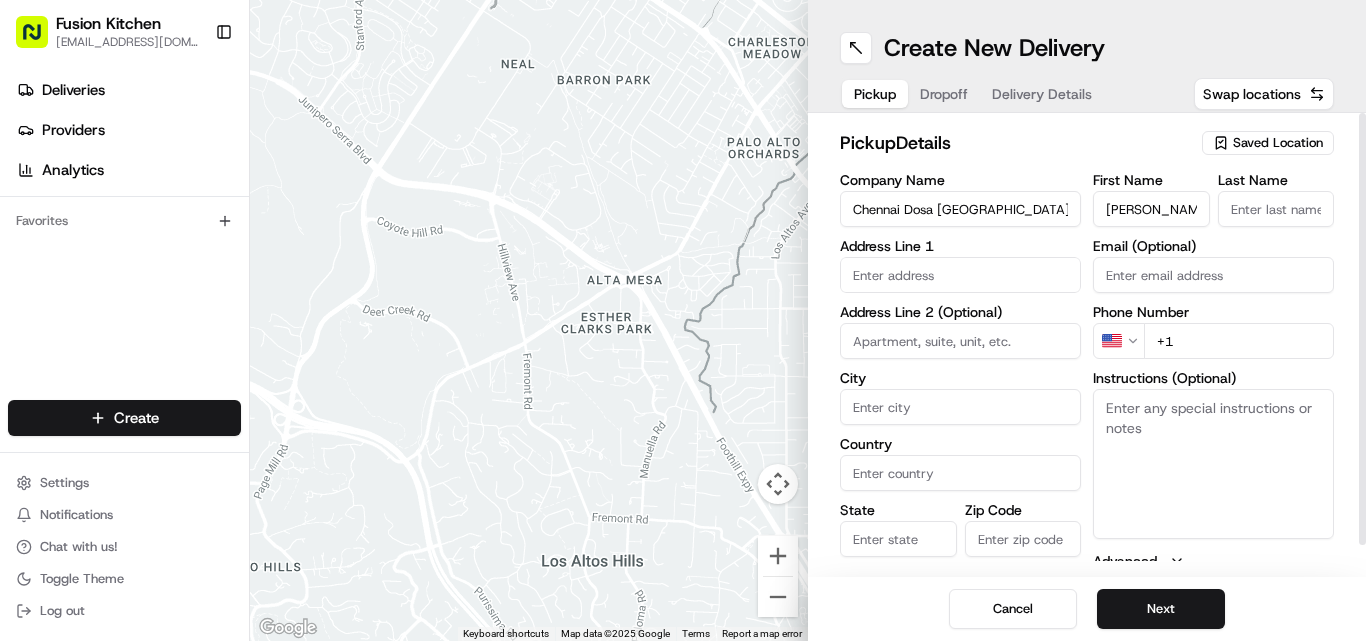 scroll, scrollTop: 0, scrollLeft: 36, axis: horizontal 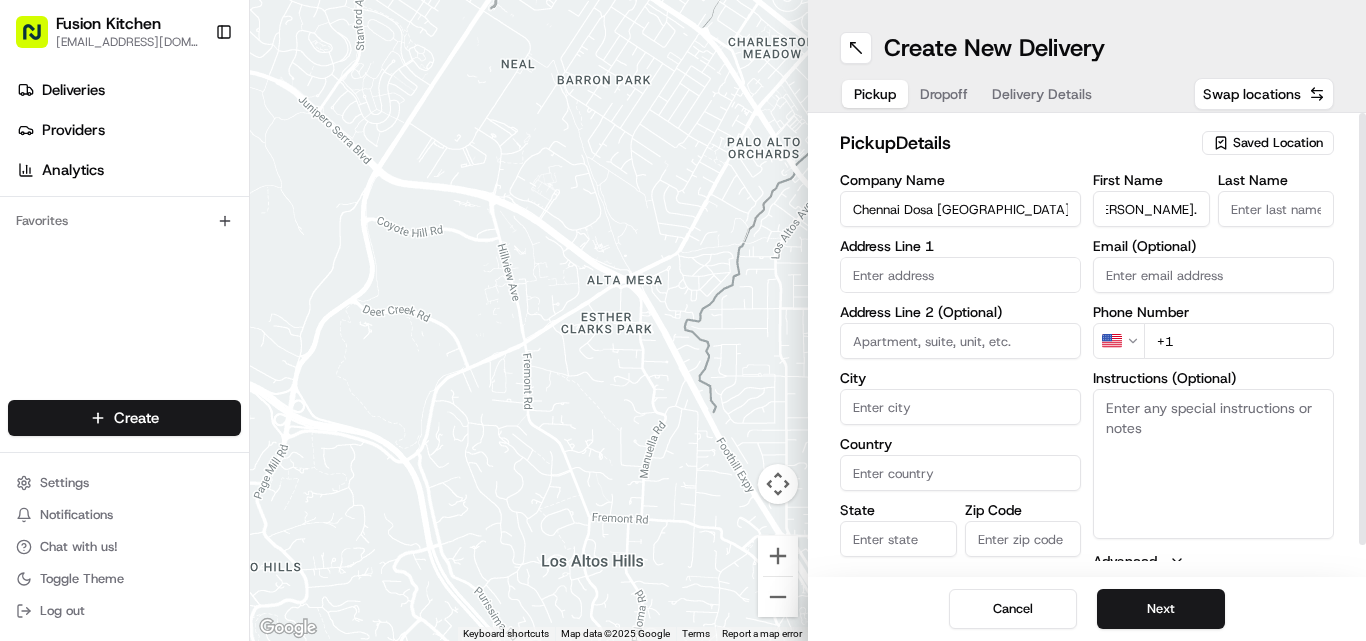 click on "Ganesan Selvakumar." at bounding box center (1151, 209) 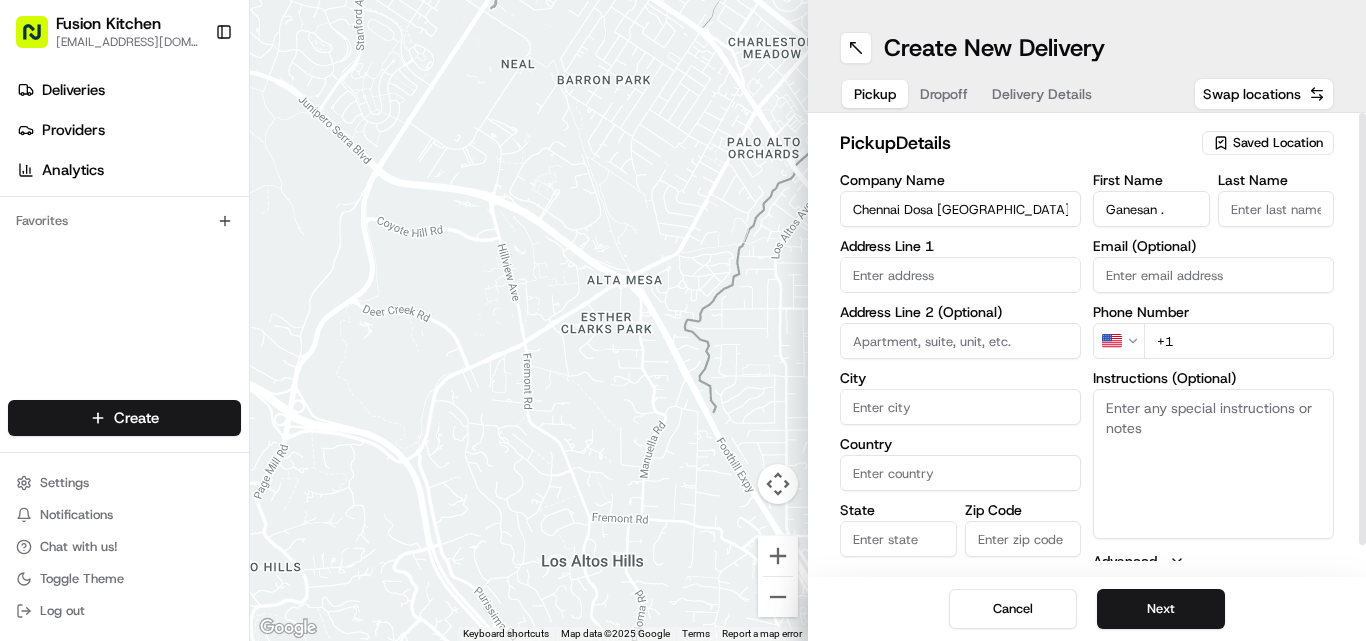 scroll, scrollTop: 0, scrollLeft: 0, axis: both 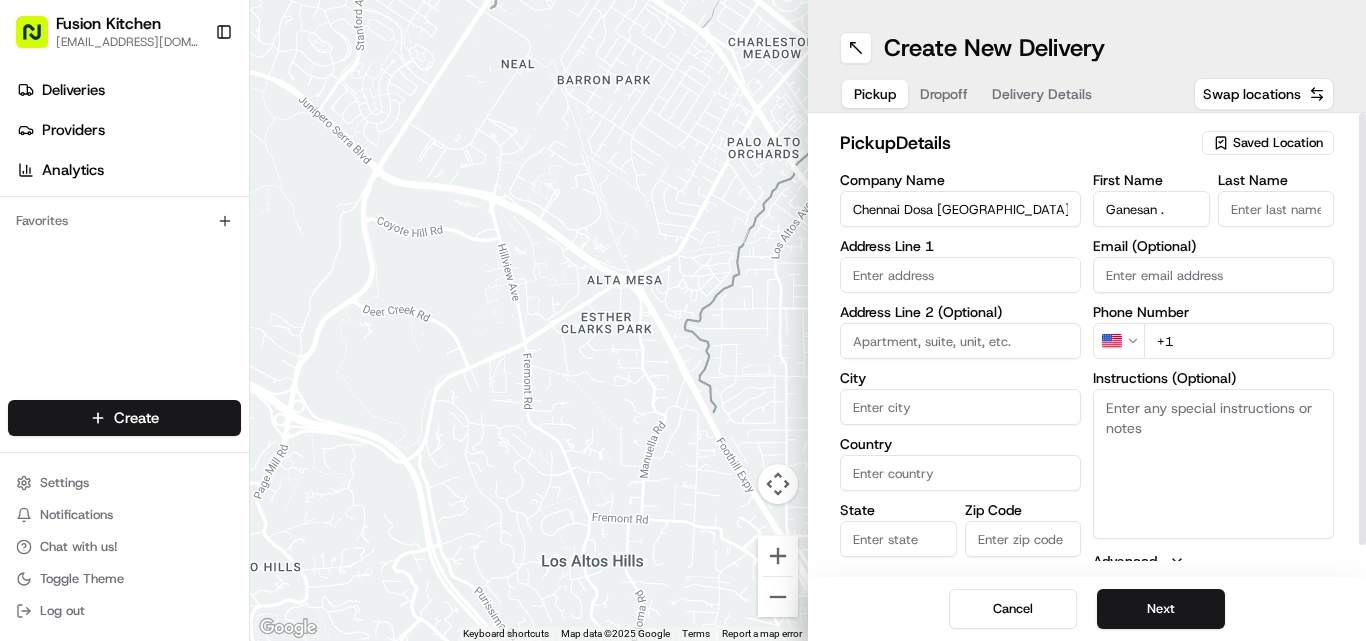 click on "Ganesan ." at bounding box center [1151, 209] 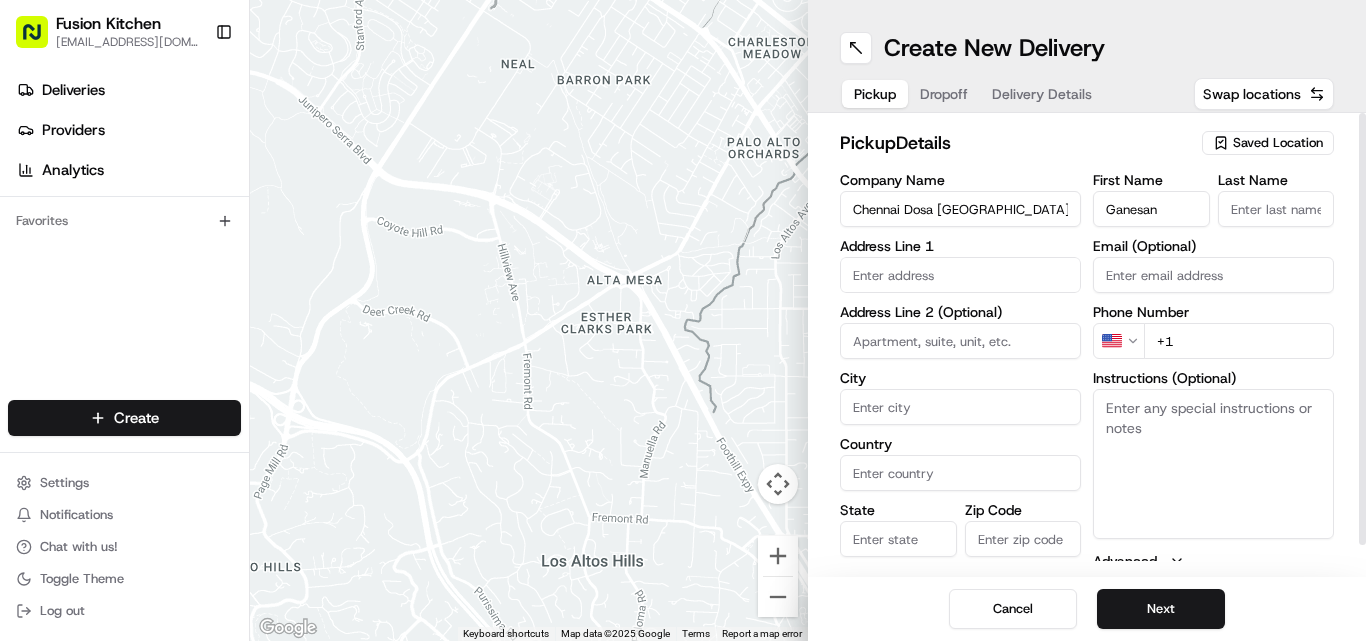 type on "Ganesan" 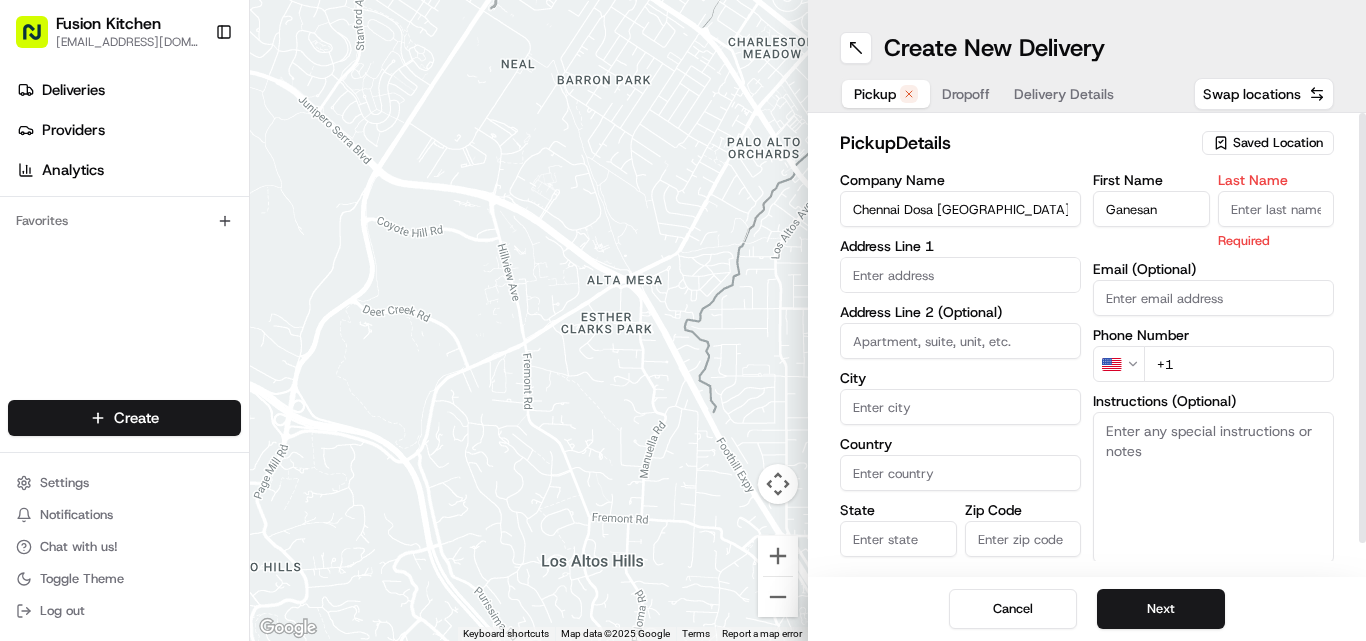 paste on "Selvakumar" 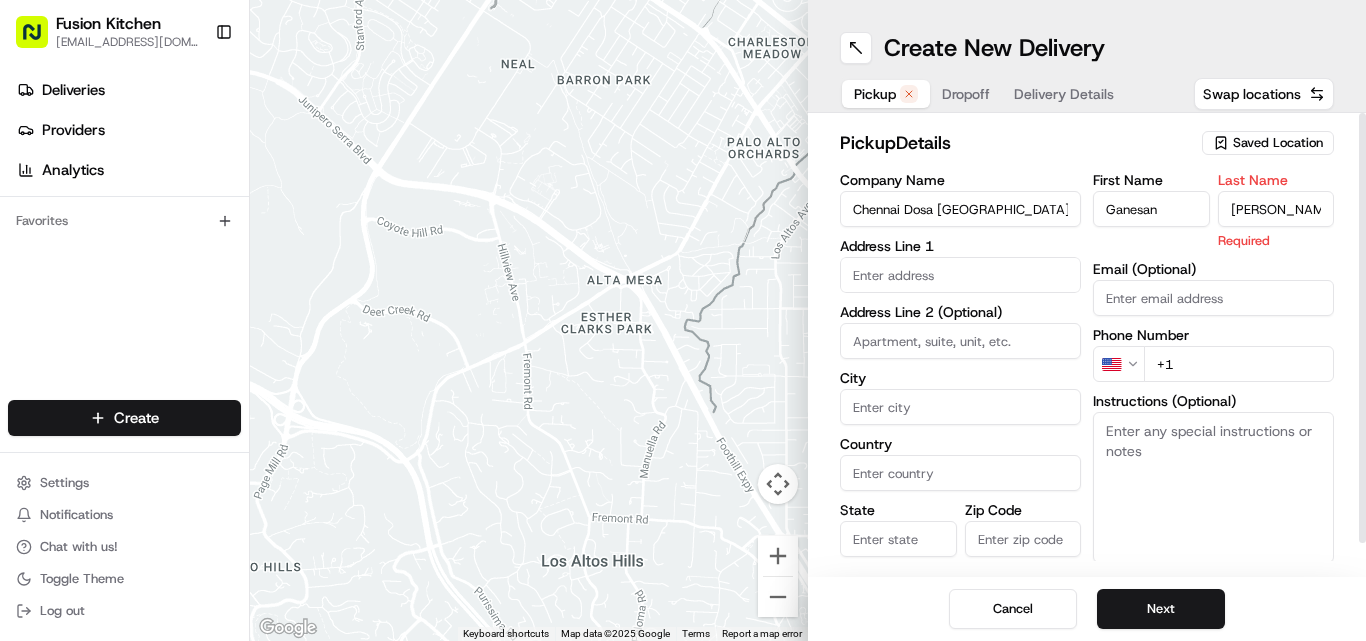 type on "Selvakumar" 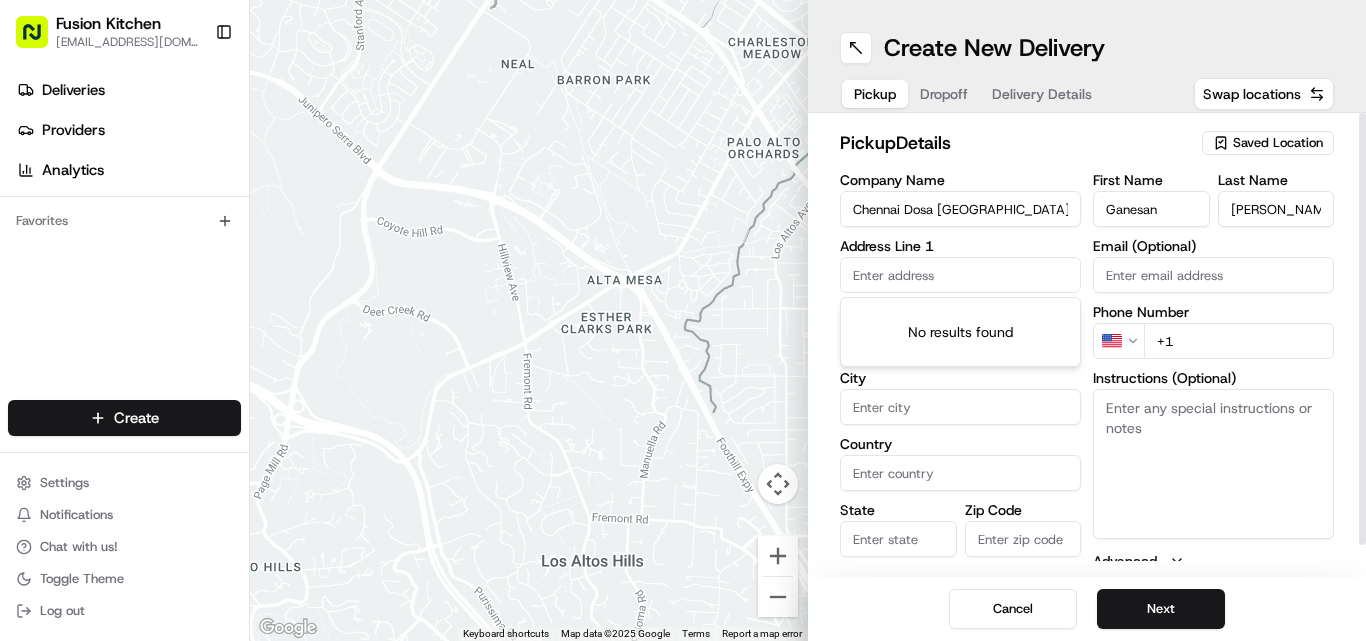 paste on "[STREET_ADDRESS]." 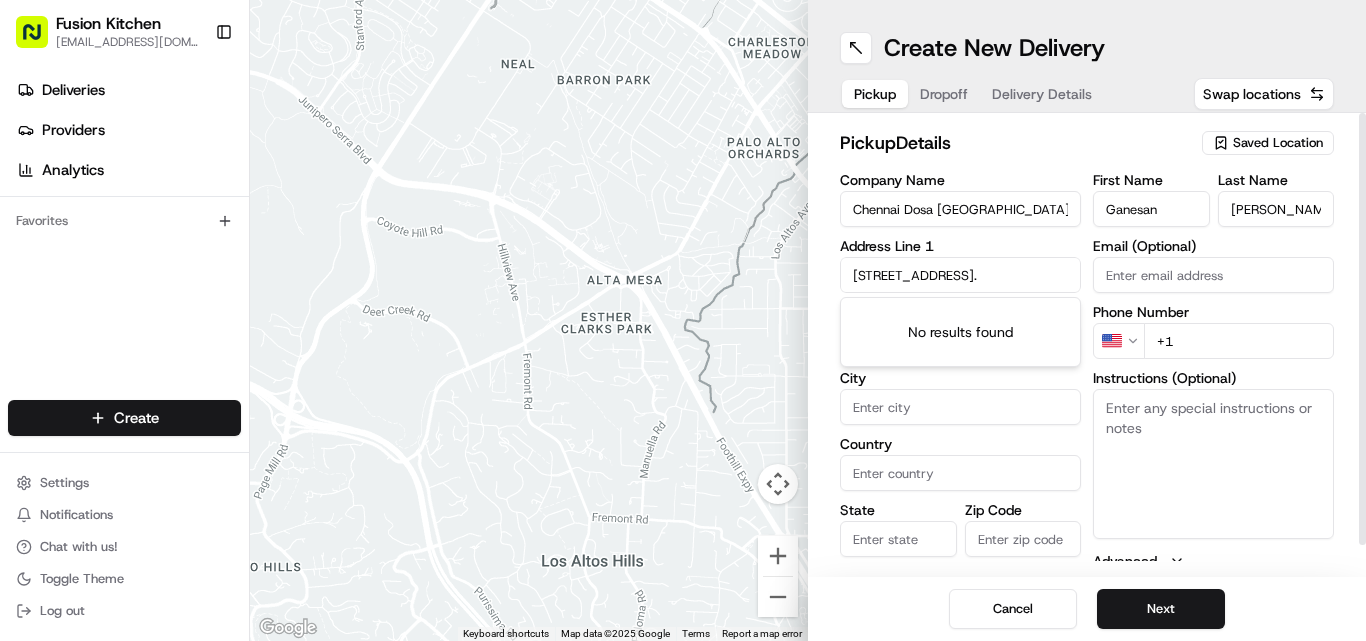 scroll, scrollTop: 0, scrollLeft: 86, axis: horizontal 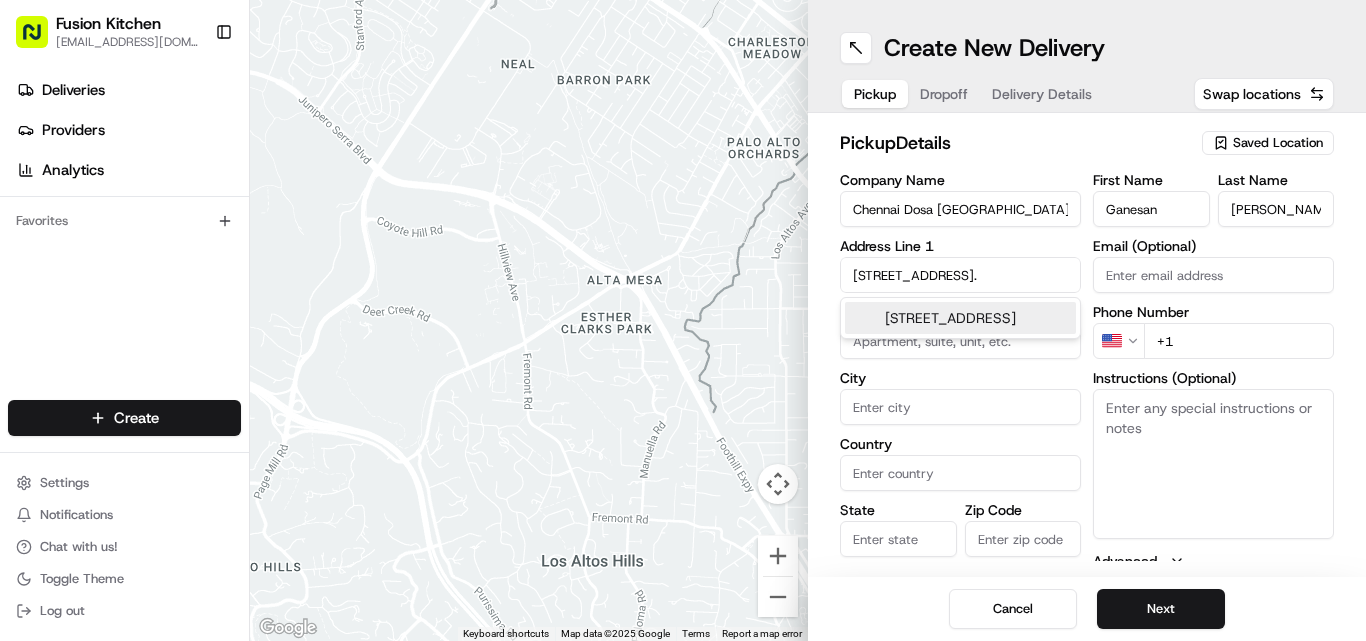 click on "24 Saint Helen's Street, Ipswich, UK" at bounding box center (960, 318) 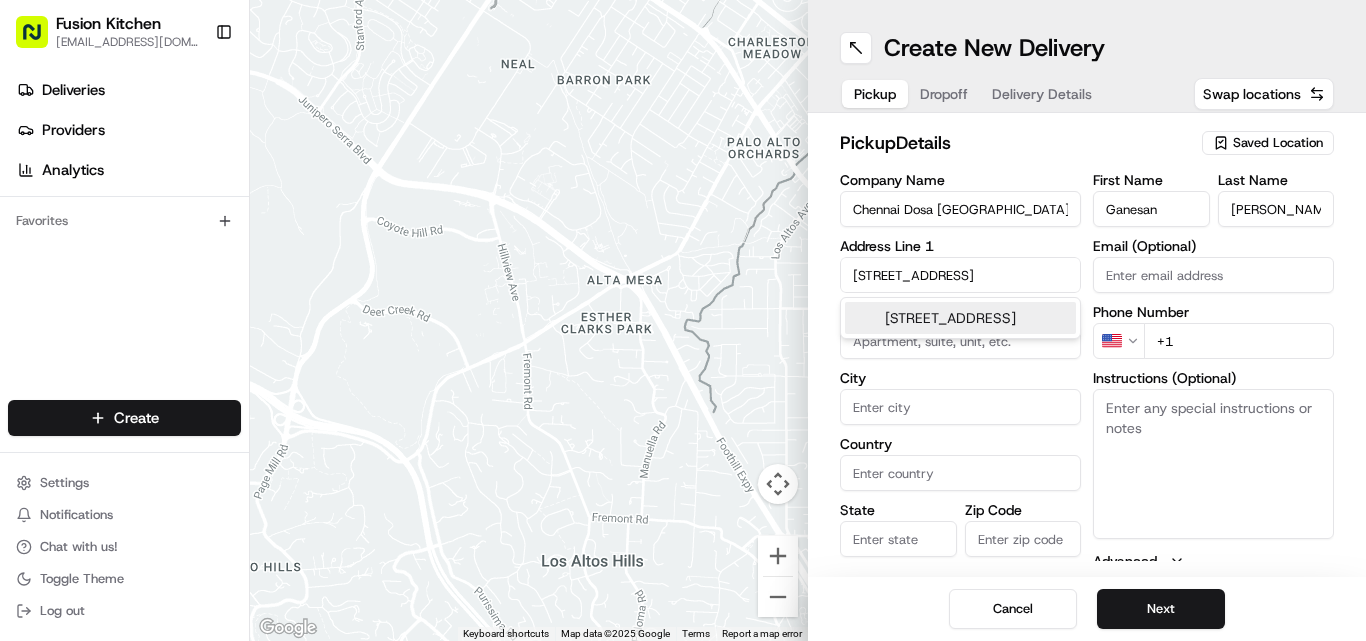 scroll, scrollTop: 0, scrollLeft: 0, axis: both 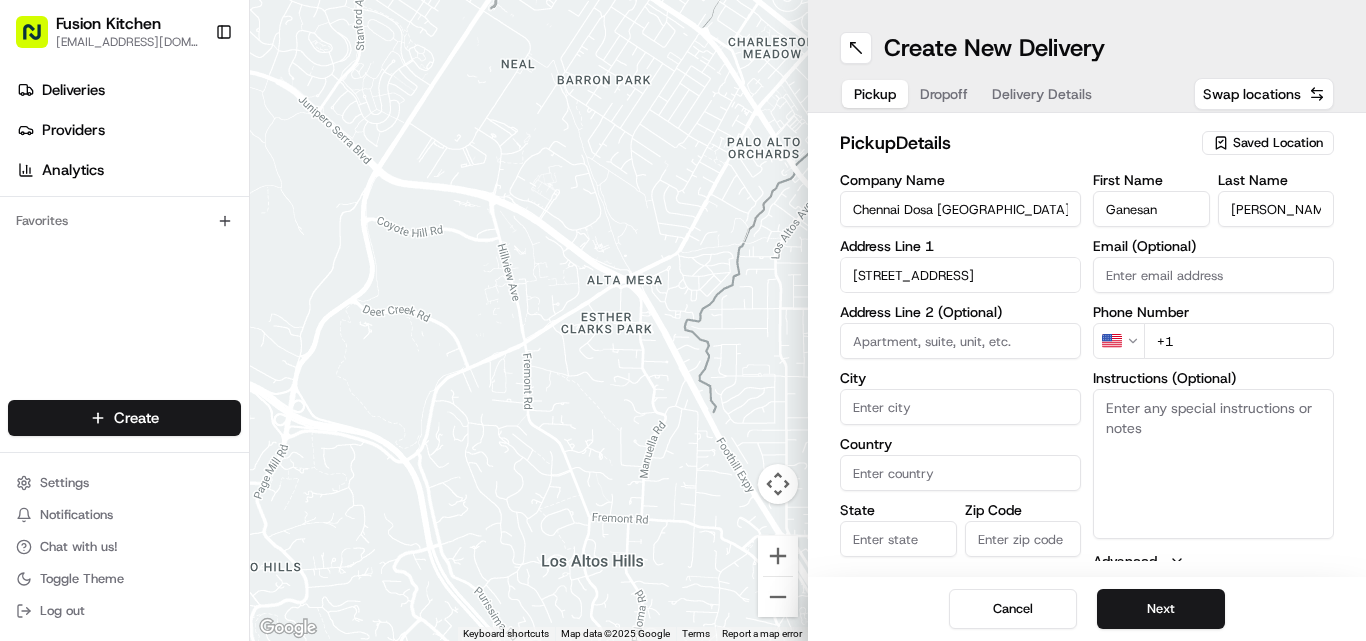 type on "[STREET_ADDRESS]" 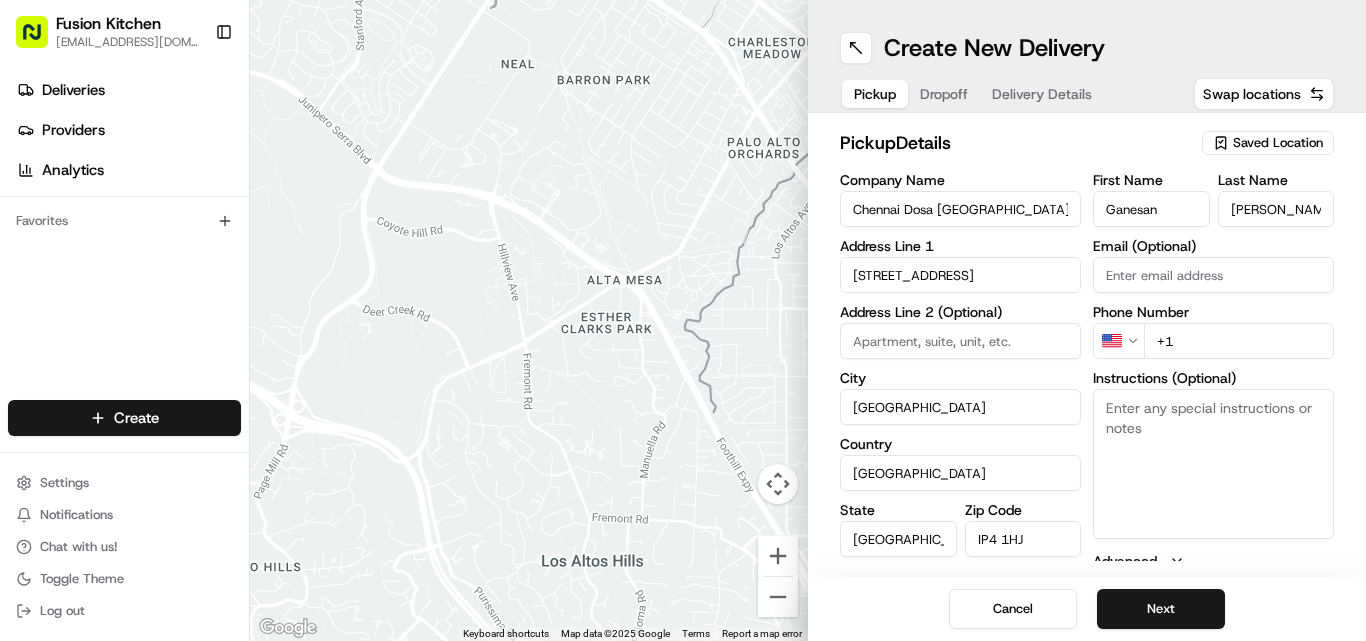 type on "24 Saint Helen's Street" 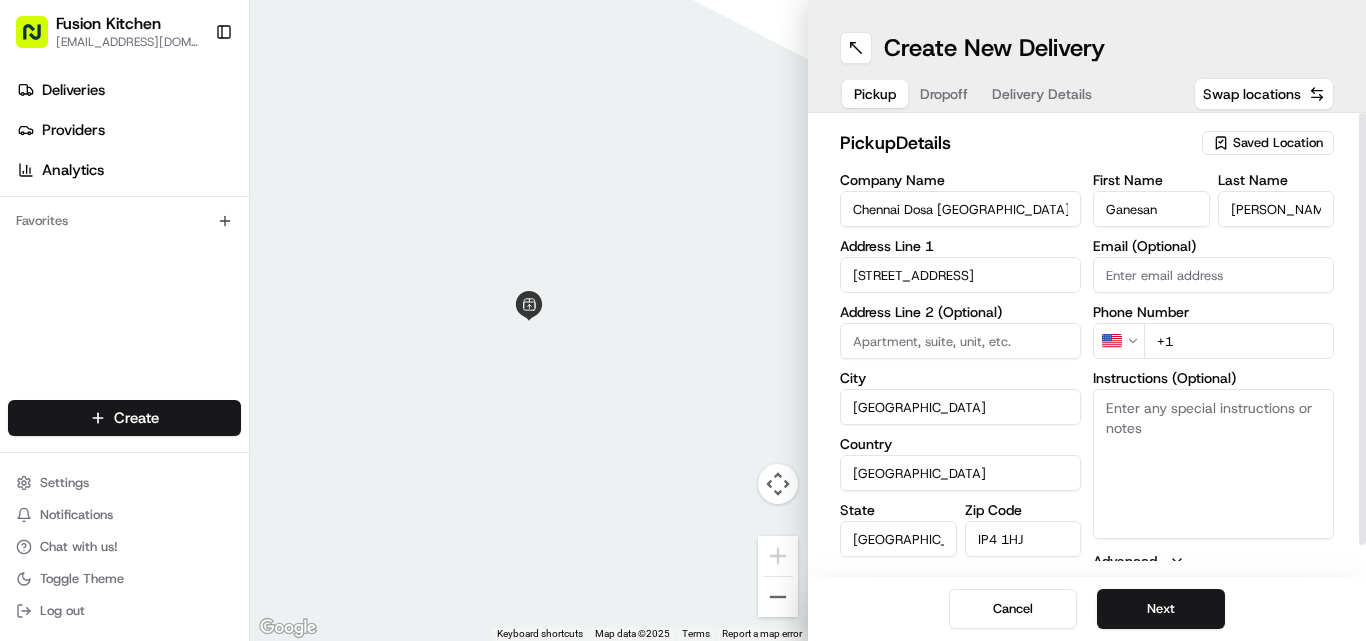 click on "Instructions (Optional)" at bounding box center [1213, 464] 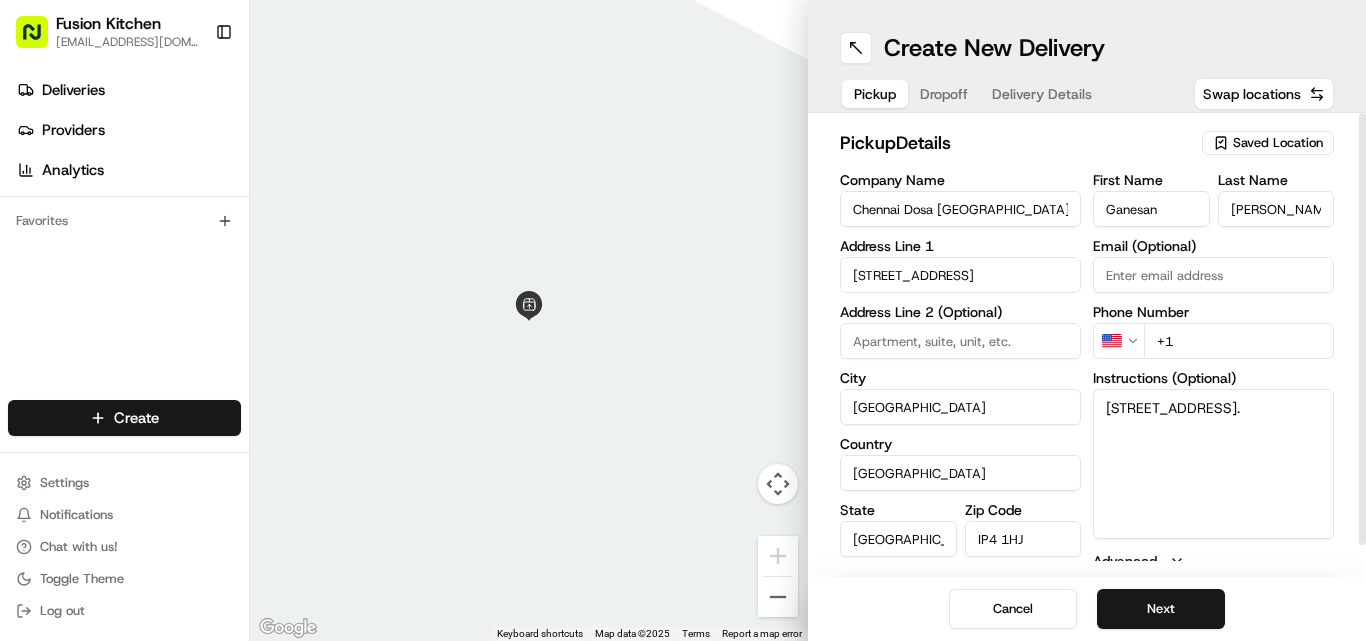 type on "[STREET_ADDRESS]." 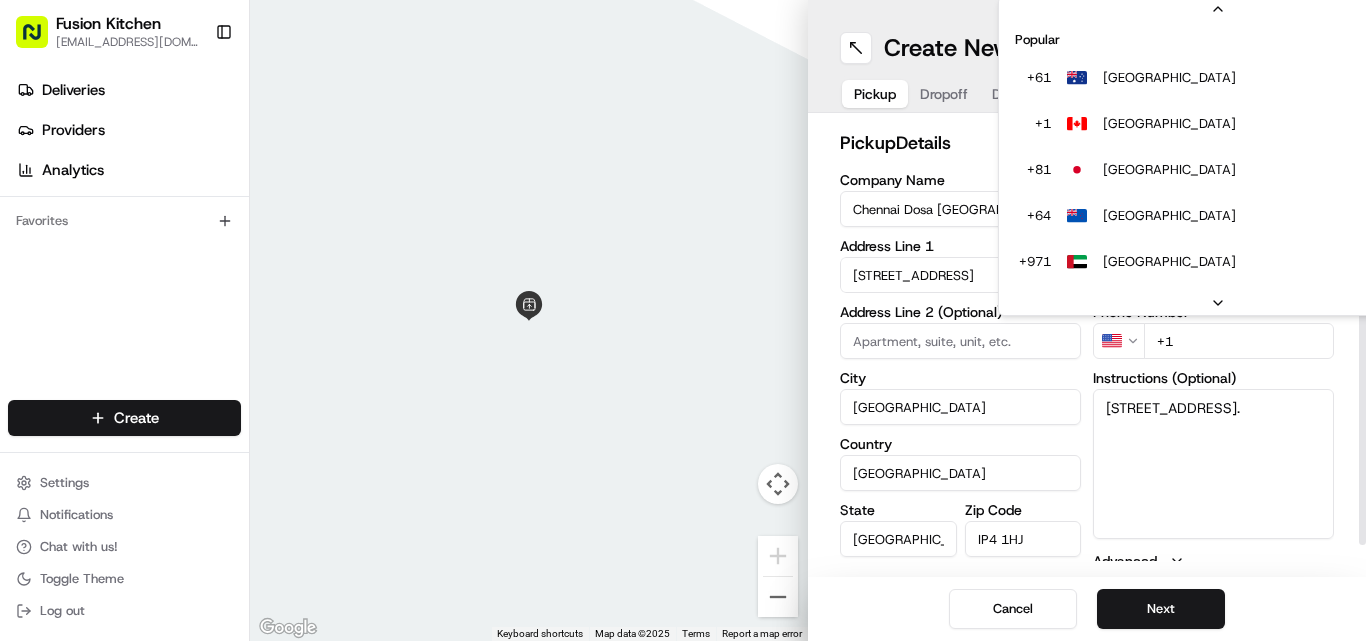 scroll, scrollTop: 86, scrollLeft: 0, axis: vertical 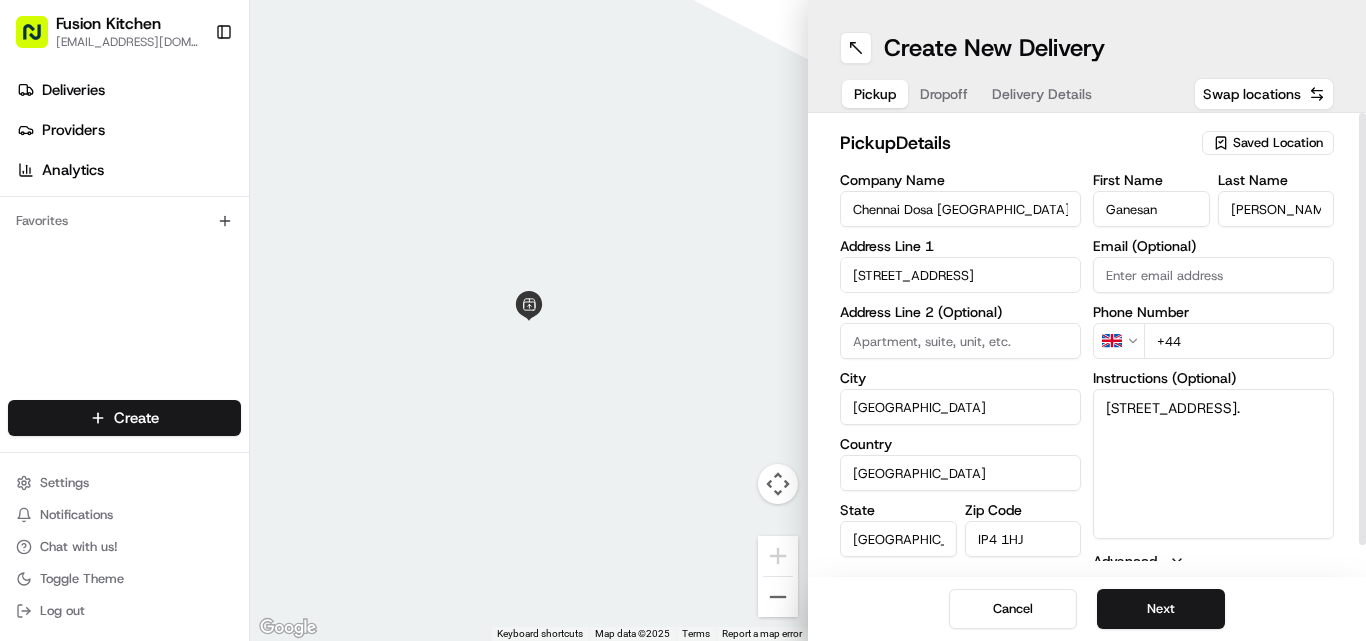 click on "+44" at bounding box center [1239, 341] 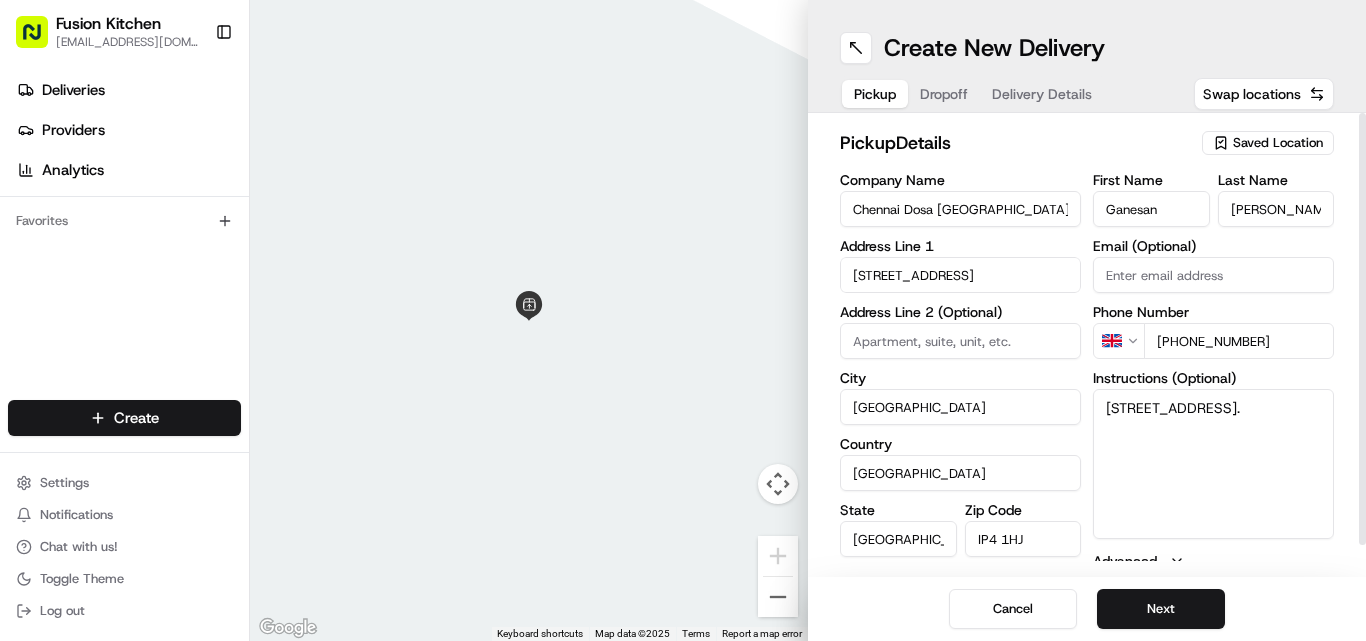 click on "[PHONE_NUMBER]" at bounding box center (1239, 341) 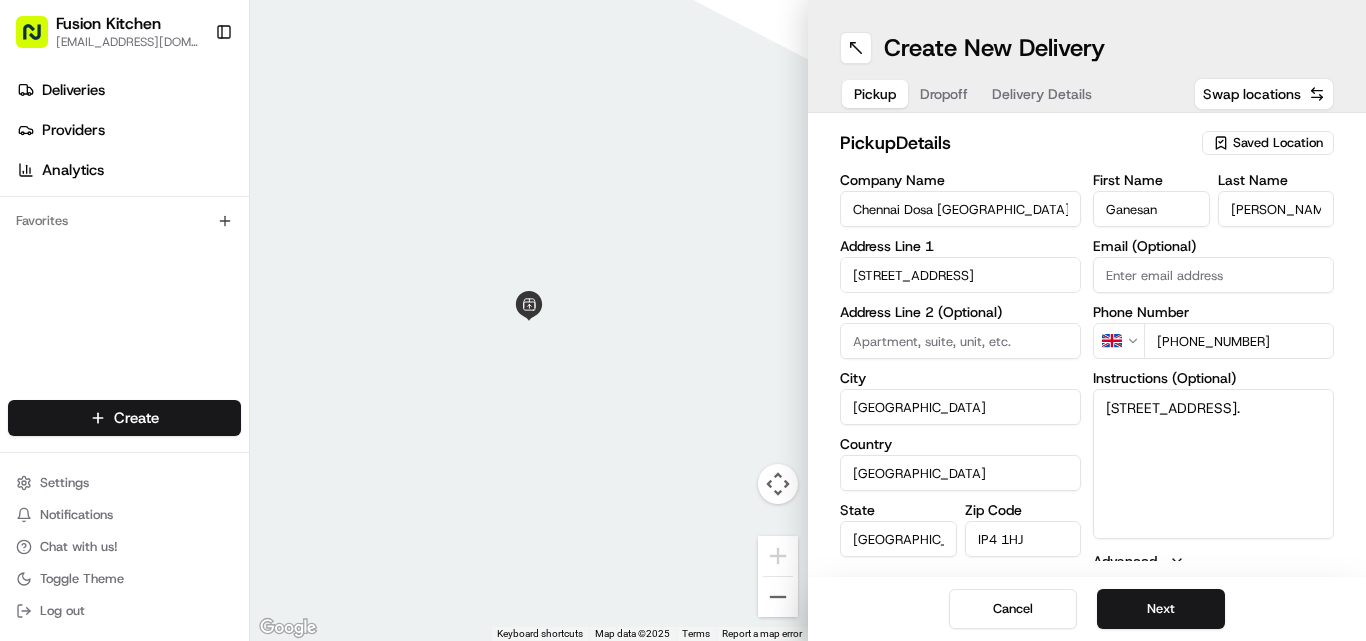 type on "[PHONE_NUMBER]" 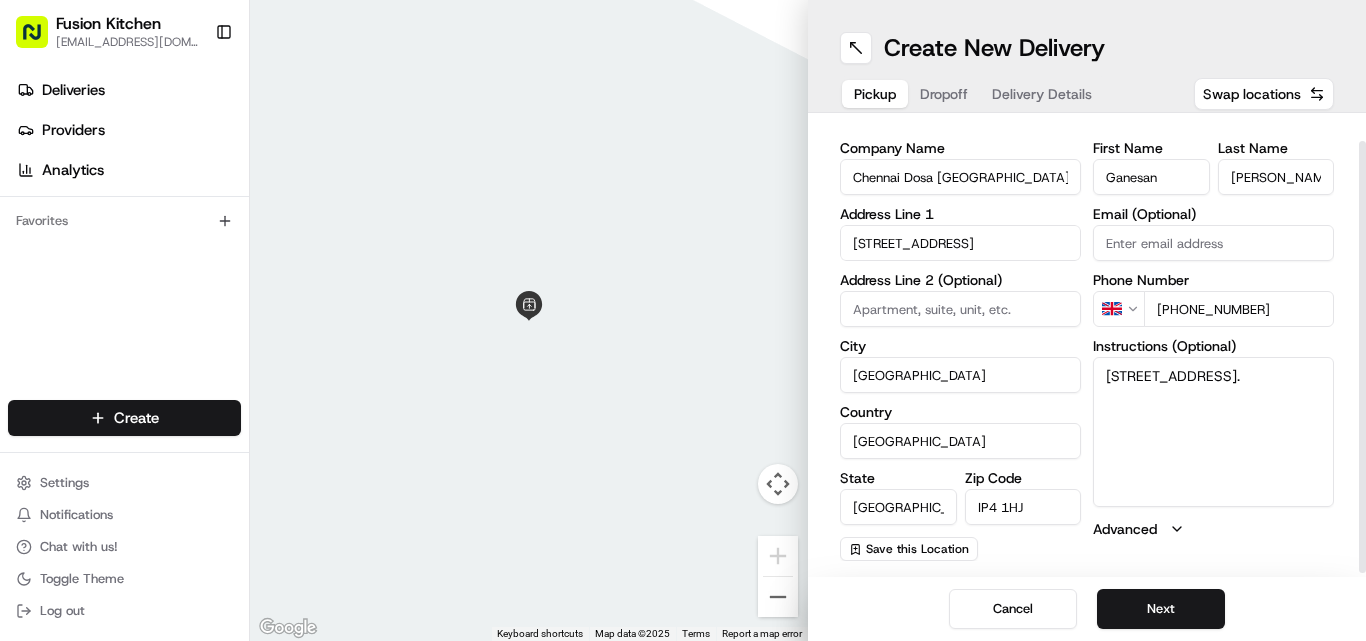 scroll, scrollTop: 0, scrollLeft: 0, axis: both 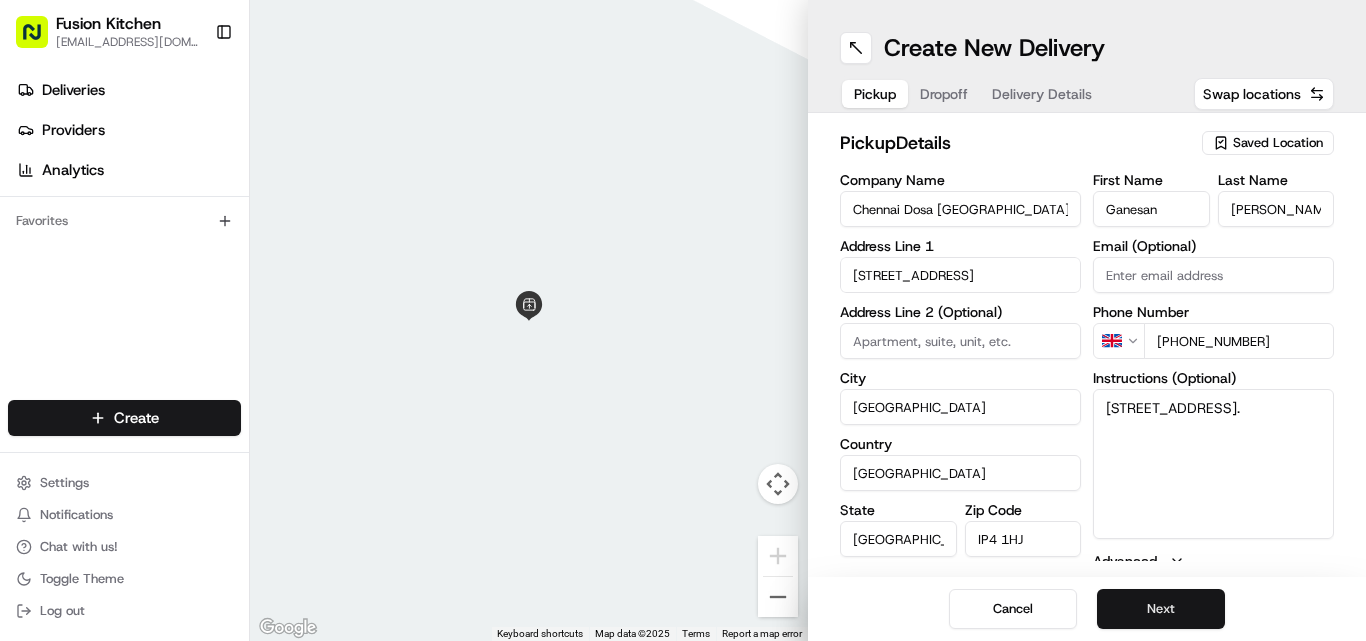 click on "Next" at bounding box center [1161, 609] 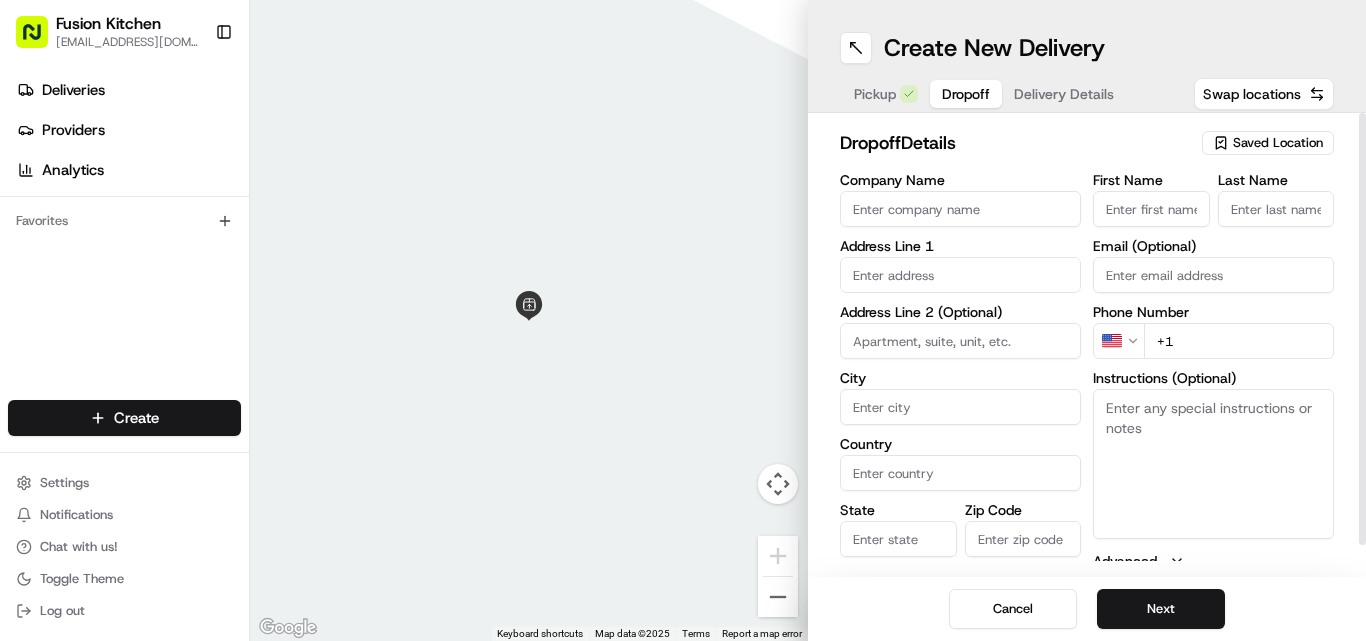 click on "Company Name" at bounding box center [960, 209] 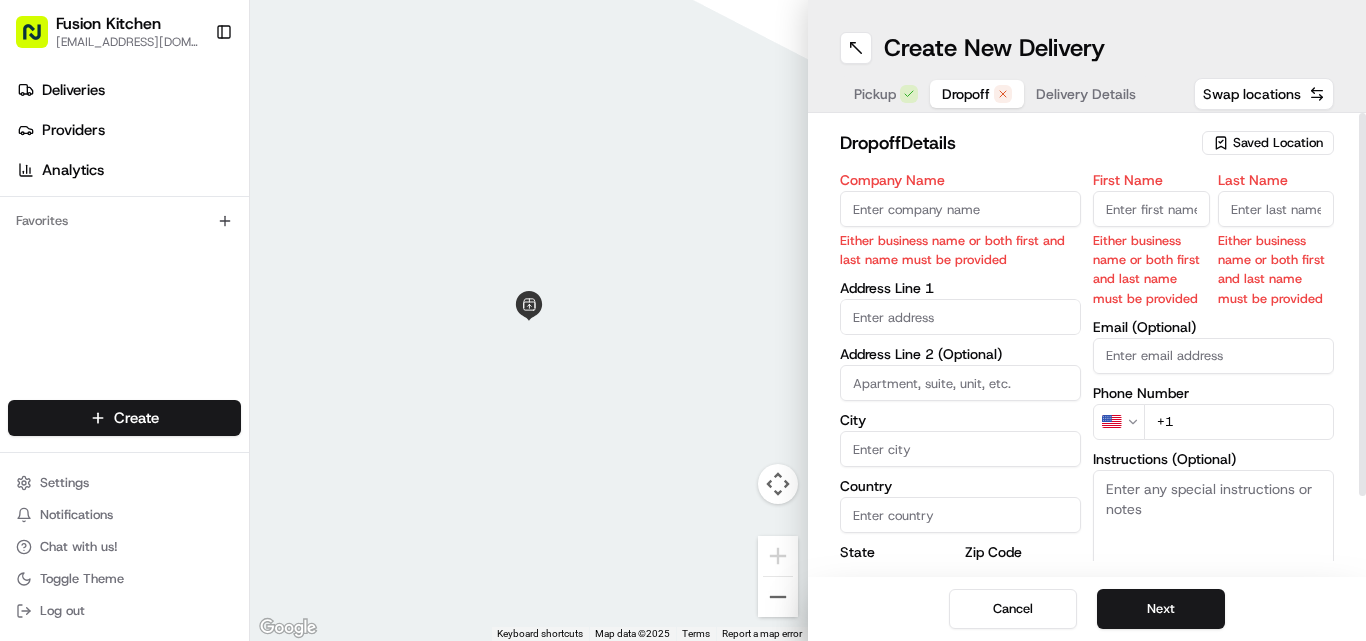 paste on "[PERSON_NAME]" 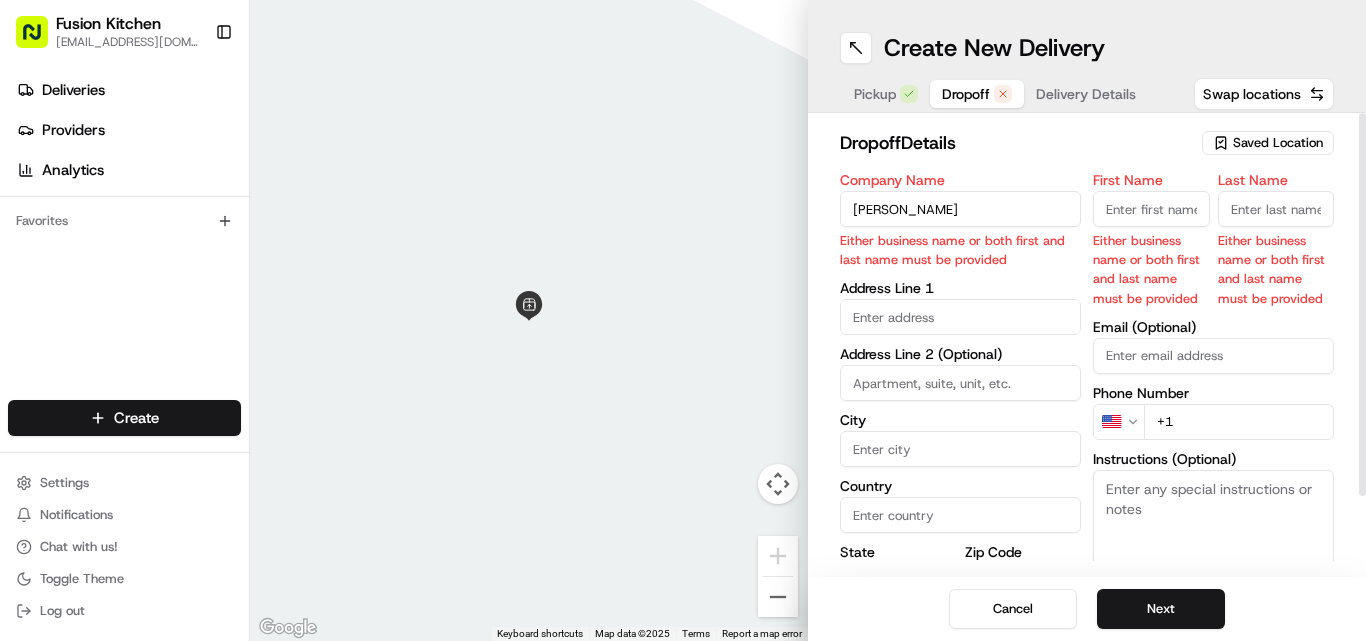 click on "[PERSON_NAME]" at bounding box center [960, 209] 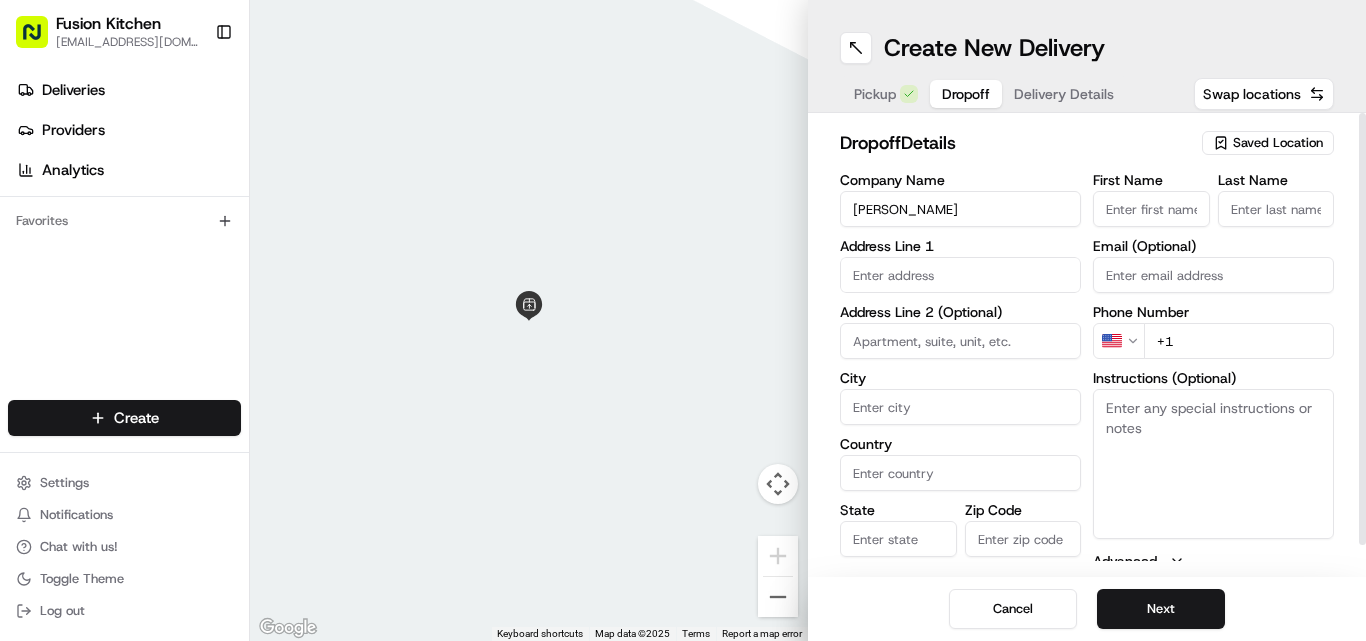 paste on "Dinesan" 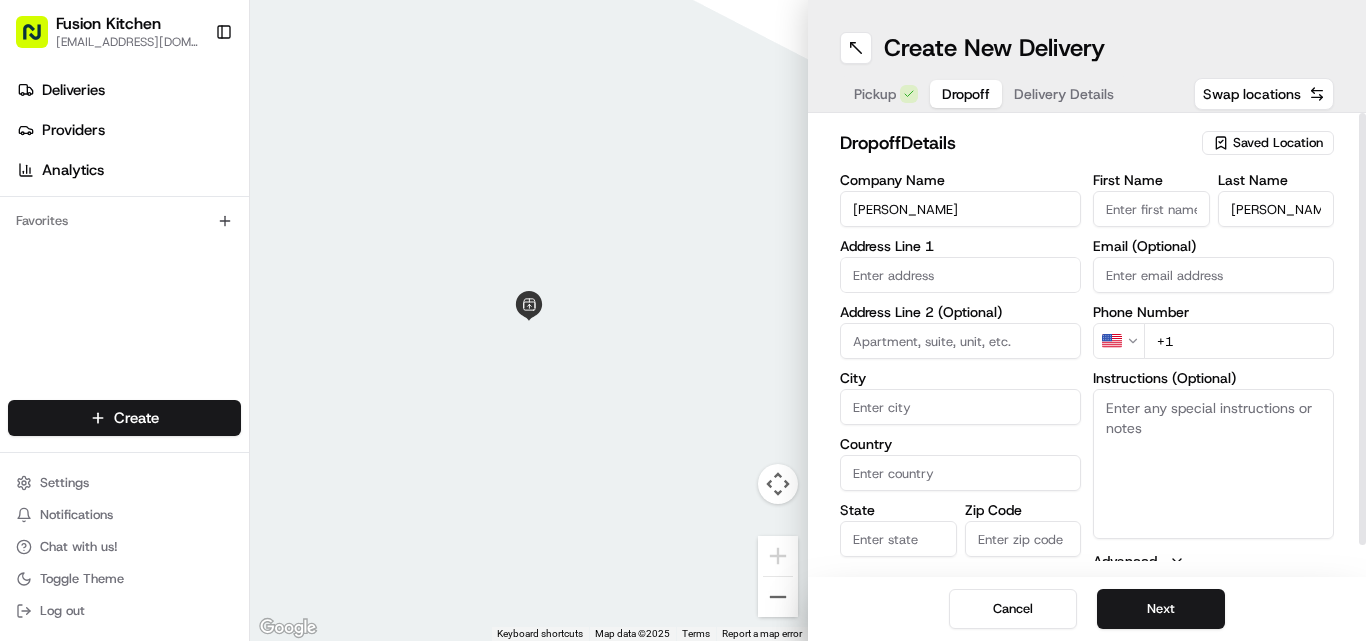 type on "Dinesan" 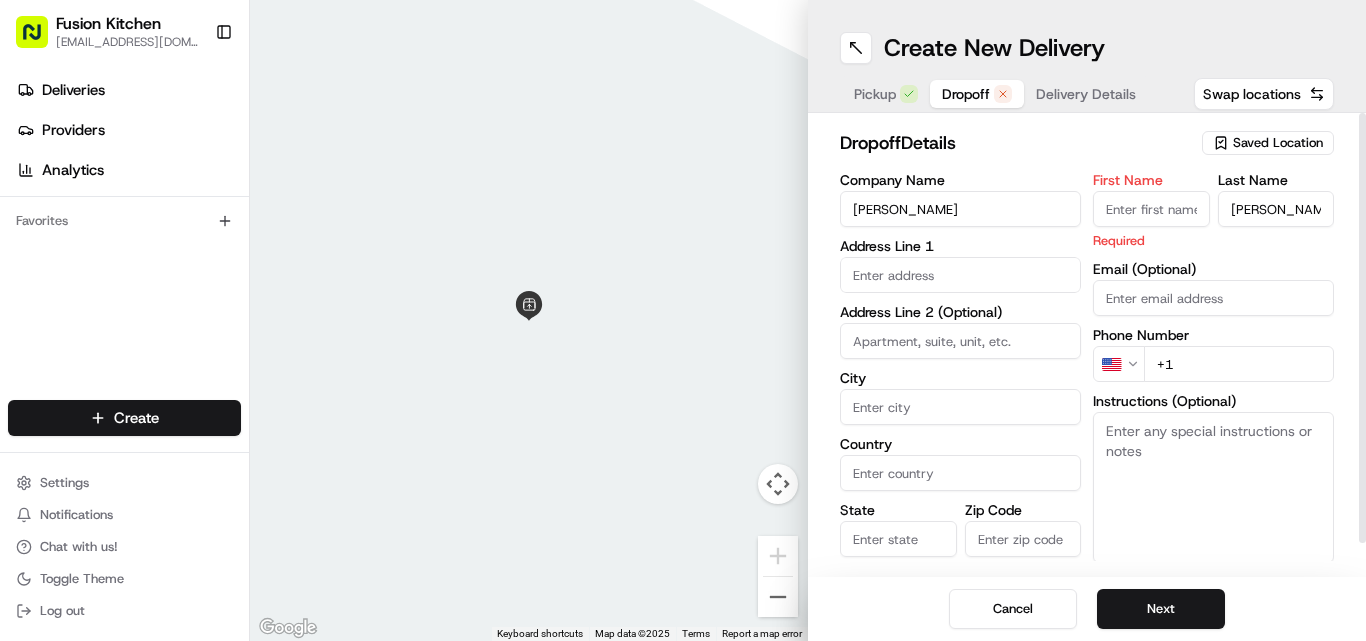 click on "[PERSON_NAME]" at bounding box center [960, 209] 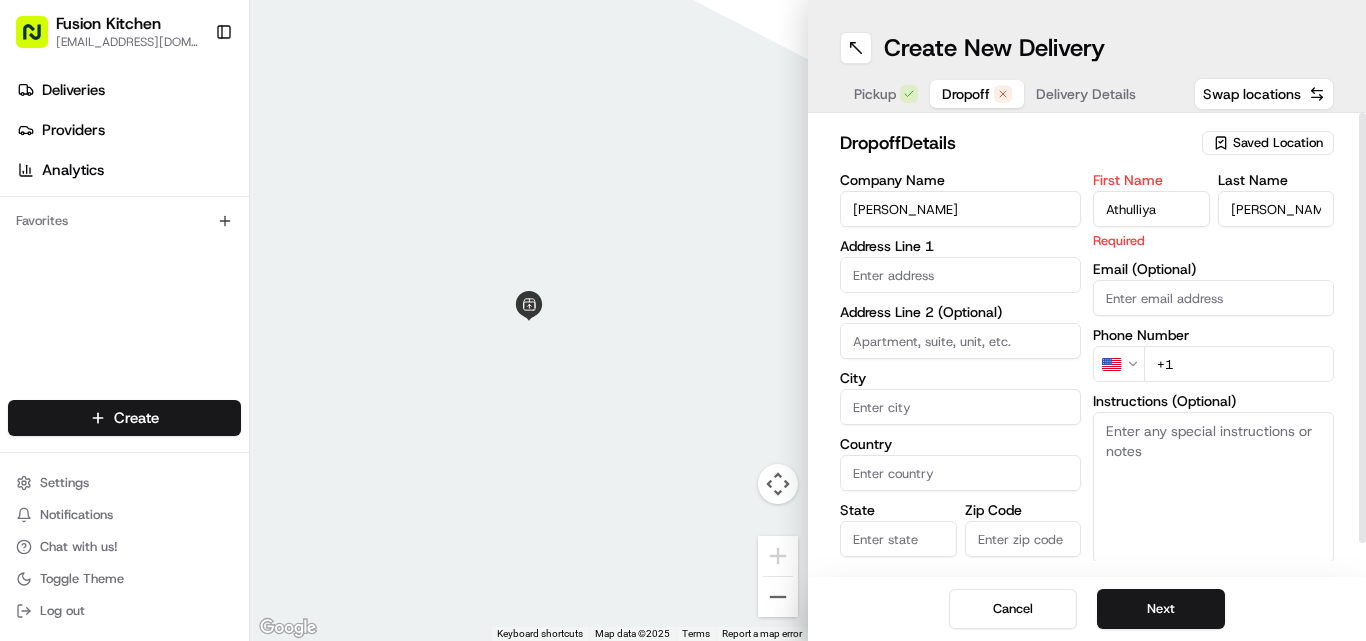 type on "Athulliya" 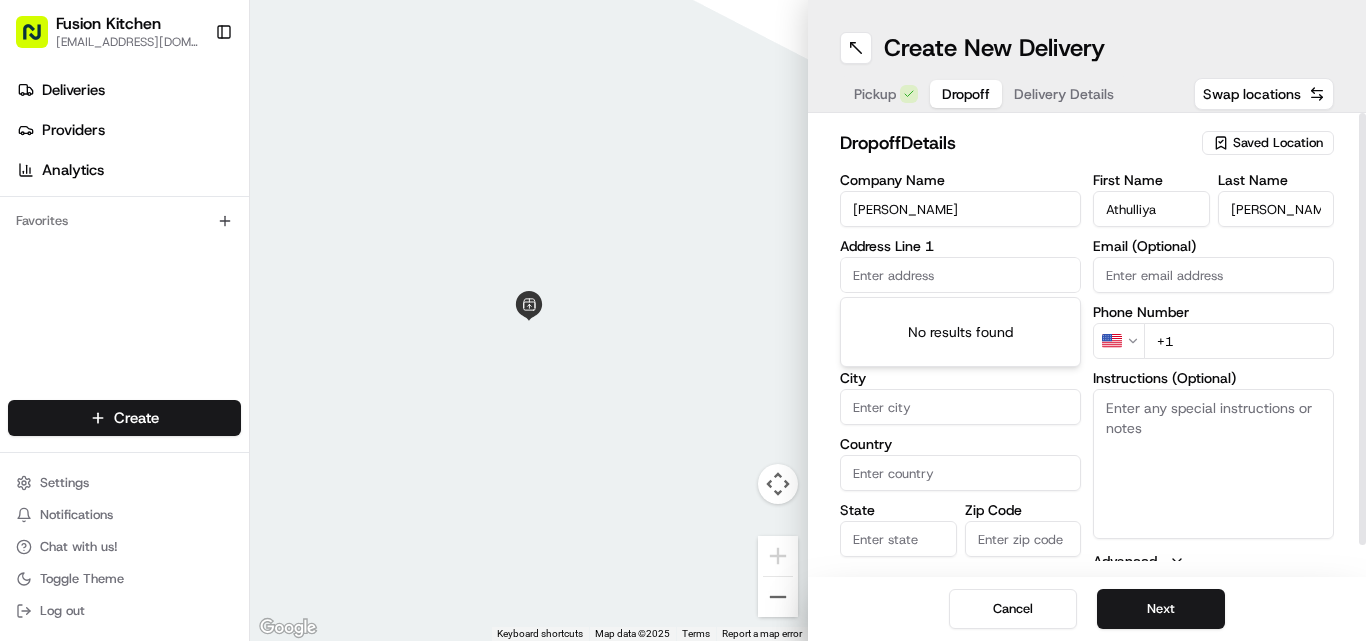 paste on "40, 40 Reading Road, IPSWICH, IP4 4NP" 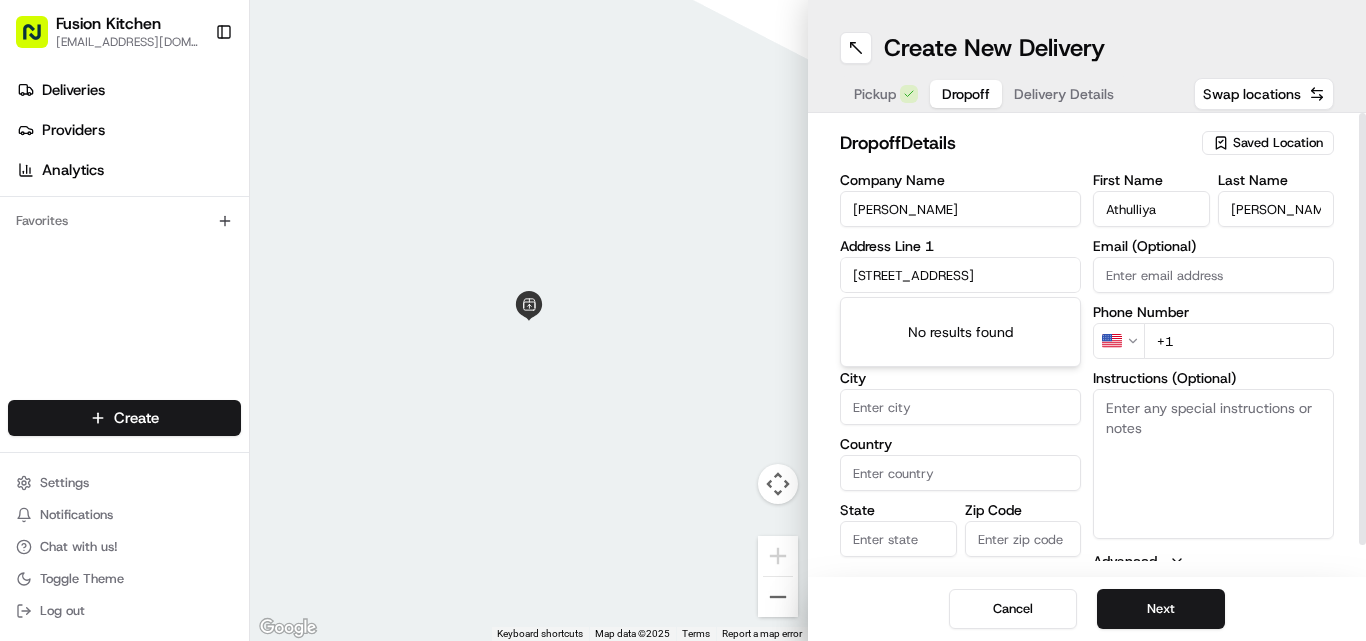 scroll, scrollTop: 0, scrollLeft: 26, axis: horizontal 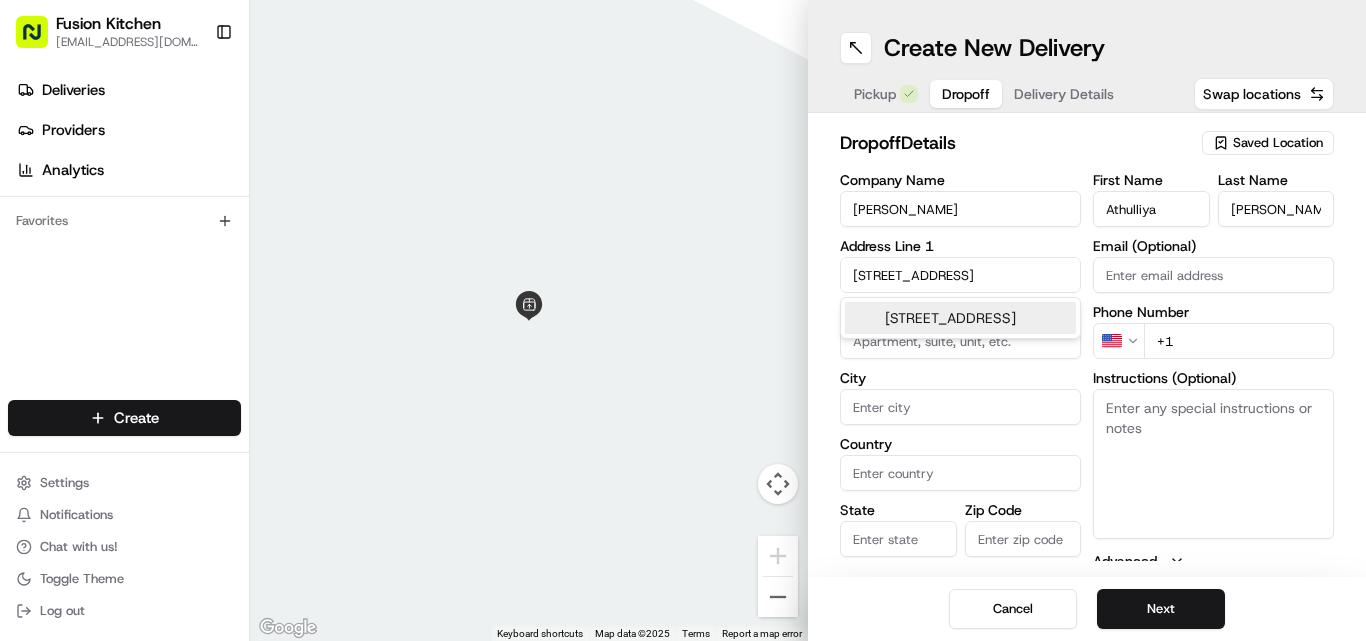 click on "40, 40 Reading Road, Ipswich IP4 4NP, UK" at bounding box center [960, 318] 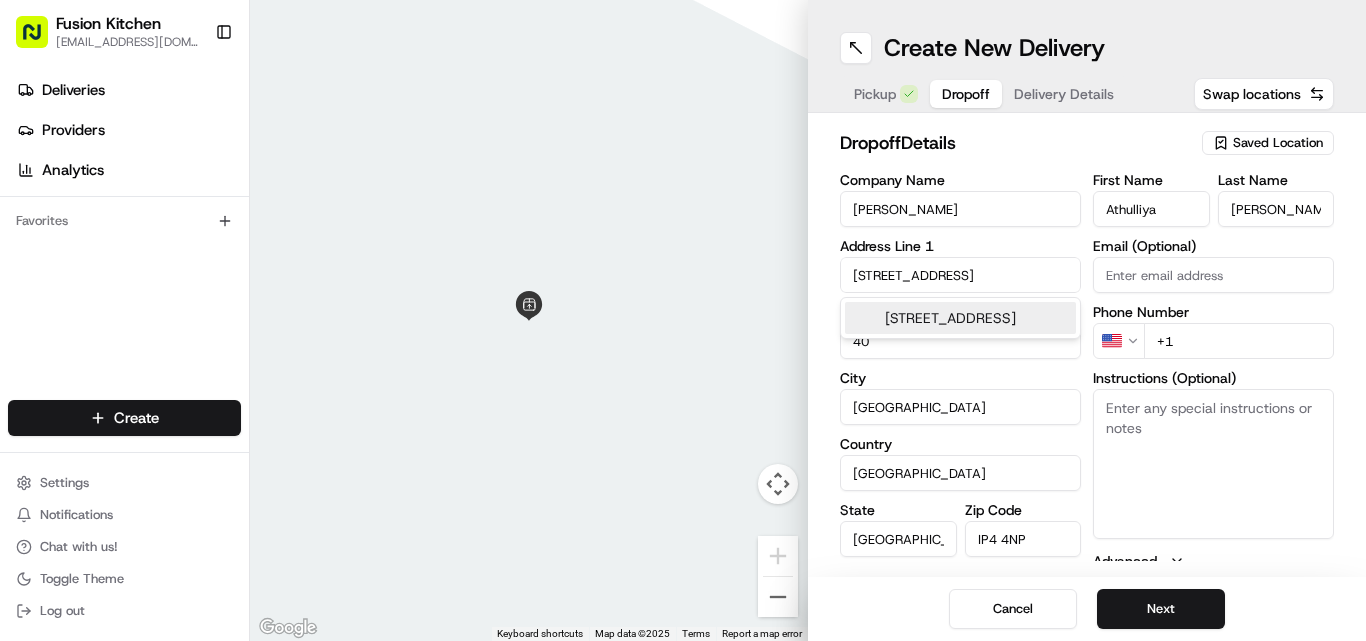 type on "40 Reading Road" 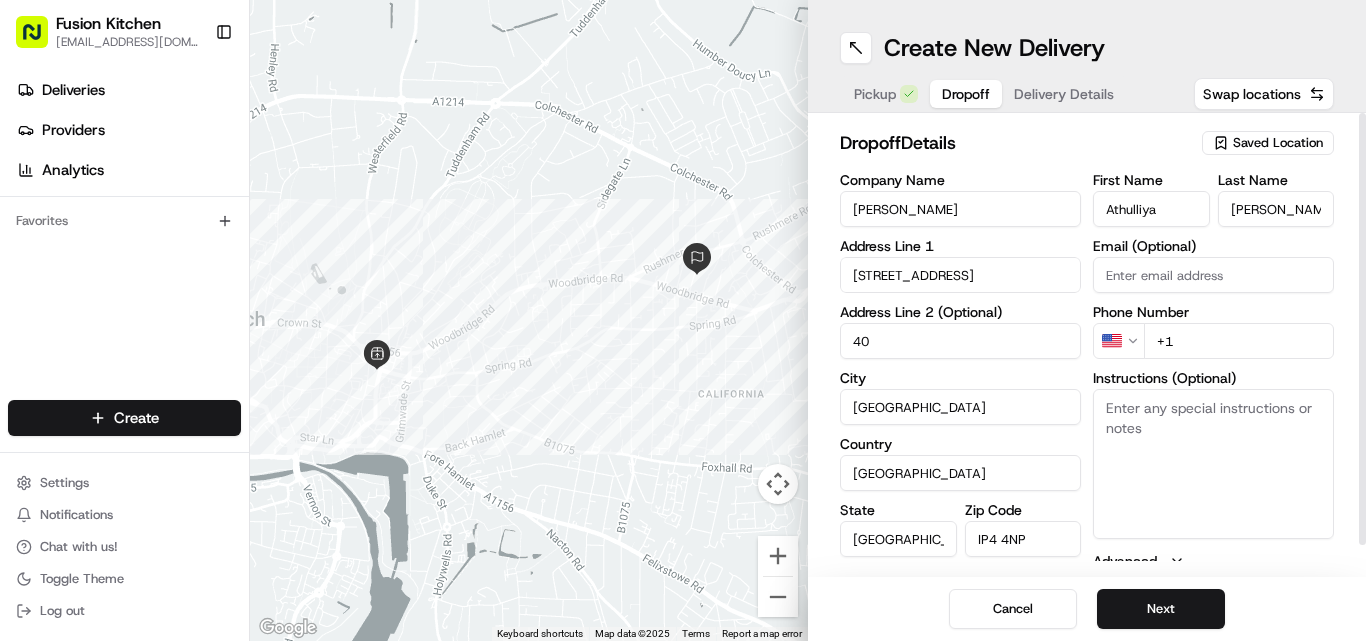 click on "Instructions (Optional)" at bounding box center [1213, 464] 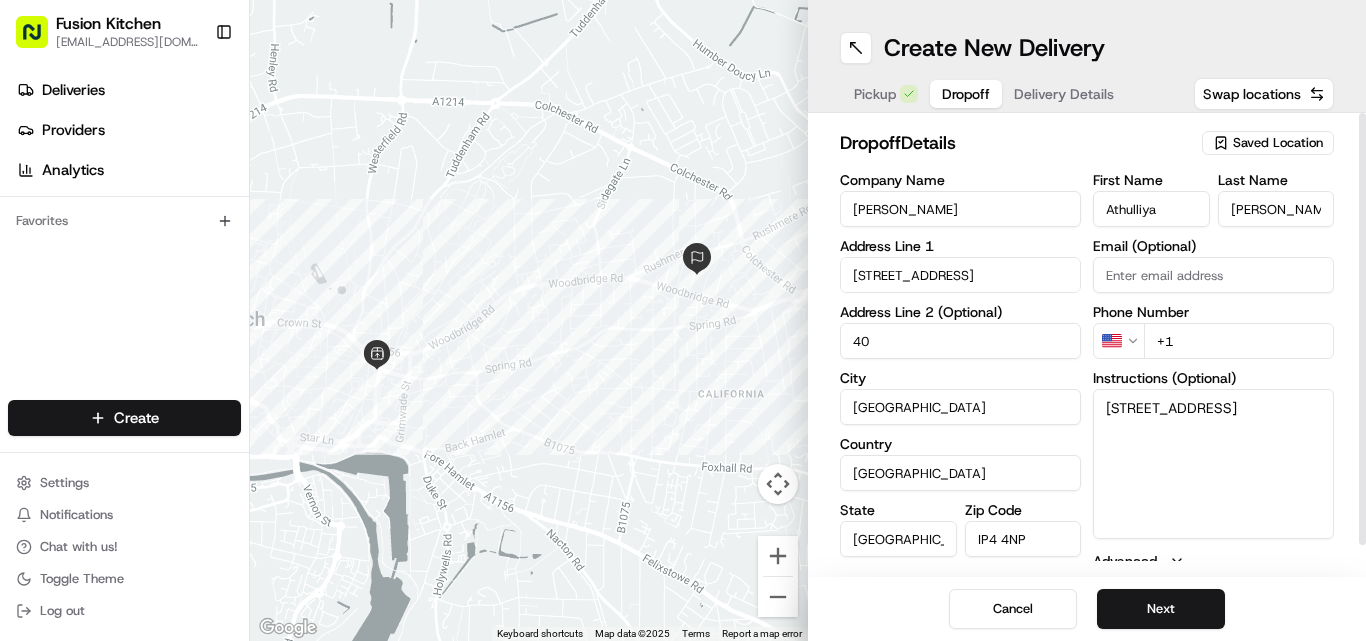 type on "40, 40 Reading Road,
IPSWICH, IP4 4NP" 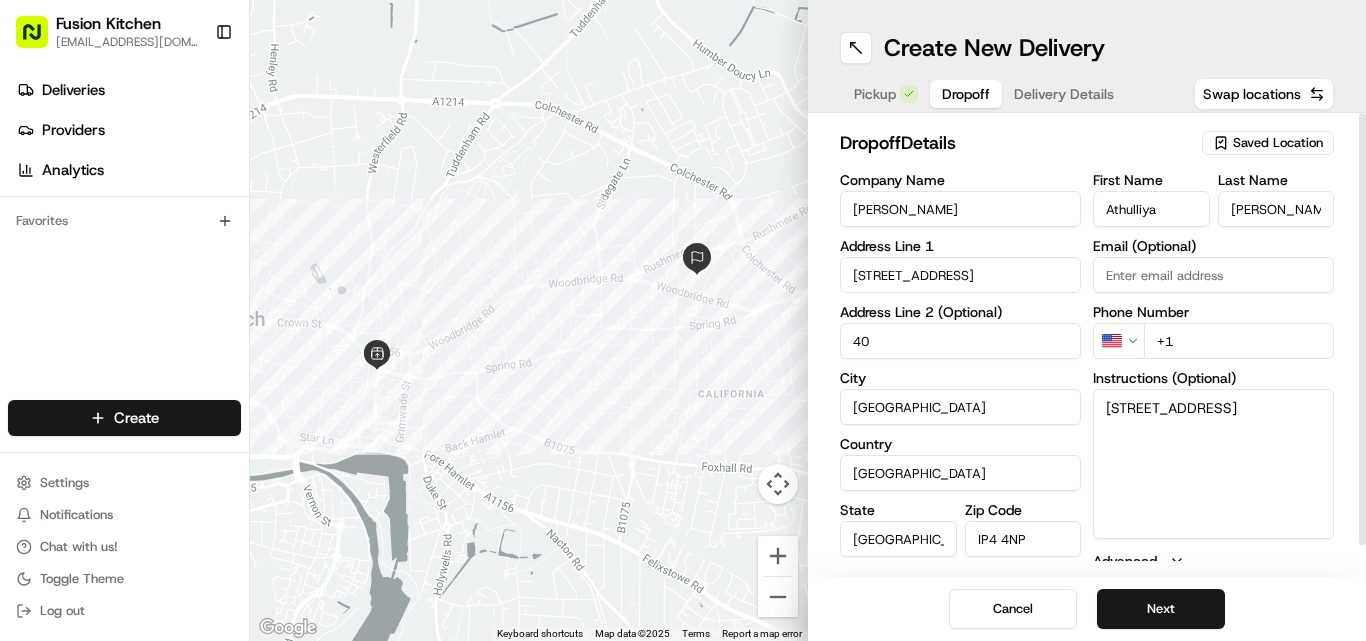 click on "Fusion Kitchen hari@fusionpos.uk Toggle Sidebar Deliveries Providers Analytics Favorites Main Menu Members & Organization Organization Users Roles Preferences Customization Tracking Orchestration Automations Dispatch Strategy Locations Pickup Locations Dropoff Locations Billing Billing Refund Requests Integrations Notification Triggers Webhooks API Keys Request Logs Create Settings Notifications Chat with us! Toggle Theme Log out ← Move left → Move right ↑ Move up ↓ Move down + Zoom in - Zoom out Home Jump left by 75% End Jump right by 75% Page Up Jump up by 75% Page Down Jump down by 75% Keyboard shortcuts Map Data Map data ©2025 Map data ©2025 200 m  Click to toggle between metric and imperial units Terms Report a map error Create New Delivery Pickup Dropoff Delivery Details Swap locations dropoff  Details Saved Location Company Name Athulliya Dinesan Address Line 1 40 Reading Road Address Line 2 (Optional) 40 City Ipswich Country United Kingdom State England Zip Code IP4 4NP US" at bounding box center [683, 320] 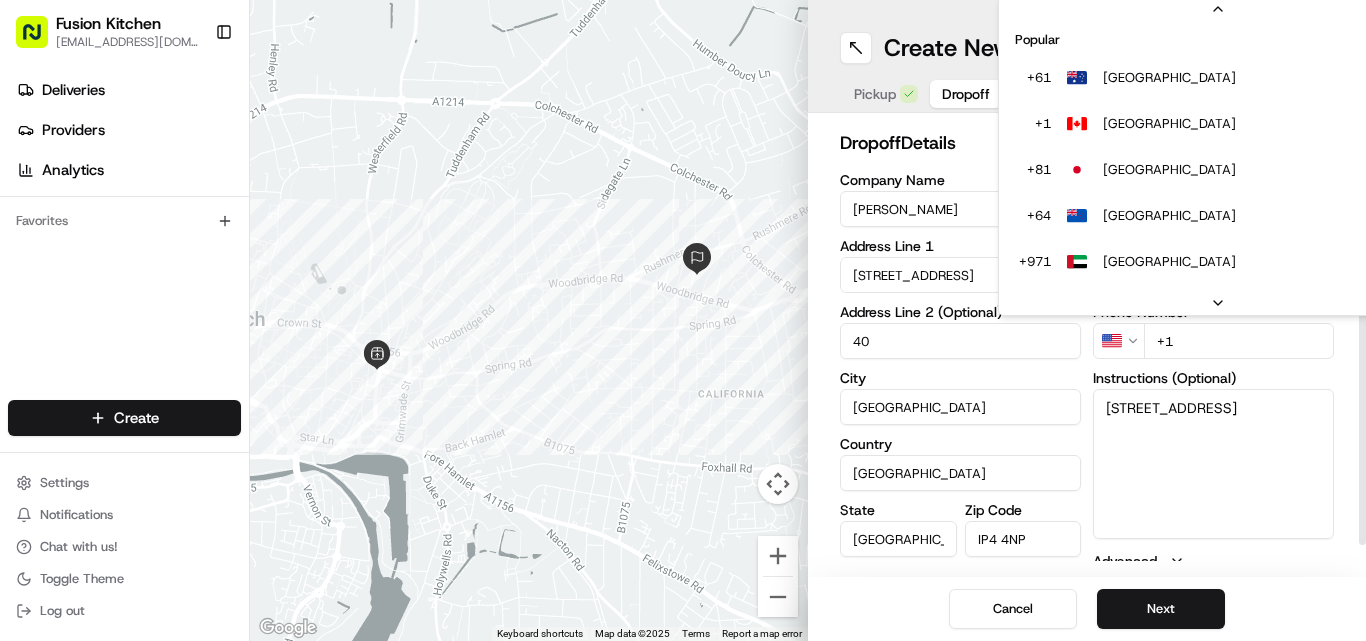 scroll, scrollTop: 86, scrollLeft: 0, axis: vertical 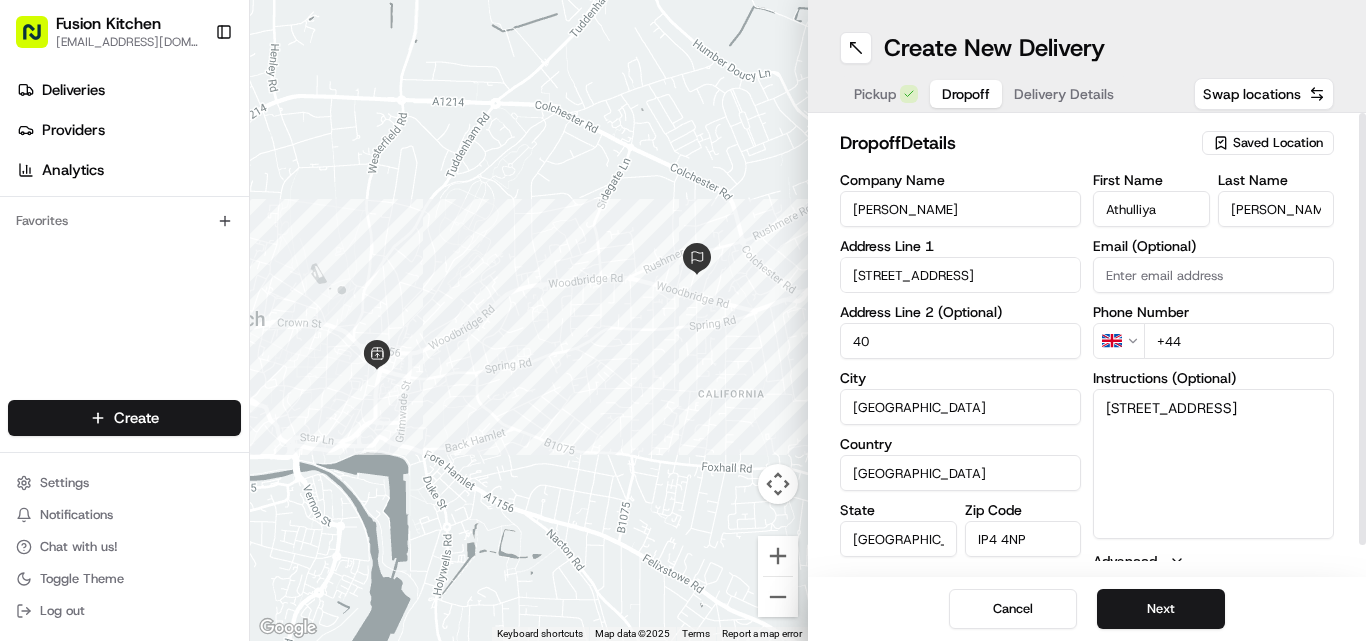 click on "+44" at bounding box center (1239, 341) 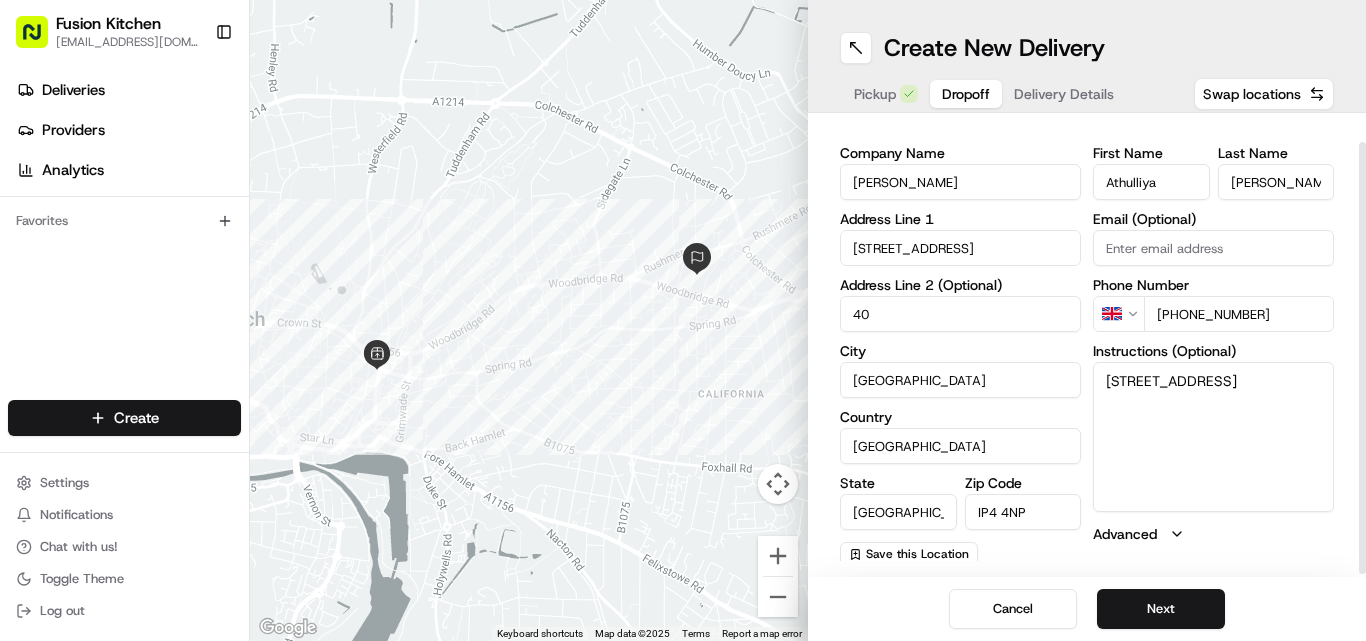 scroll, scrollTop: 32, scrollLeft: 0, axis: vertical 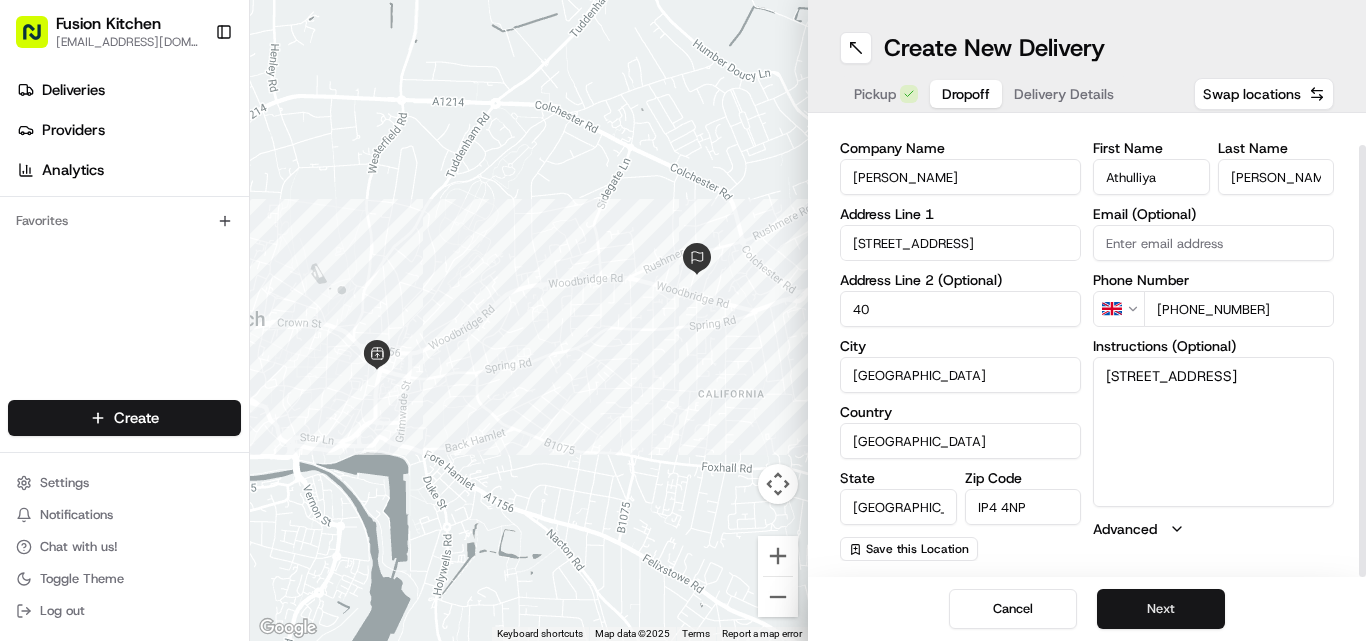 type on "+44 7349 180387" 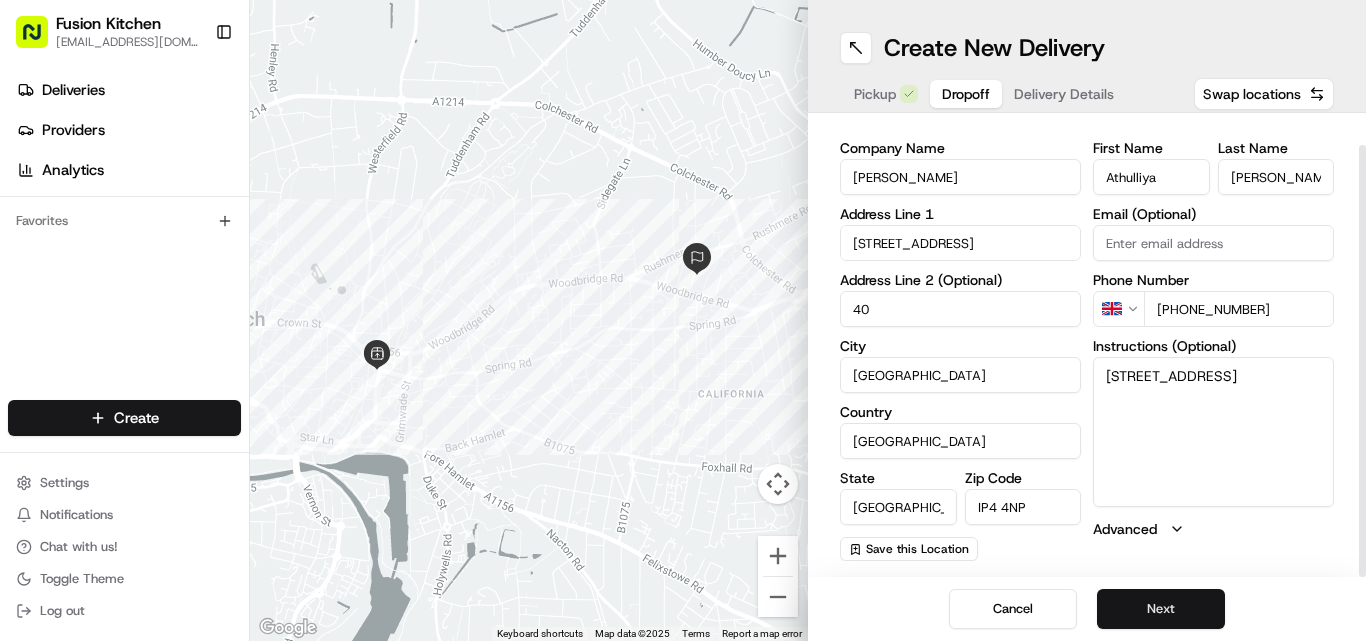 click on "Next" at bounding box center (1161, 609) 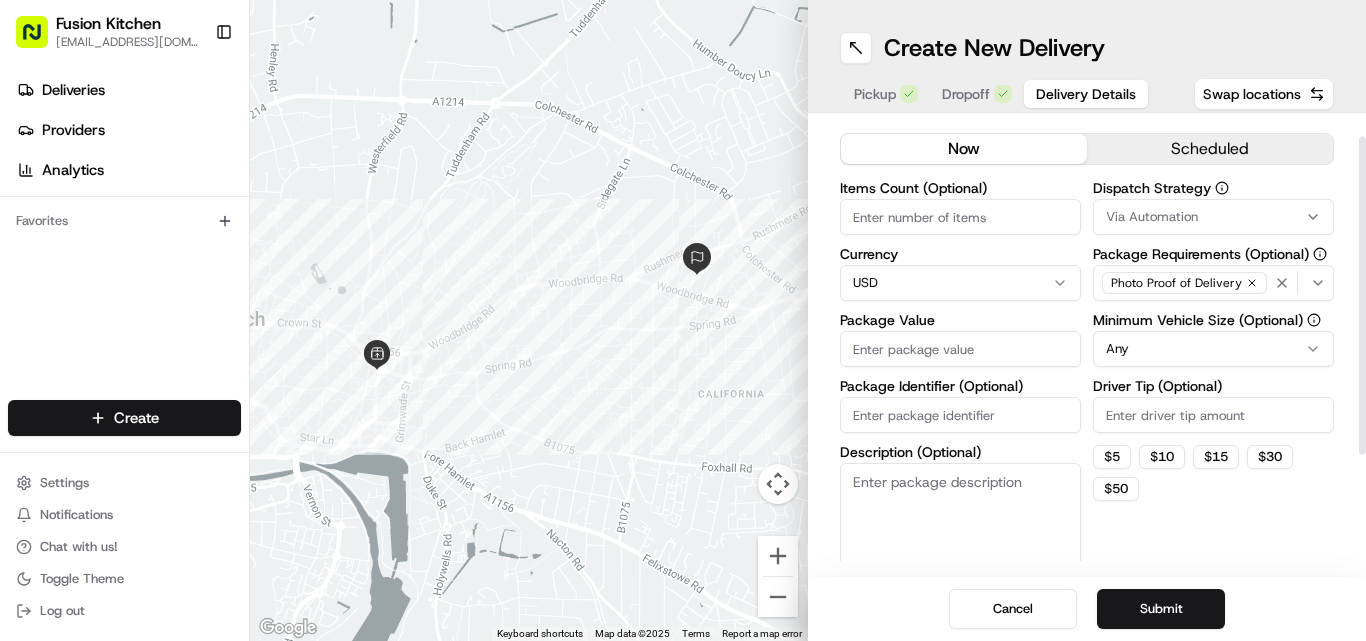 click on "Fusion Kitchen hari@fusionpos.uk Toggle Sidebar Deliveries Providers Analytics Favorites Main Menu Members & Organization Organization Users Roles Preferences Customization Tracking Orchestration Automations Dispatch Strategy Locations Pickup Locations Dropoff Locations Billing Billing Refund Requests Integrations Notification Triggers Webhooks API Keys Request Logs Create Settings Notifications Chat with us! Toggle Theme Log out ← Move left → Move right ↑ Move up ↓ Move down + Zoom in - Zoom out Home Jump left by 75% End Jump right by 75% Page Up Jump up by 75% Page Down Jump down by 75% Keyboard shortcuts Map Data Map data ©2025 Map data ©2025 200 m  Click to toggle between metric and imperial units Terms Report a map error Create New Delivery Pickup Dropoff Delivery Details Swap locations Delivery Details now scheduled Items Count (Optional) Currency USD Package Value Package Identifier (Optional) Description (Optional) Dispatch Strategy Via Automation Photo Proof of Delivery Any" at bounding box center [683, 320] 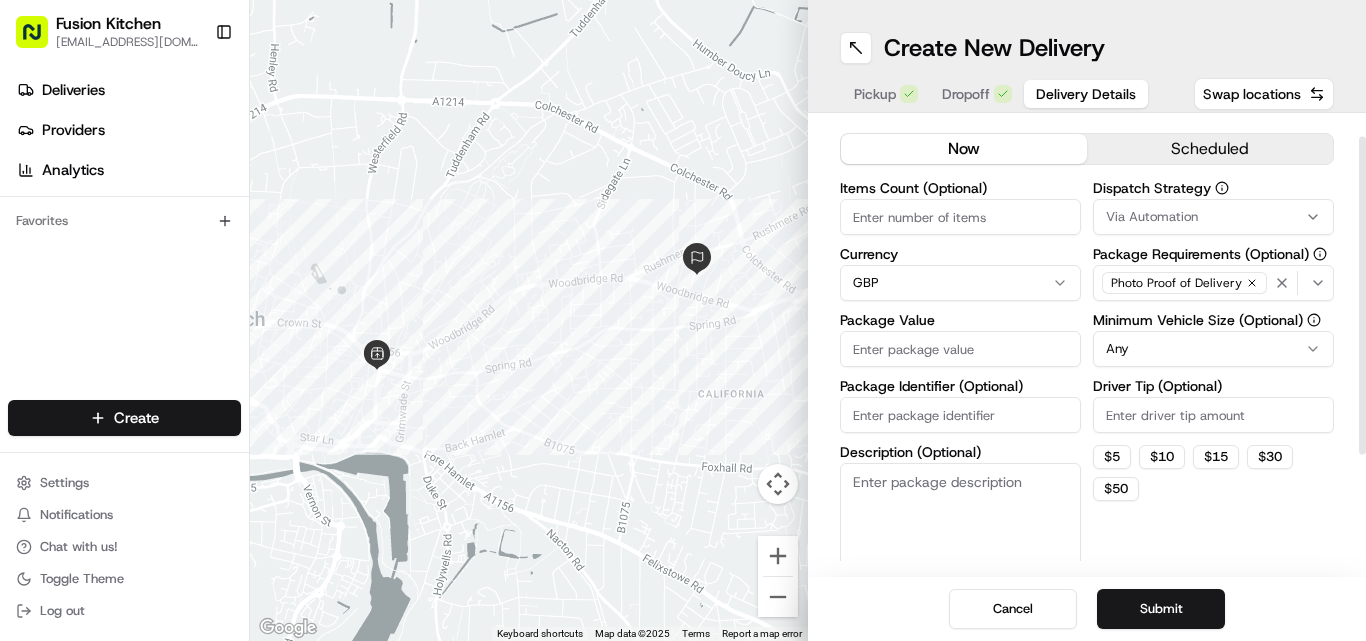 click on "Package Value" at bounding box center (960, 349) 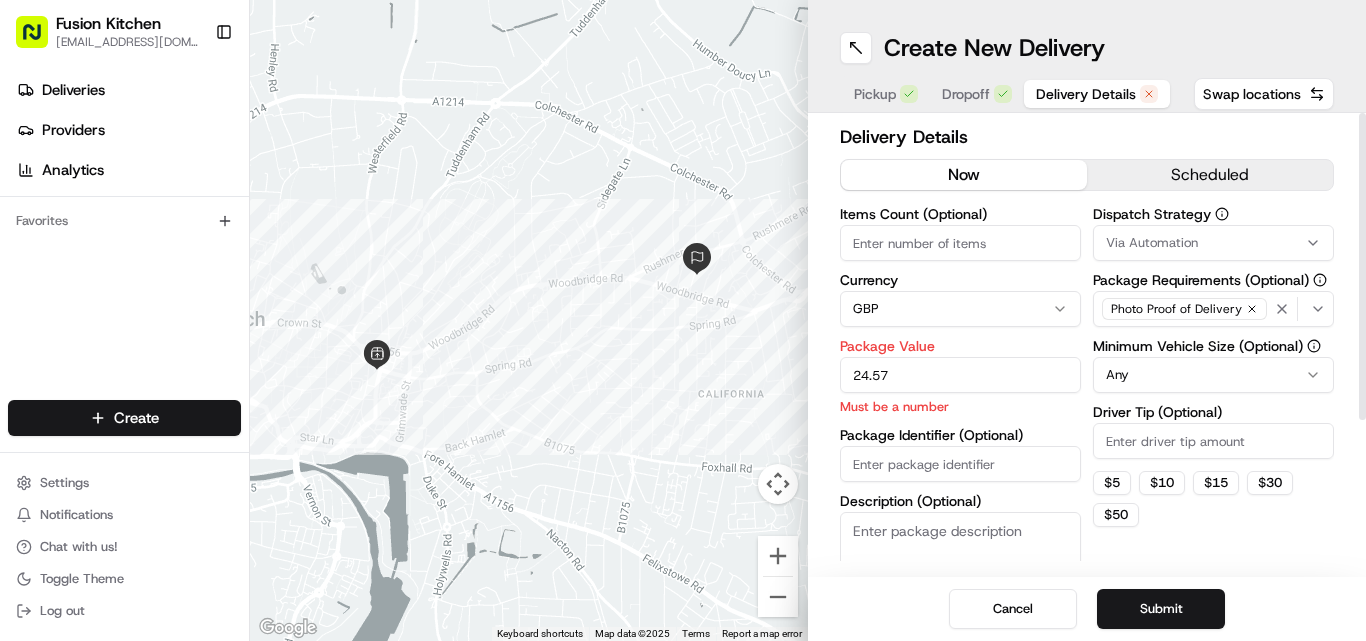 scroll, scrollTop: 0, scrollLeft: 0, axis: both 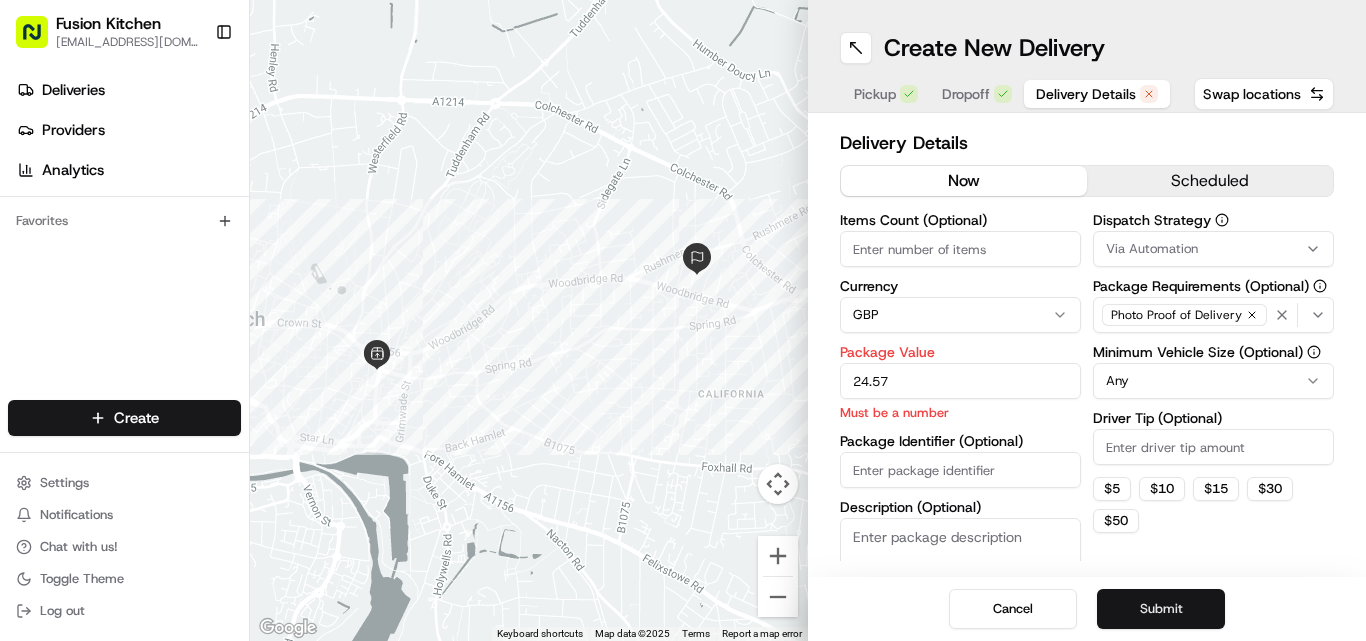 type on "24.57" 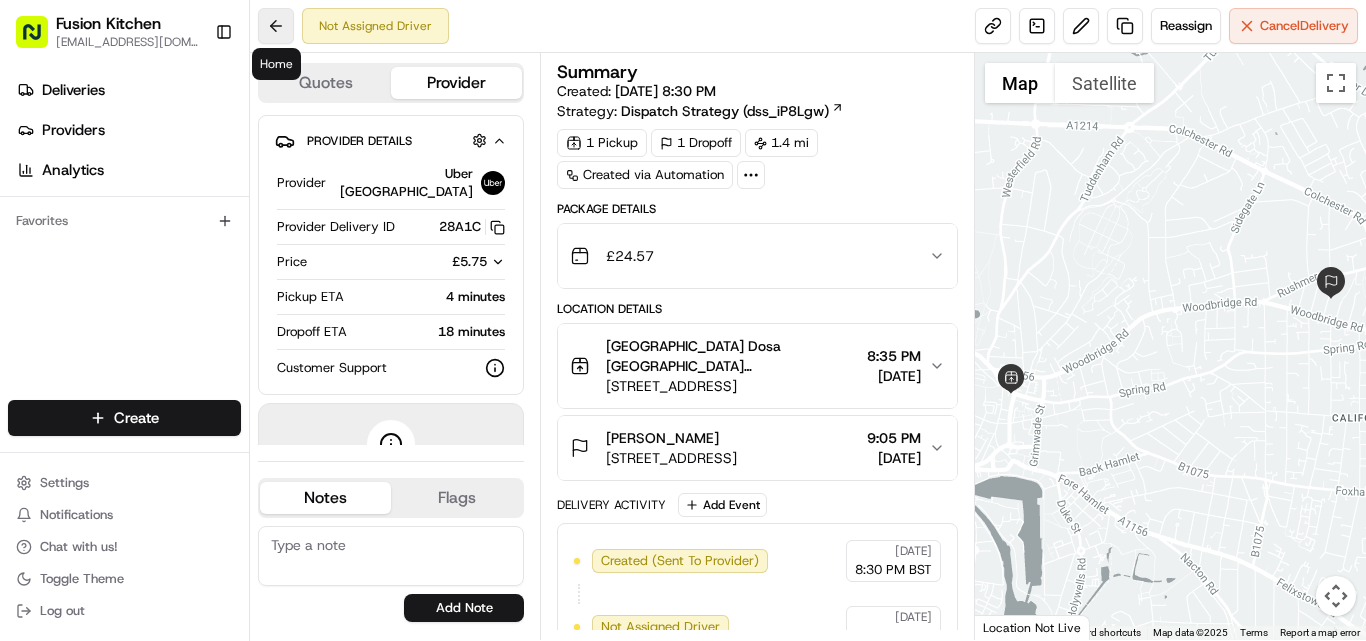 click at bounding box center [276, 26] 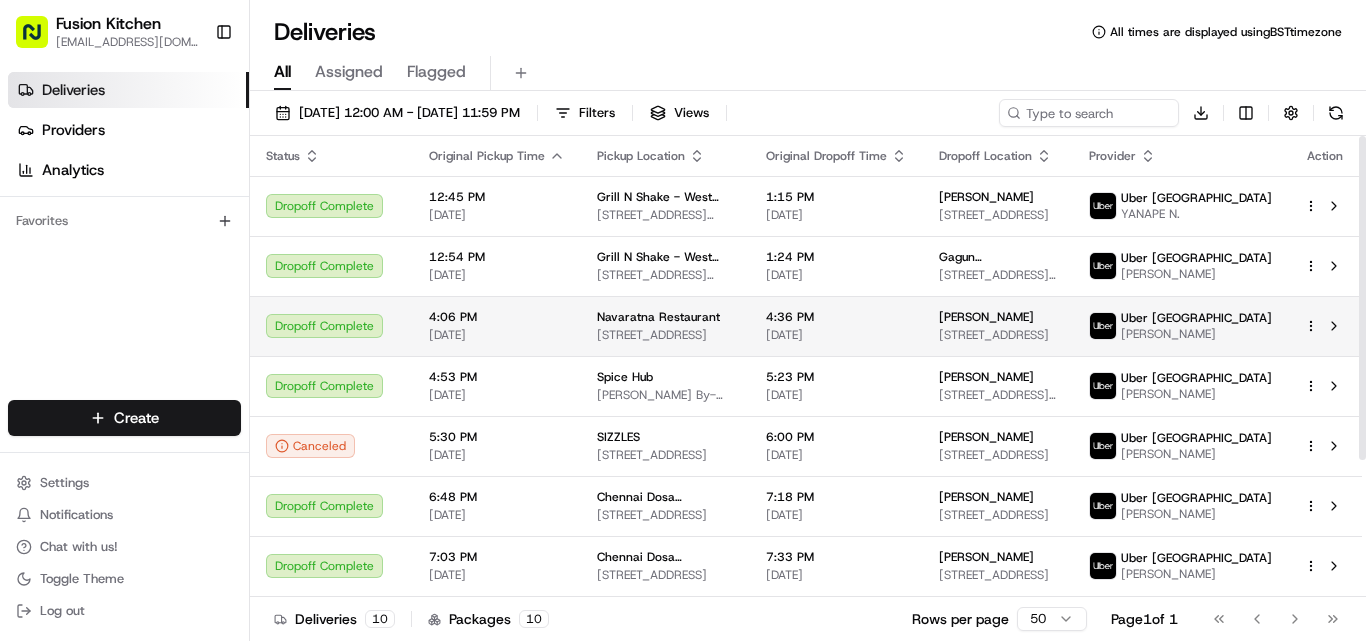 scroll, scrollTop: 194, scrollLeft: 0, axis: vertical 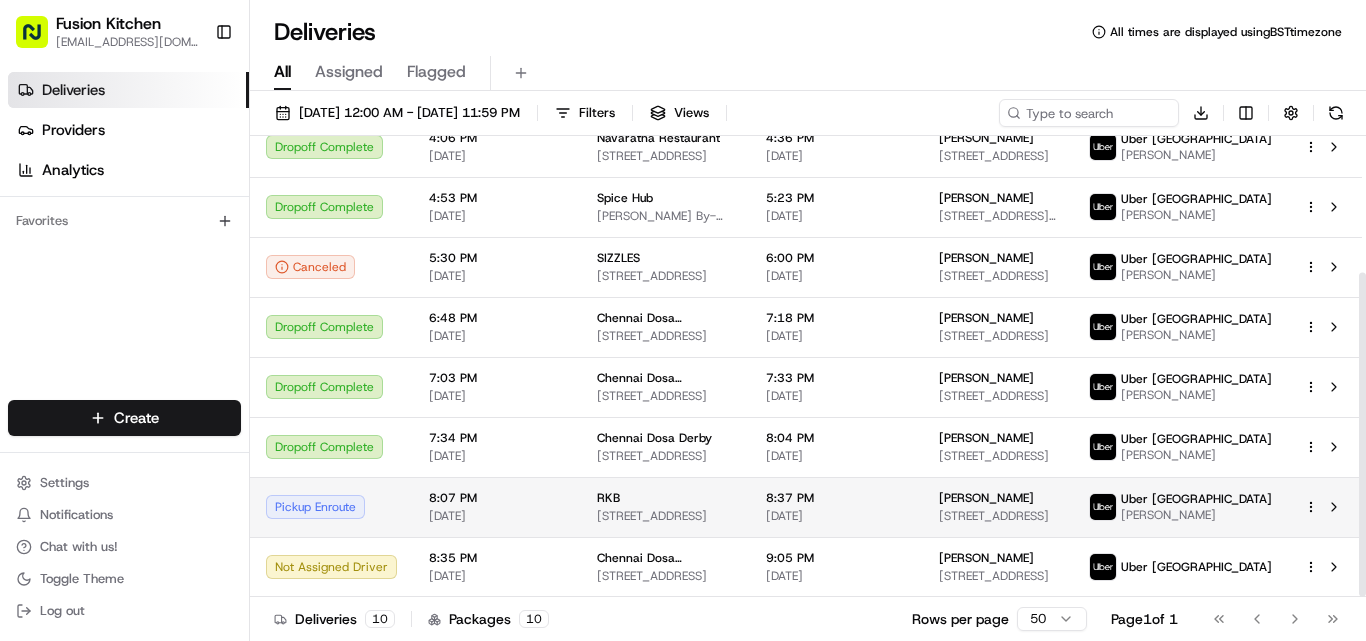 click on "Pickup Enroute" at bounding box center (331, 507) 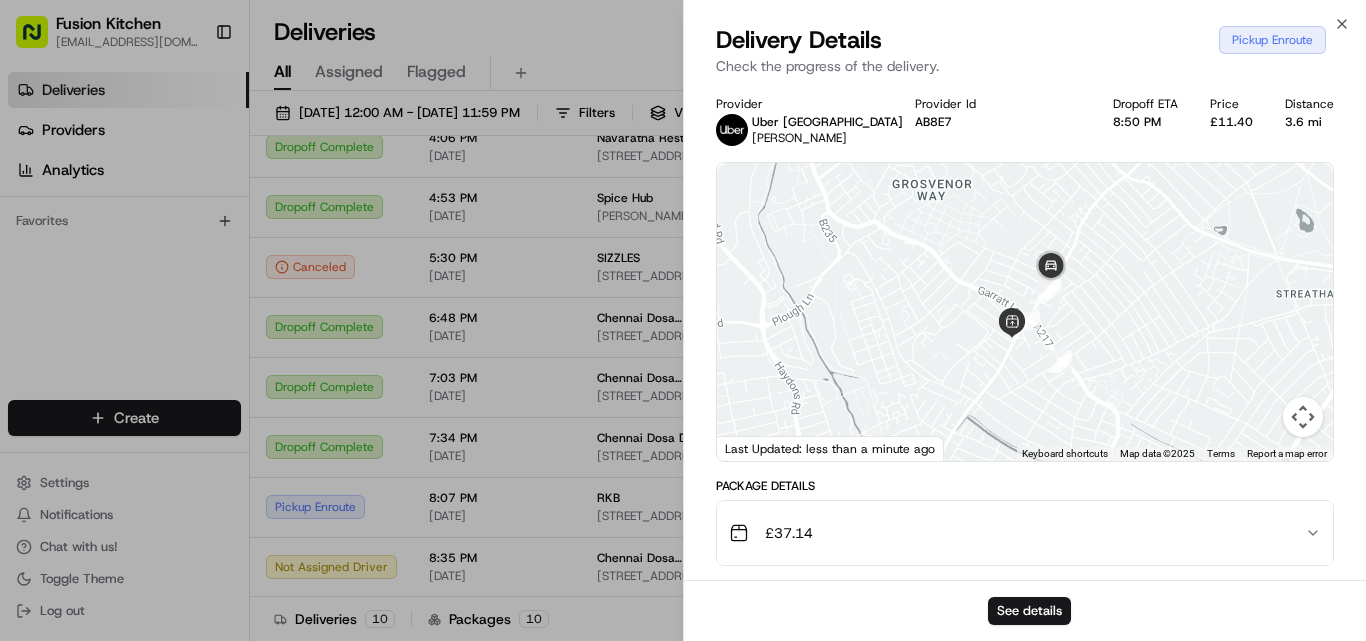 drag, startPoint x: 1039, startPoint y: 236, endPoint x: 941, endPoint y: 401, distance: 191.90883 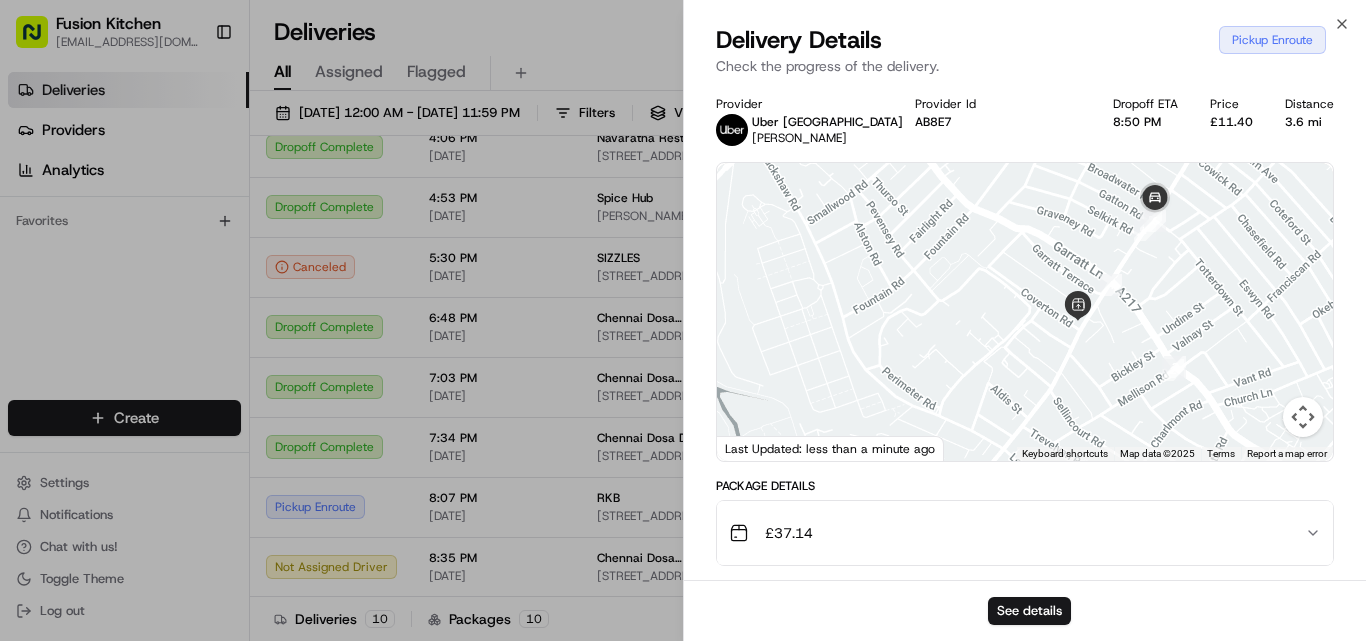drag, startPoint x: 1041, startPoint y: 311, endPoint x: 1048, endPoint y: 281, distance: 30.805843 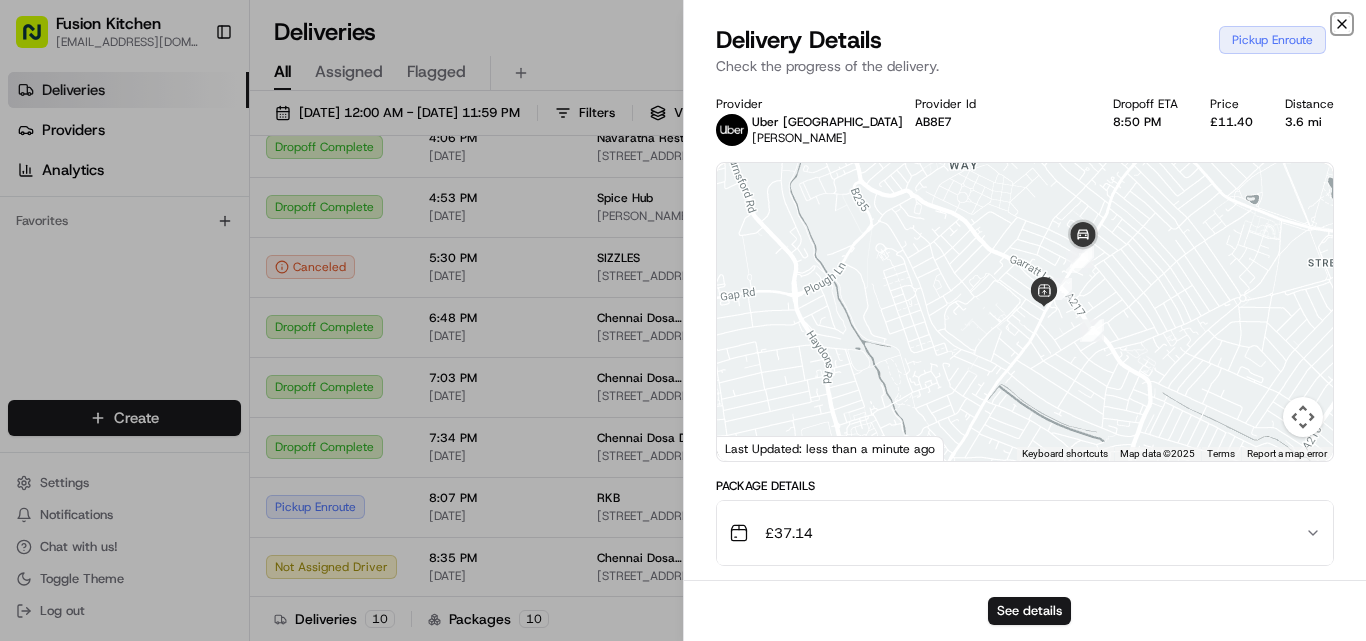 click 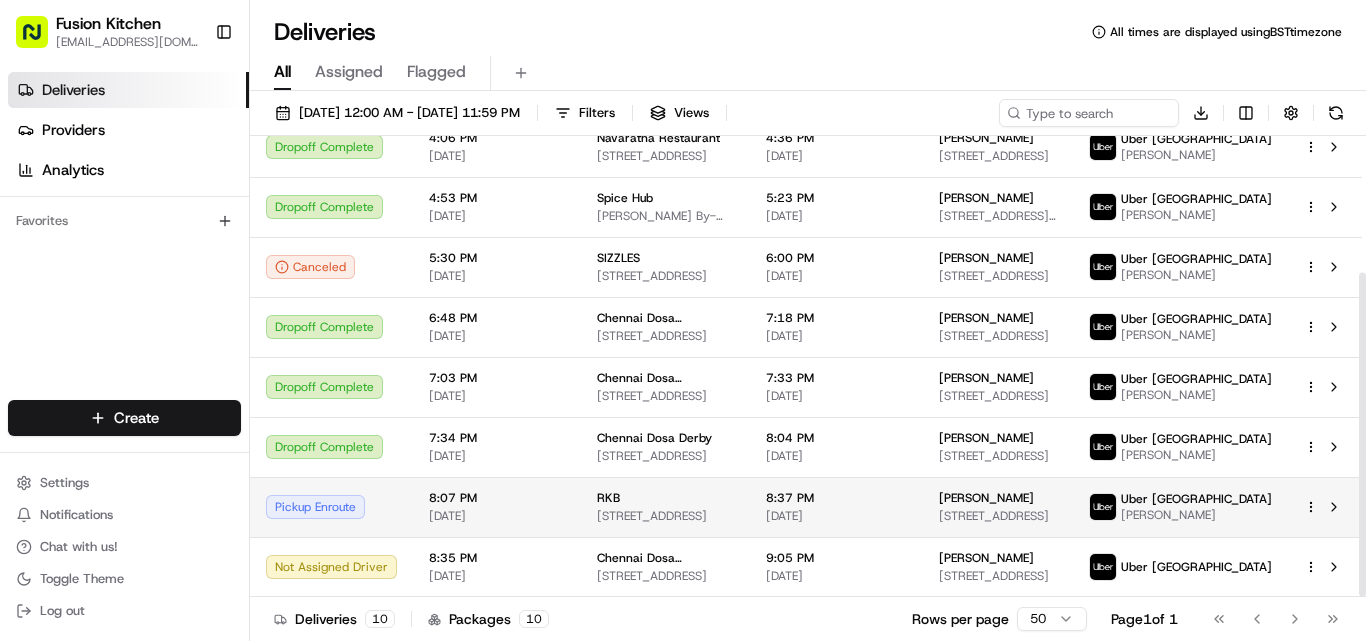 click on "Pickup Enroute" at bounding box center [331, 507] 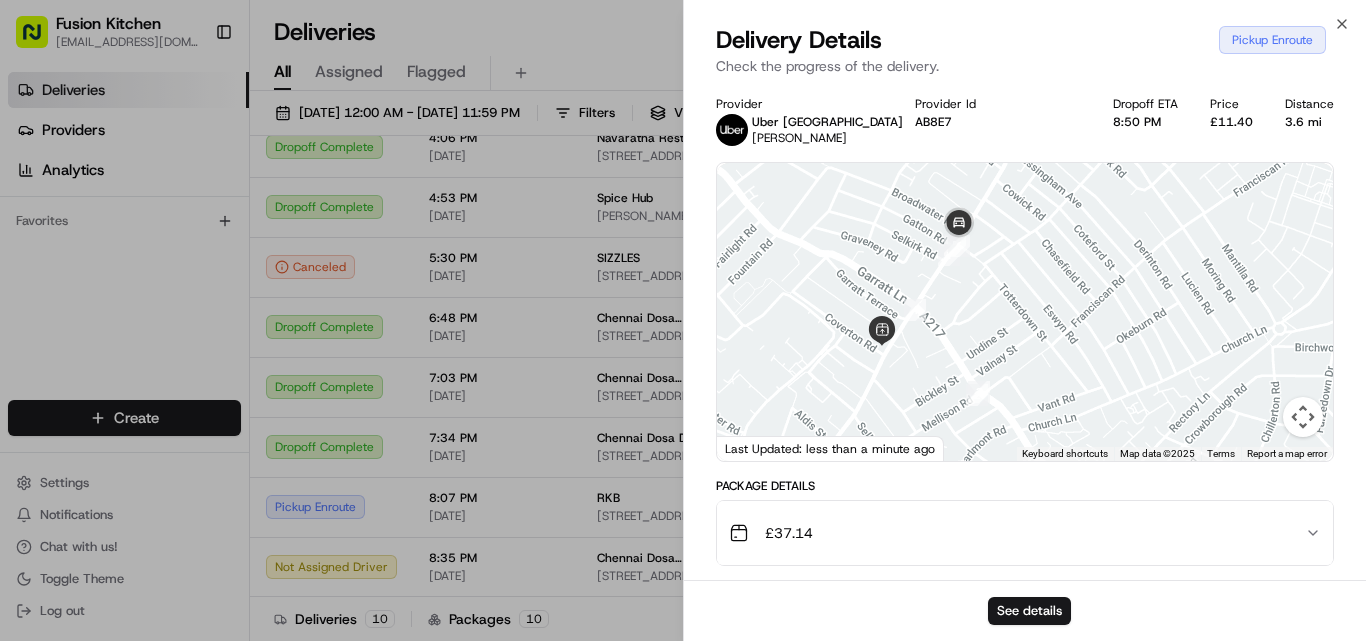 drag, startPoint x: 962, startPoint y: 302, endPoint x: 987, endPoint y: 464, distance: 163.91766 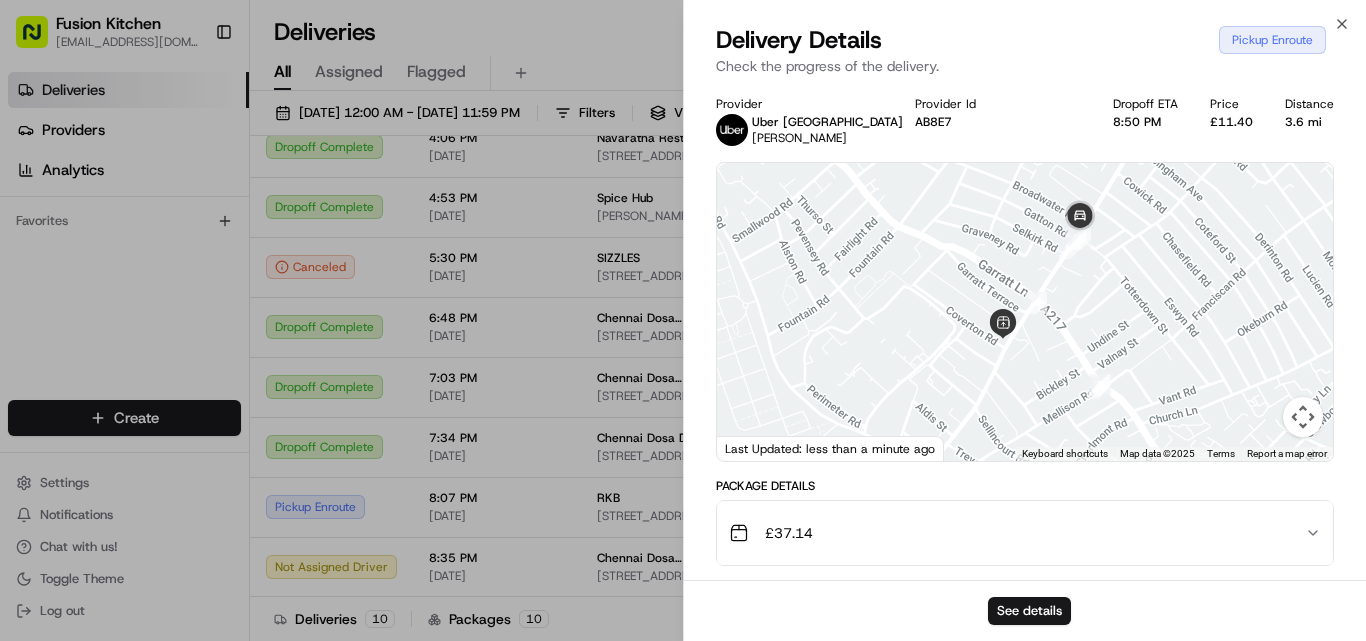 drag, startPoint x: 933, startPoint y: 339, endPoint x: 1061, endPoint y: 329, distance: 128.39003 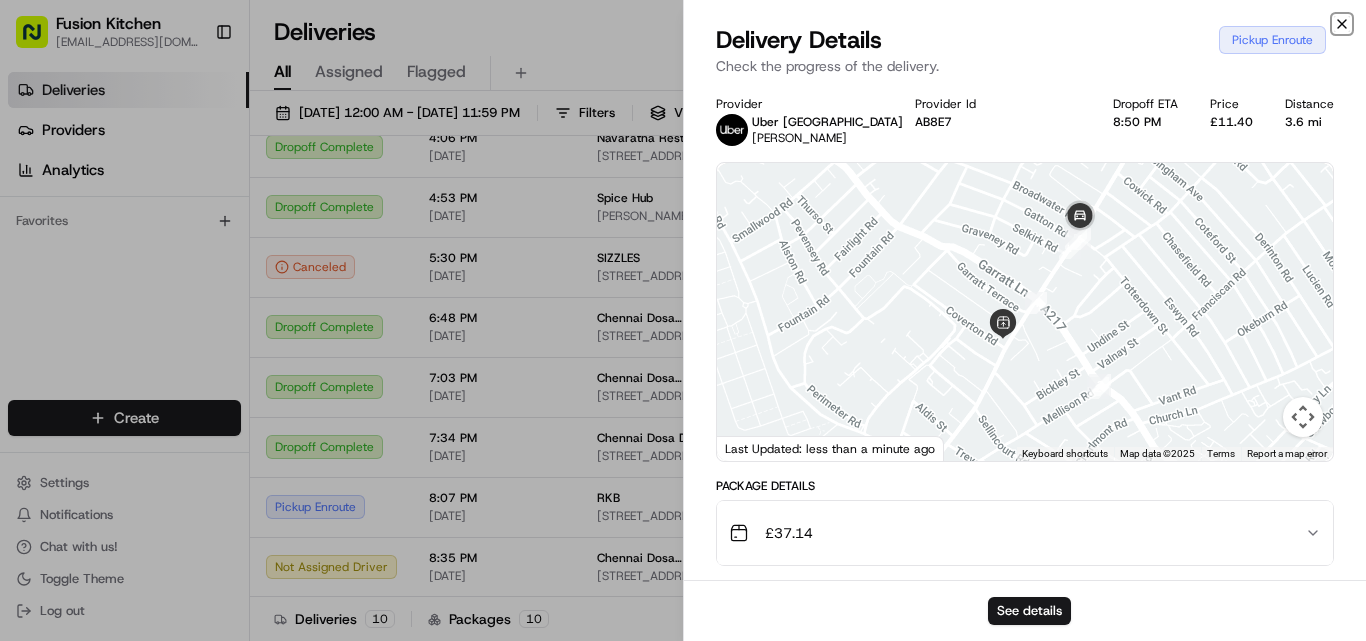 click 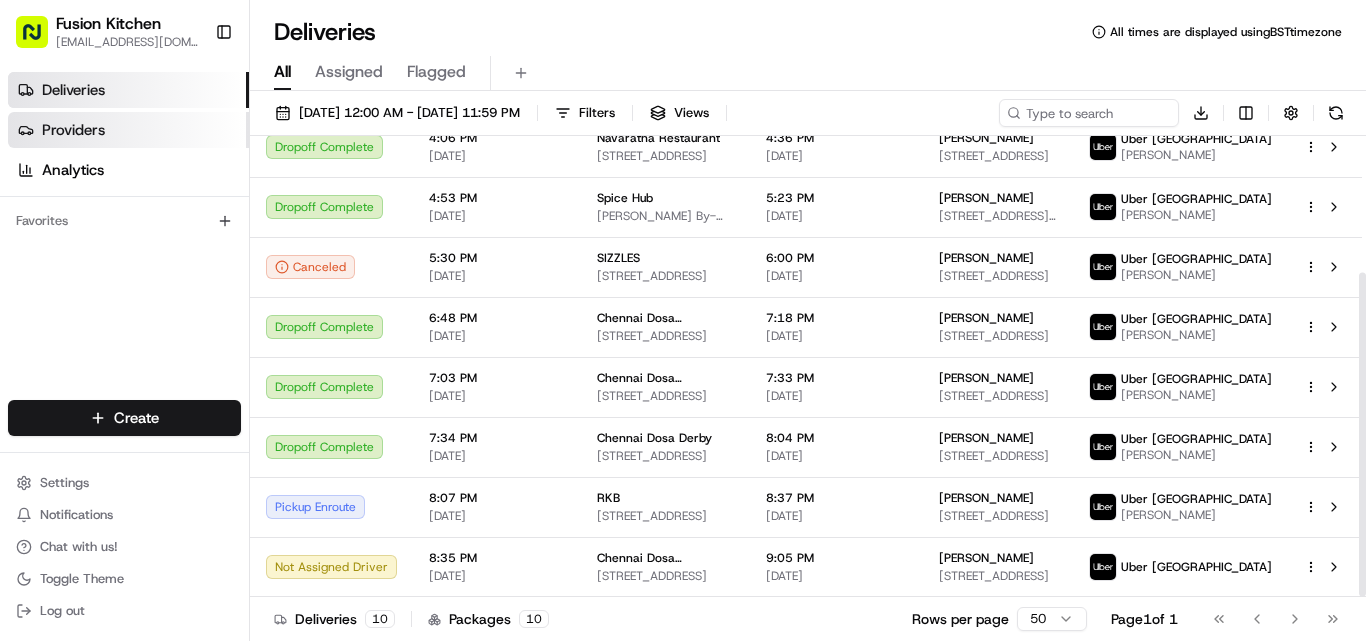 click on "Providers" at bounding box center (128, 130) 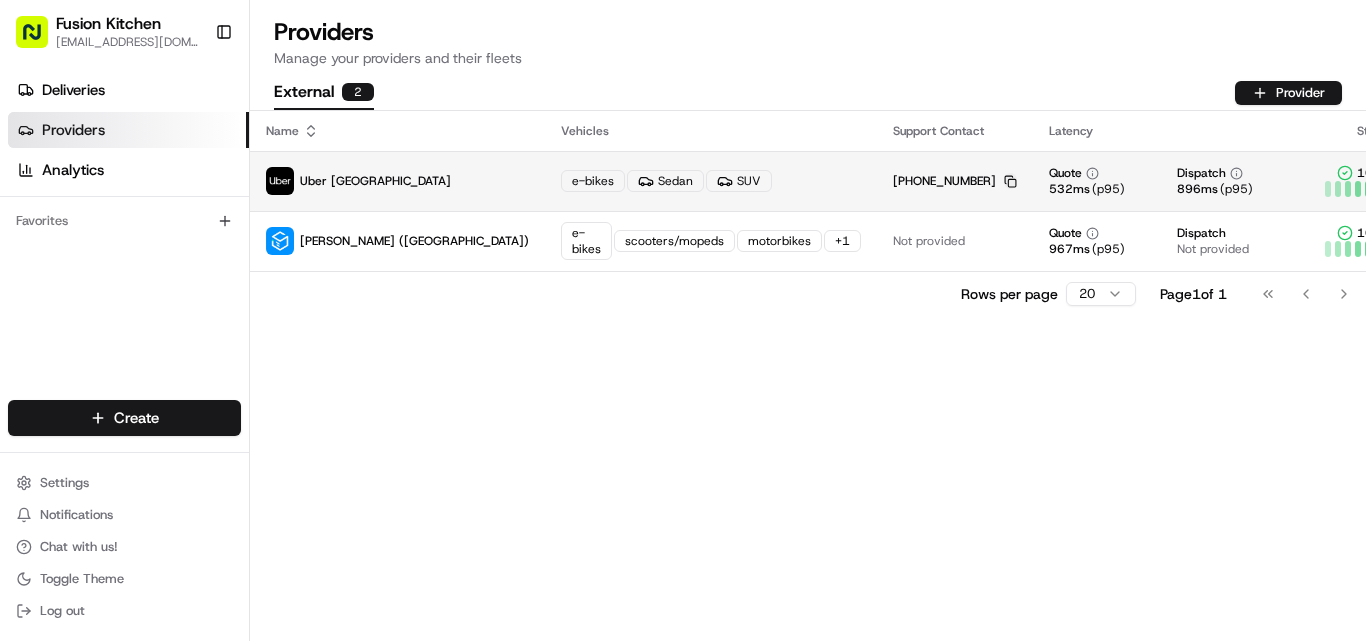click 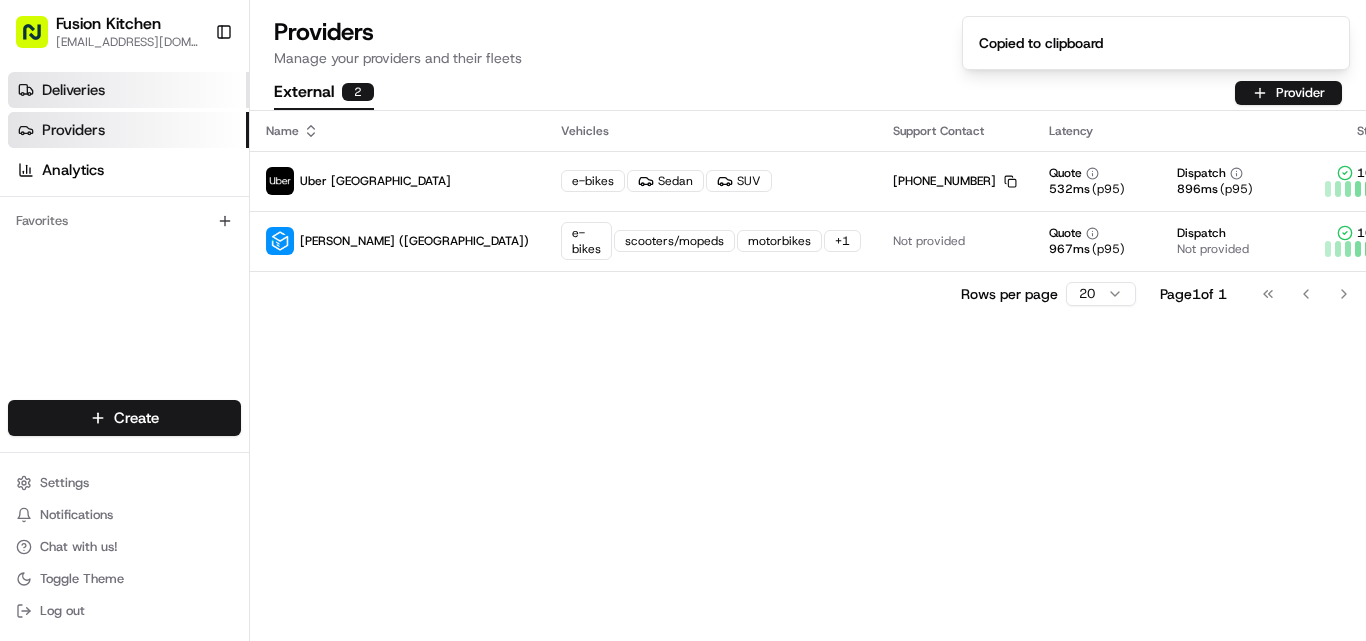 click on "Deliveries" at bounding box center (73, 90) 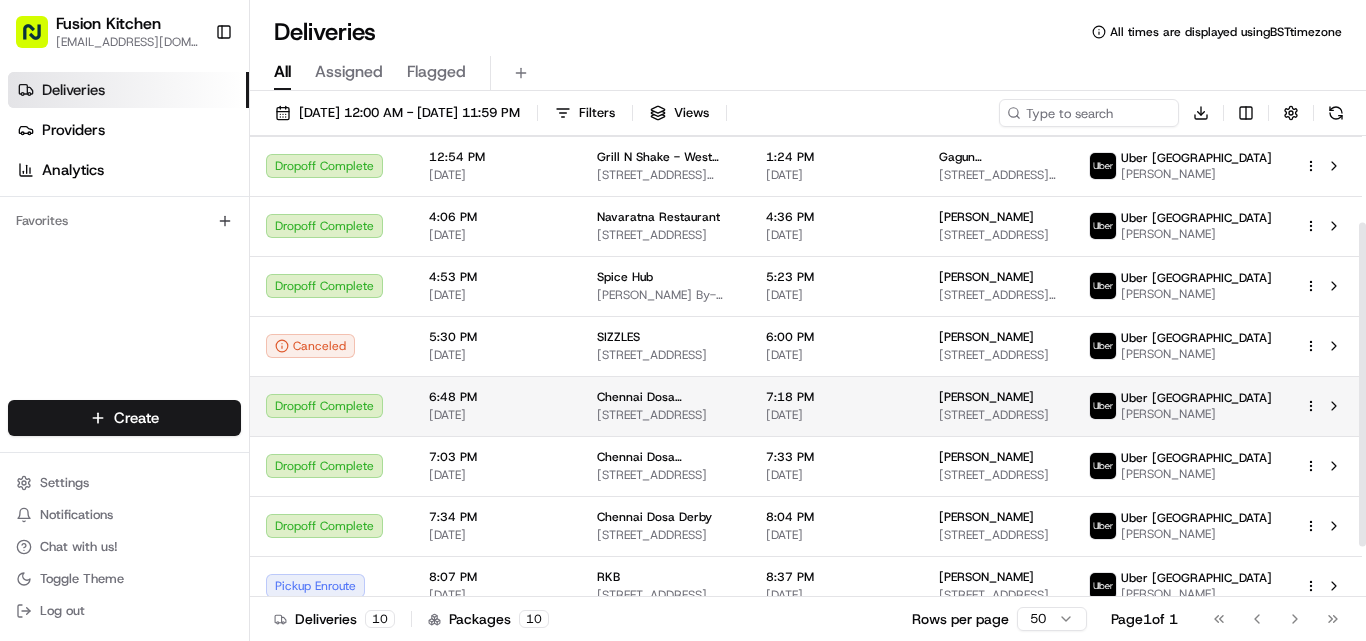 scroll, scrollTop: 194, scrollLeft: 0, axis: vertical 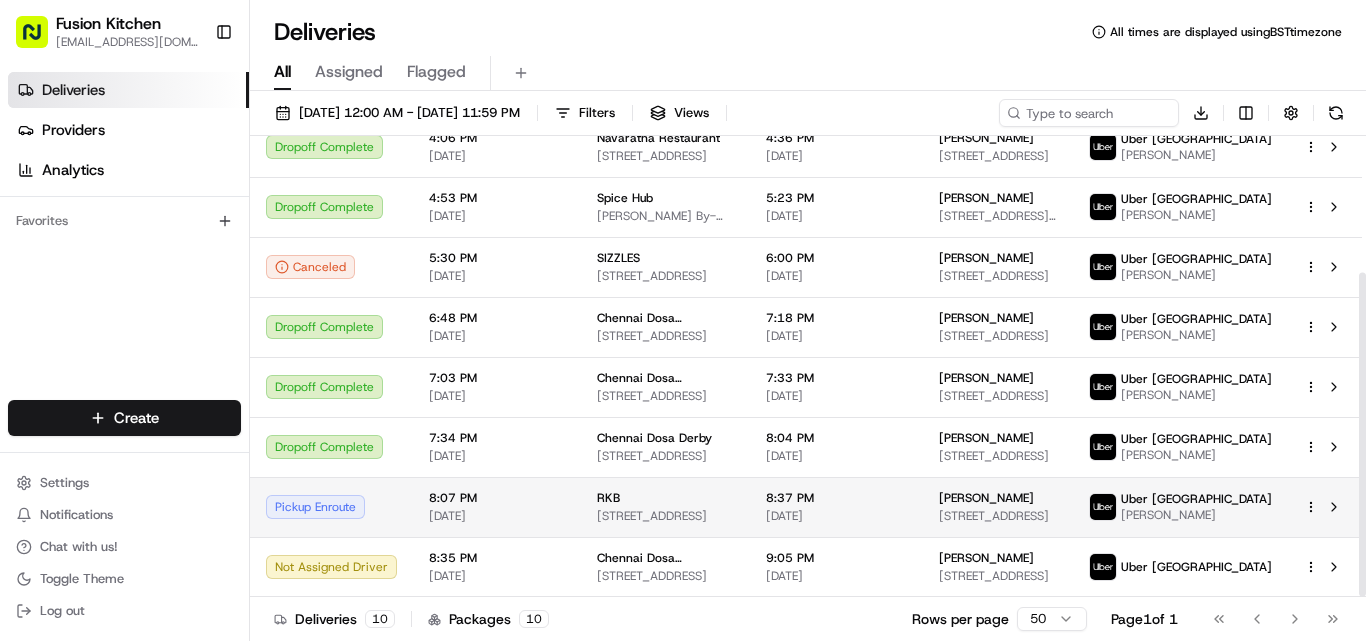click on "8:07 PM [DATE]" at bounding box center [497, 507] 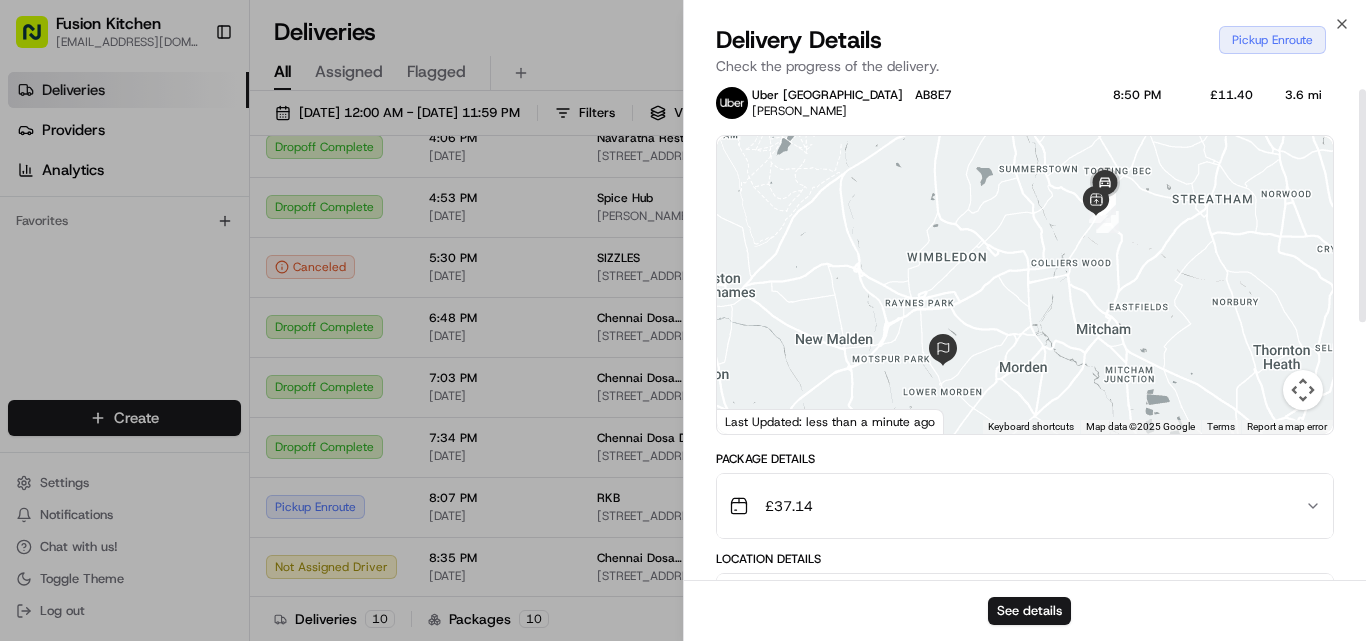 scroll, scrollTop: 0, scrollLeft: 0, axis: both 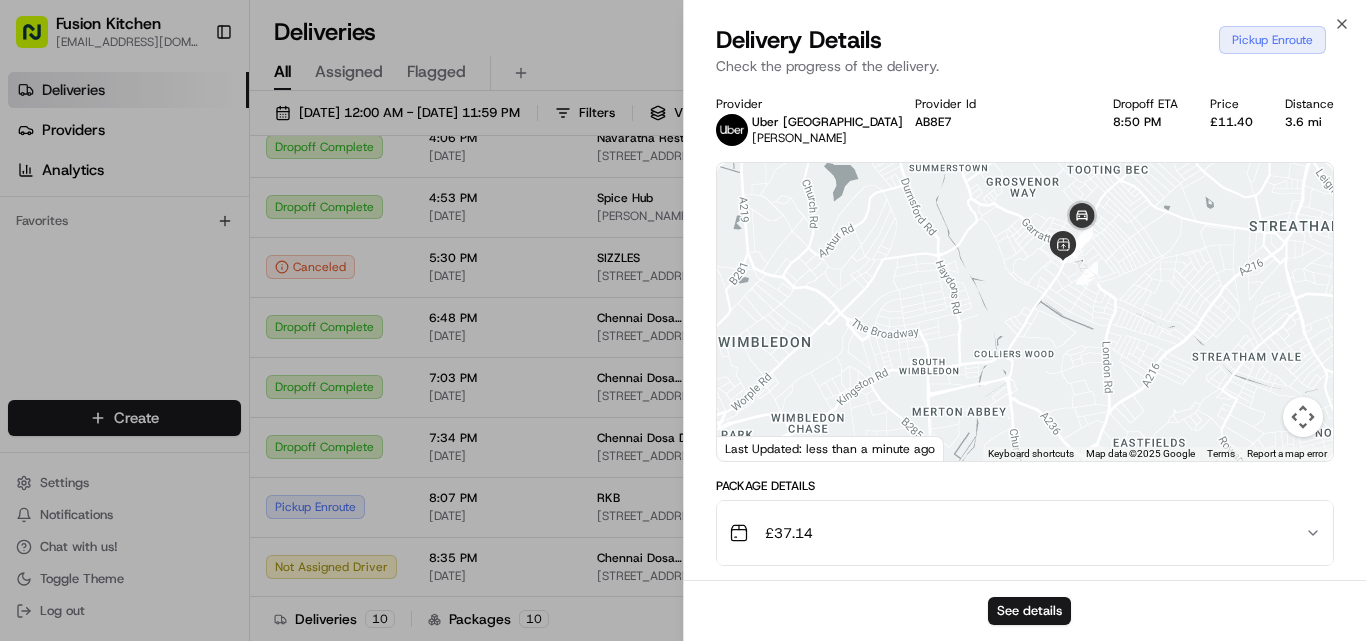 drag, startPoint x: 1067, startPoint y: 231, endPoint x: 983, endPoint y: 237, distance: 84.21401 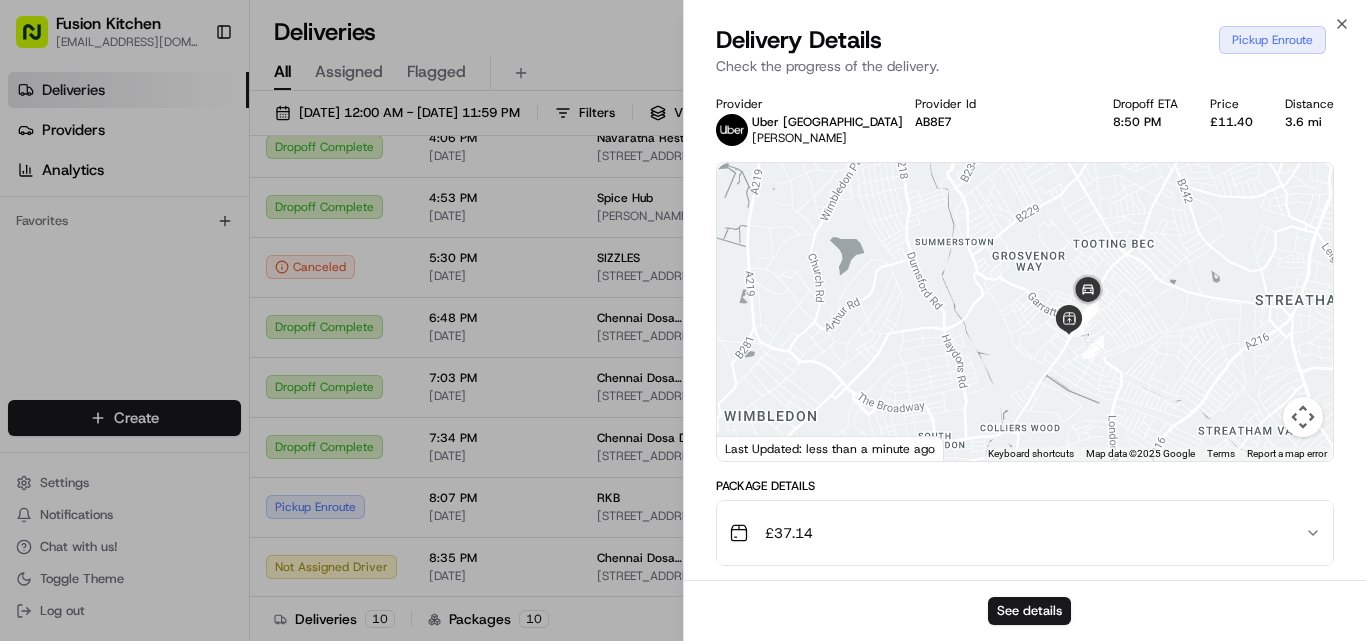 drag, startPoint x: 1111, startPoint y: 255, endPoint x: 1117, endPoint y: 331, distance: 76.23647 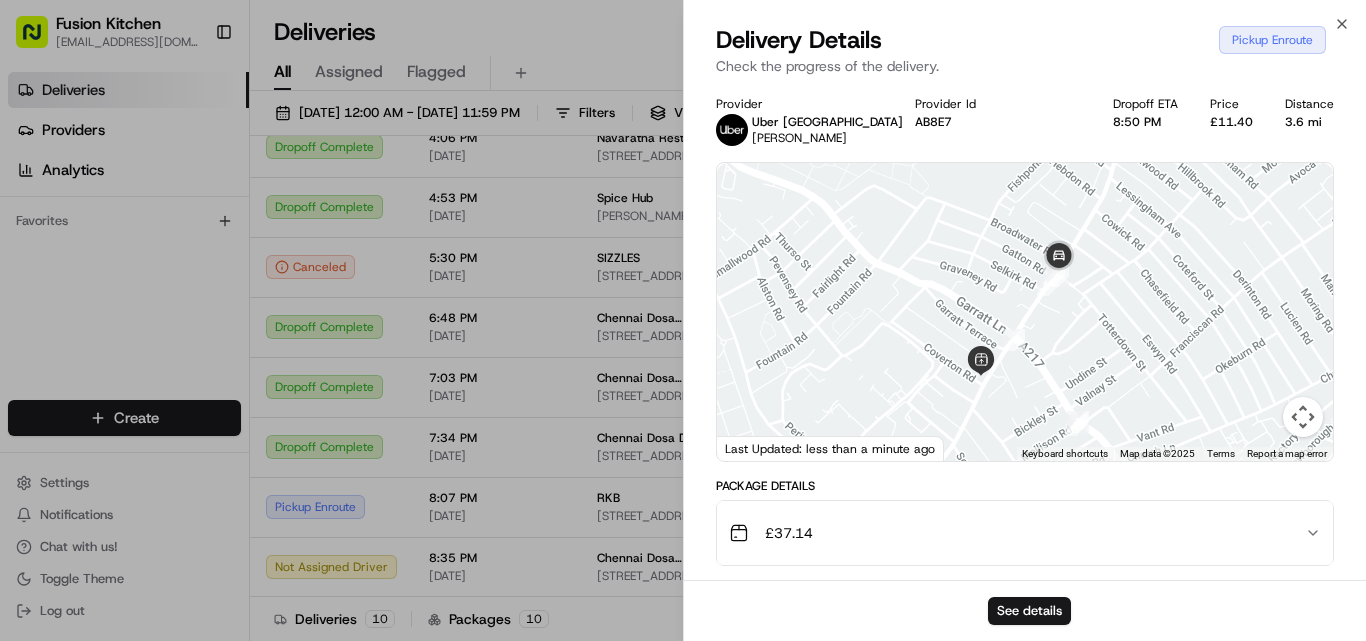 drag, startPoint x: 1001, startPoint y: 312, endPoint x: 1050, endPoint y: 313, distance: 49.010204 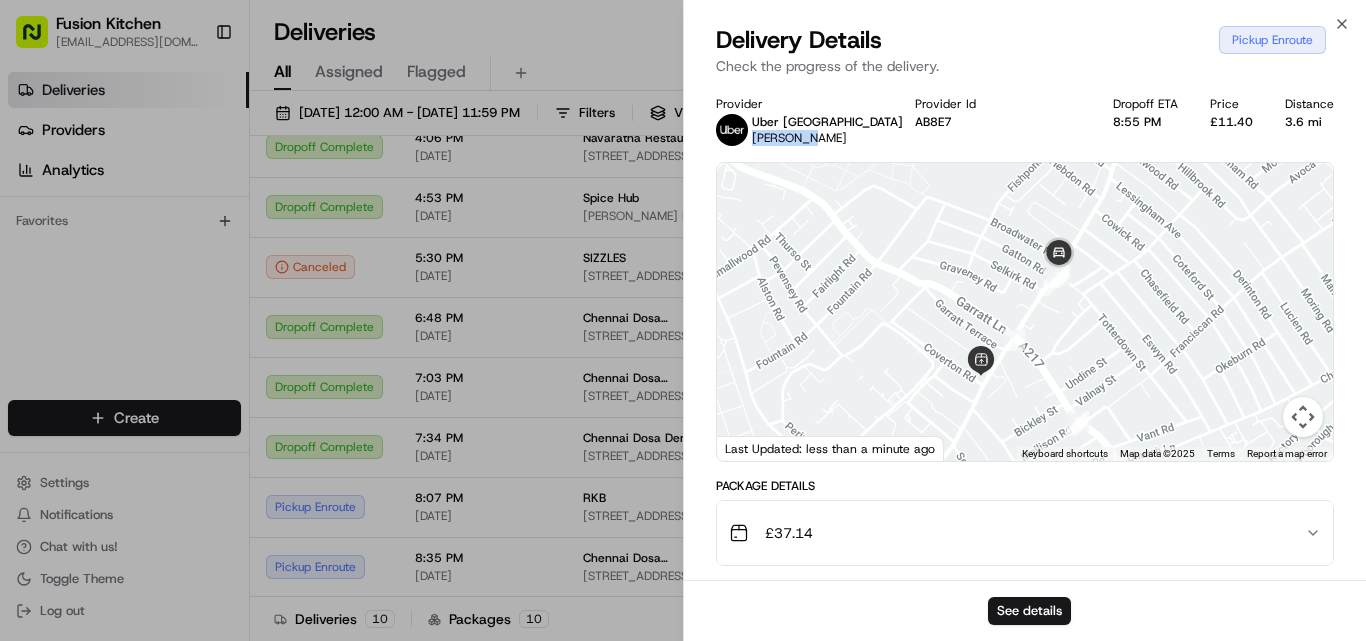 drag, startPoint x: 753, startPoint y: 141, endPoint x: 818, endPoint y: 141, distance: 65 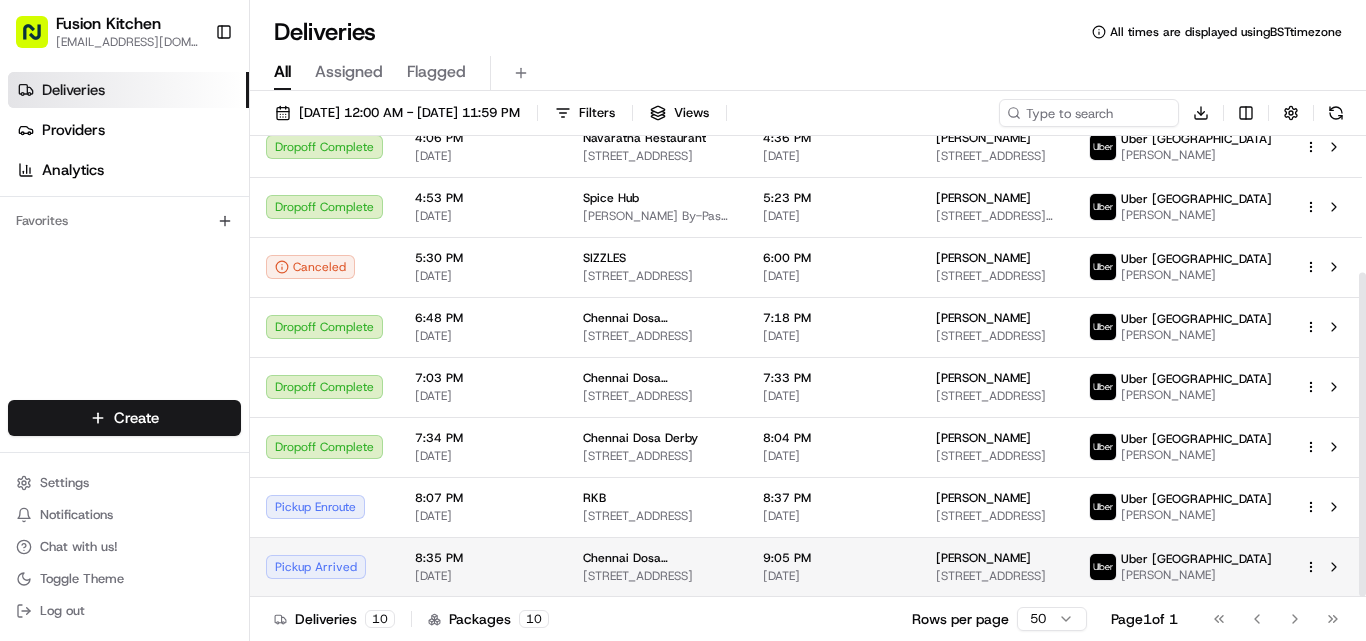 click on "Pickup Arrived" at bounding box center (324, 567) 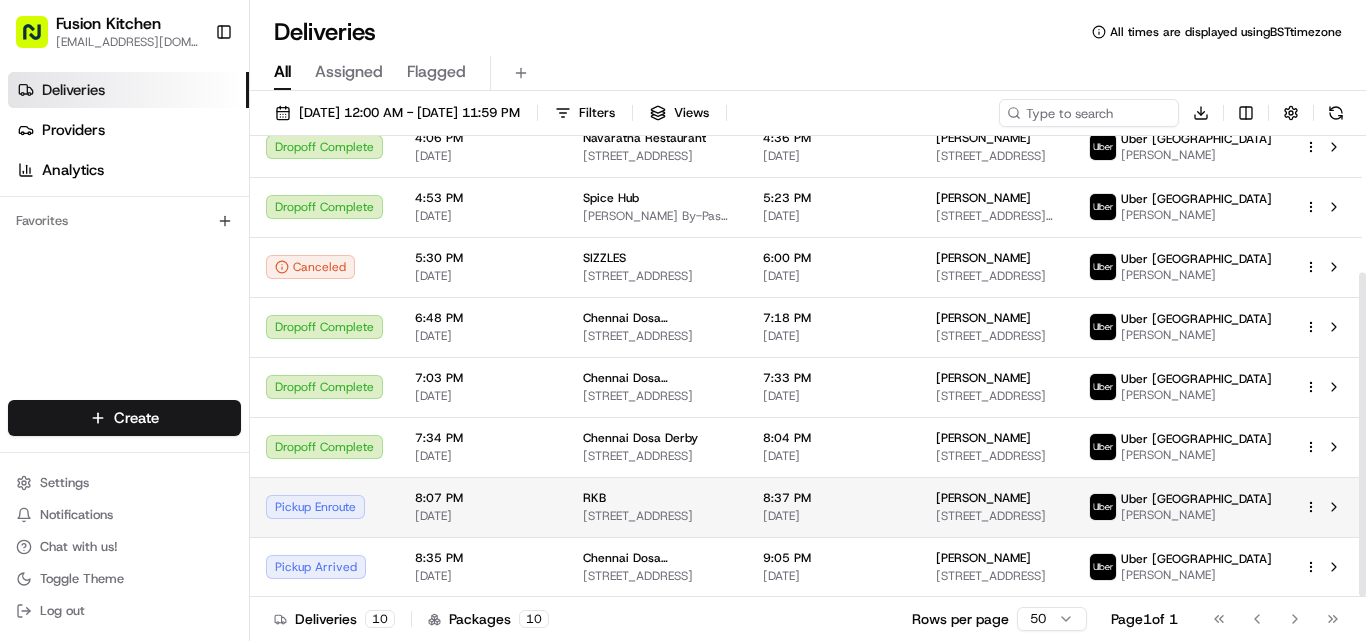click on "Pickup Enroute" at bounding box center (324, 507) 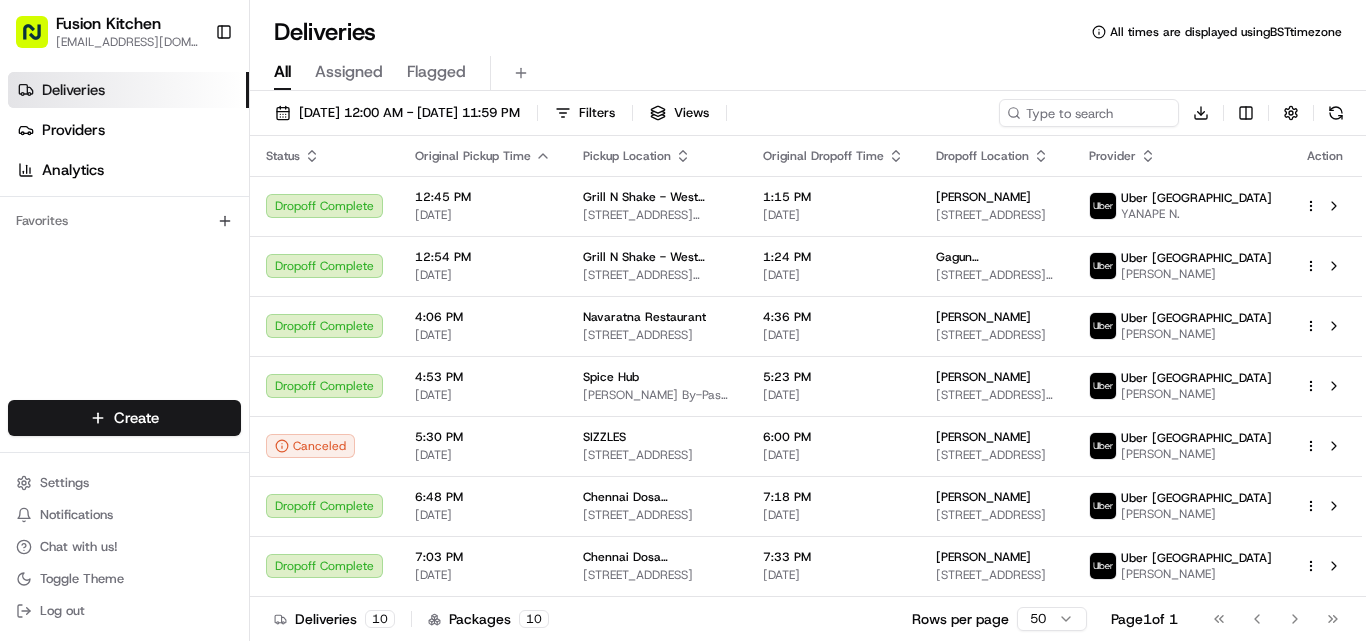 scroll, scrollTop: 0, scrollLeft: 0, axis: both 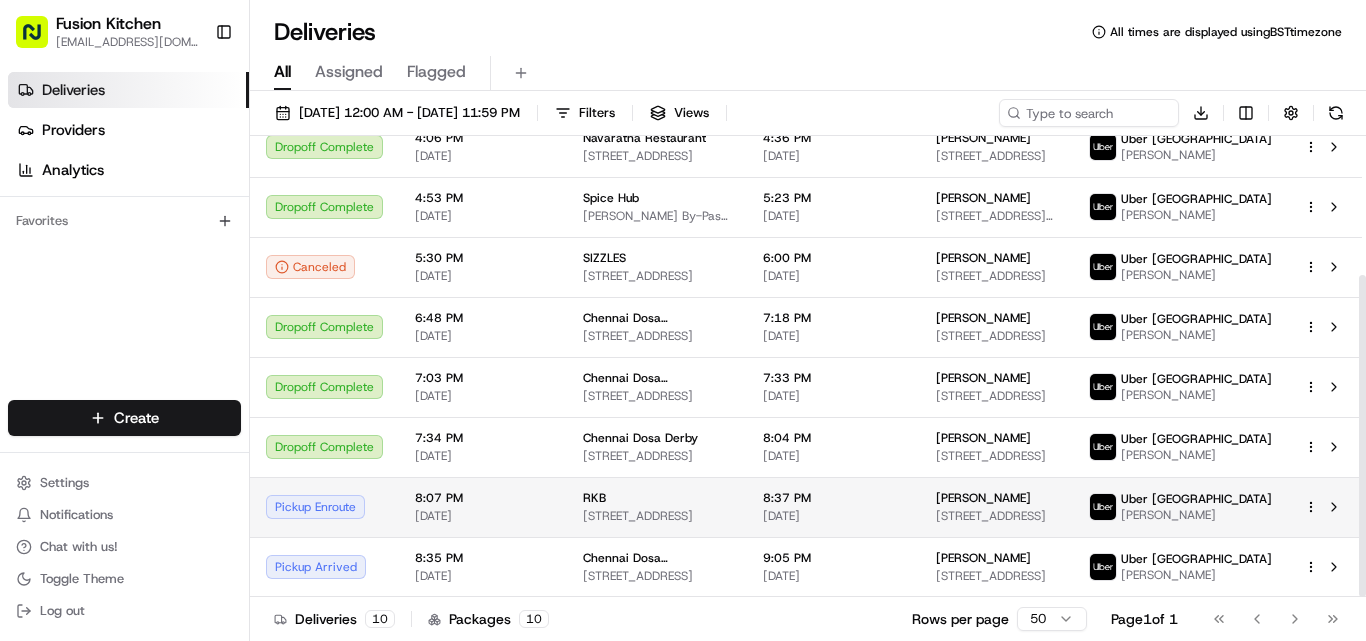 click on "Pickup Enroute" at bounding box center (324, 507) 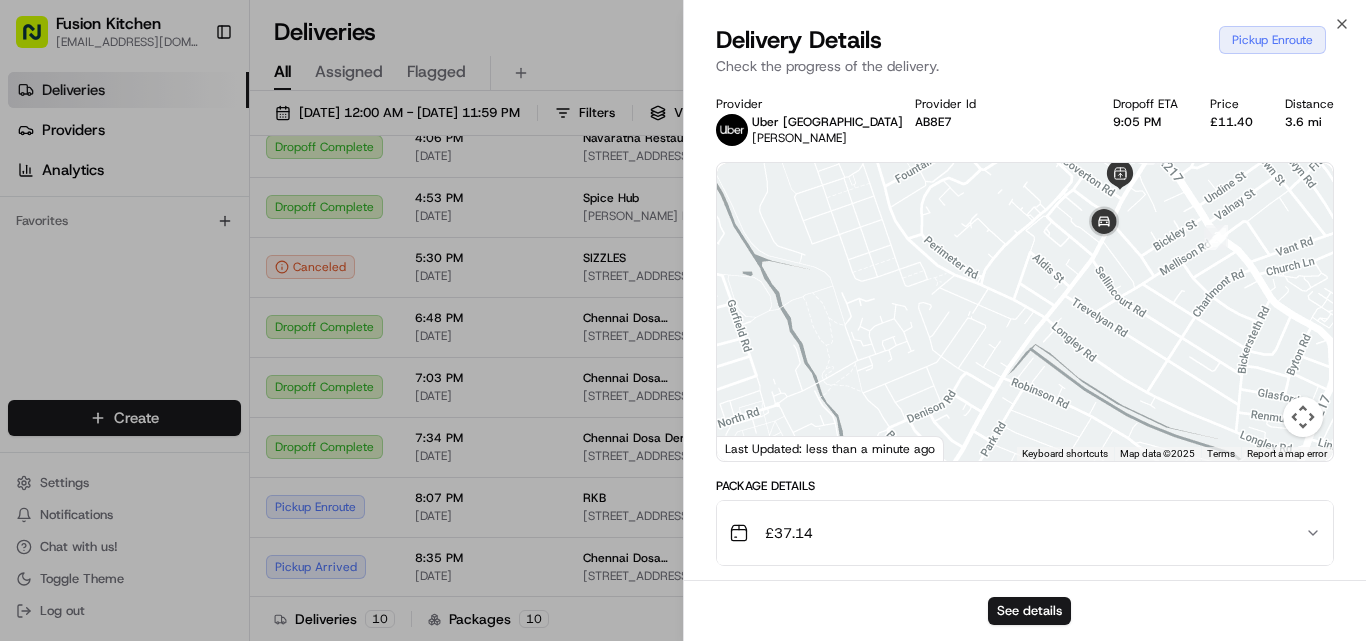 drag, startPoint x: 1143, startPoint y: 236, endPoint x: 1054, endPoint y: 379, distance: 168.43396 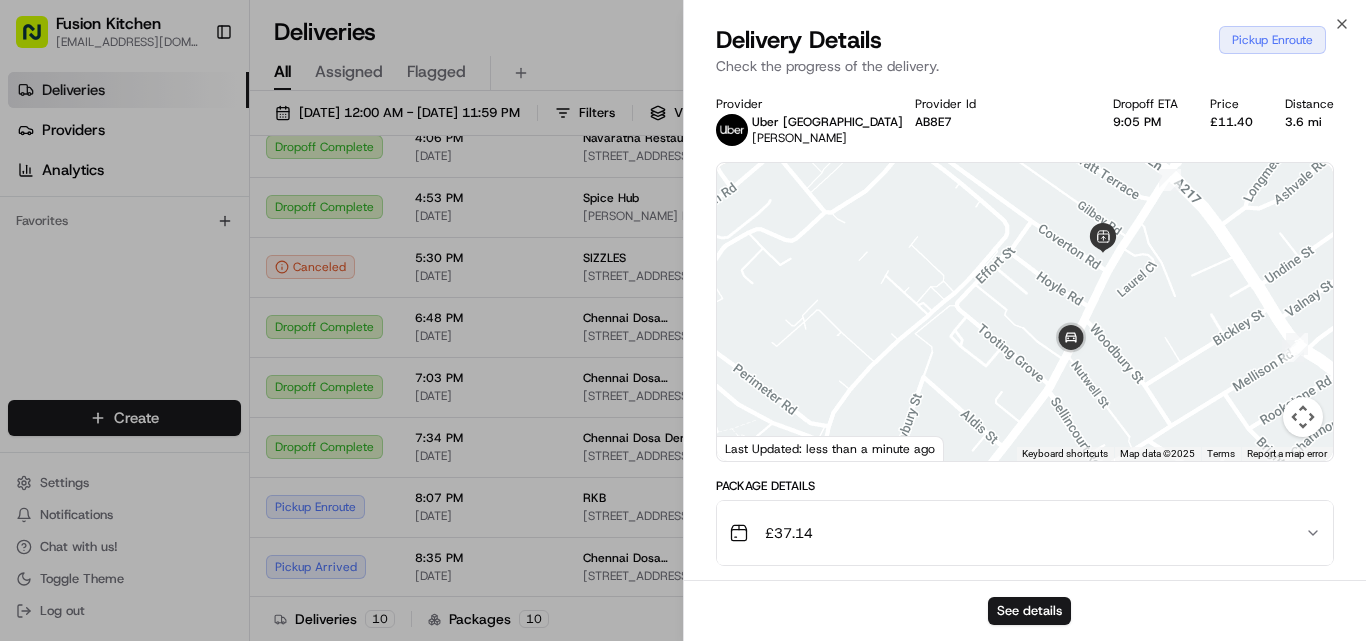 drag, startPoint x: 1156, startPoint y: 231, endPoint x: 1088, endPoint y: 398, distance: 180.31361 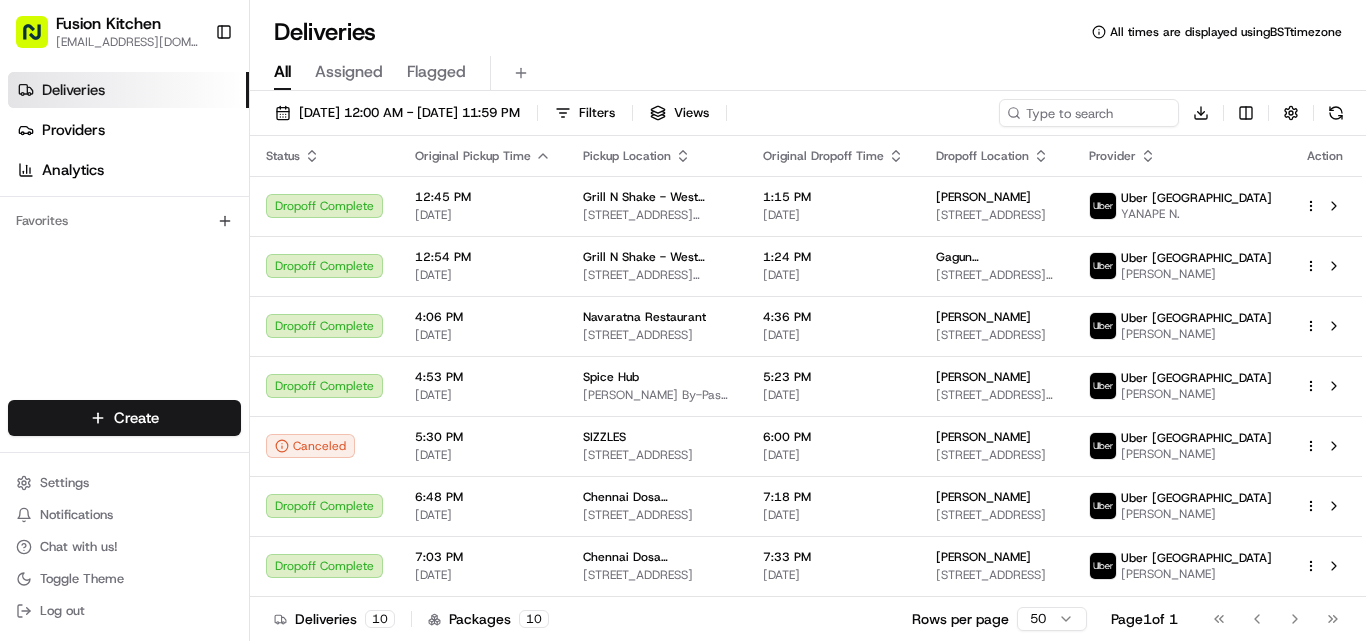 scroll, scrollTop: 0, scrollLeft: 0, axis: both 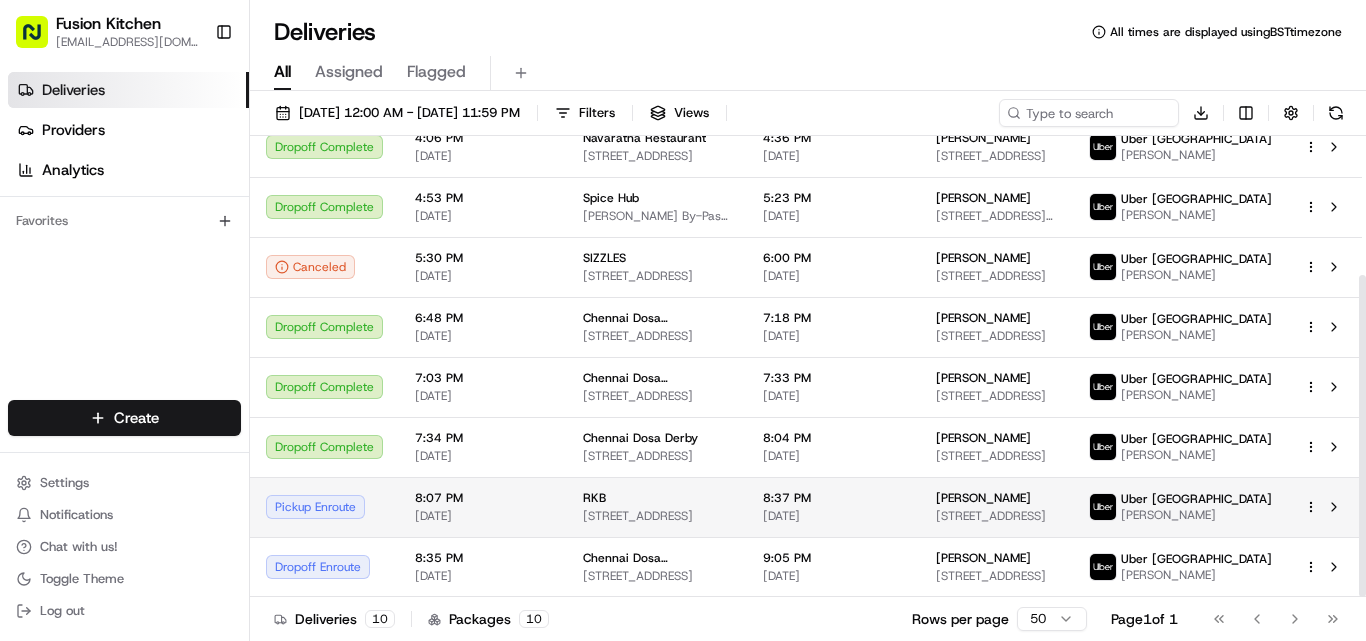 click on "Pickup Enroute" at bounding box center [324, 507] 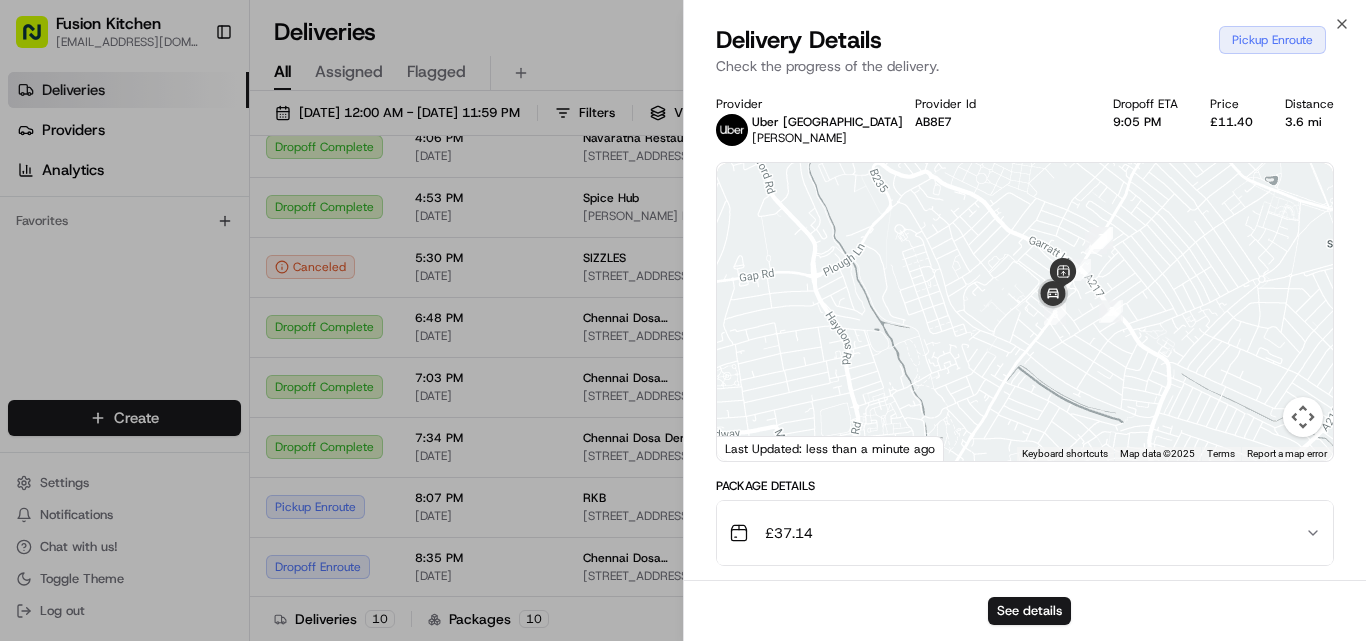 drag, startPoint x: 1115, startPoint y: 269, endPoint x: 1055, endPoint y: 409, distance: 152.31546 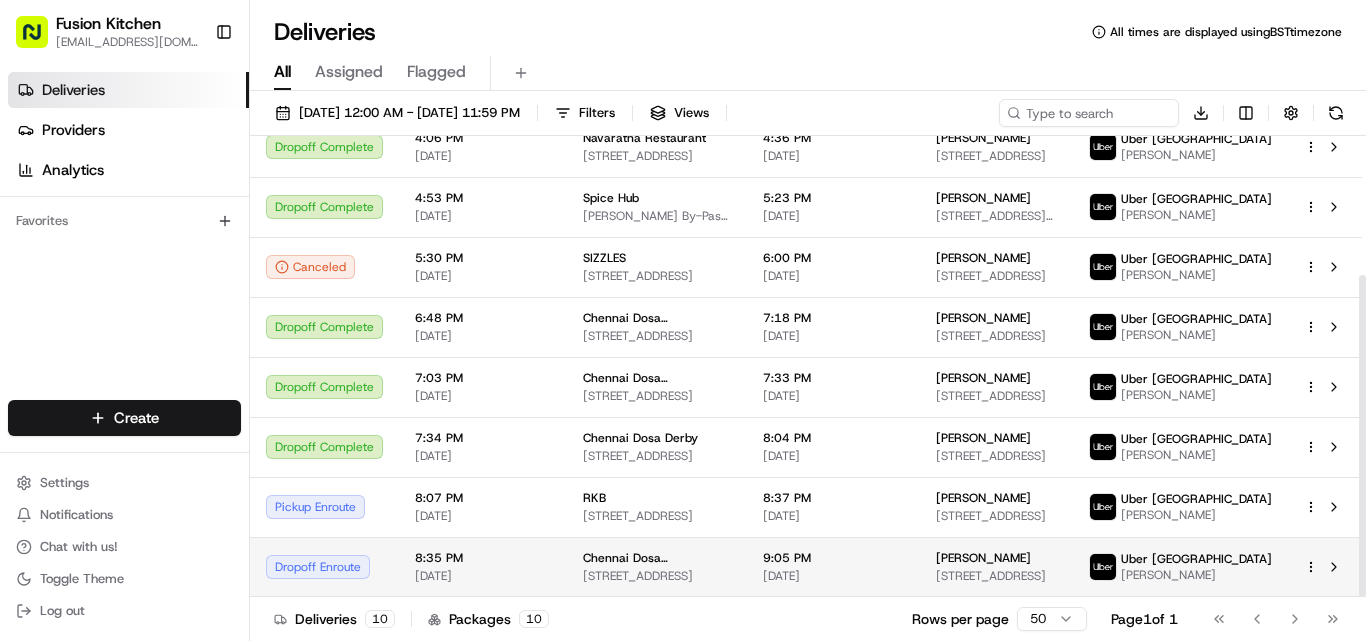 click on "Dropoff Enroute" at bounding box center [324, 567] 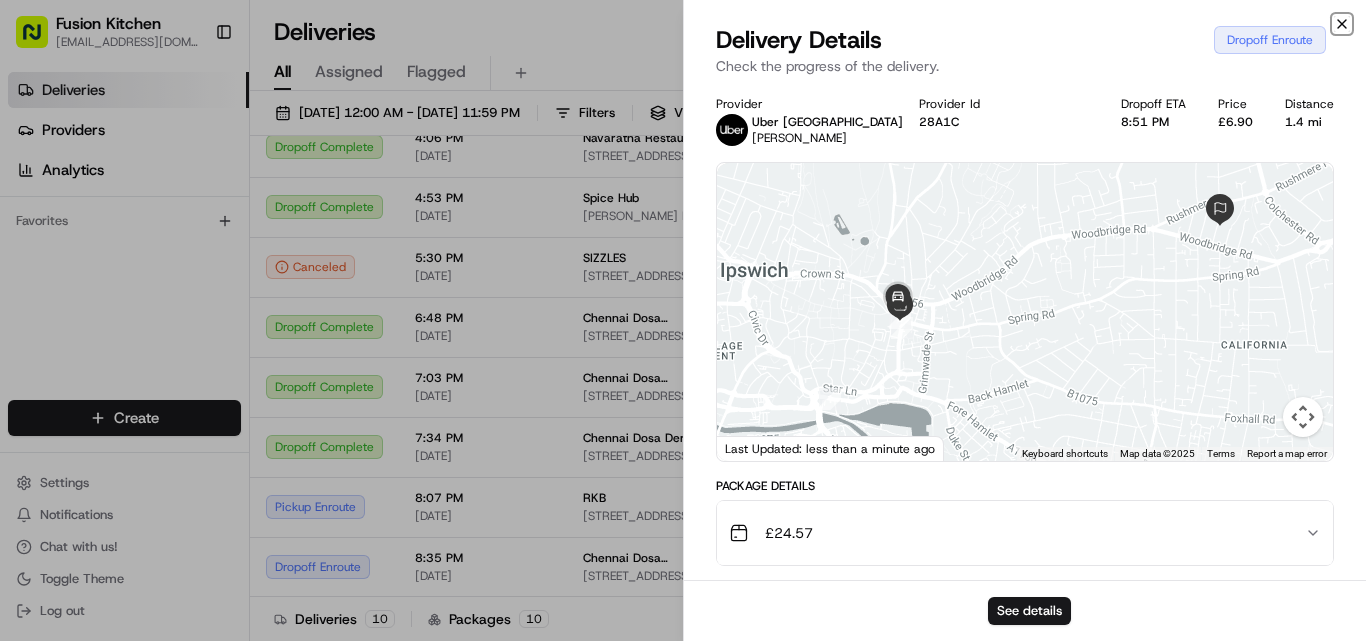 click 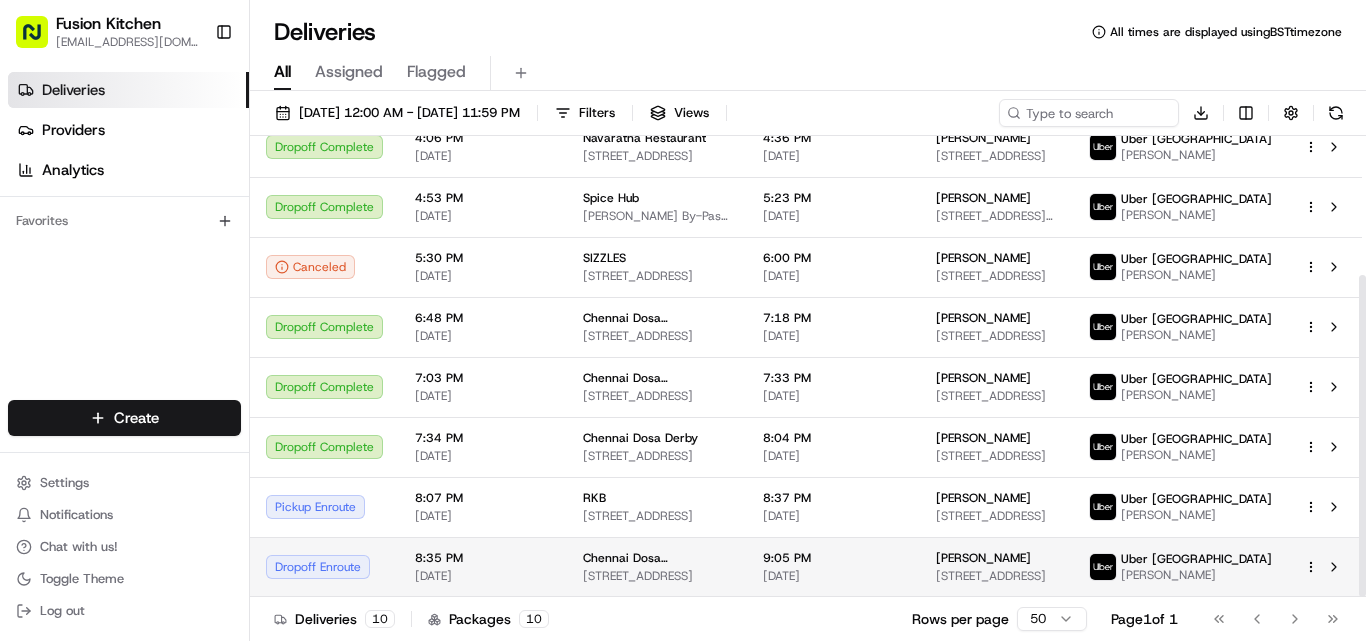 click on "Dropoff Enroute" at bounding box center (324, 567) 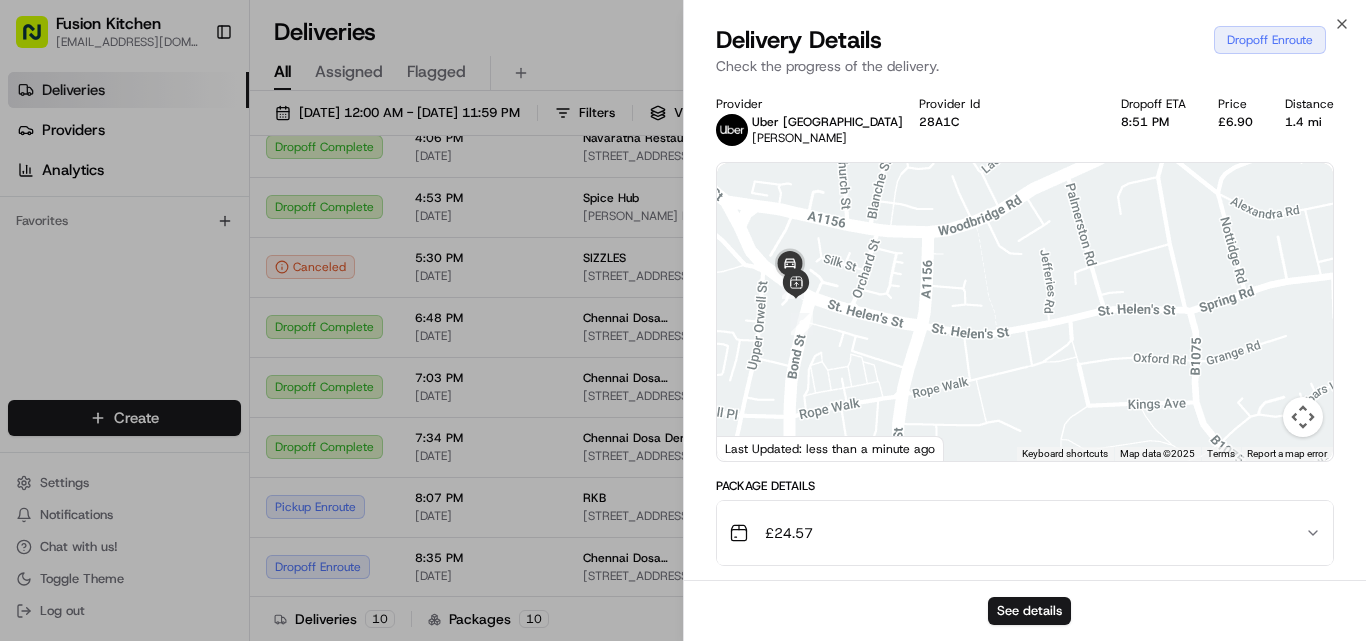 drag, startPoint x: 869, startPoint y: 323, endPoint x: 810, endPoint y: 420, distance: 113.534134 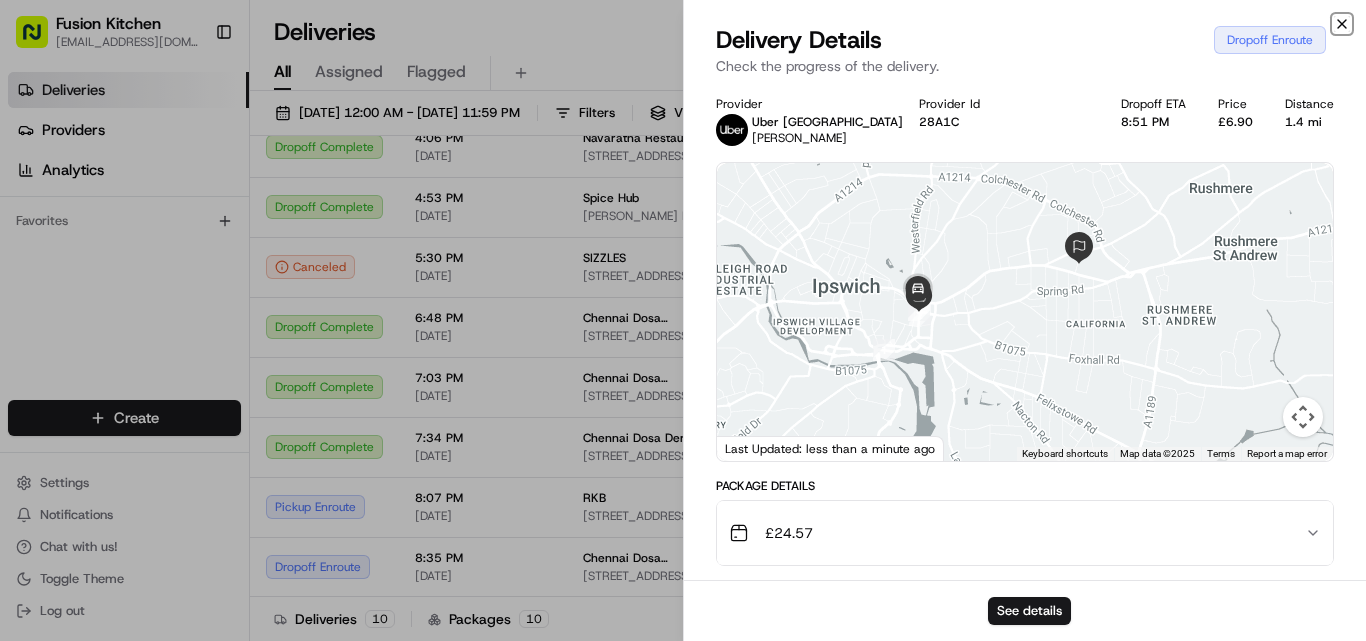 click 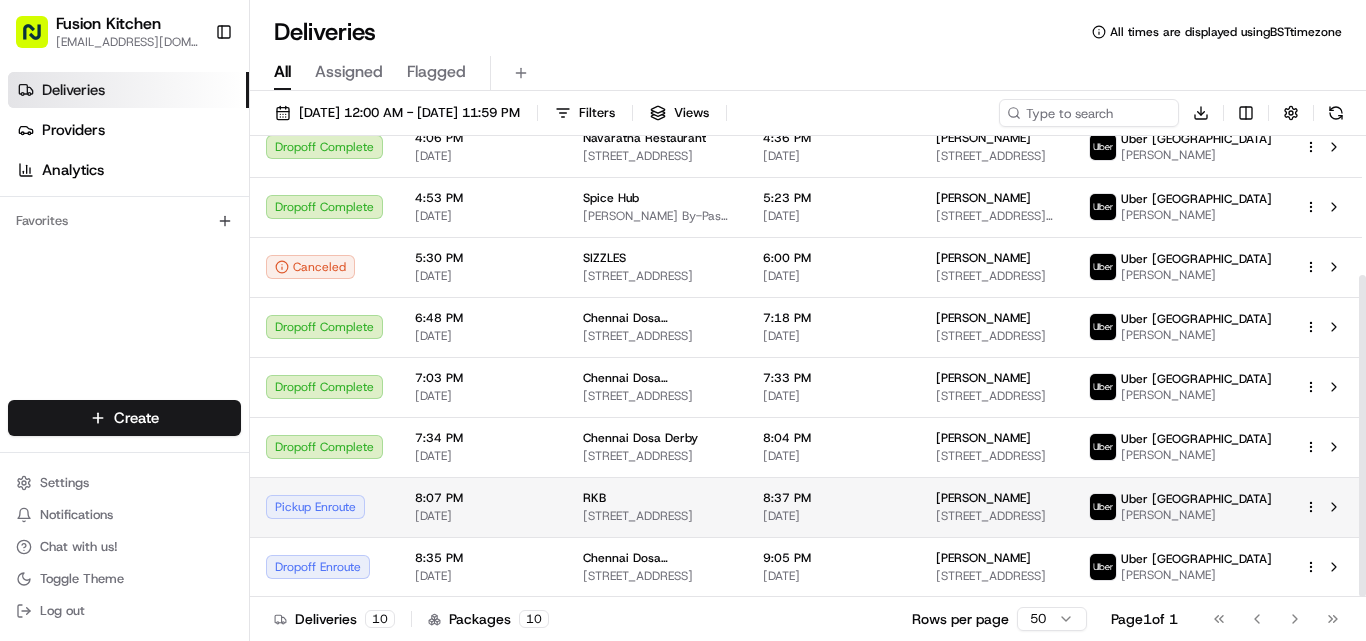 click on "Pickup Enroute" at bounding box center (324, 507) 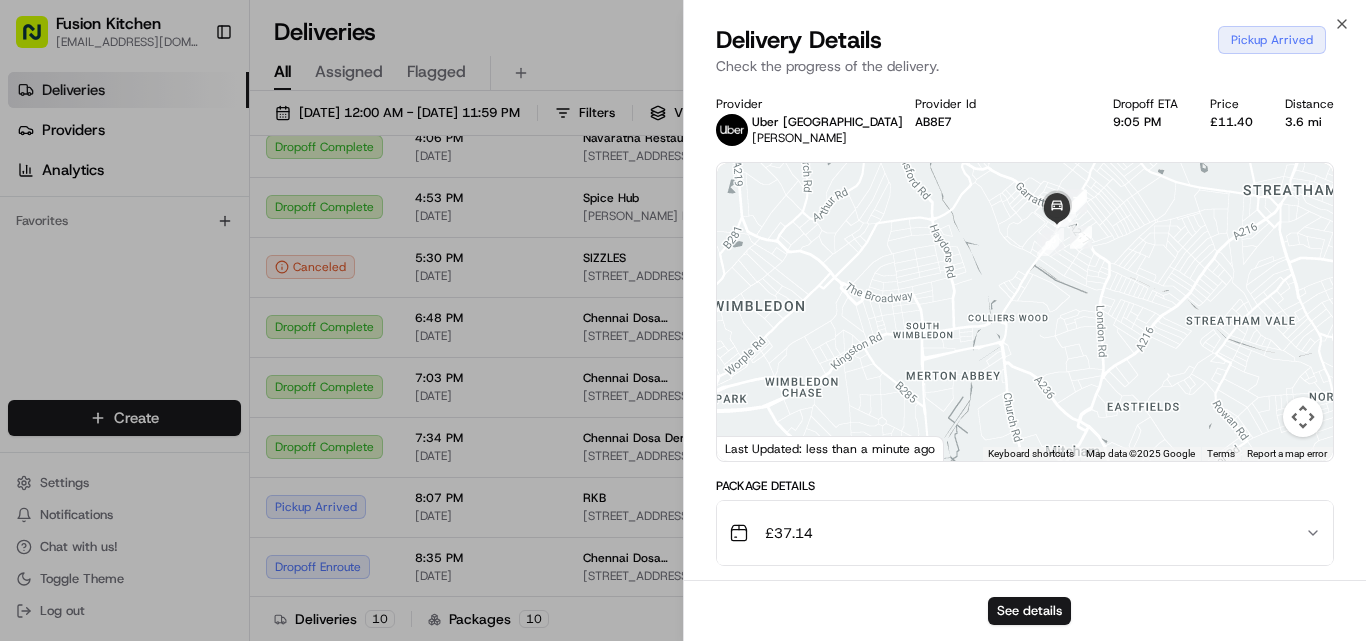 drag, startPoint x: 994, startPoint y: 264, endPoint x: 884, endPoint y: 390, distance: 167.26027 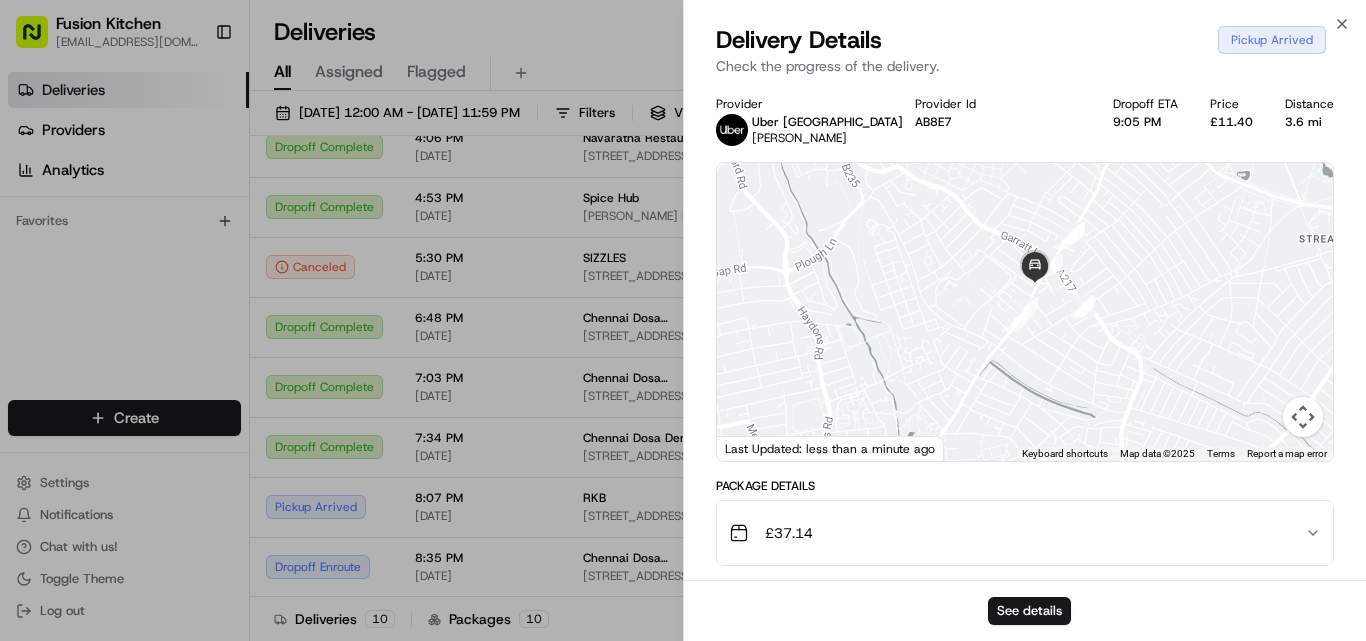 drag, startPoint x: 1050, startPoint y: 267, endPoint x: 1023, endPoint y: 368, distance: 104.54664 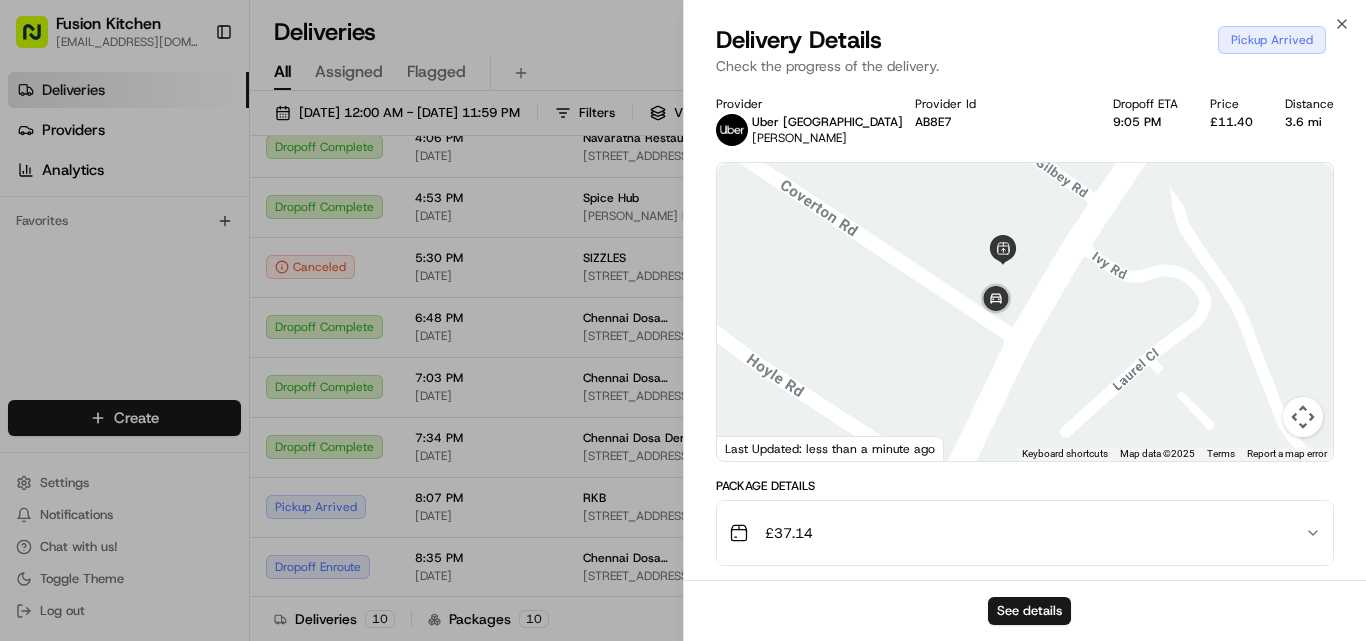 drag, startPoint x: 1039, startPoint y: 227, endPoint x: 1006, endPoint y: 362, distance: 138.97482 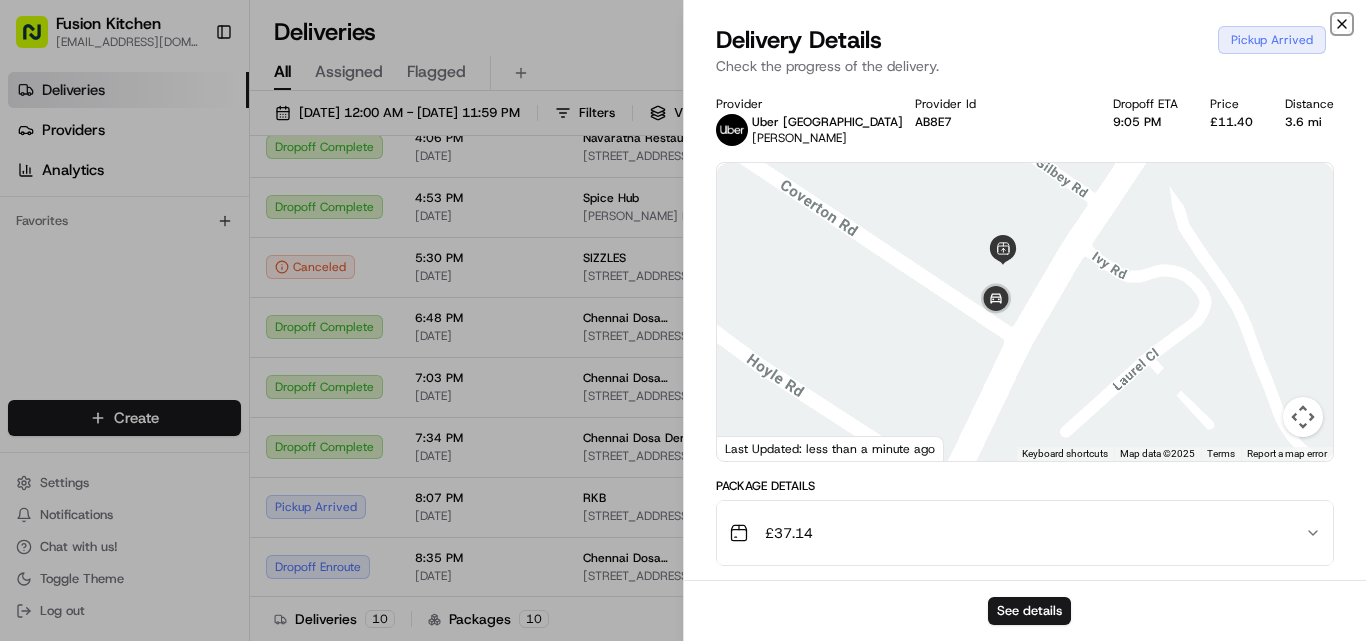 click 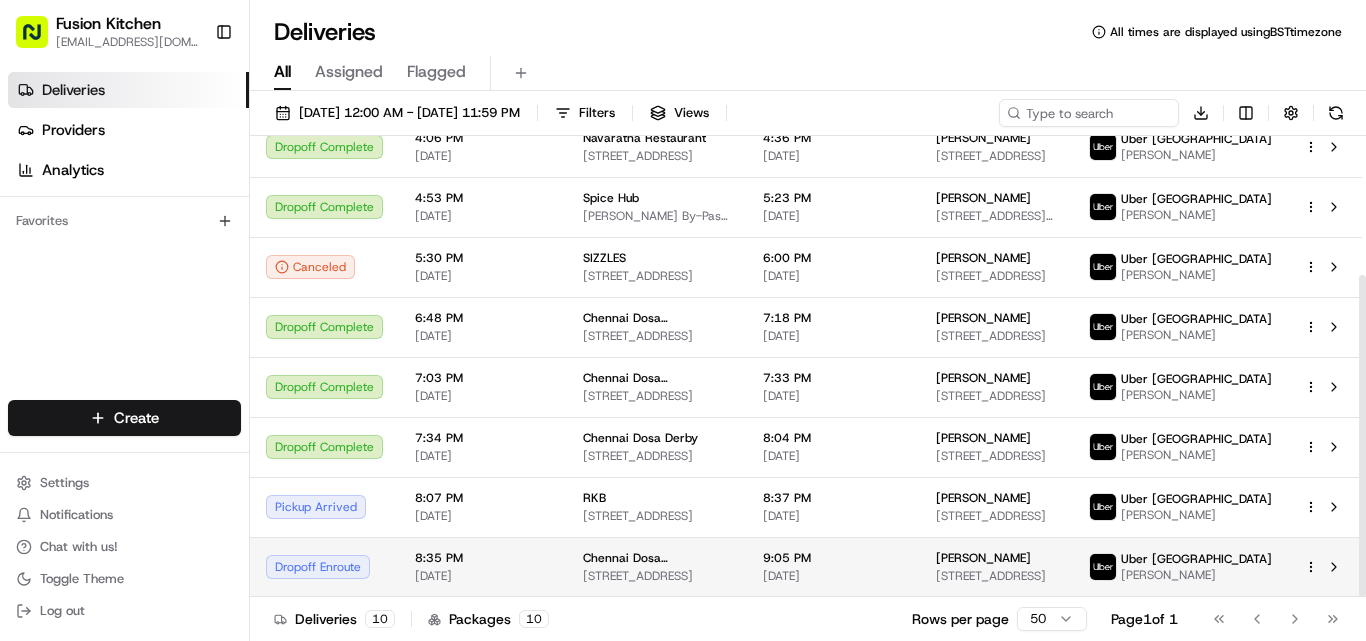 click on "Dropoff Enroute" at bounding box center [324, 567] 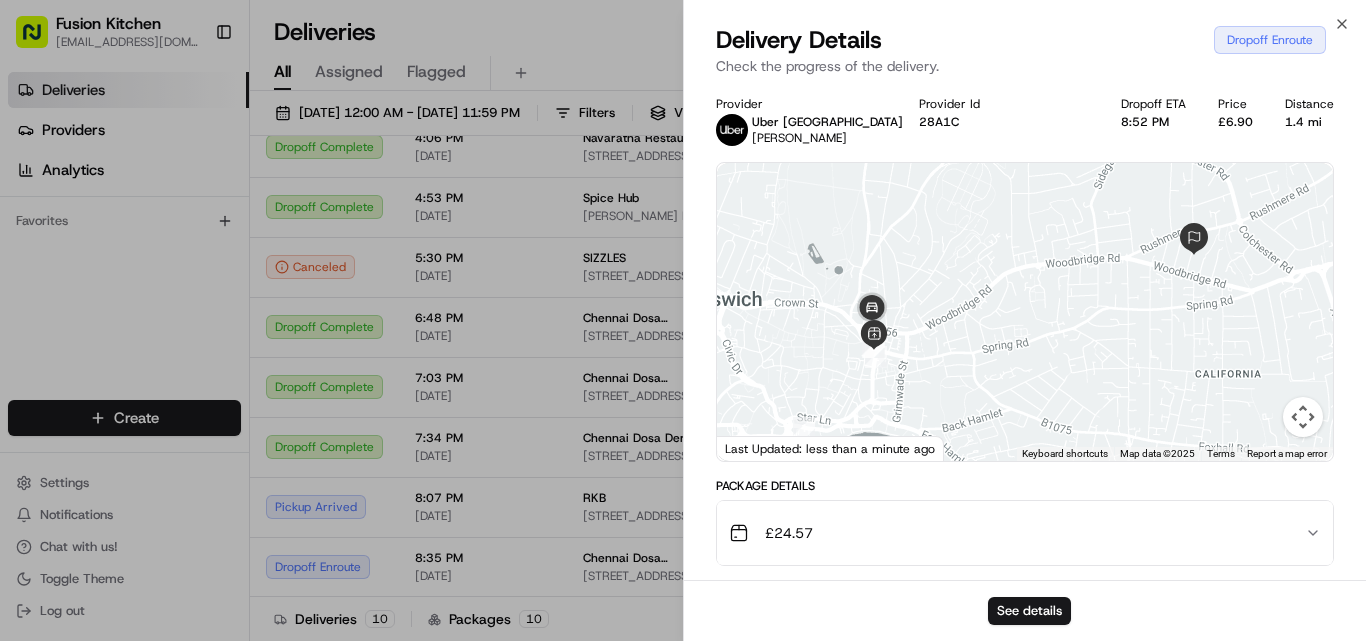 drag, startPoint x: 1072, startPoint y: 275, endPoint x: 1027, endPoint y: 356, distance: 92.660675 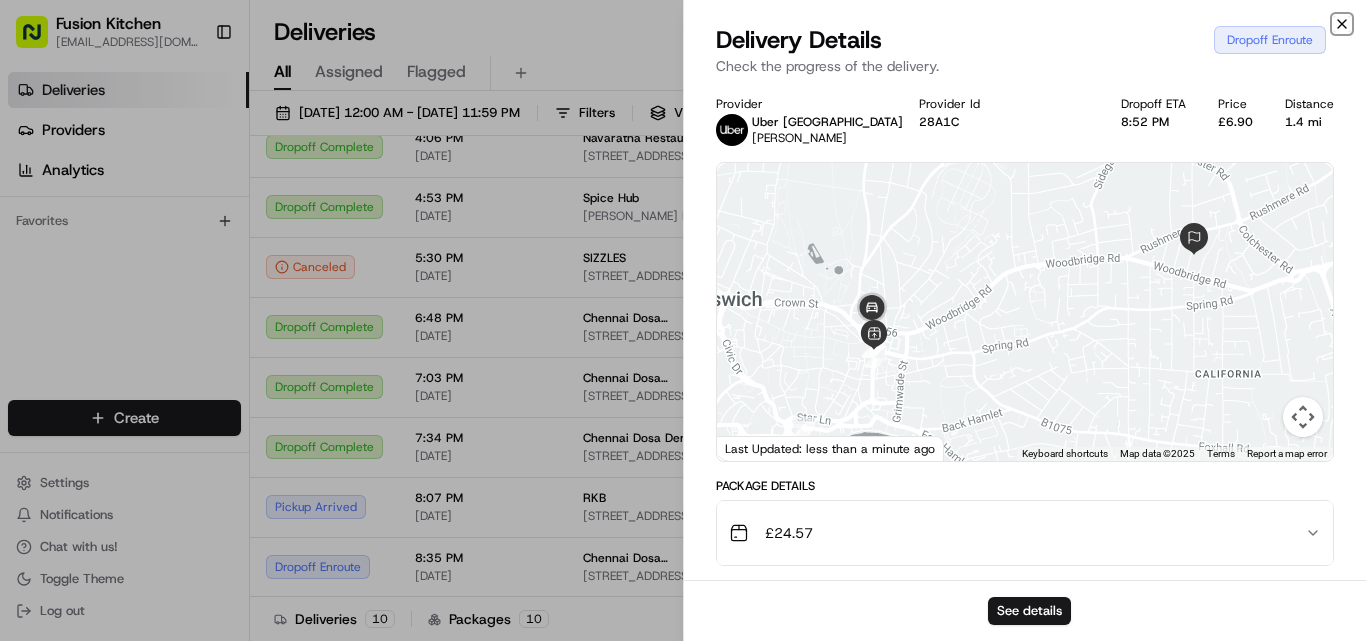 click 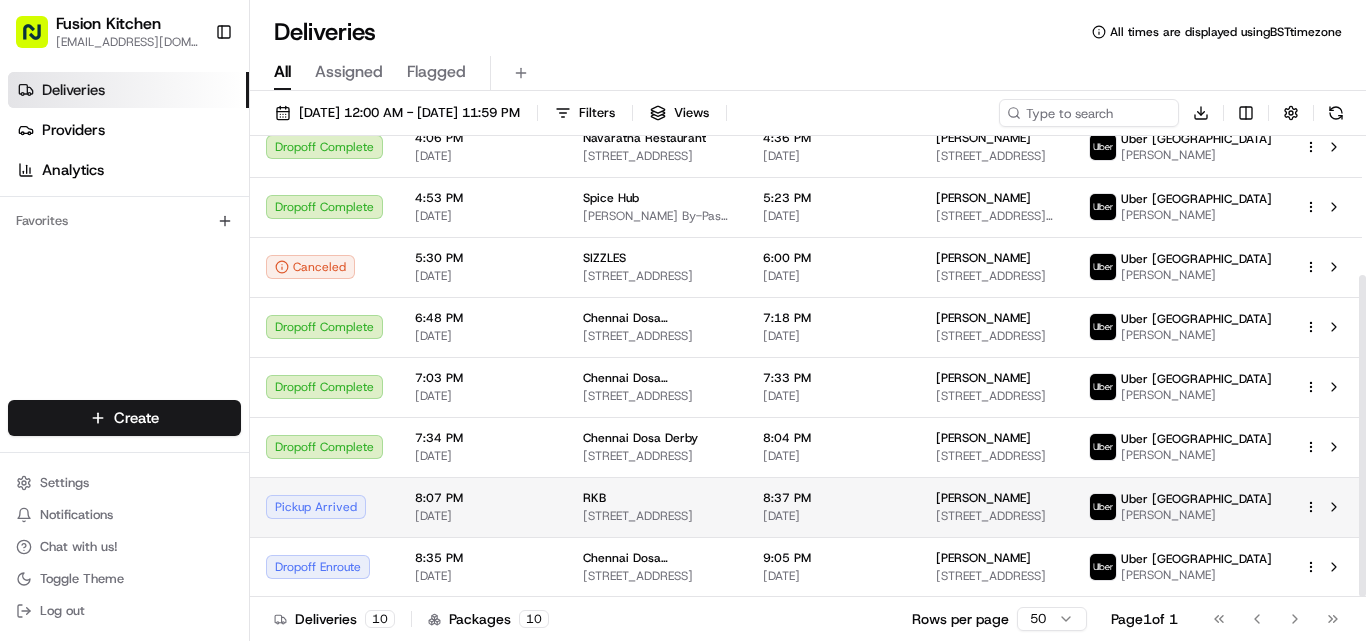 click on "Pickup Arrived" at bounding box center [324, 507] 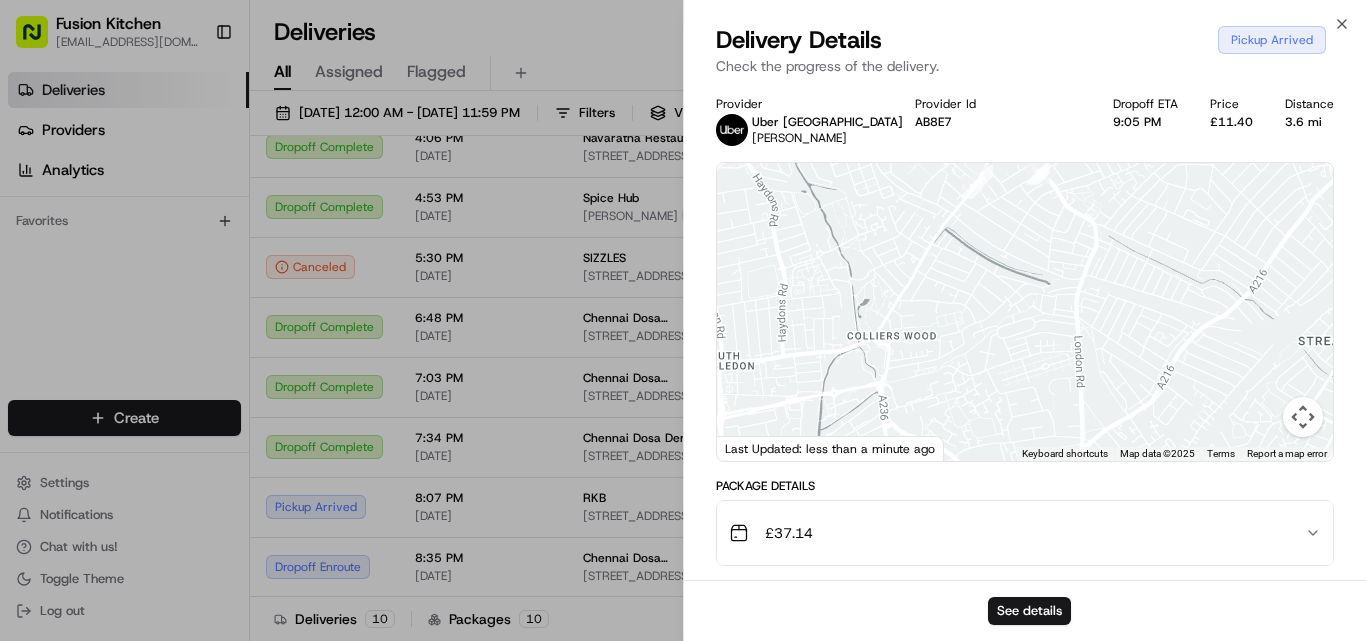 drag, startPoint x: 1016, startPoint y: 249, endPoint x: 949, endPoint y: 512, distance: 271.4001 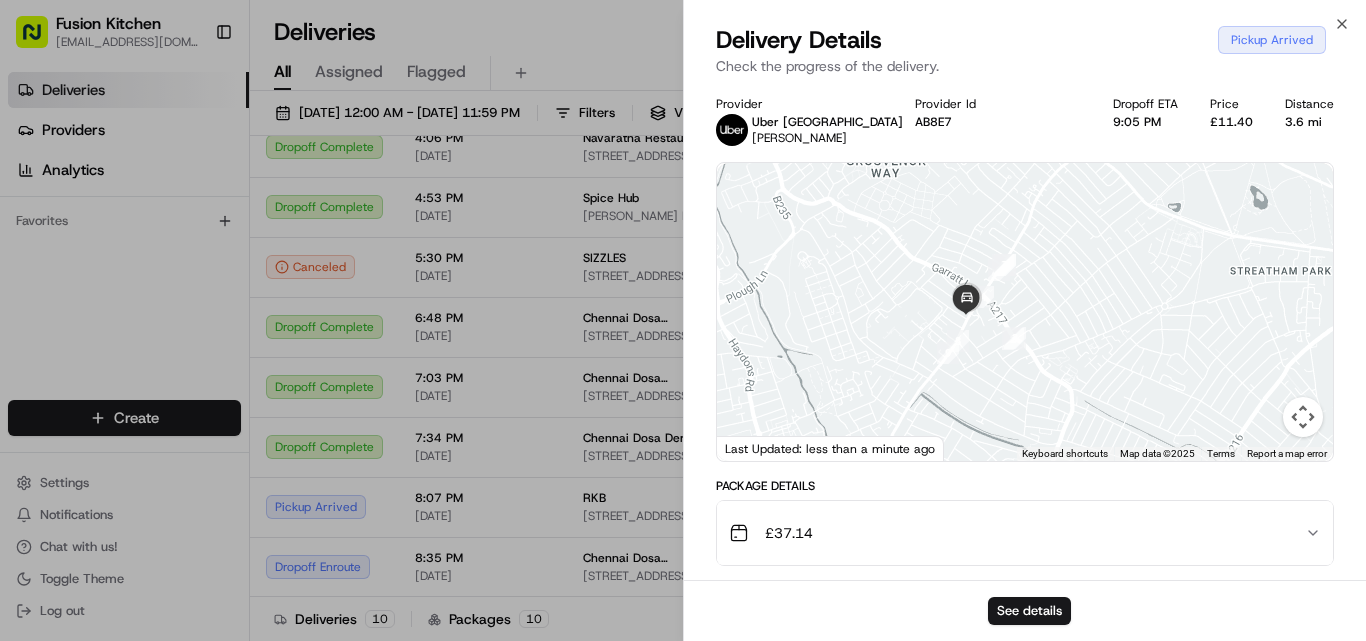 drag, startPoint x: 953, startPoint y: 234, endPoint x: 928, endPoint y: 414, distance: 181.72781 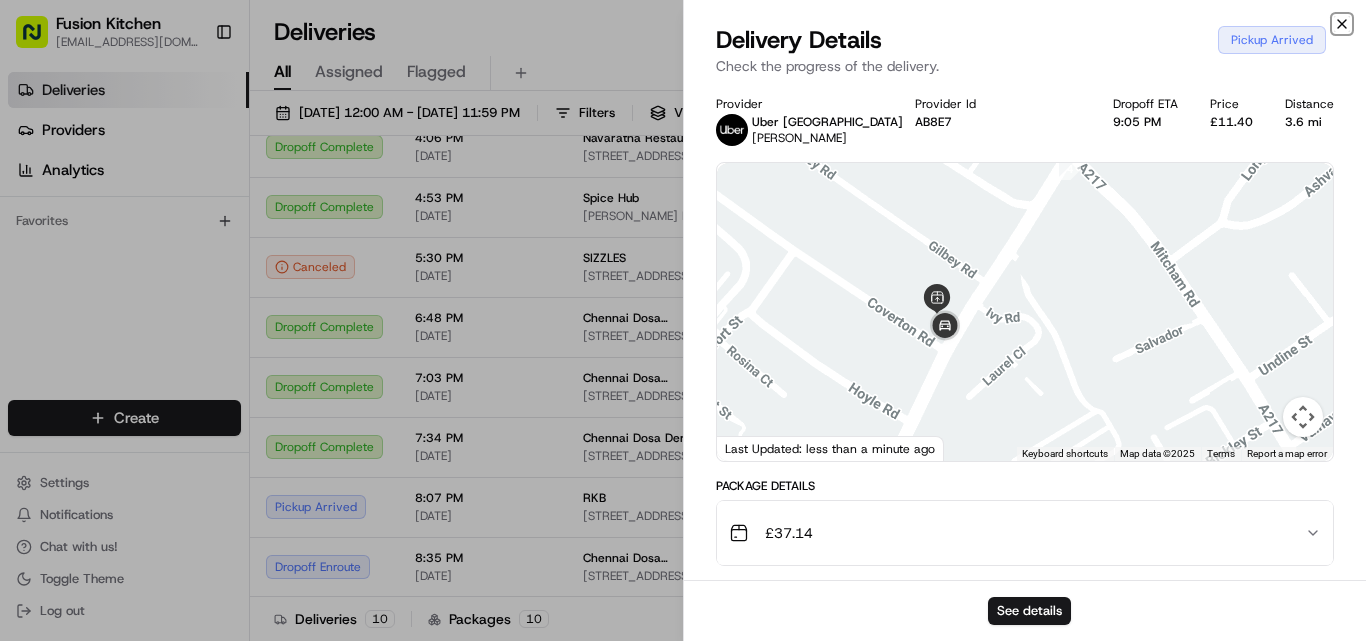 click 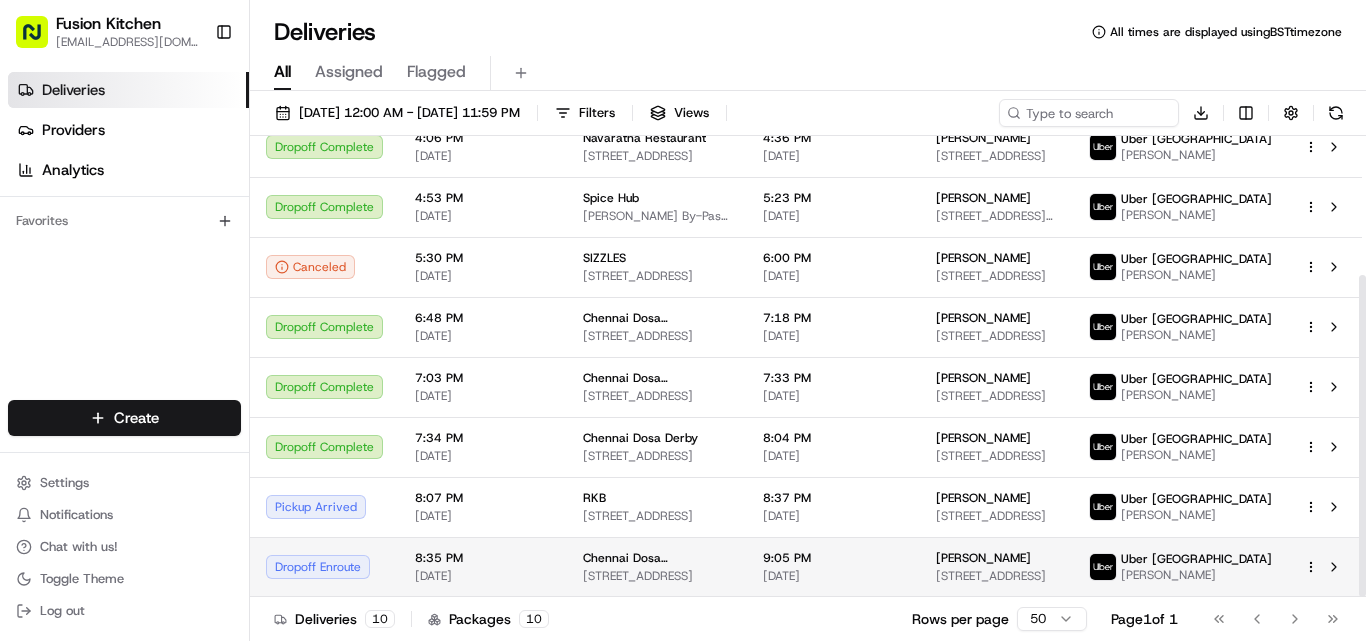click on "Dropoff Enroute" at bounding box center (324, 567) 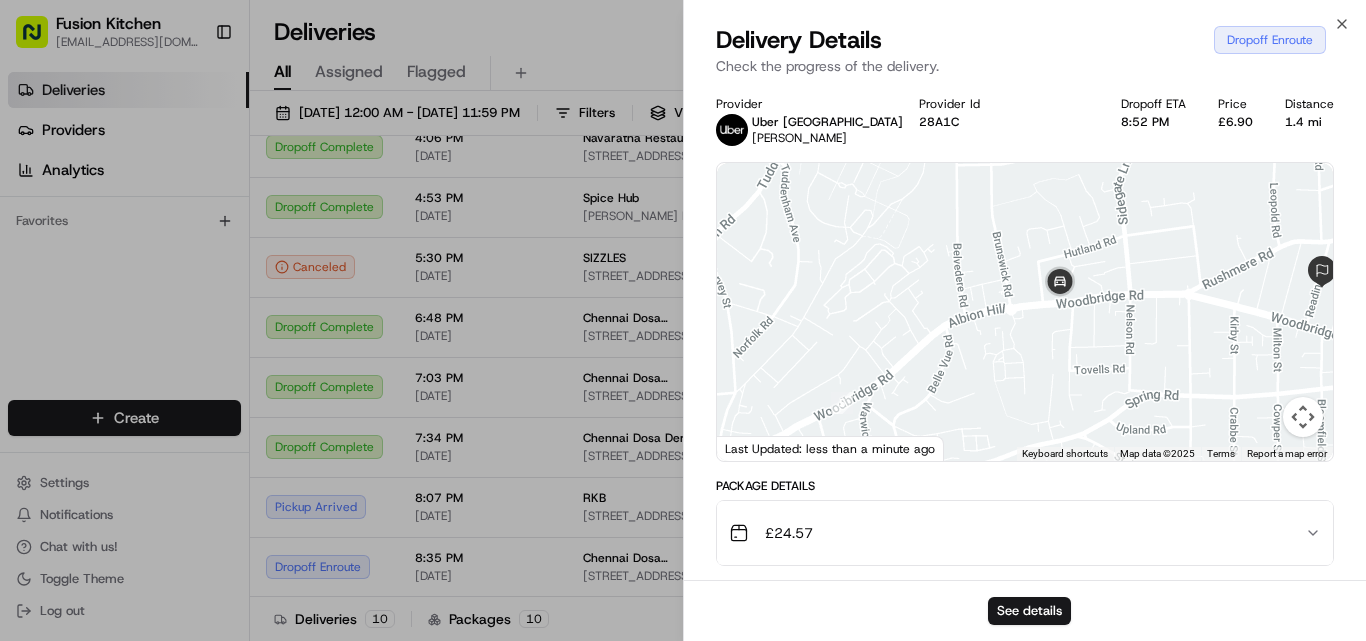 drag, startPoint x: 1106, startPoint y: 219, endPoint x: 1041, endPoint y: 363, distance: 157.99051 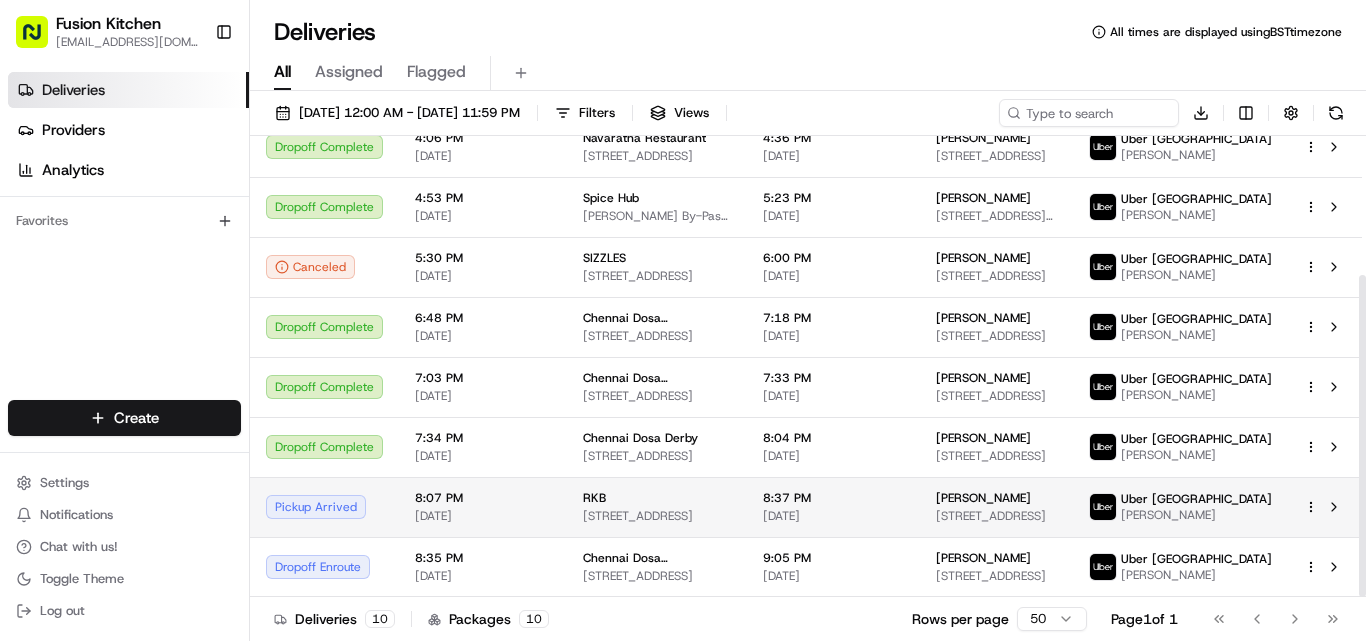 click on "Pickup Arrived" at bounding box center (324, 507) 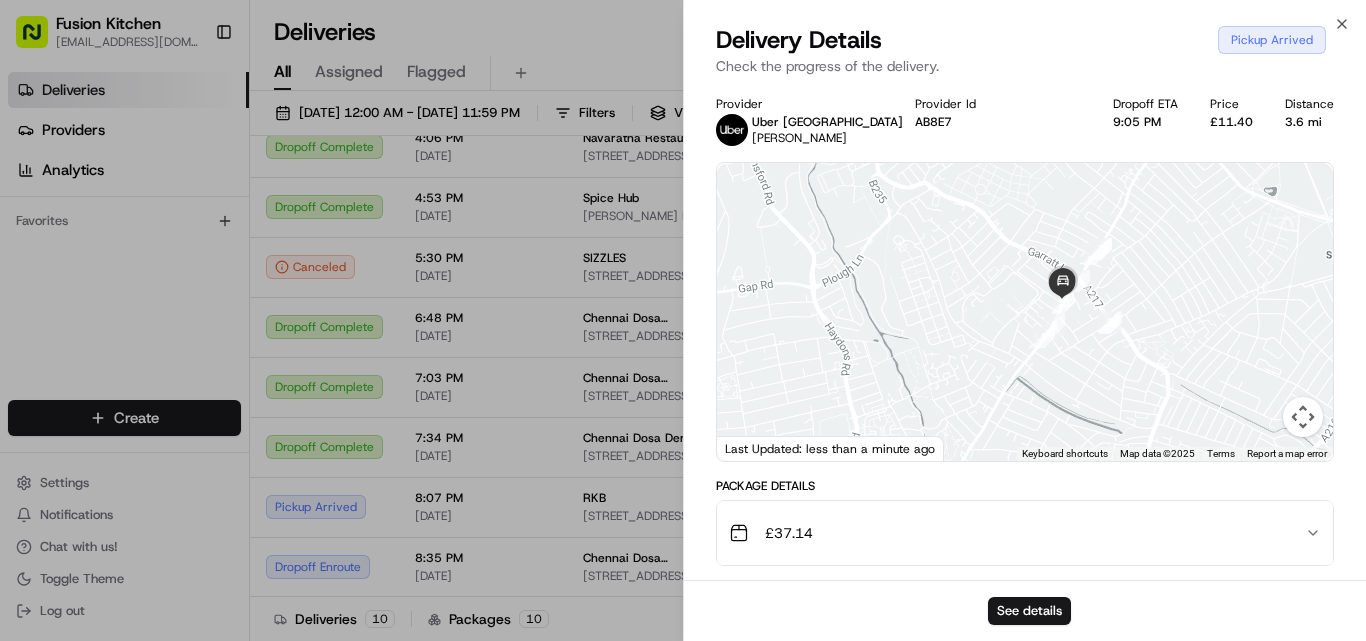 drag, startPoint x: 1069, startPoint y: 205, endPoint x: 922, endPoint y: 457, distance: 291.74133 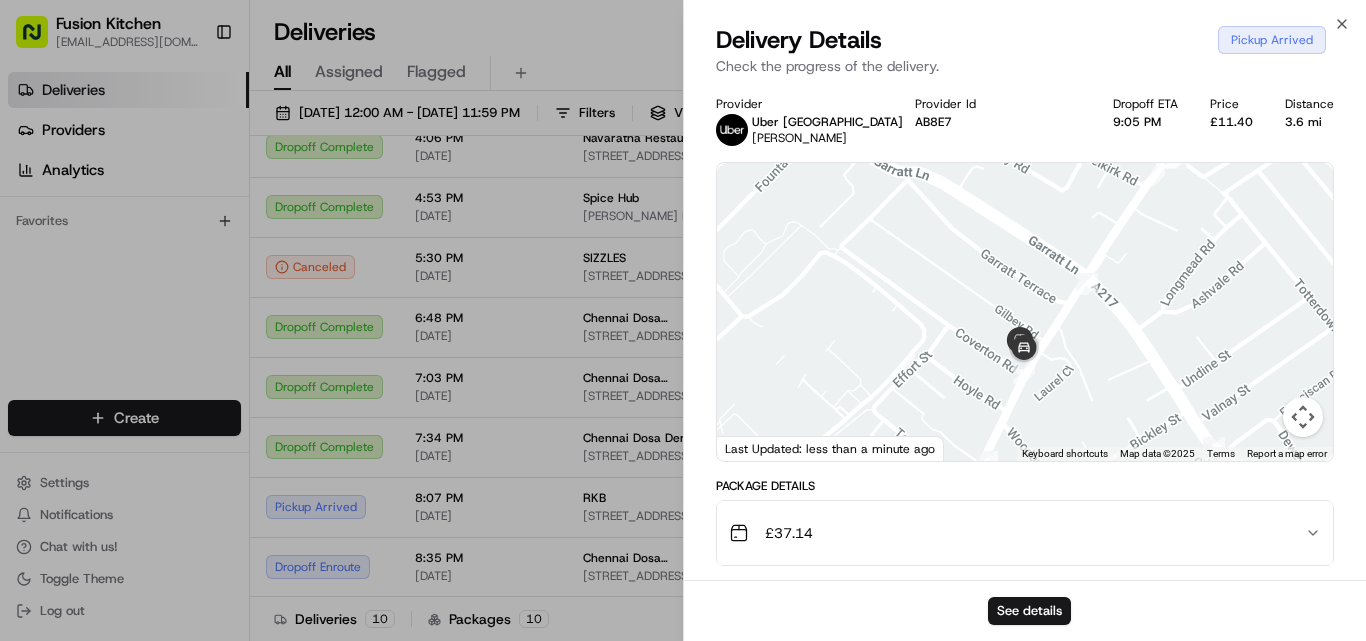 drag, startPoint x: 1087, startPoint y: 249, endPoint x: 1055, endPoint y: 452, distance: 205.50668 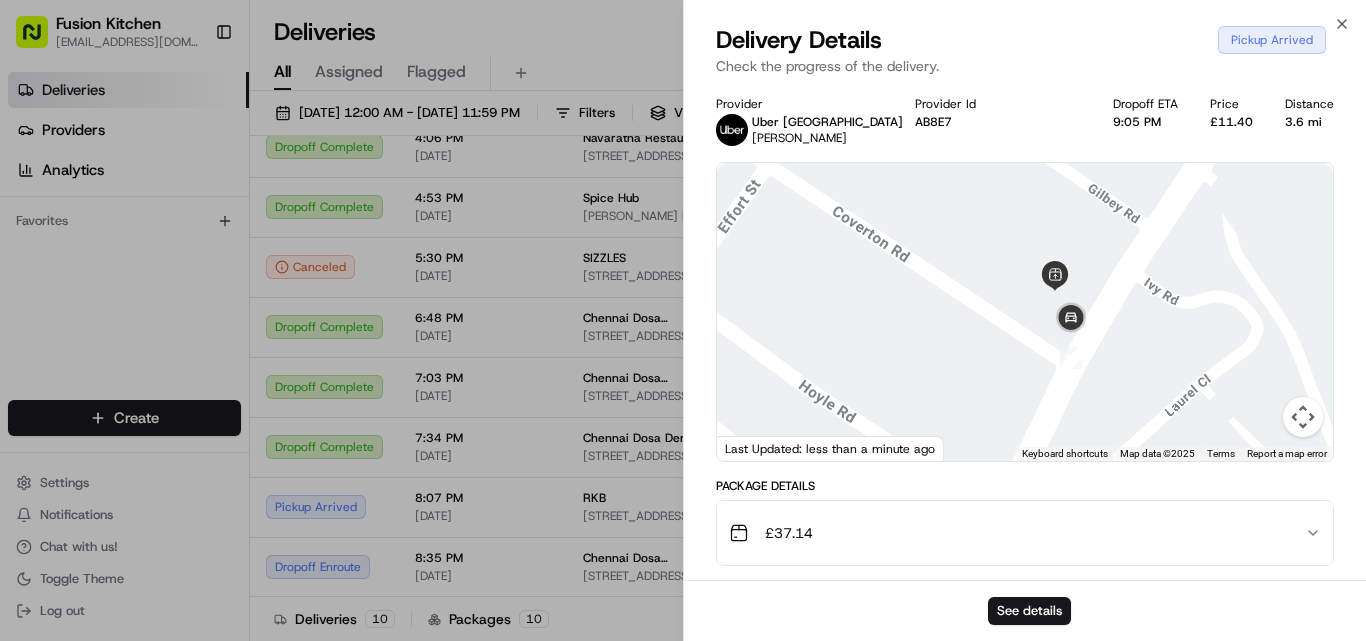 drag, startPoint x: 998, startPoint y: 387, endPoint x: 1101, endPoint y: 175, distance: 235.69684 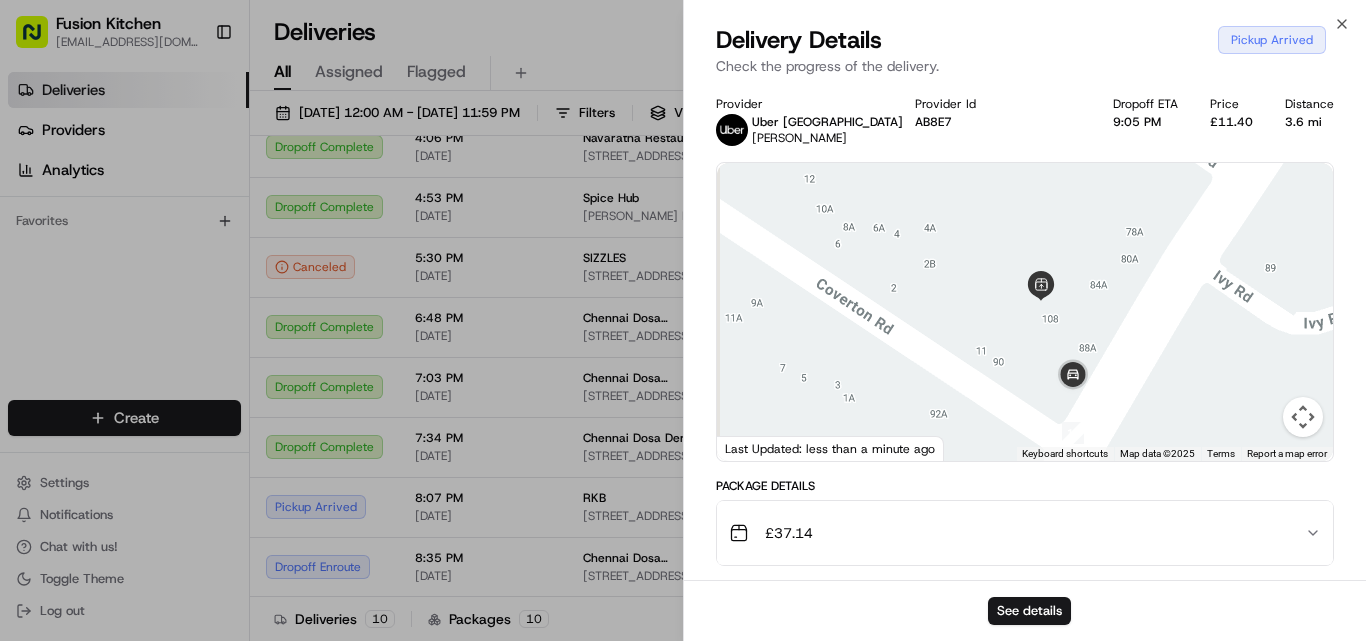 drag, startPoint x: 1065, startPoint y: 321, endPoint x: 1104, endPoint y: 380, distance: 70.724815 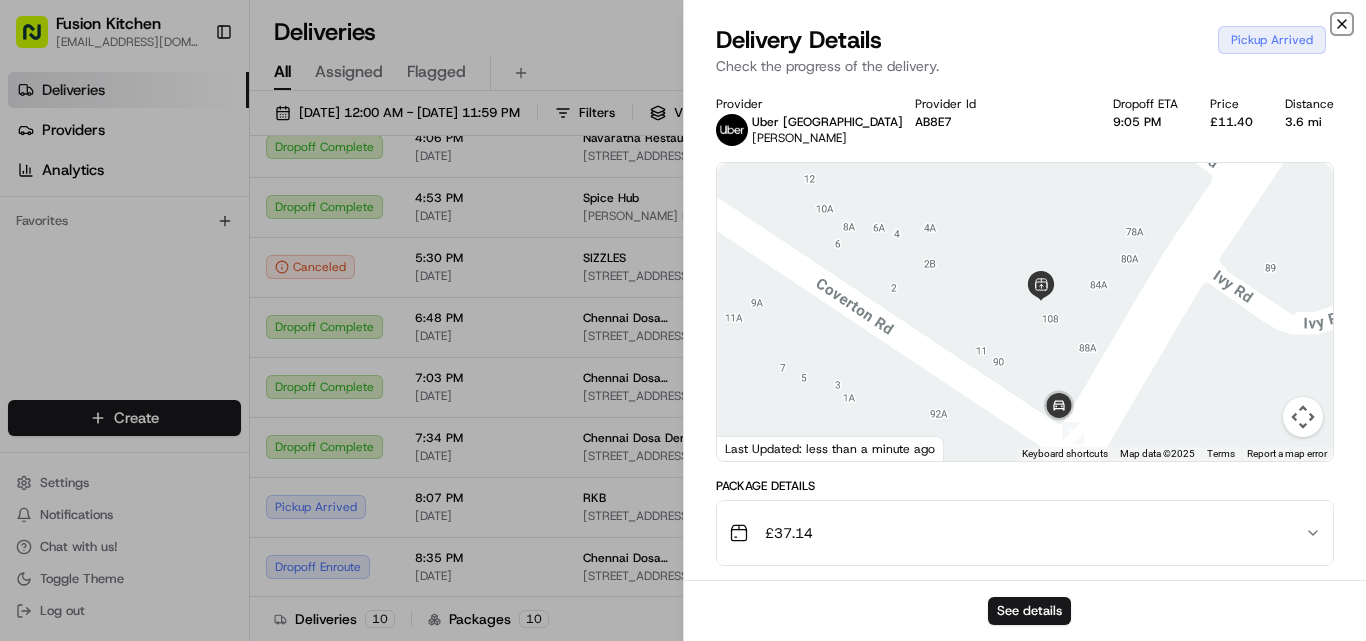 click 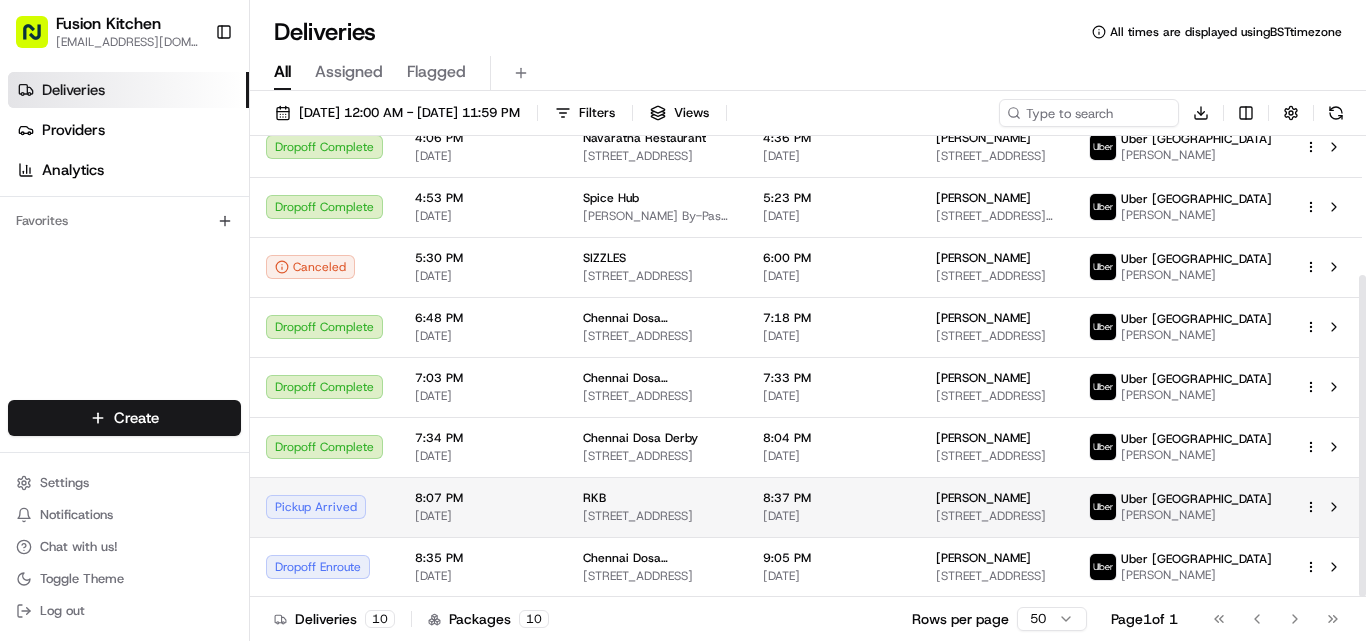 click on "Pickup Arrived" at bounding box center [324, 507] 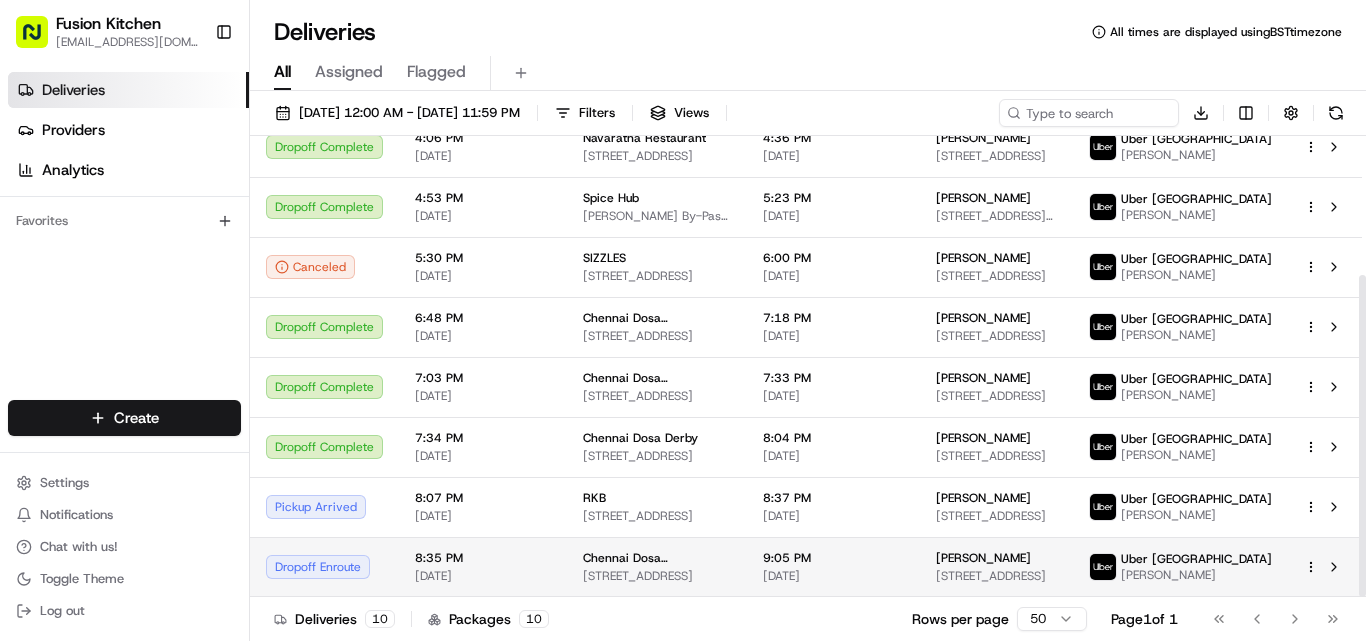 click on "Dropoff Enroute" at bounding box center [324, 567] 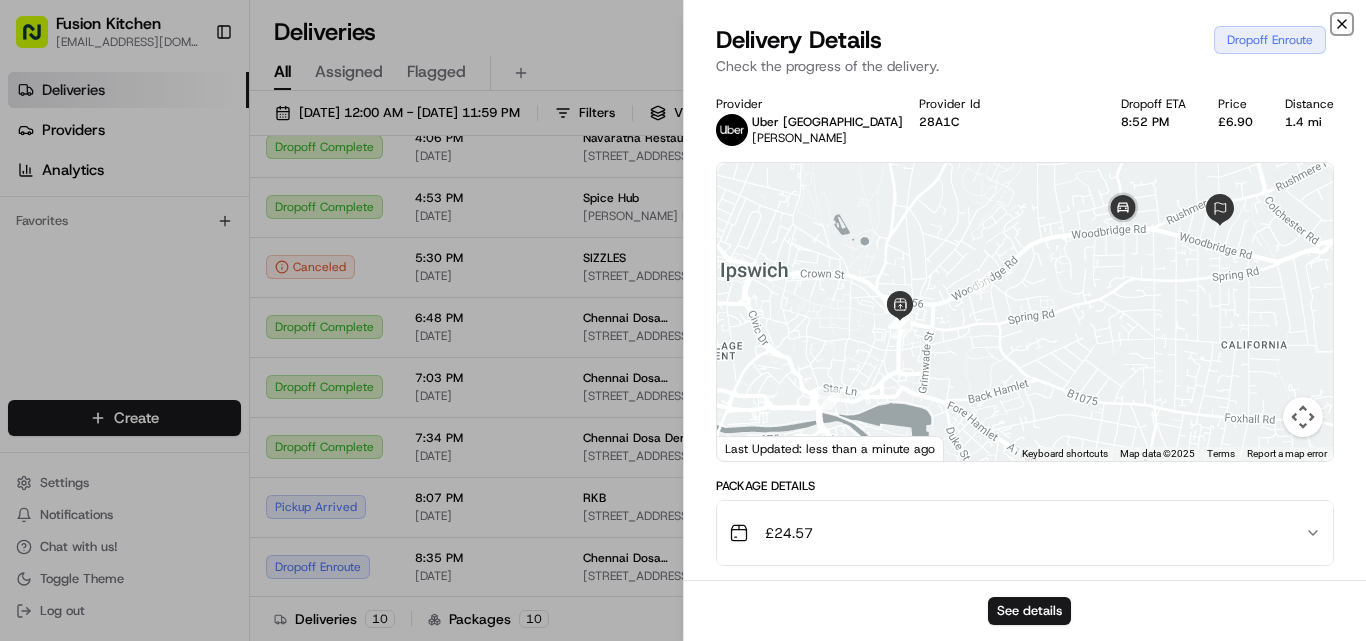click 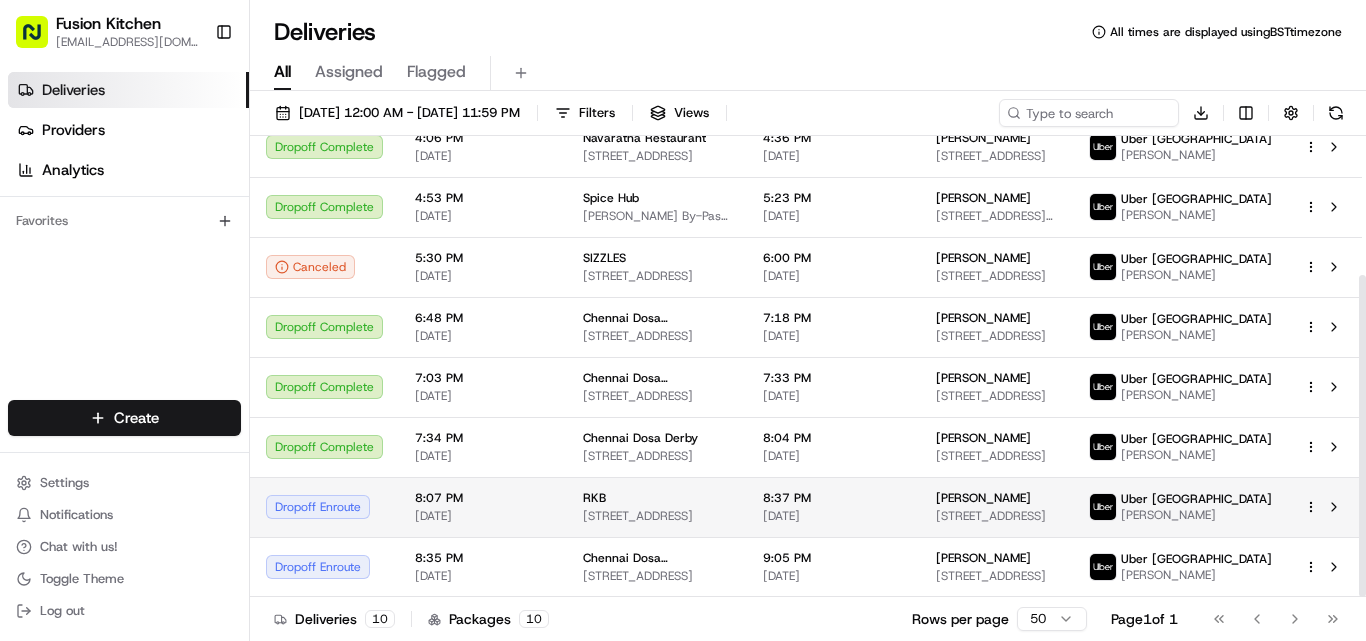 click on "Dropoff Enroute" at bounding box center [324, 507] 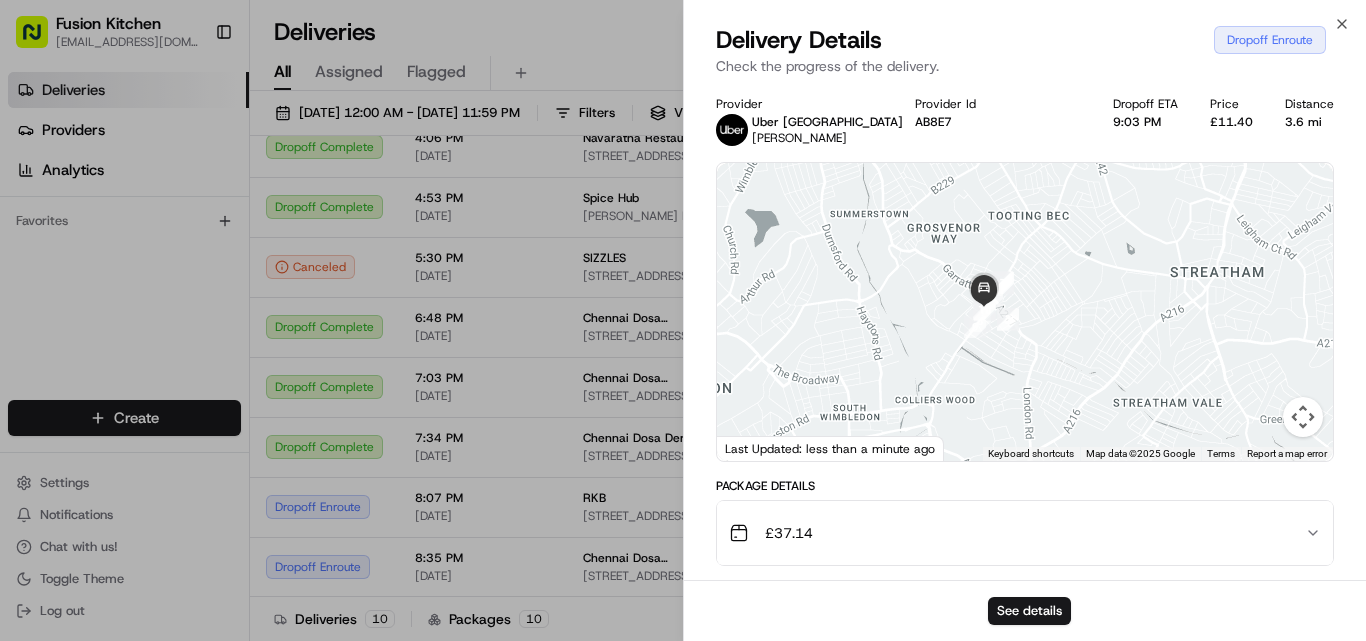 drag, startPoint x: 1002, startPoint y: 239, endPoint x: 991, endPoint y: 368, distance: 129.46814 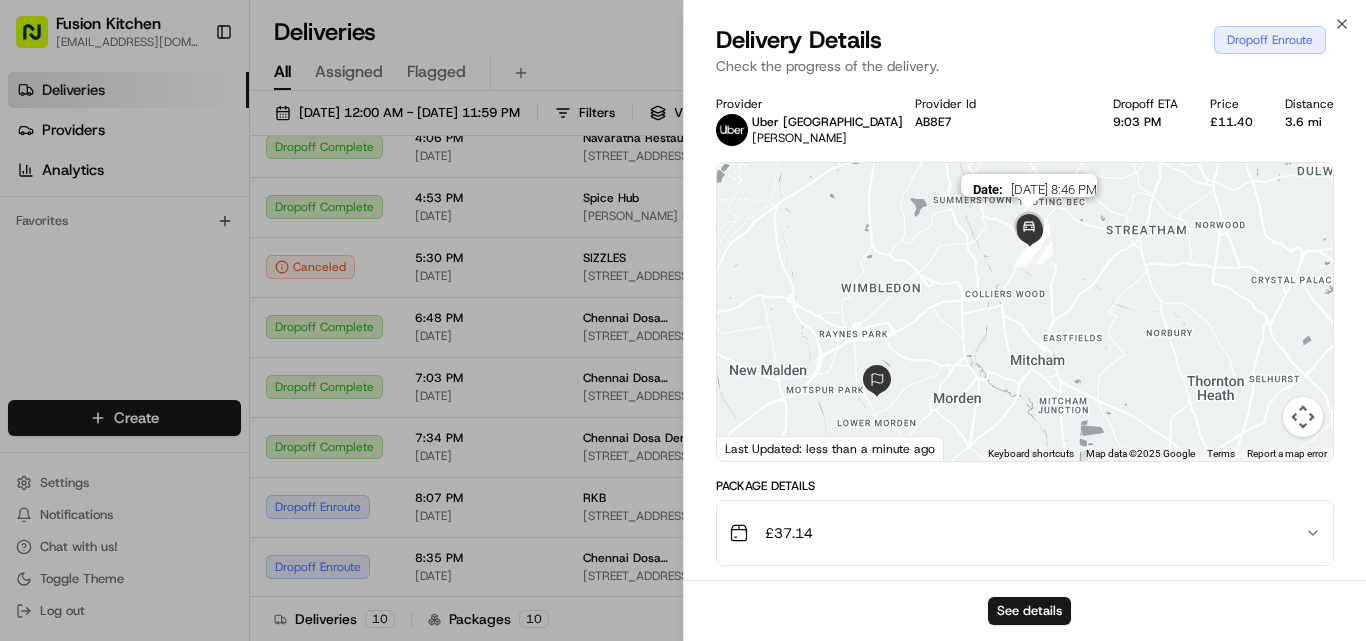 drag, startPoint x: 994, startPoint y: 360, endPoint x: 1043, endPoint y: 238, distance: 131.47243 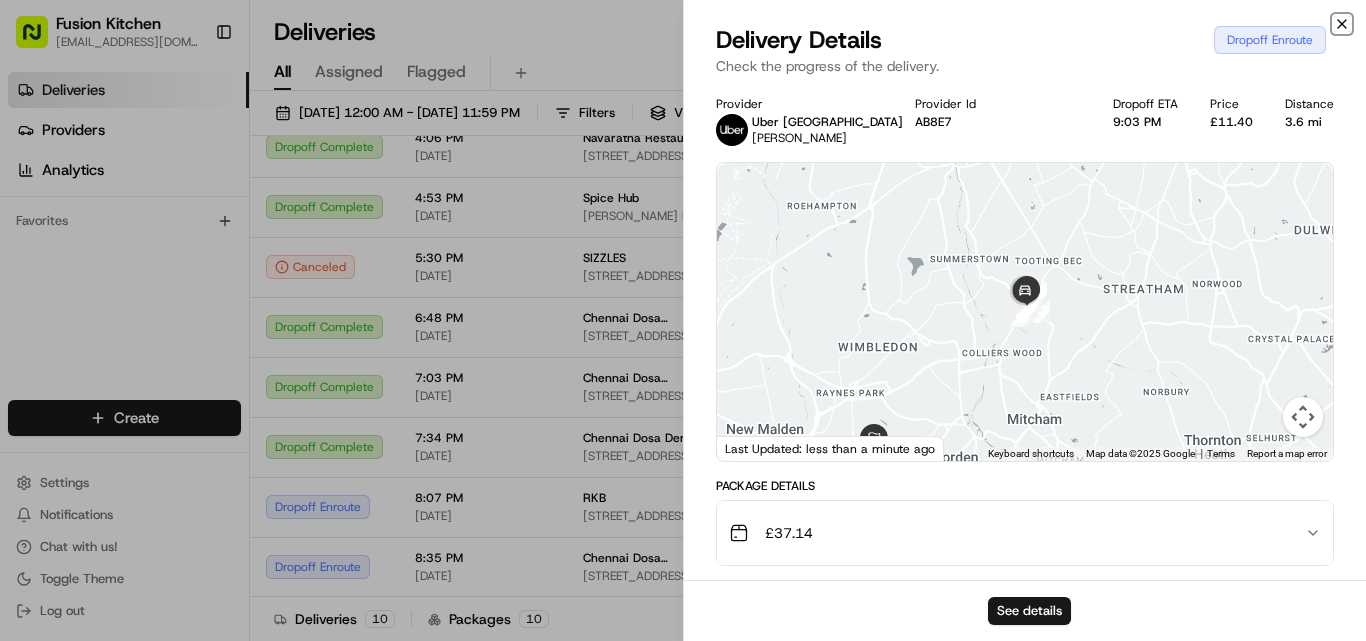 click 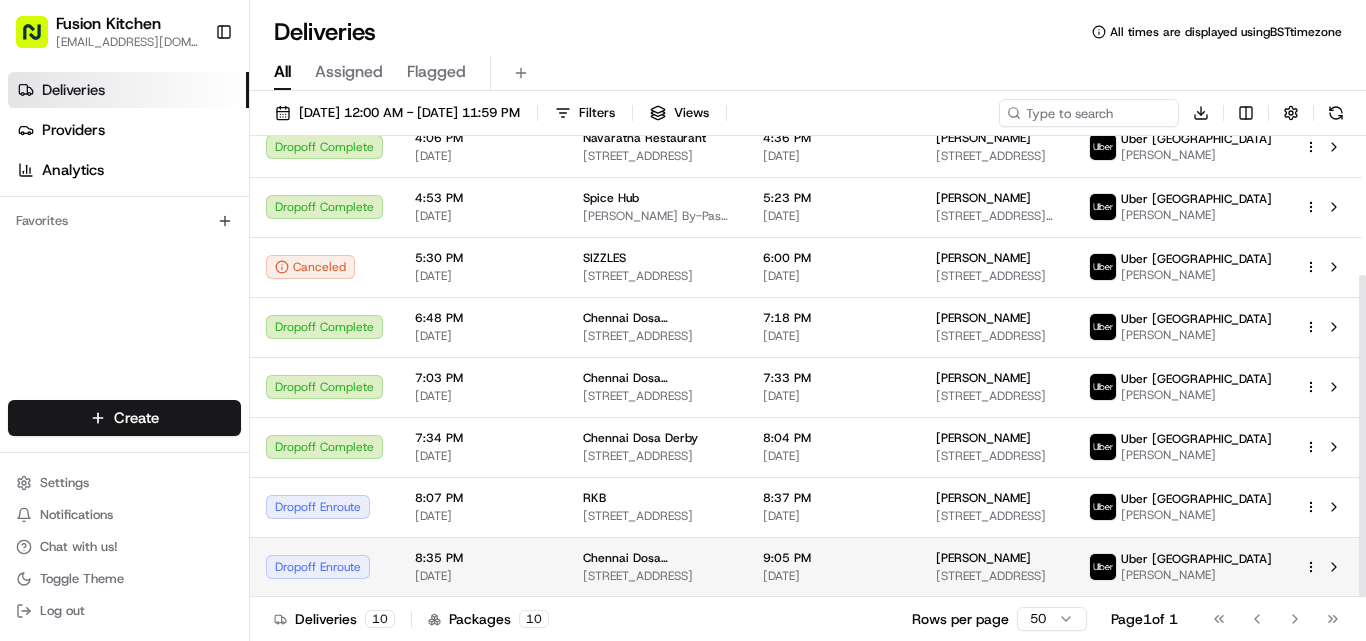 click on "8:35 PM" at bounding box center (483, 558) 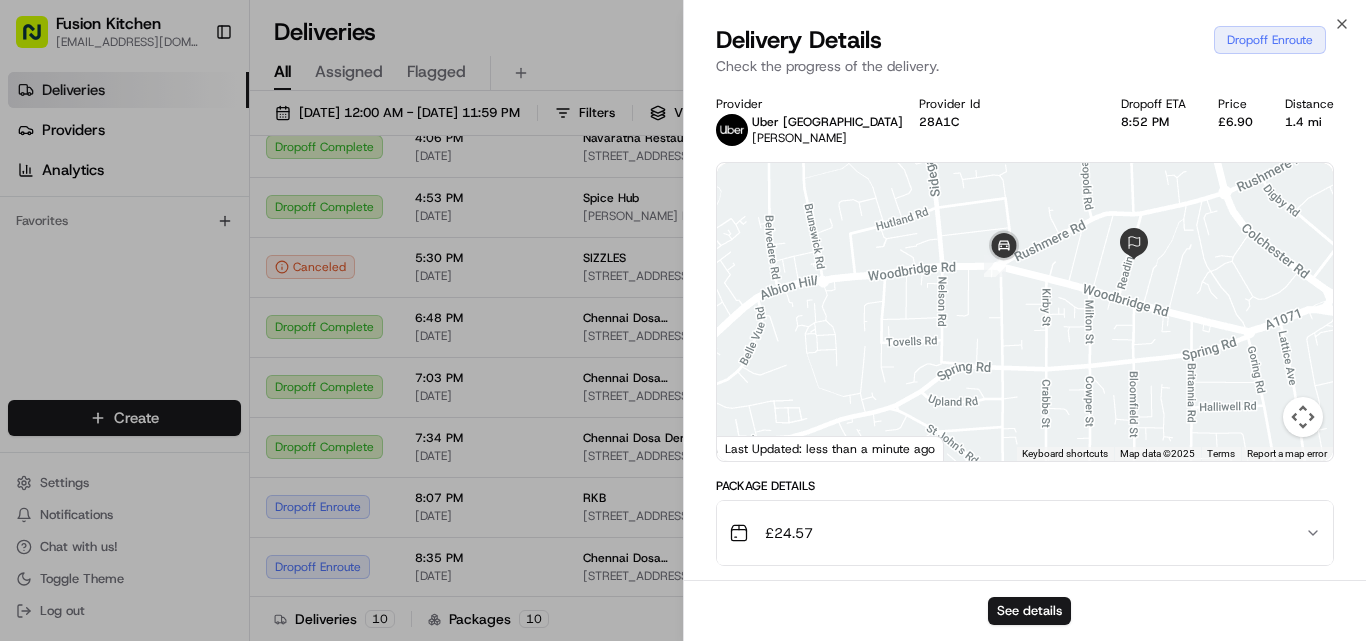 drag, startPoint x: 1161, startPoint y: 290, endPoint x: 999, endPoint y: 411, distance: 202.2004 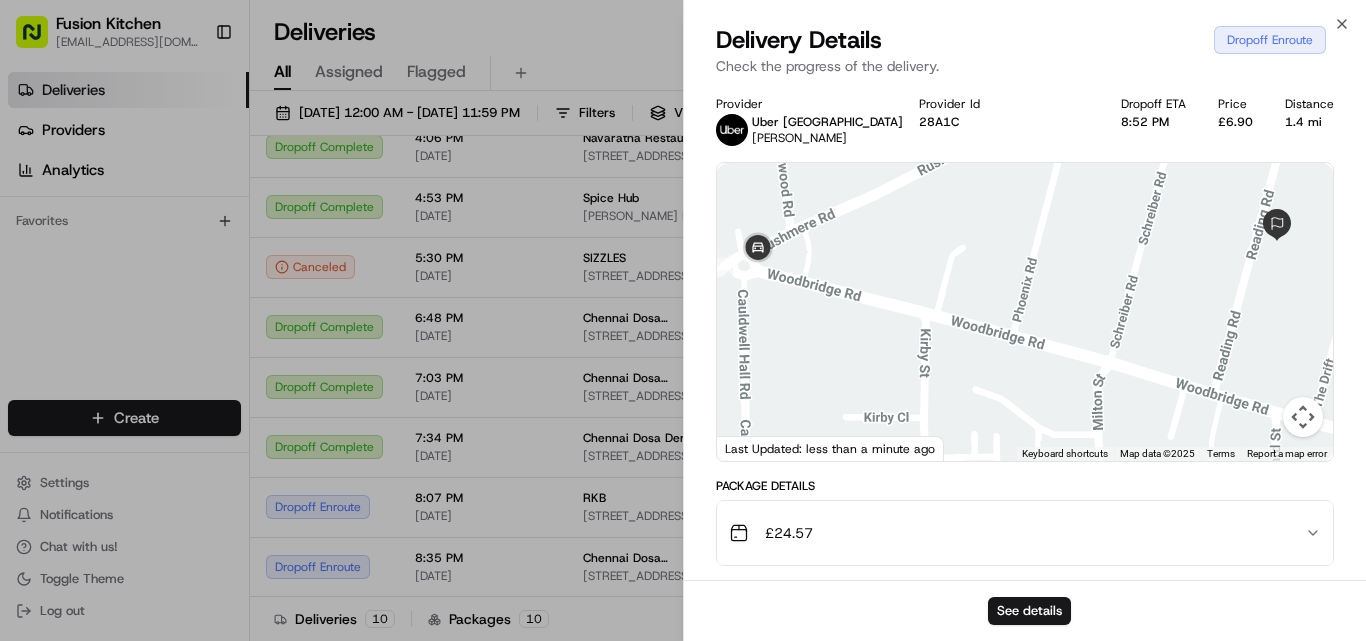 drag, startPoint x: 1170, startPoint y: 297, endPoint x: 1103, endPoint y: 390, distance: 114.62112 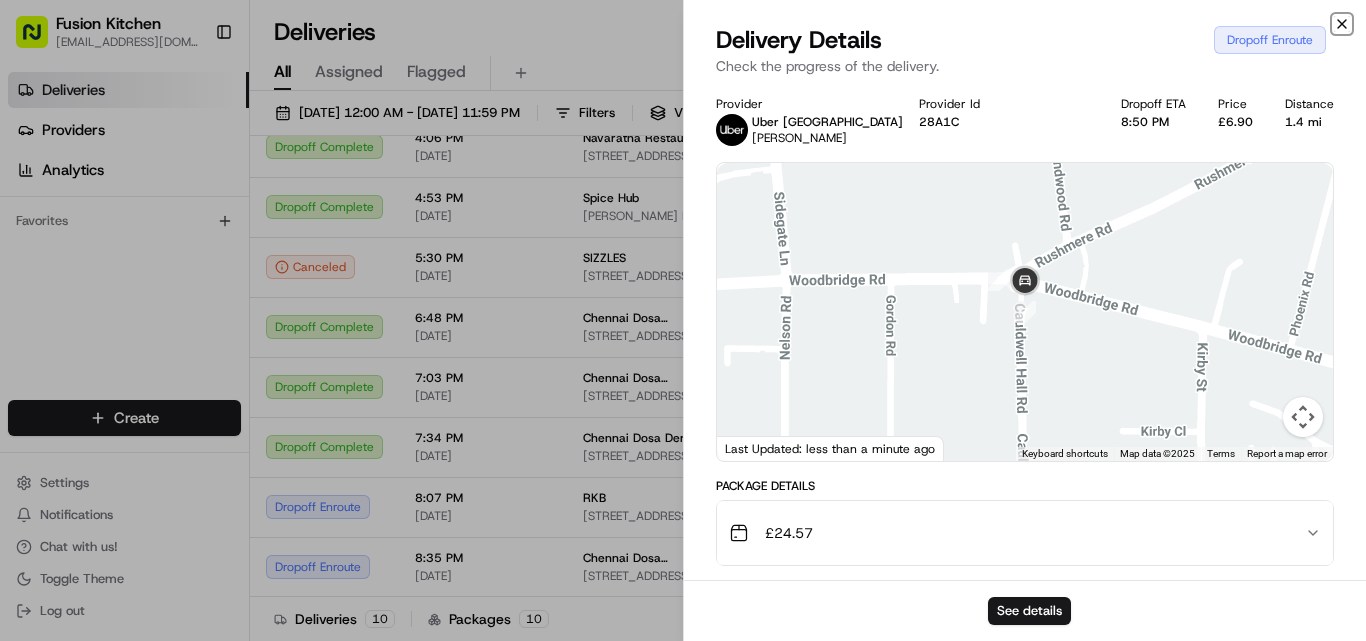 click 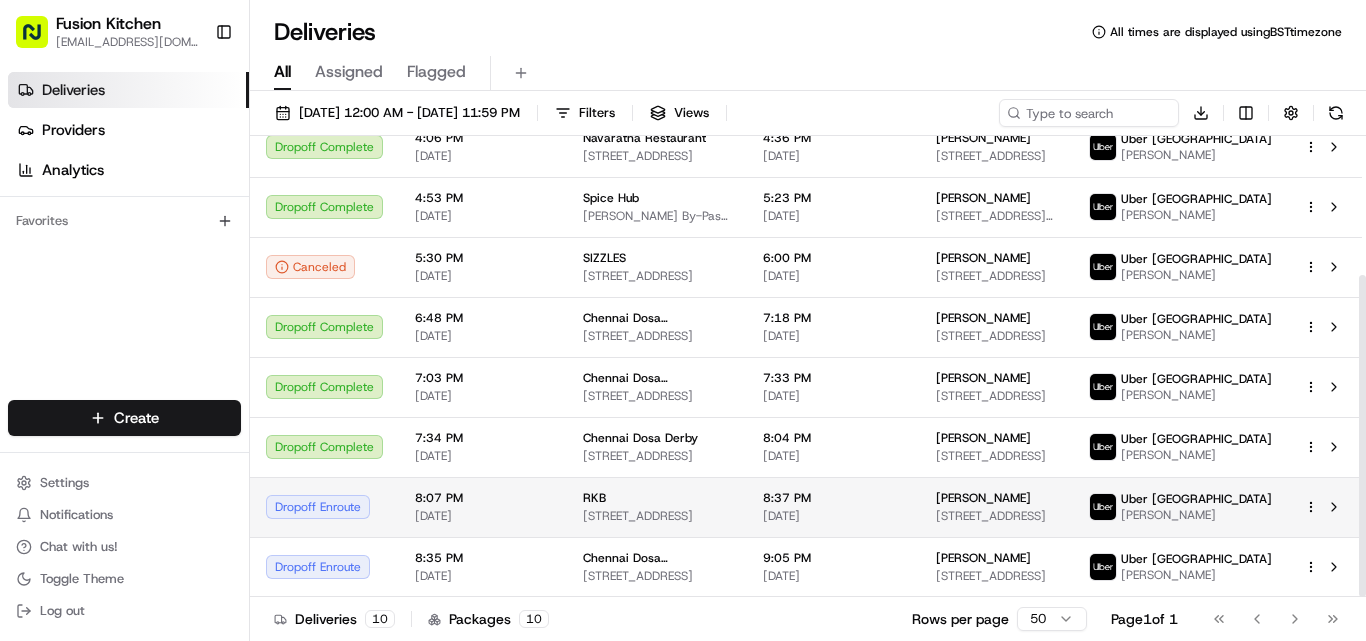 click on "Dropoff Enroute" at bounding box center [324, 507] 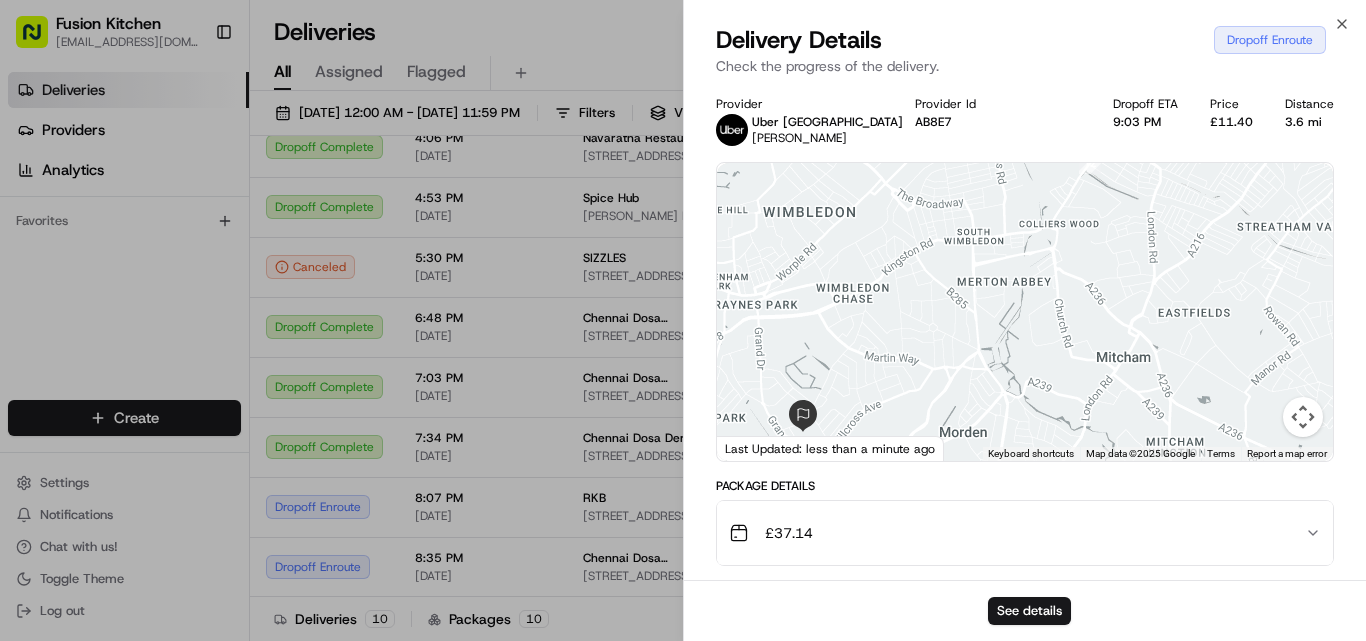 drag, startPoint x: 1054, startPoint y: 312, endPoint x: 1095, endPoint y: 265, distance: 62.369865 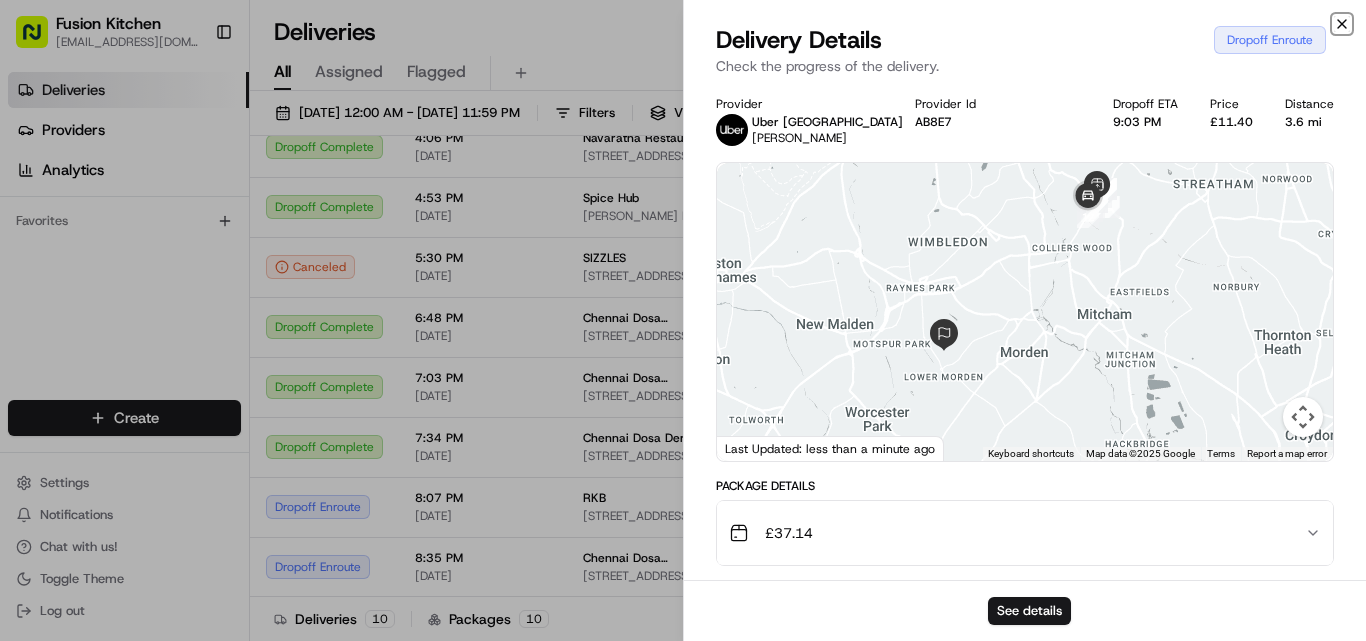 click 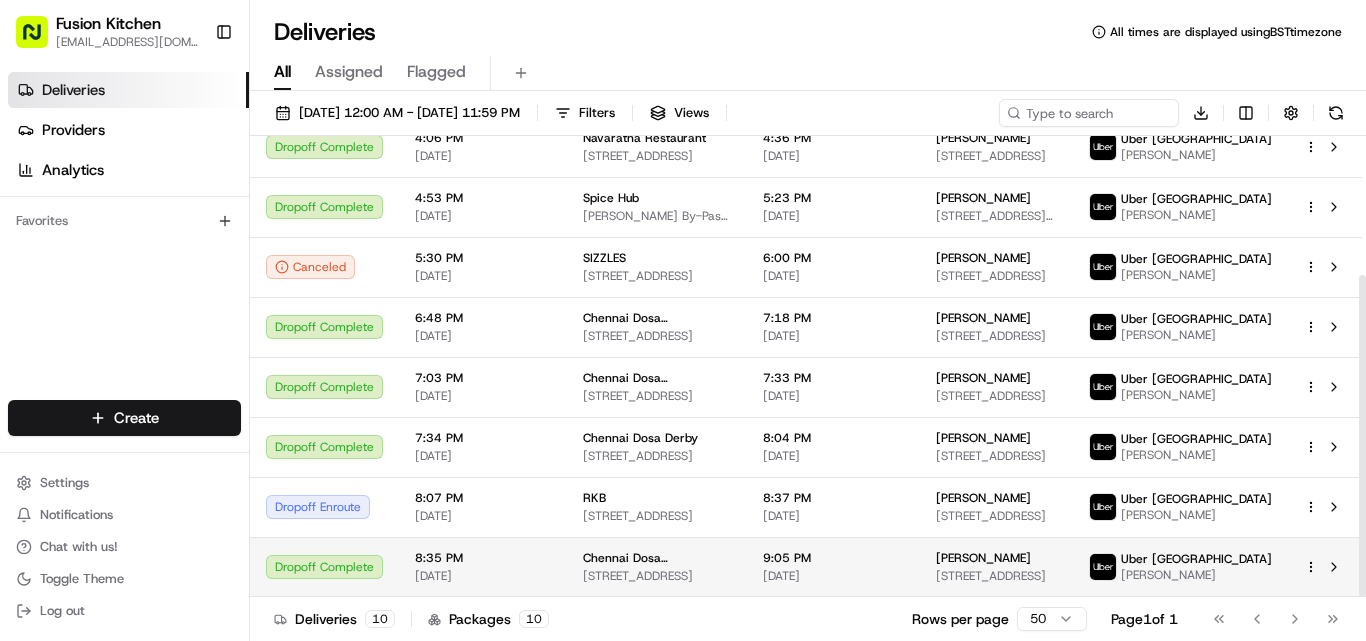 click on "Dropoff Complete" at bounding box center (324, 567) 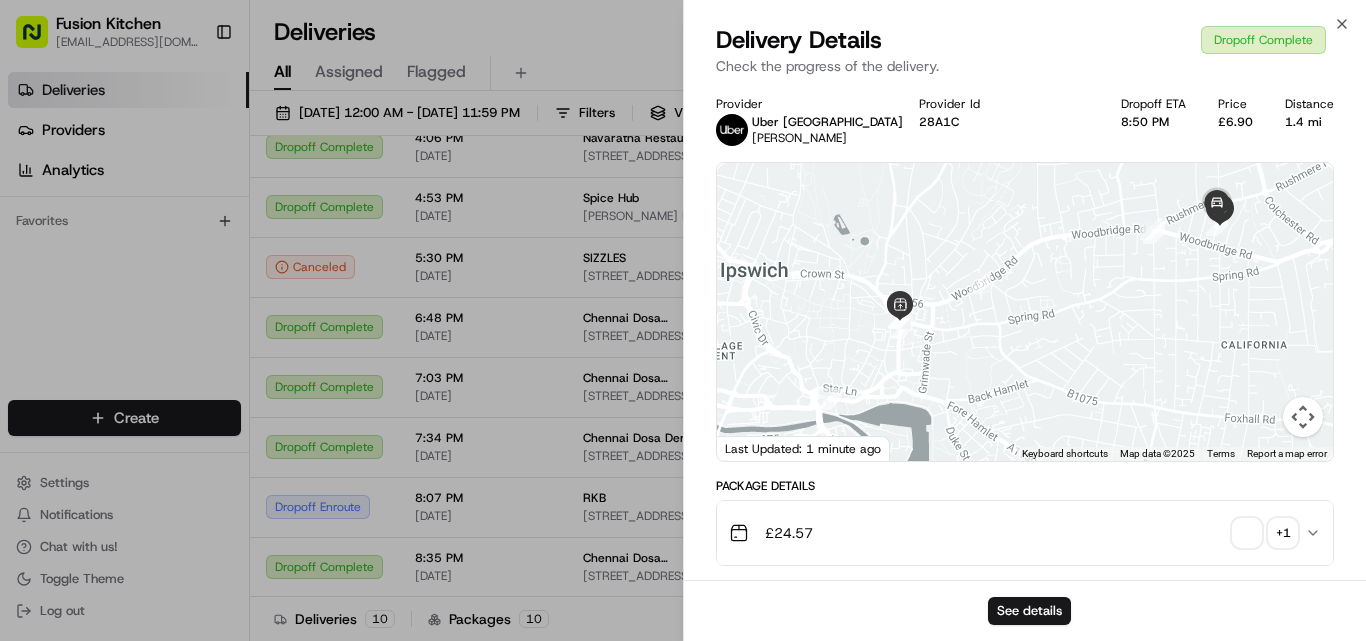 scroll, scrollTop: 100, scrollLeft: 0, axis: vertical 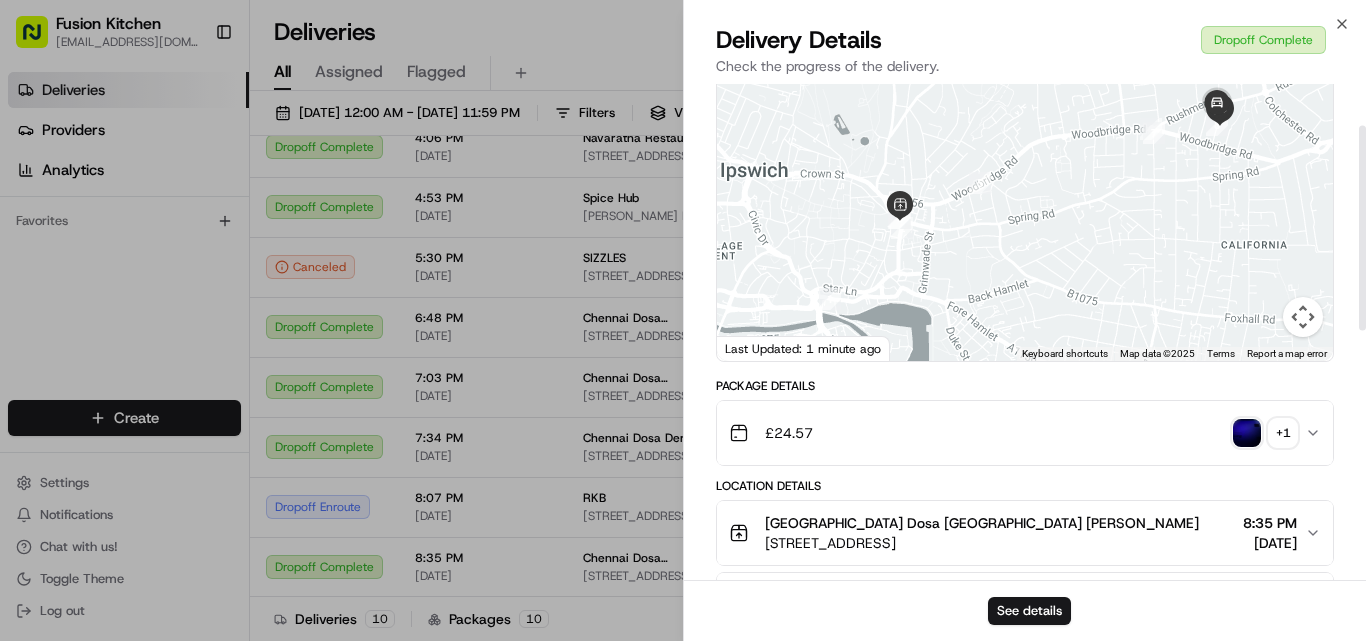 click at bounding box center [1247, 433] 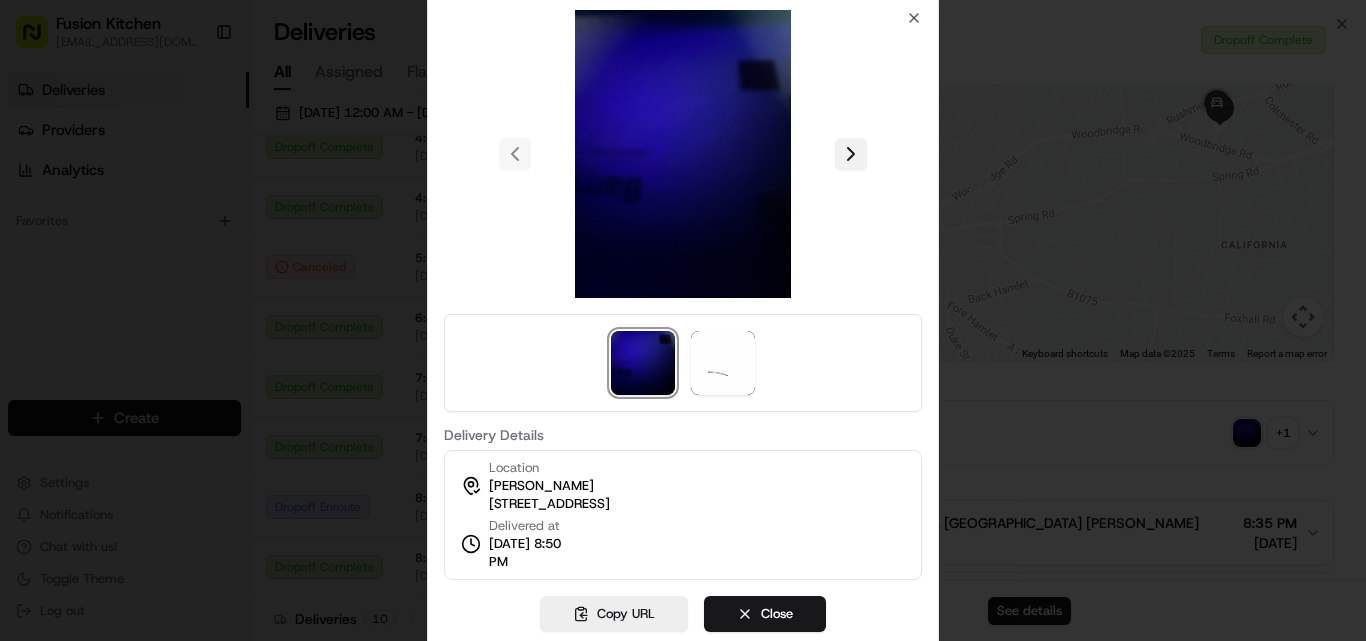 click at bounding box center (851, 154) 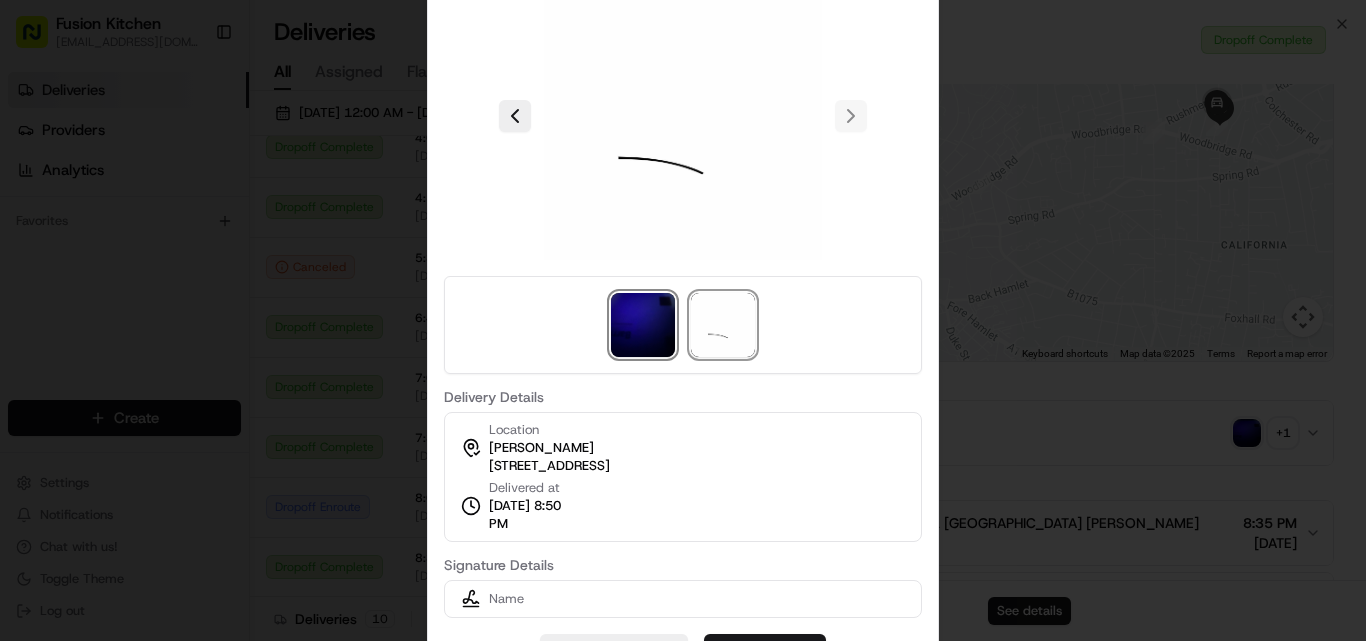 click at bounding box center [643, 325] 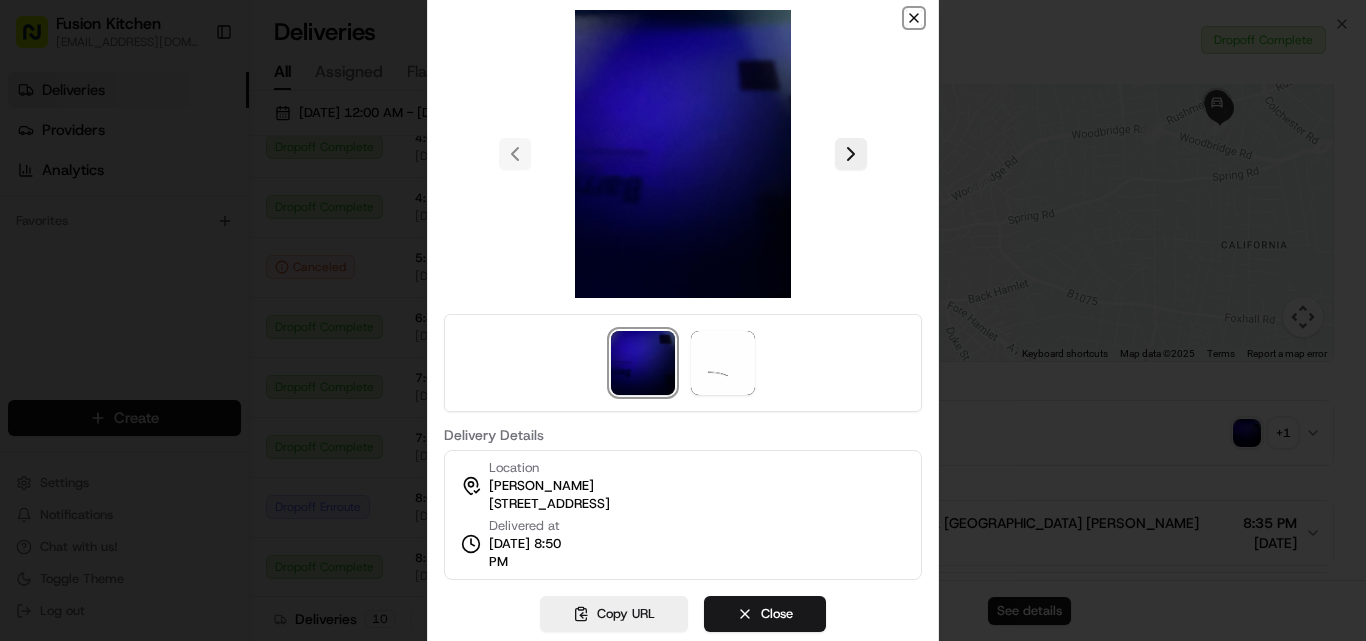 click 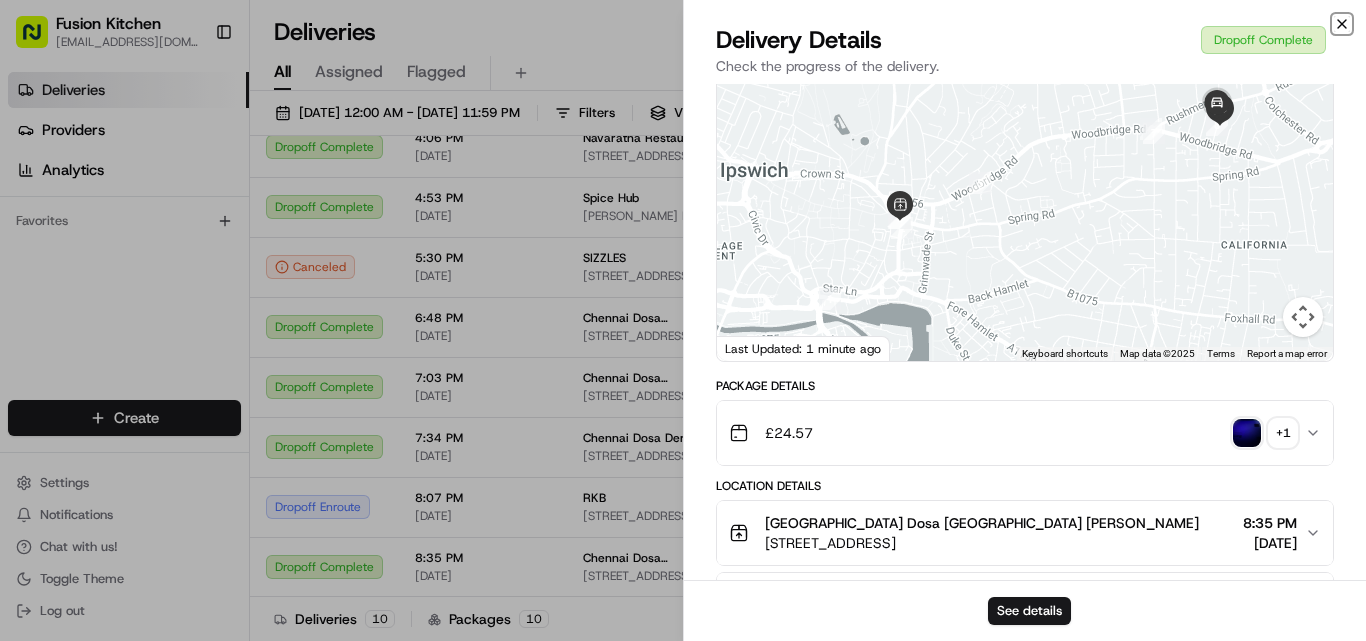 click 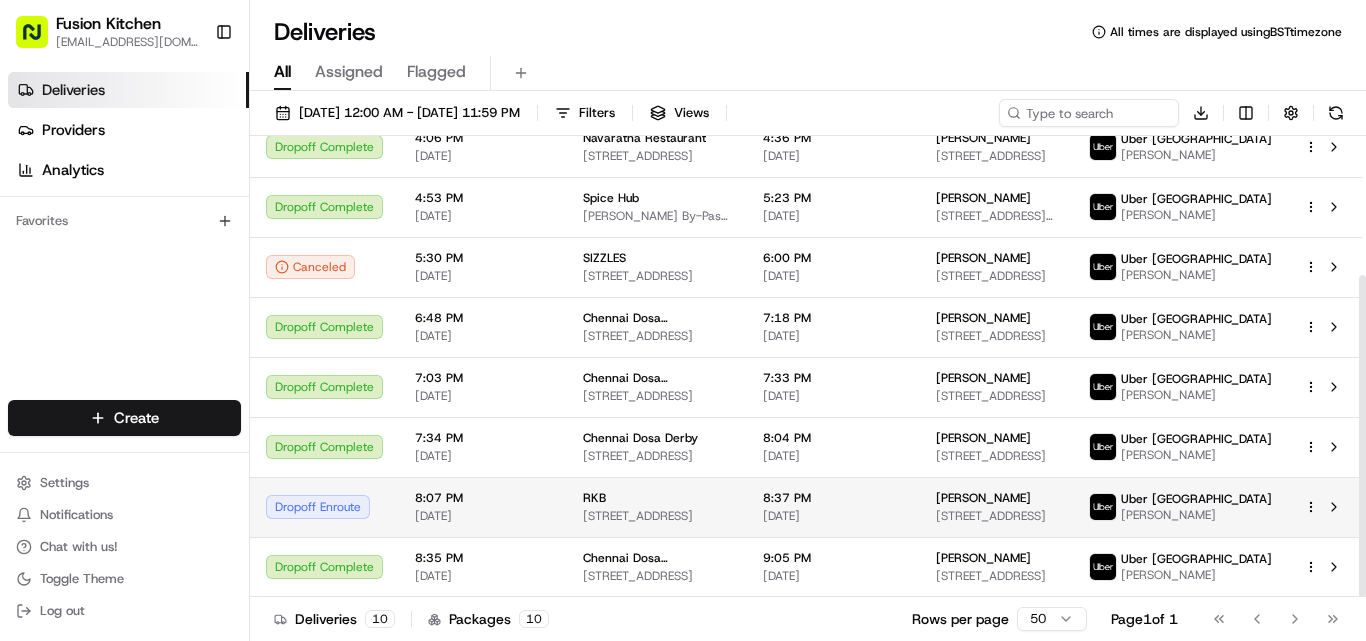 click on "8:07 PM [DATE]" at bounding box center [483, 507] 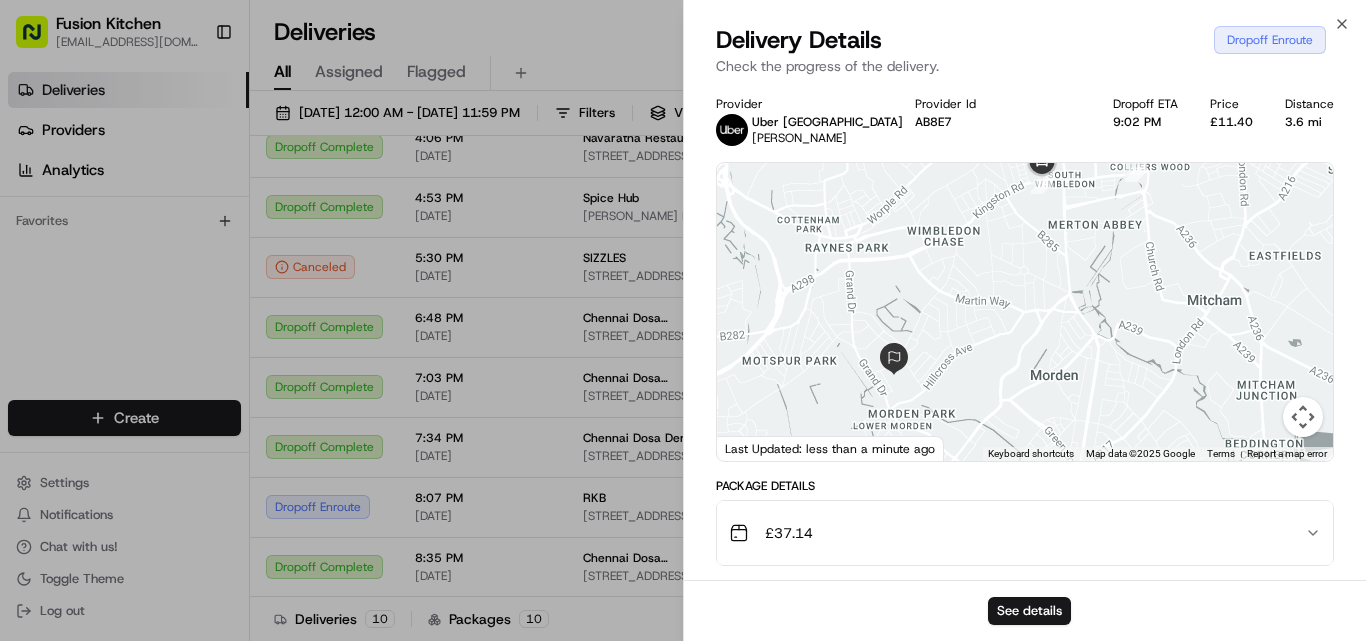 drag, startPoint x: 871, startPoint y: 352, endPoint x: 1005, endPoint y: 257, distance: 164.25894 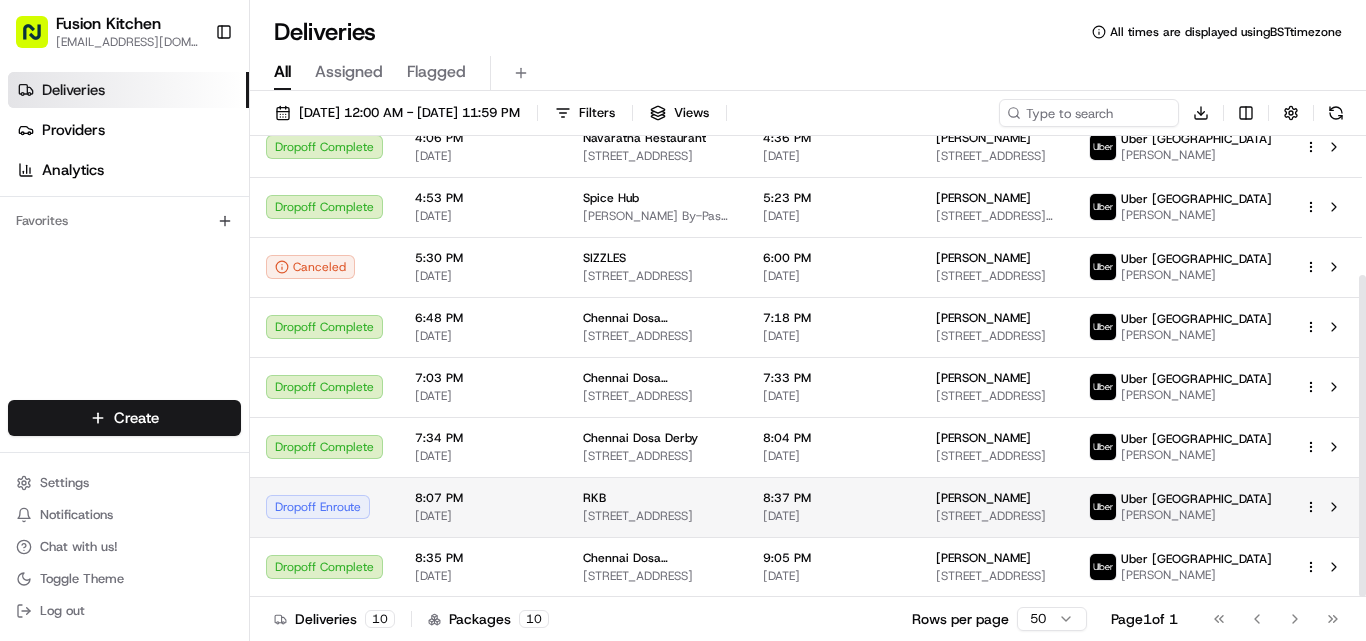 click on "8:07 PM [DATE]" at bounding box center [483, 507] 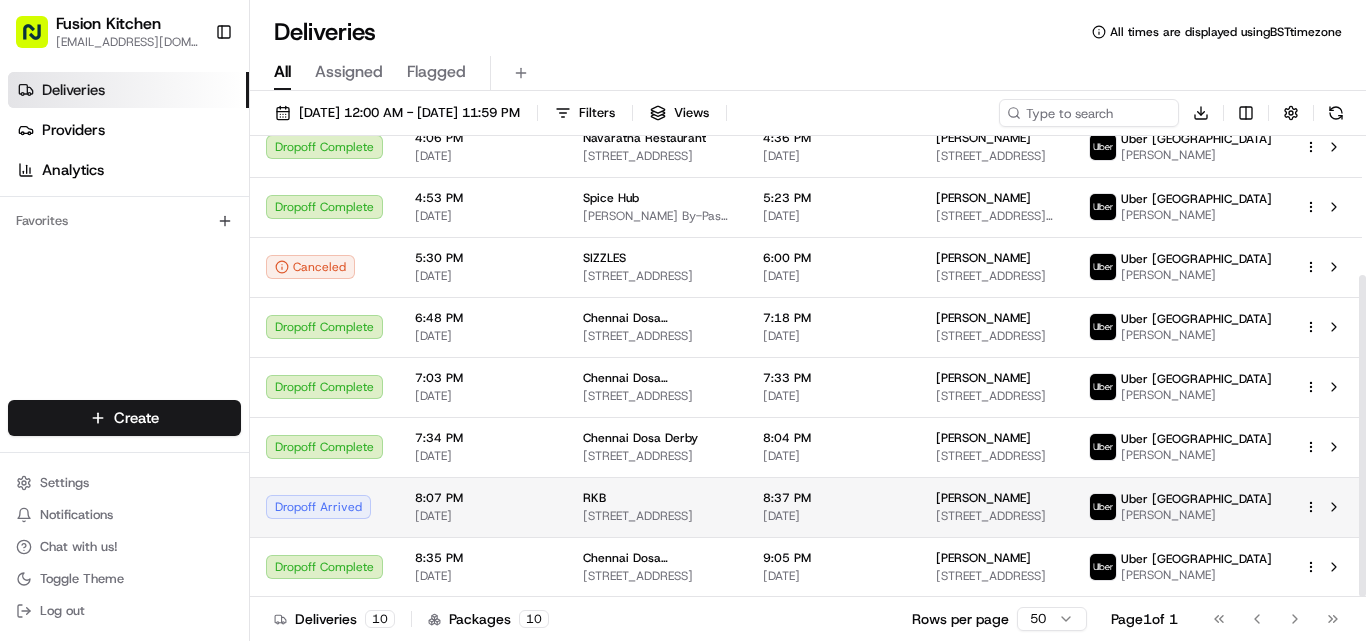 click on "Dropoff Arrived" at bounding box center (324, 507) 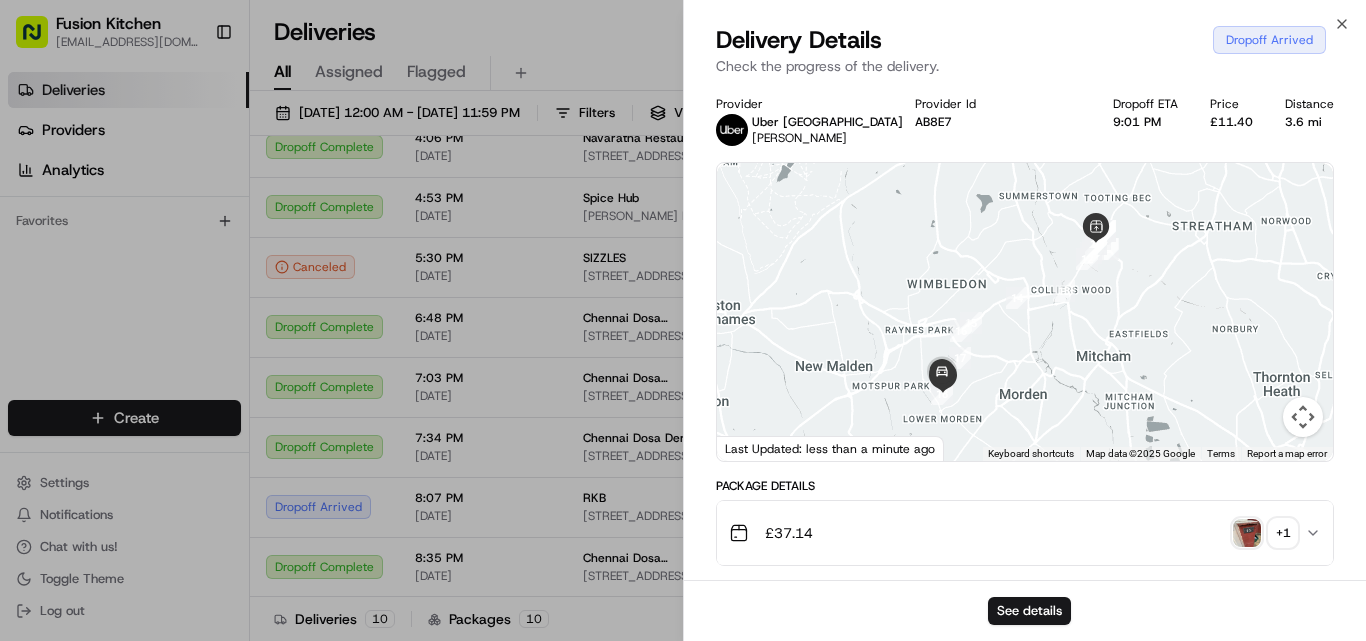 click on "£ 37.14 + 1" at bounding box center [1017, 533] 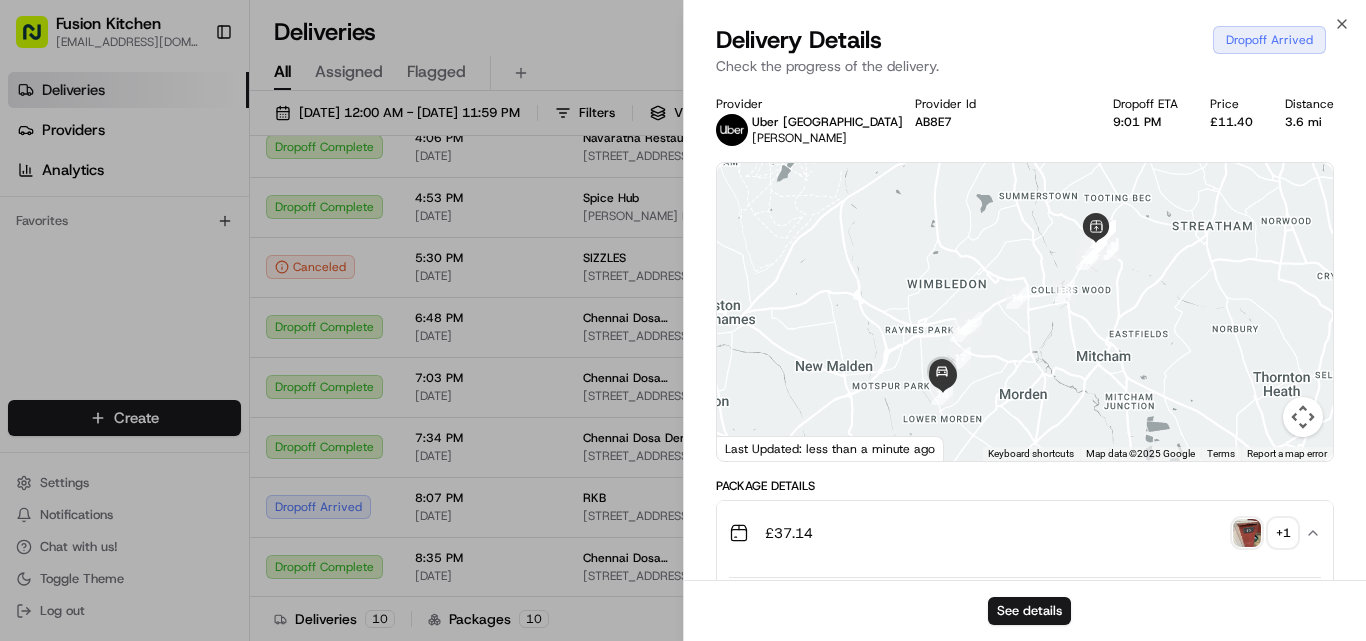 click at bounding box center [1247, 533] 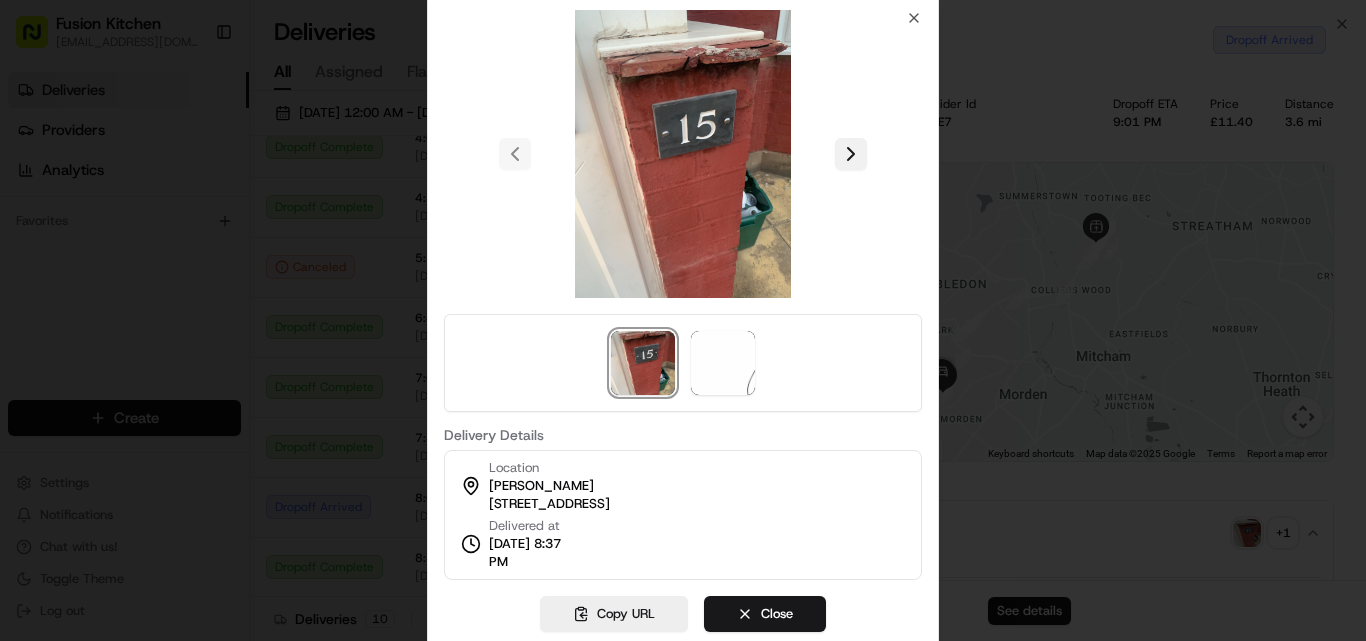 click at bounding box center (851, 154) 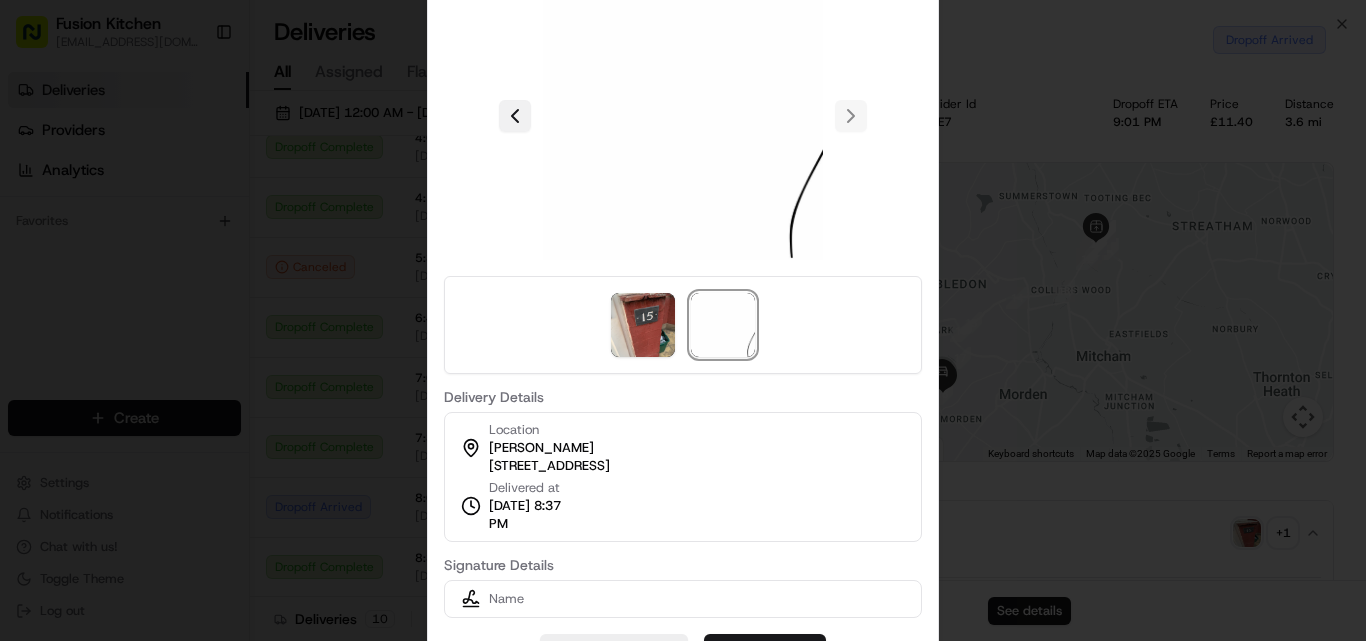 click at bounding box center [515, 116] 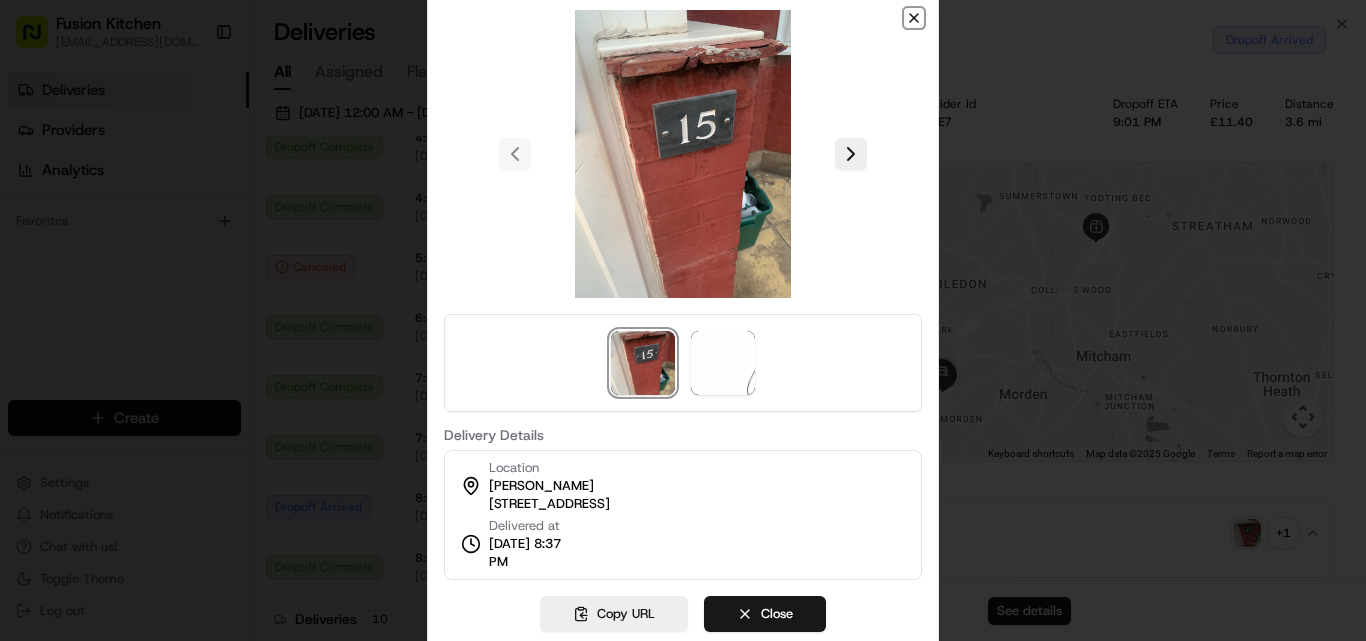 click 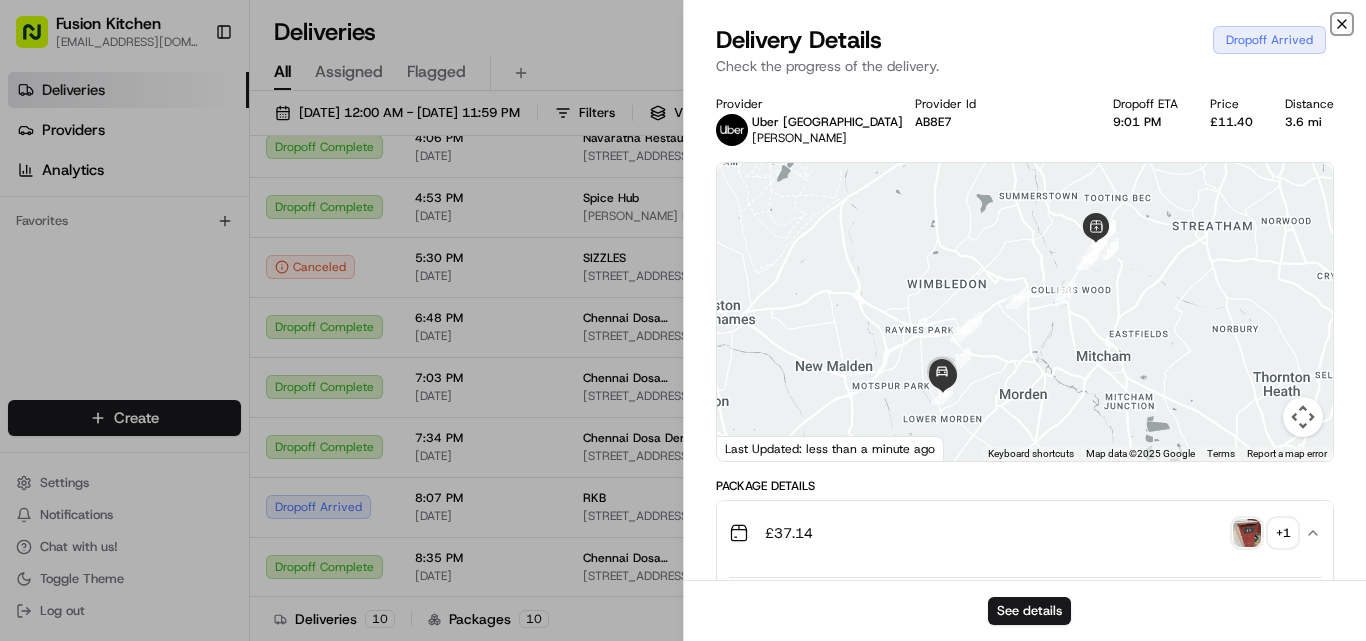 click 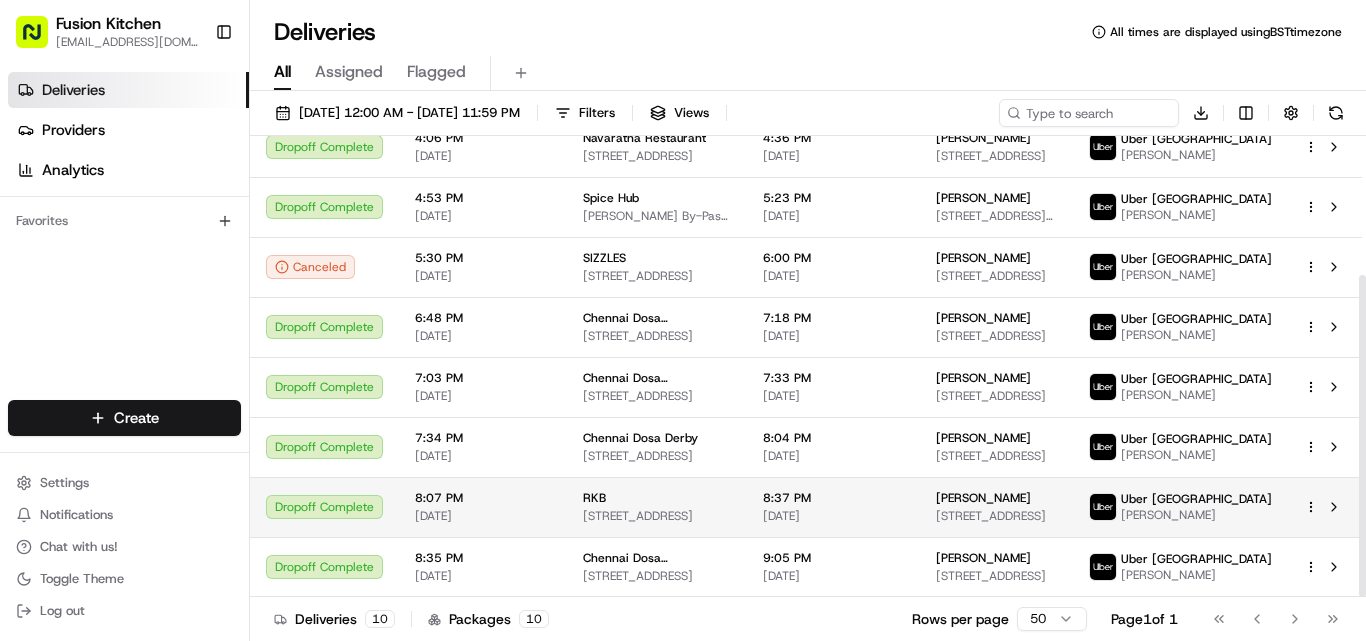click on "8:07 PM [DATE]" at bounding box center [483, 507] 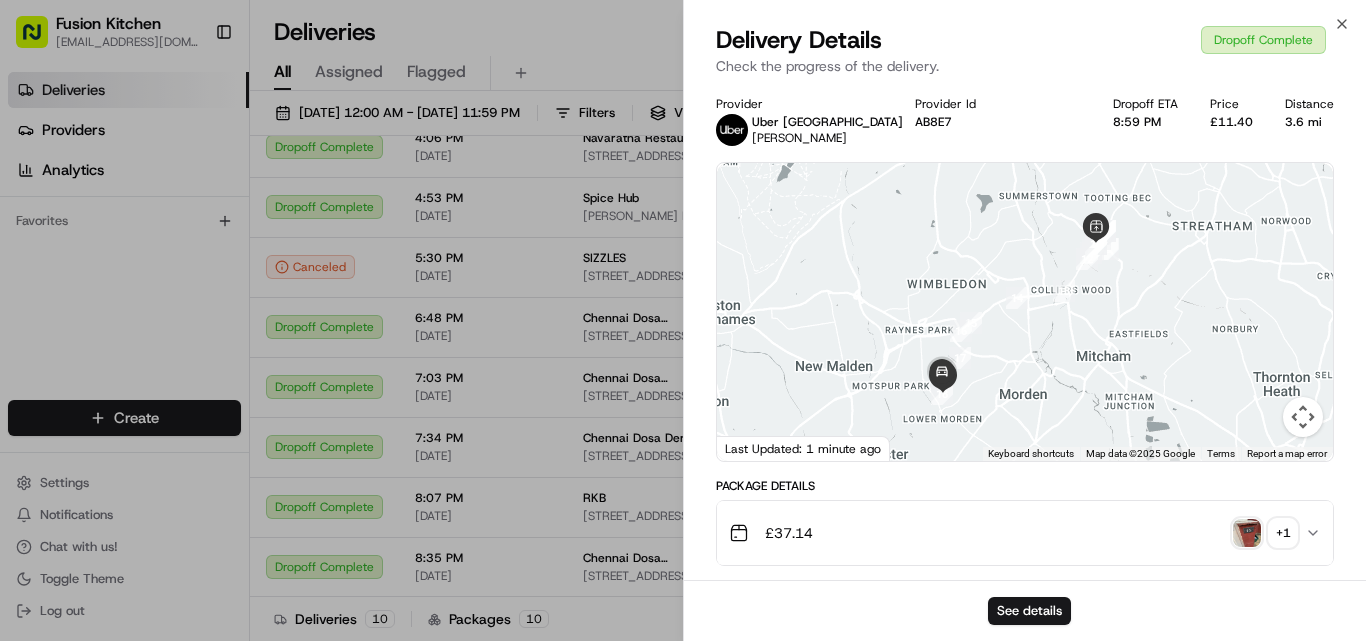 click at bounding box center (1247, 533) 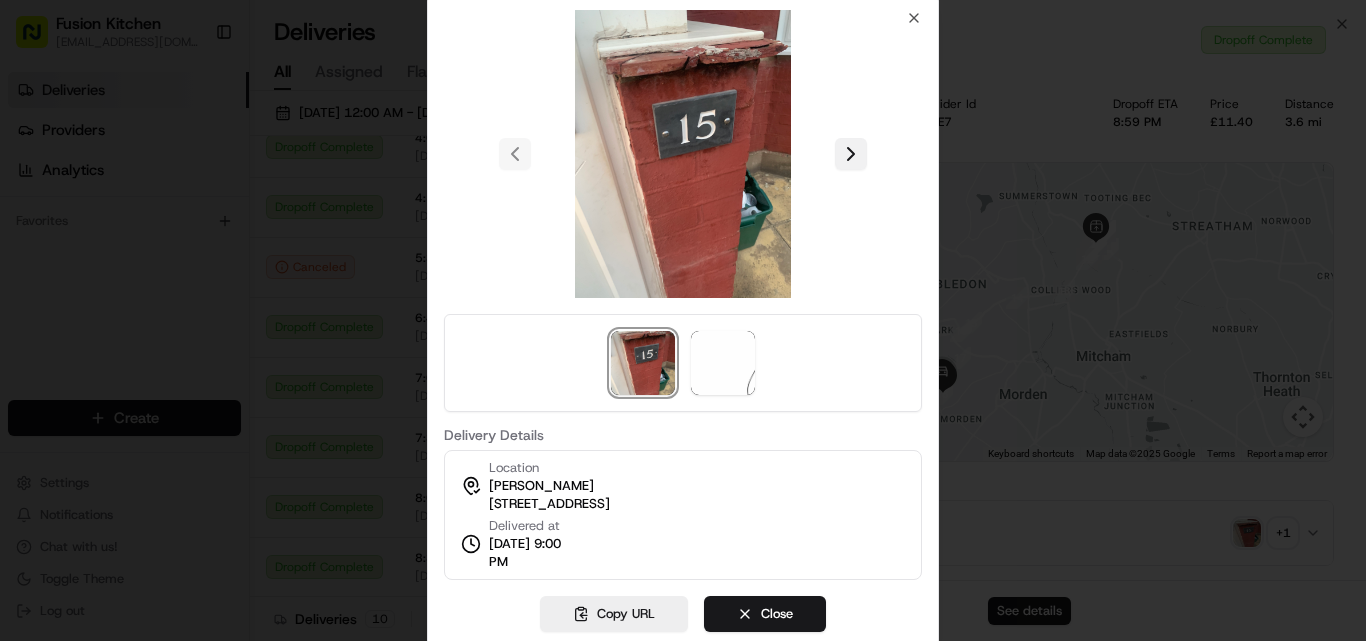 click at bounding box center (851, 154) 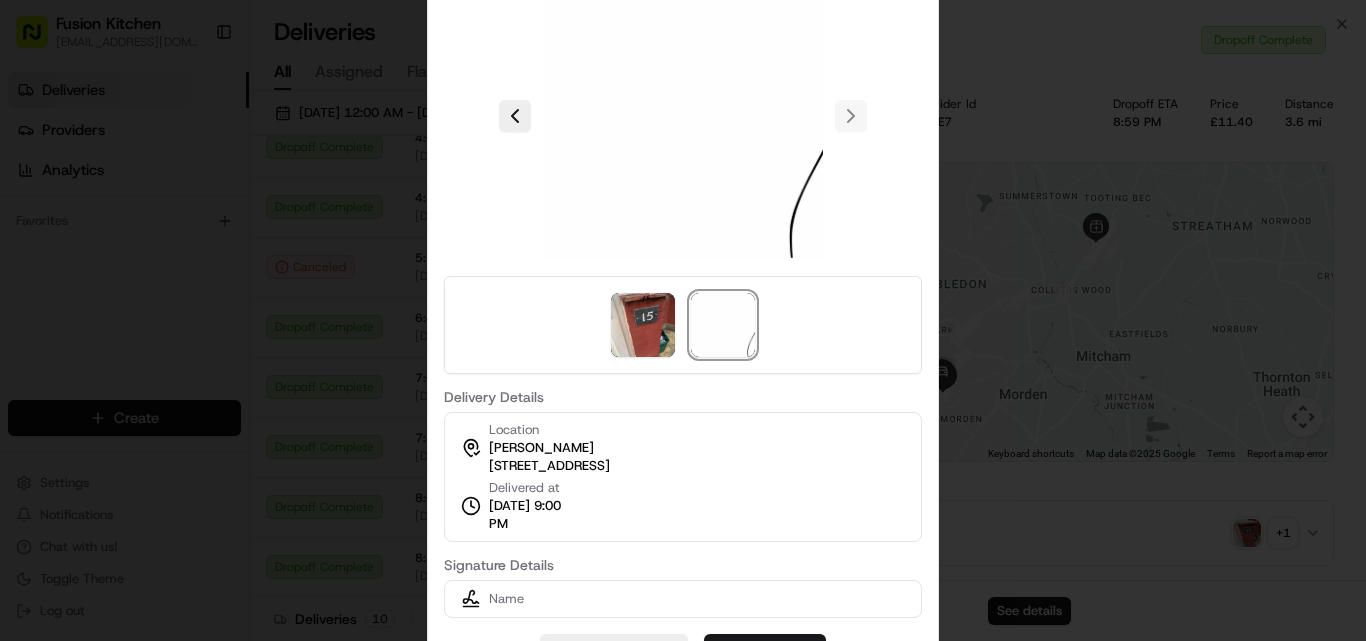 click at bounding box center (683, 320) 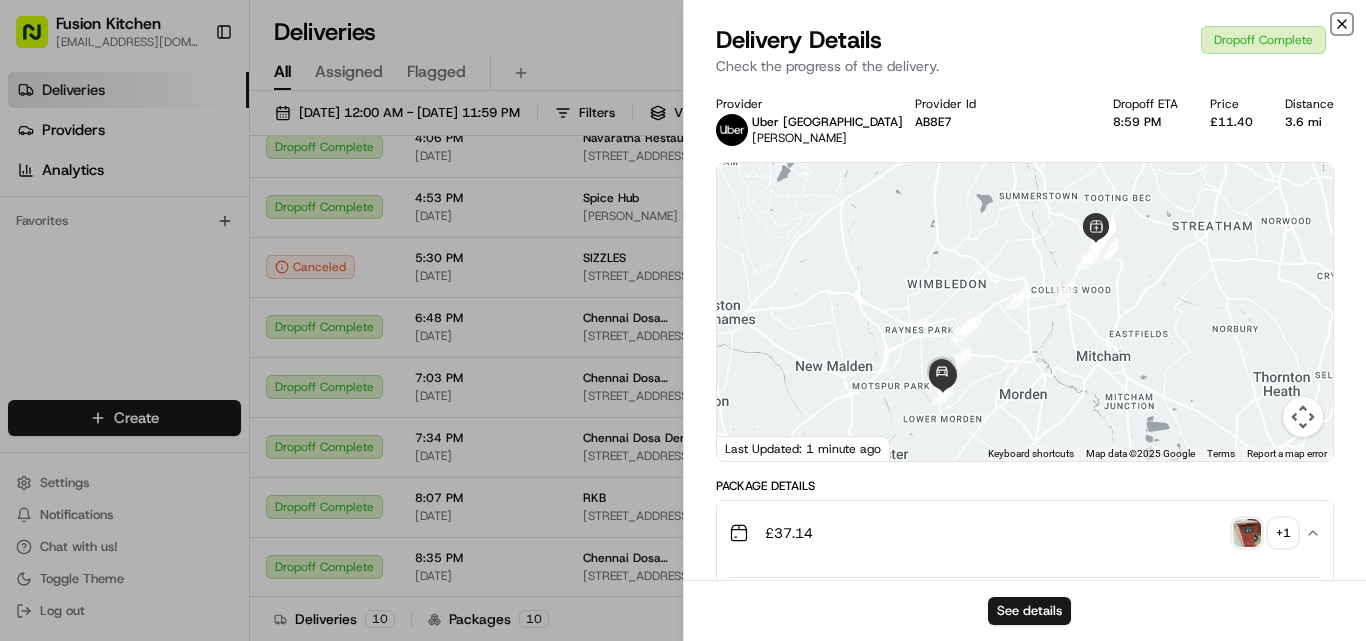 click 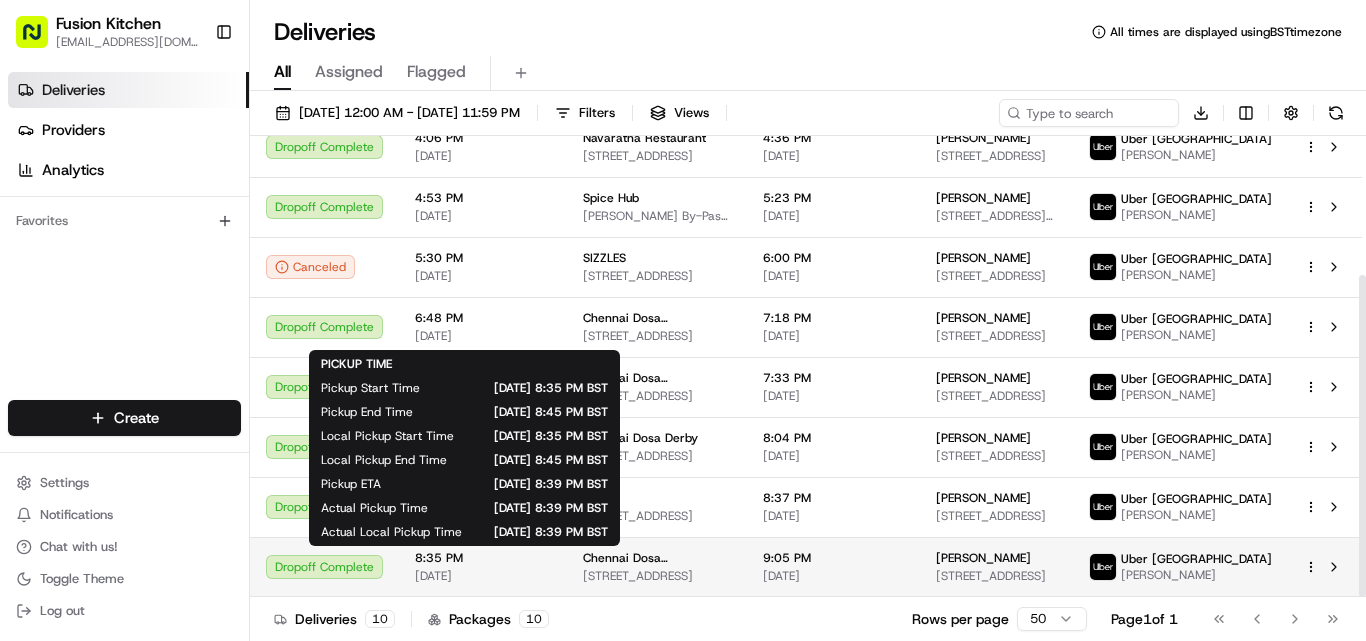 click on "8:35 PM" at bounding box center [483, 558] 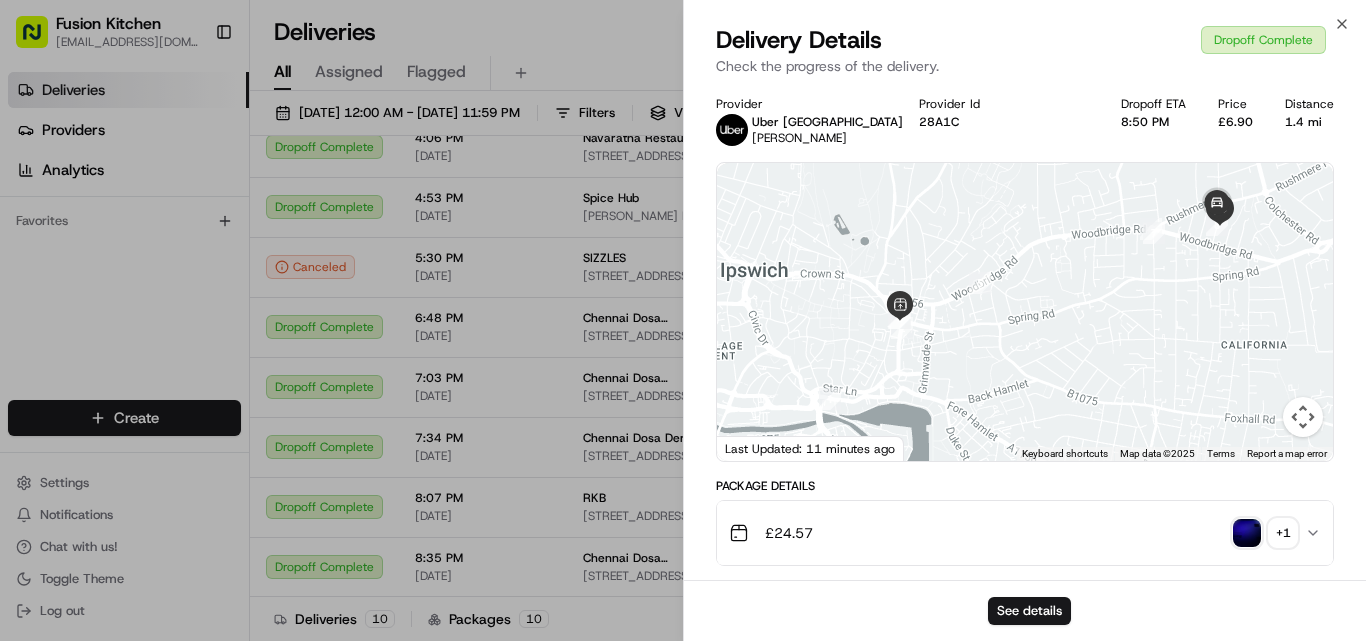 click at bounding box center (1247, 533) 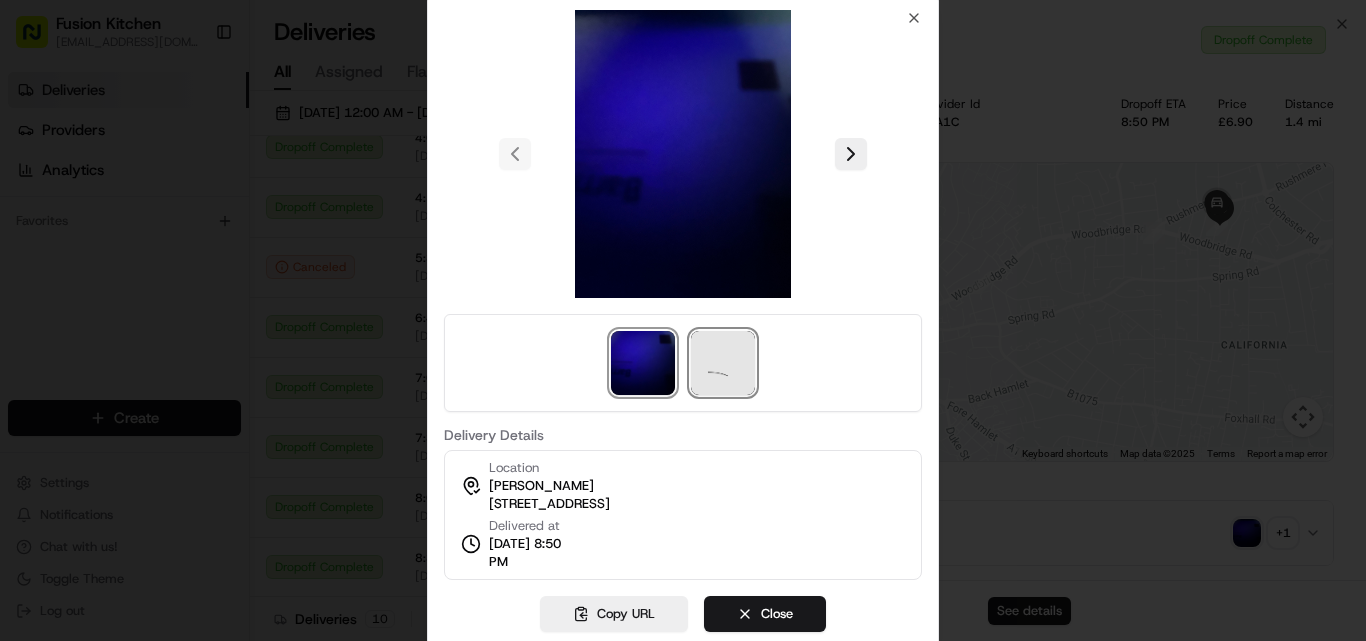 click at bounding box center (723, 363) 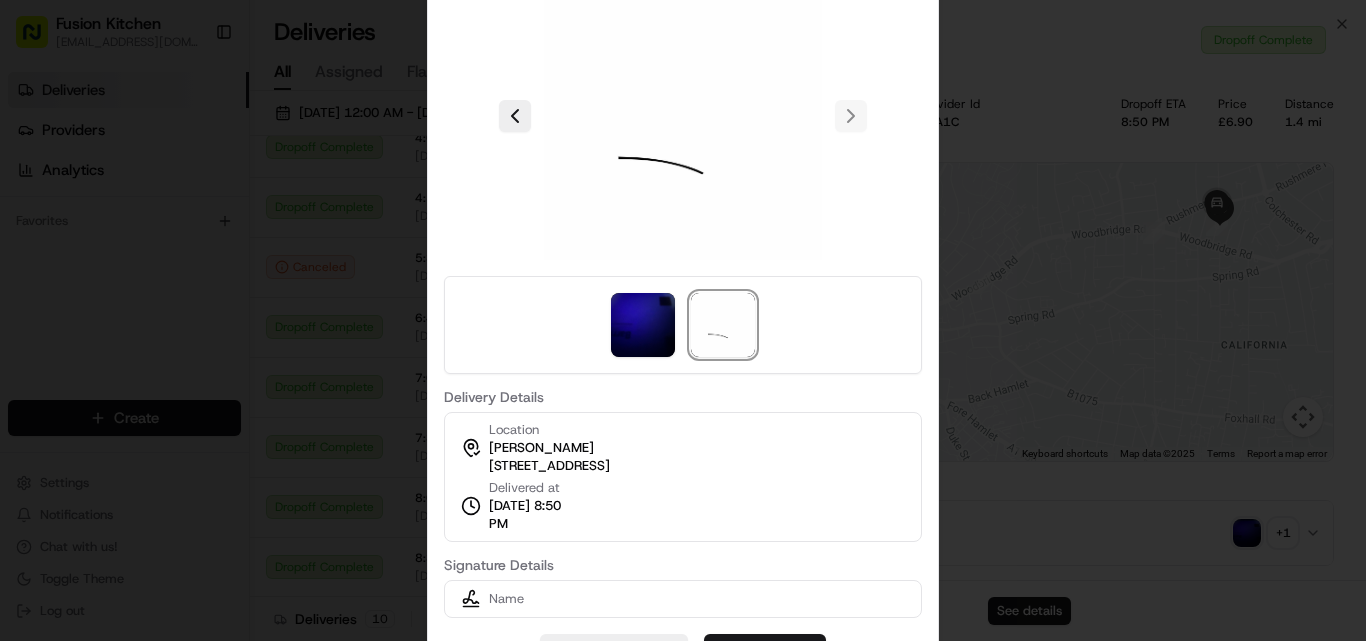 click at bounding box center (683, 116) 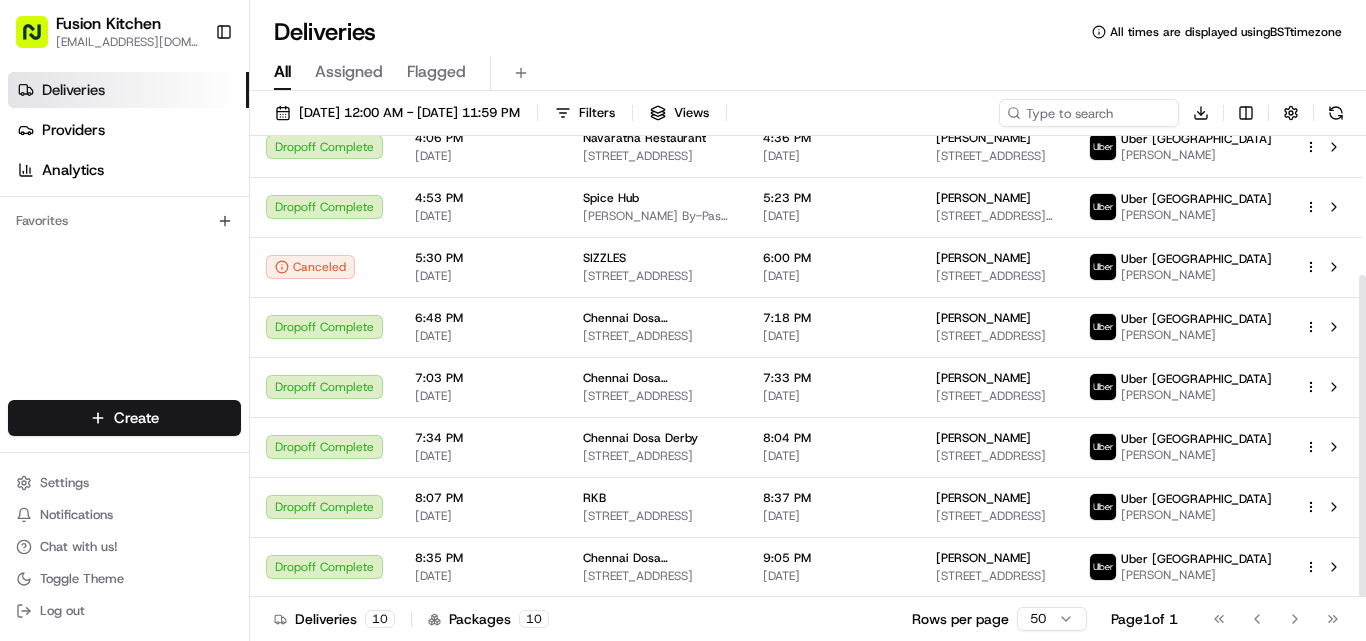 click on "Dropoff Complete" at bounding box center [324, 507] 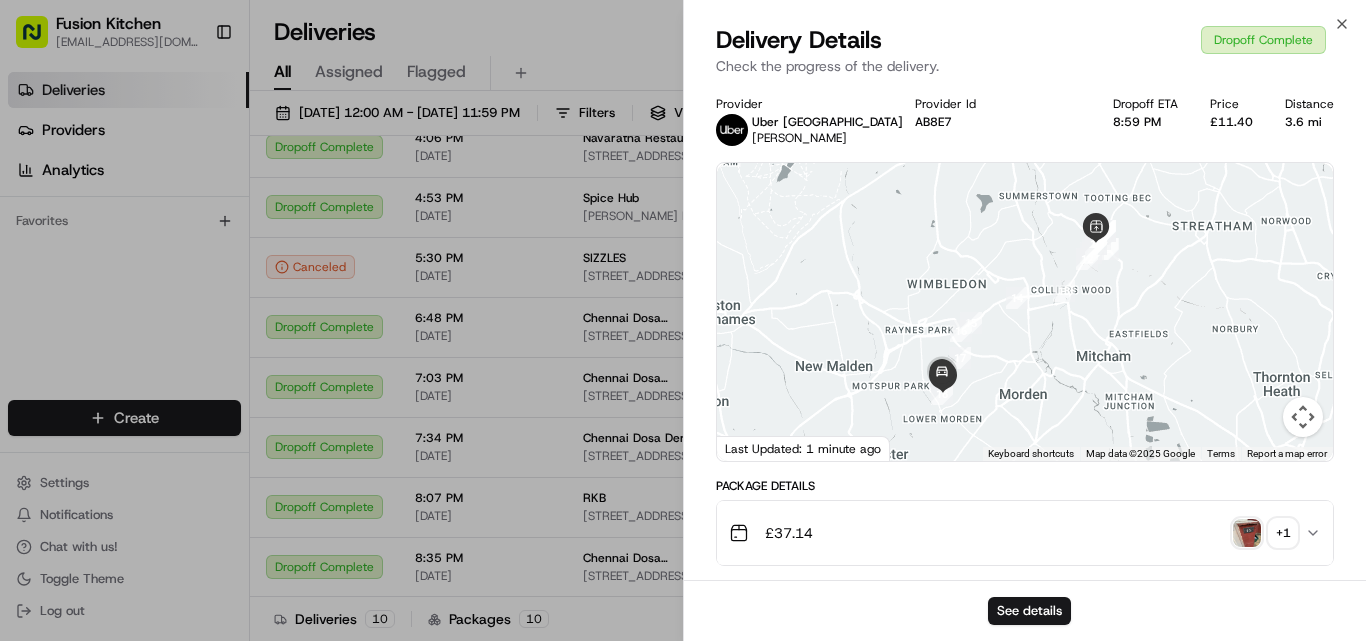 click at bounding box center [1247, 533] 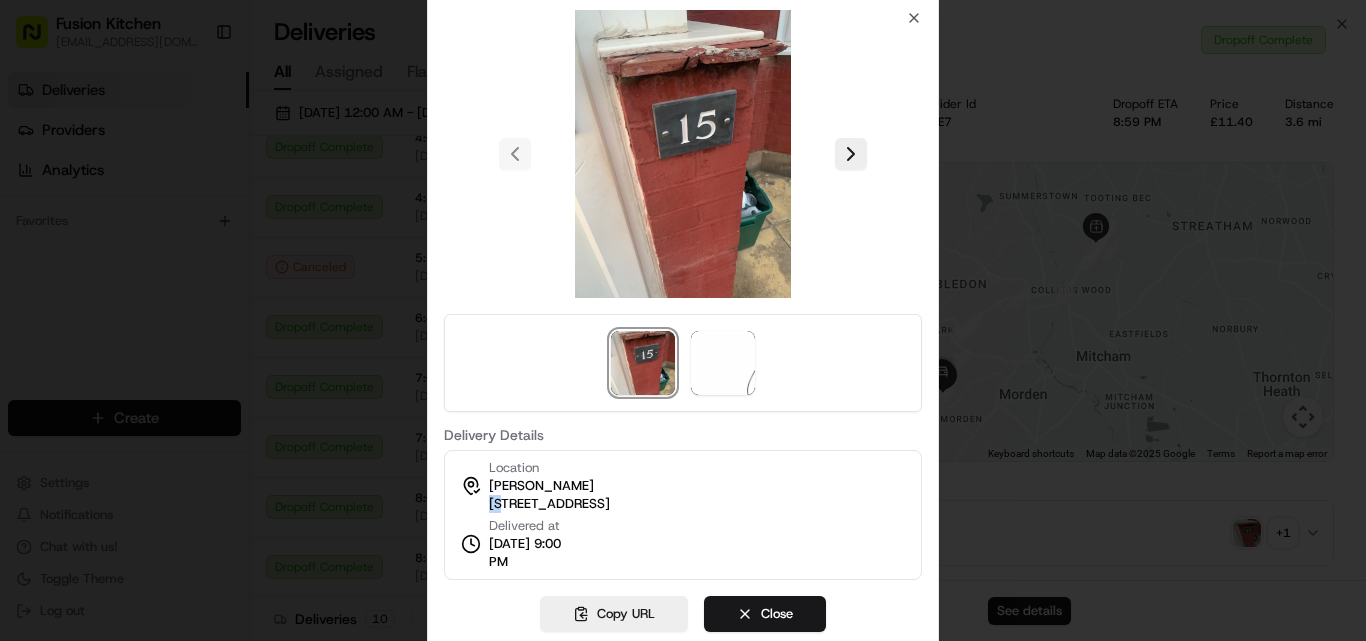 drag, startPoint x: 492, startPoint y: 507, endPoint x: 506, endPoint y: 503, distance: 14.56022 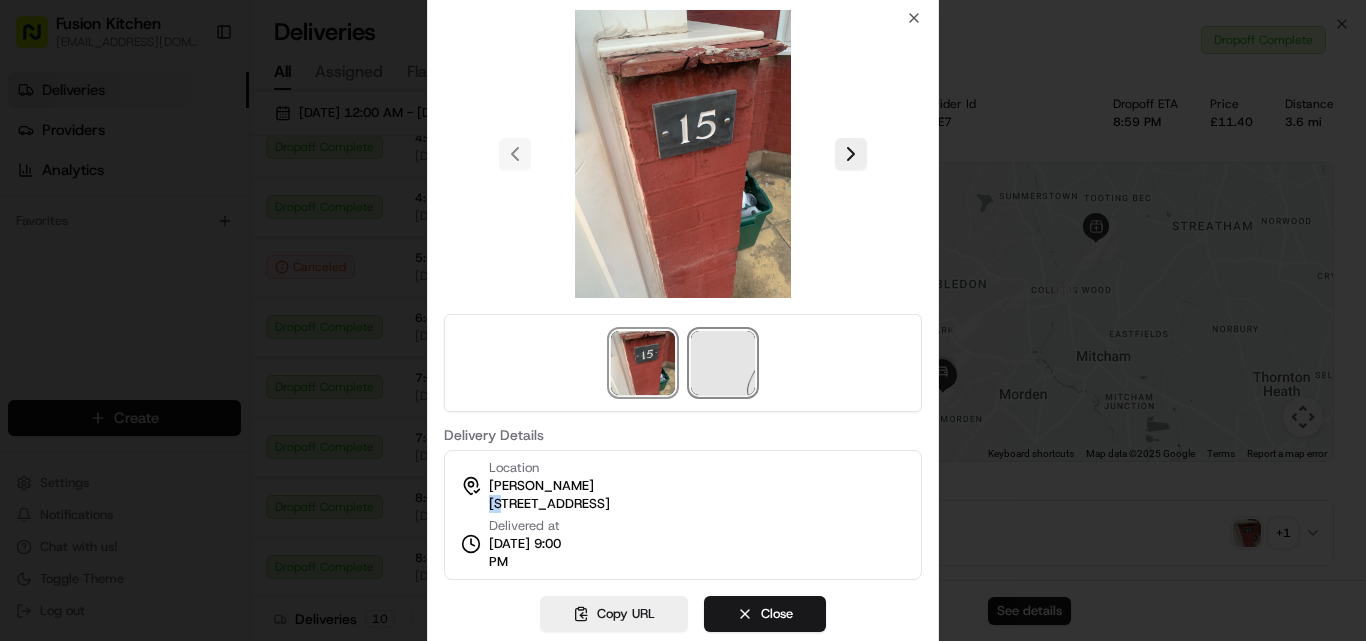 click at bounding box center (723, 363) 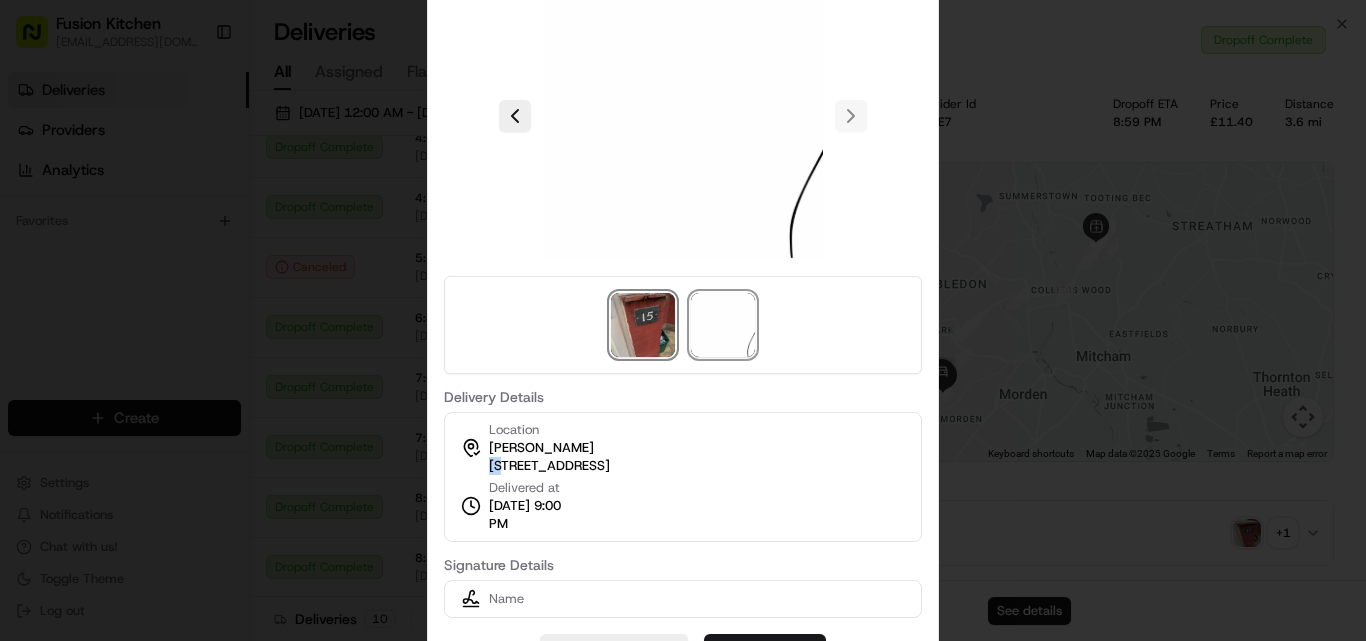 click at bounding box center [643, 325] 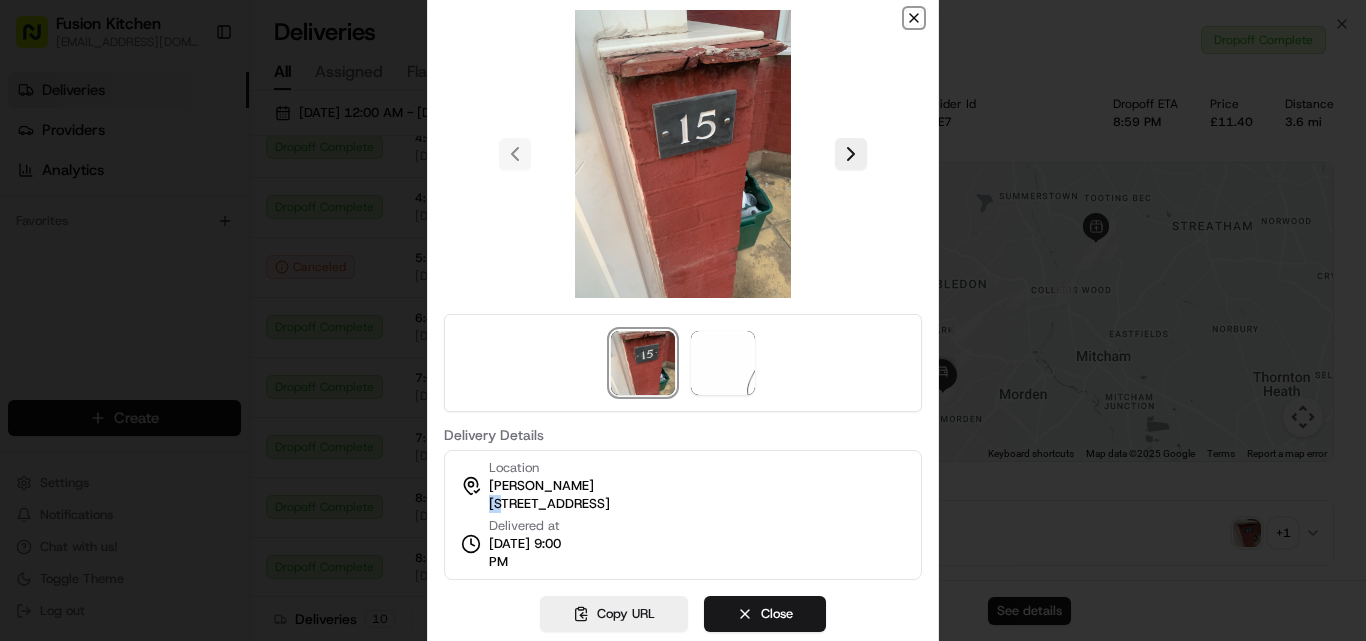 click 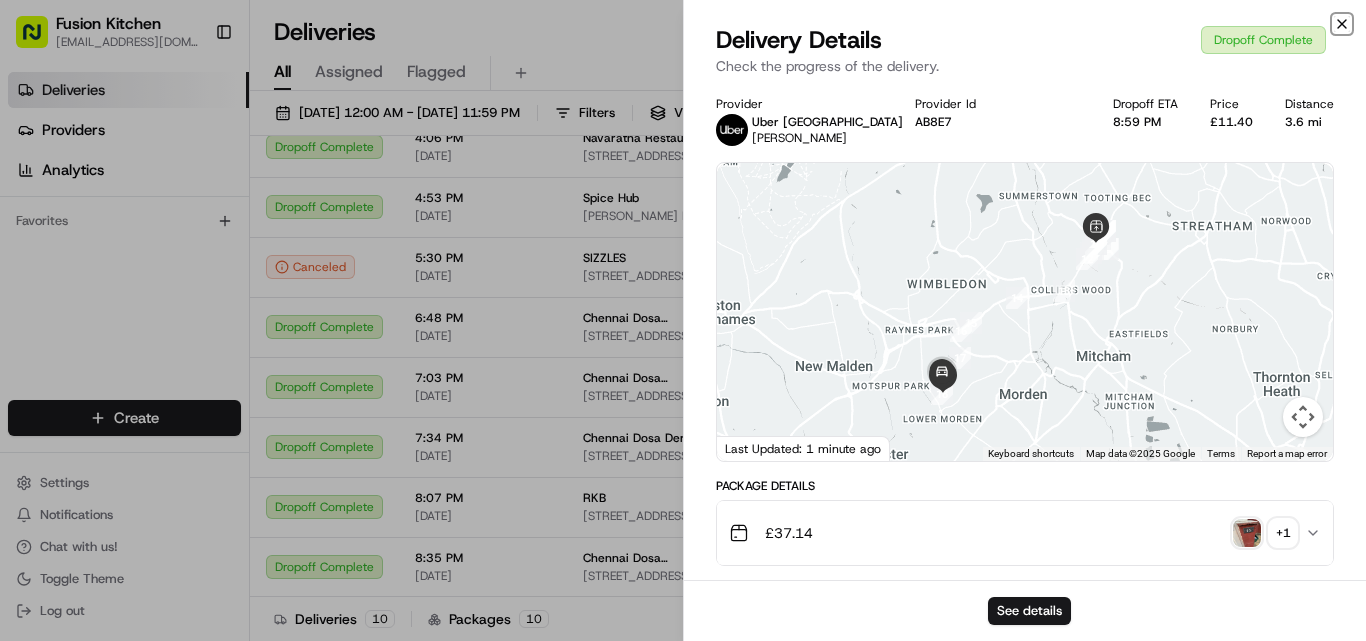 click 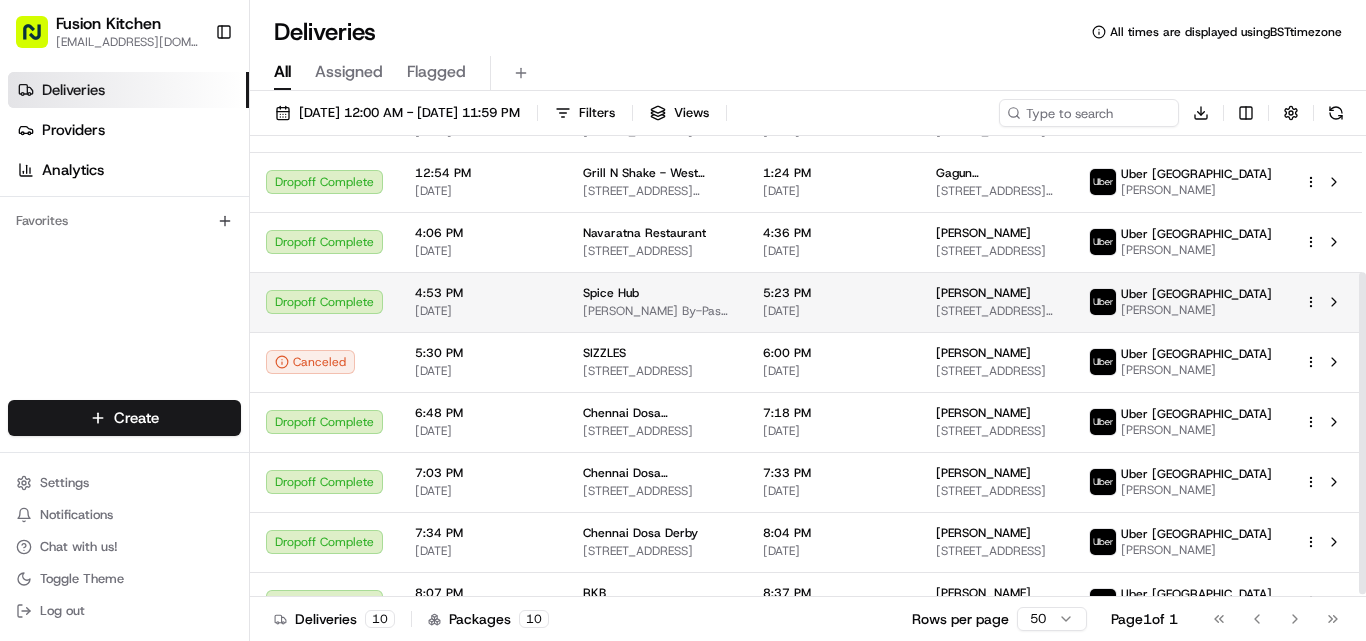 scroll, scrollTop: 199, scrollLeft: 0, axis: vertical 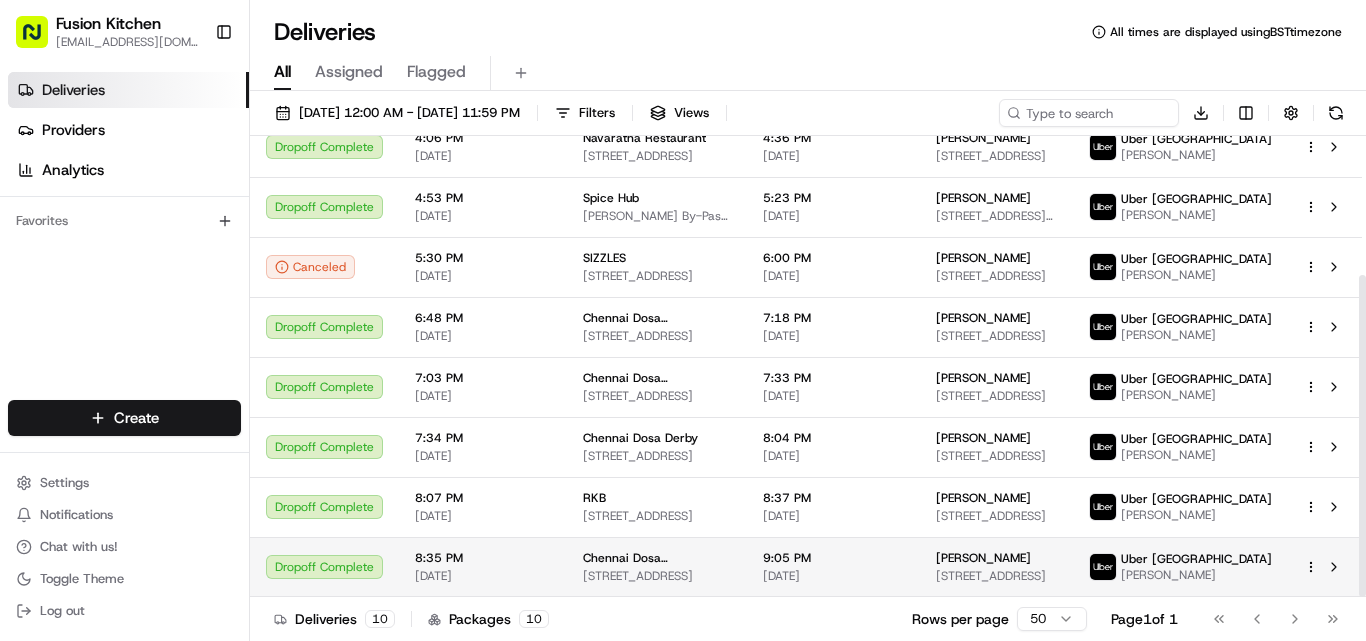 click on "8:35 PM [DATE]" at bounding box center [483, 567] 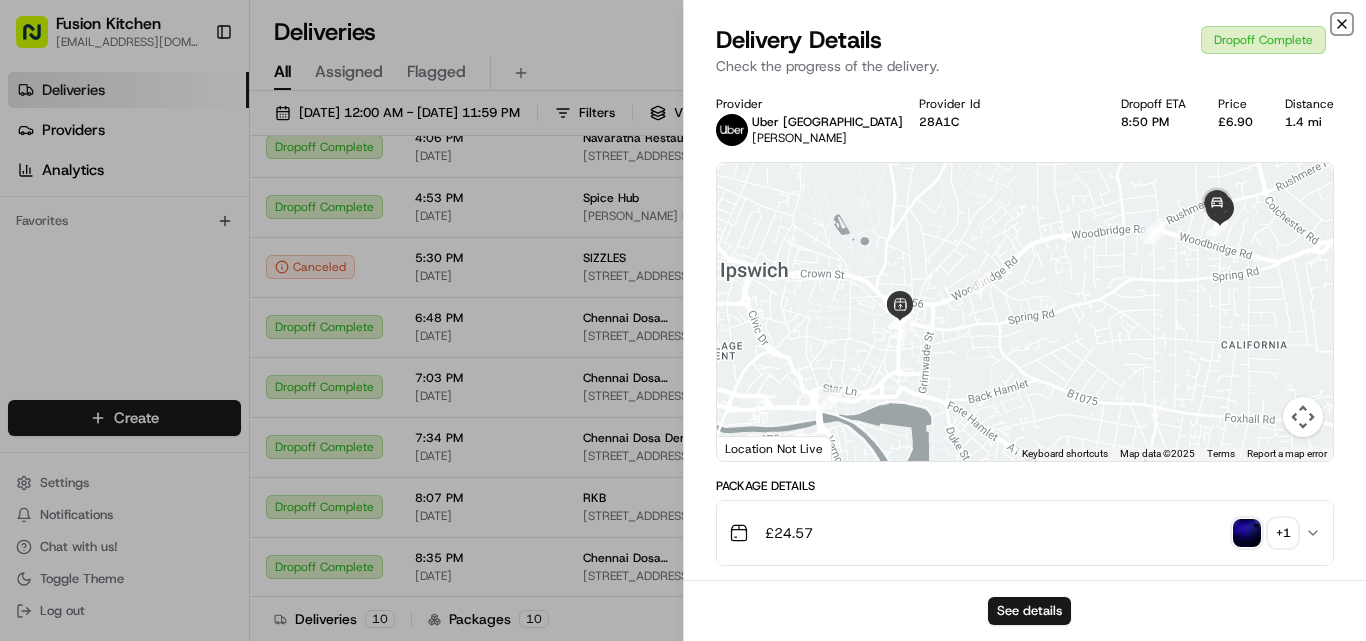 click 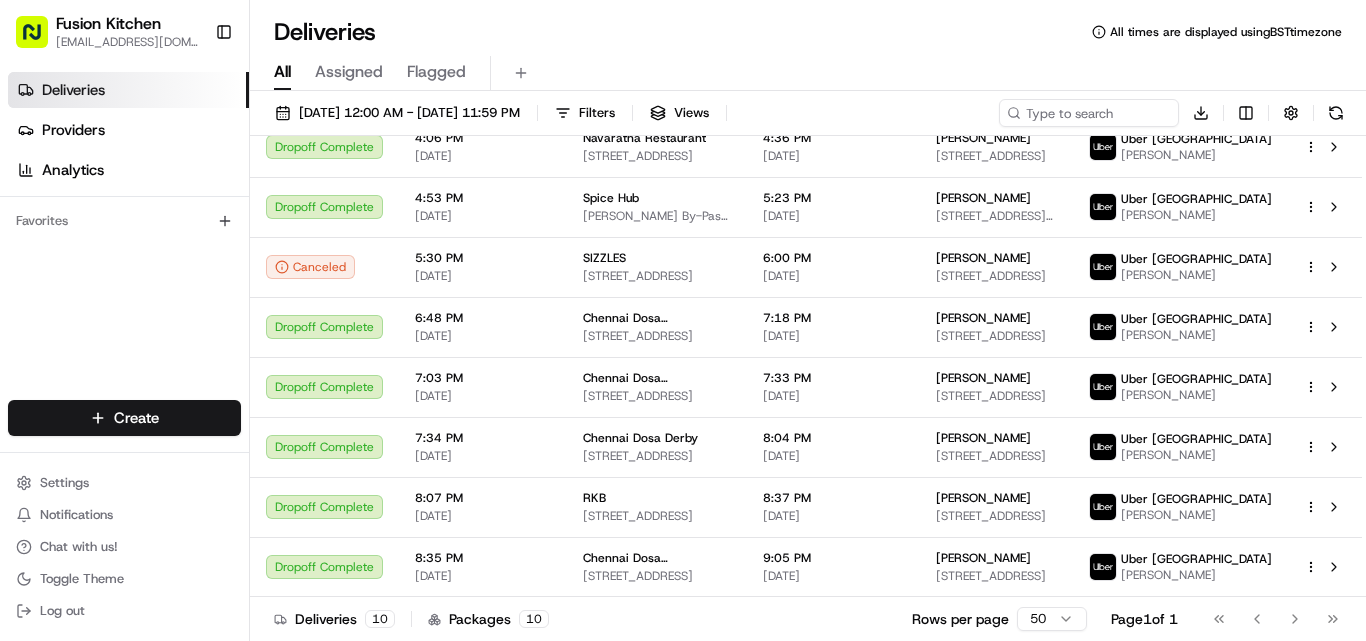 click on "All Assigned Flagged" at bounding box center (808, 73) 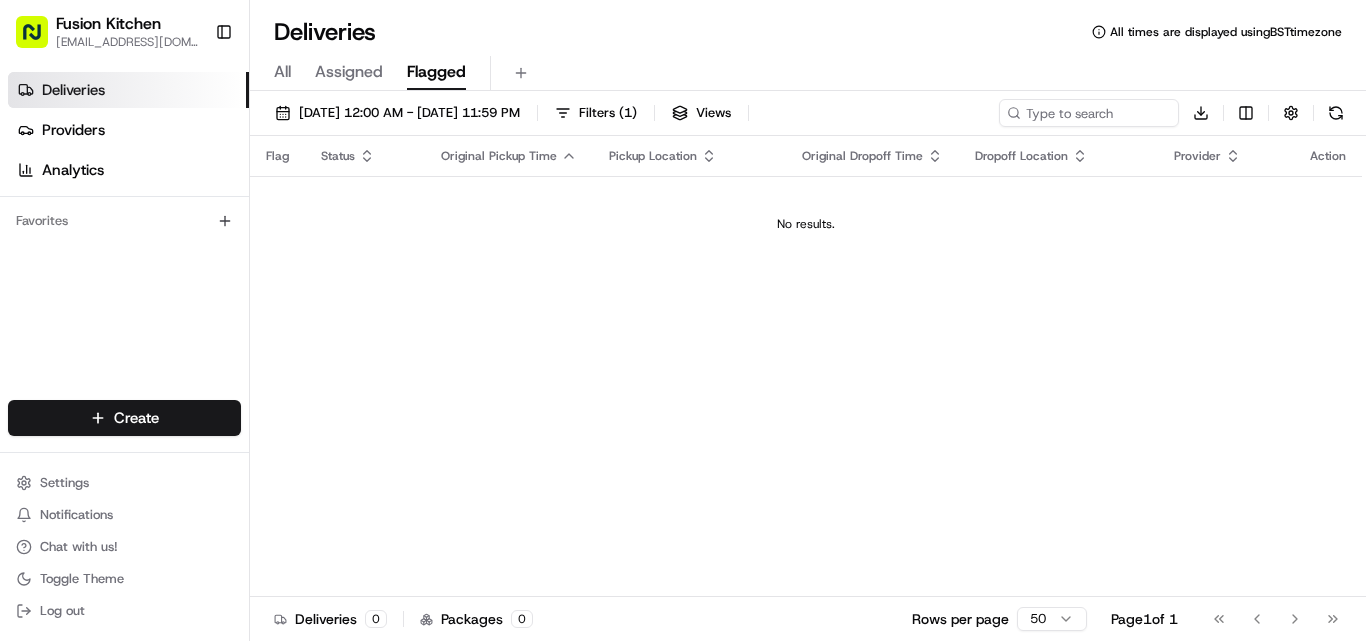 click on "All Assigned Flagged" at bounding box center (808, 73) 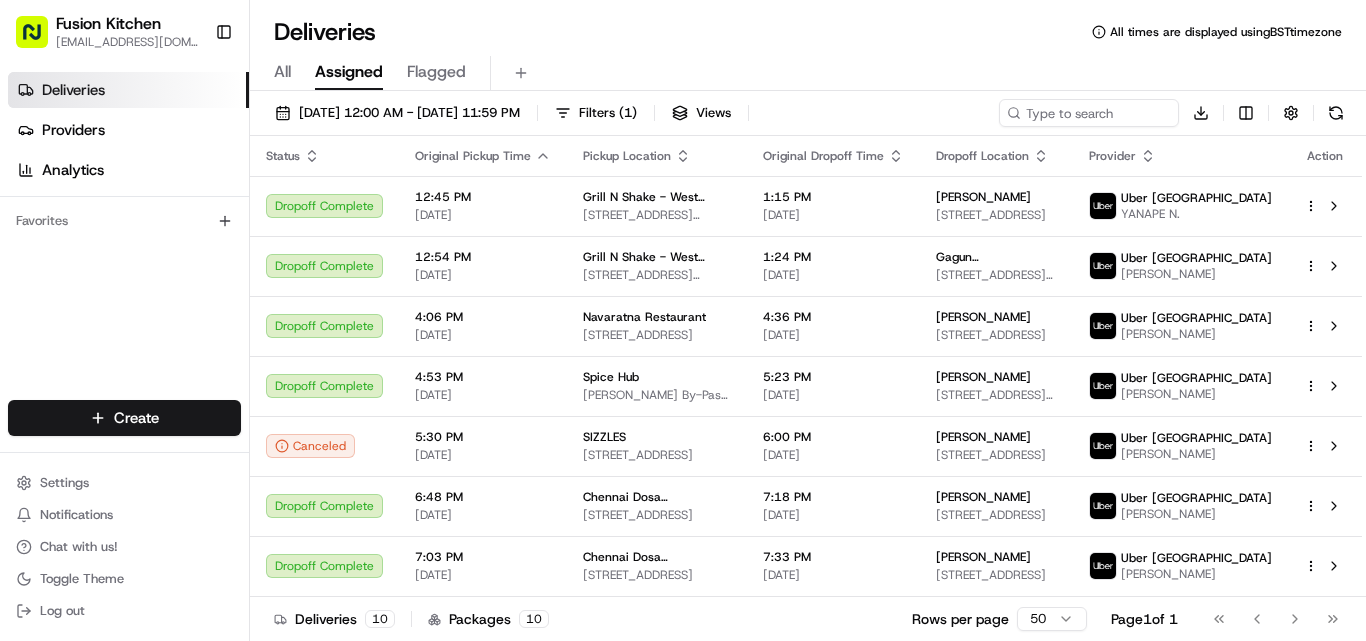 click on "All" at bounding box center [282, 72] 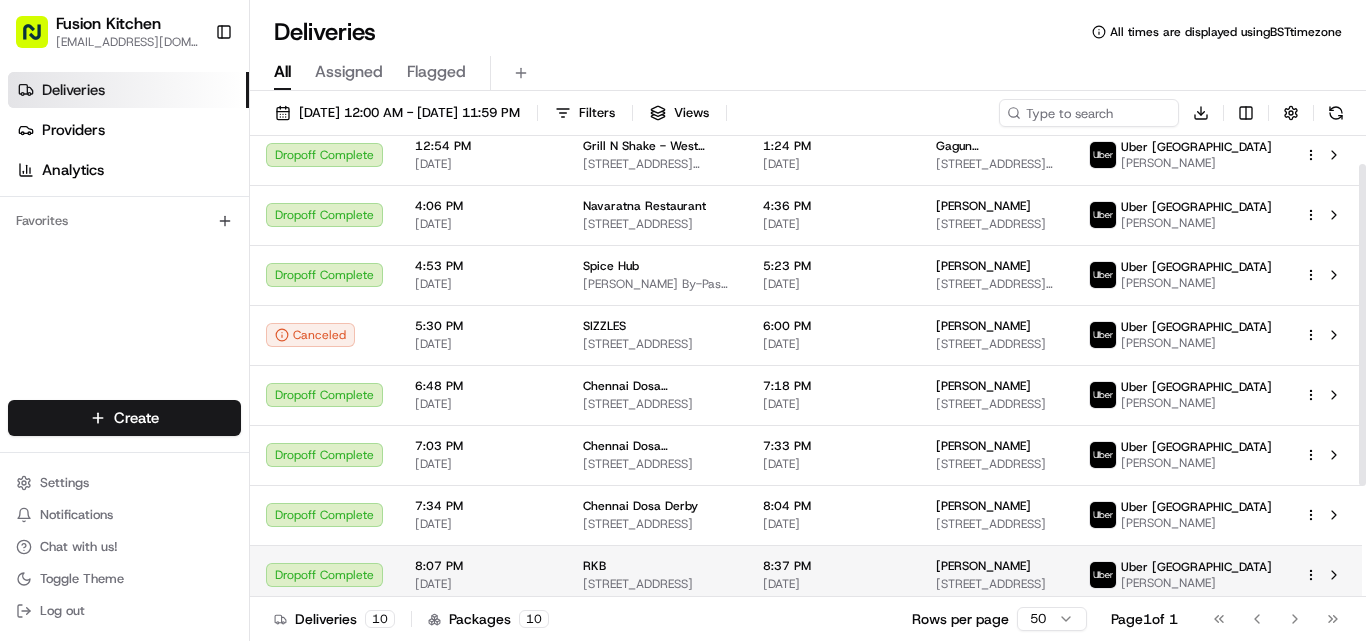 scroll, scrollTop: 199, scrollLeft: 0, axis: vertical 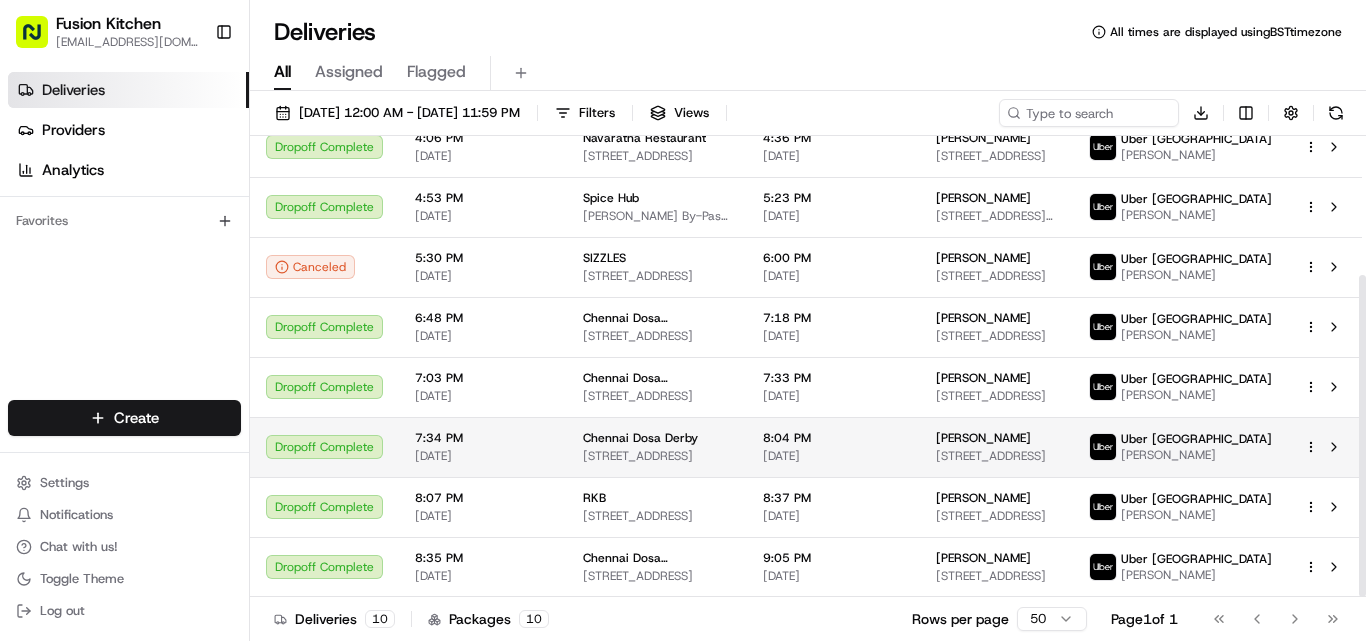 click on "Dropoff Complete" at bounding box center [324, 447] 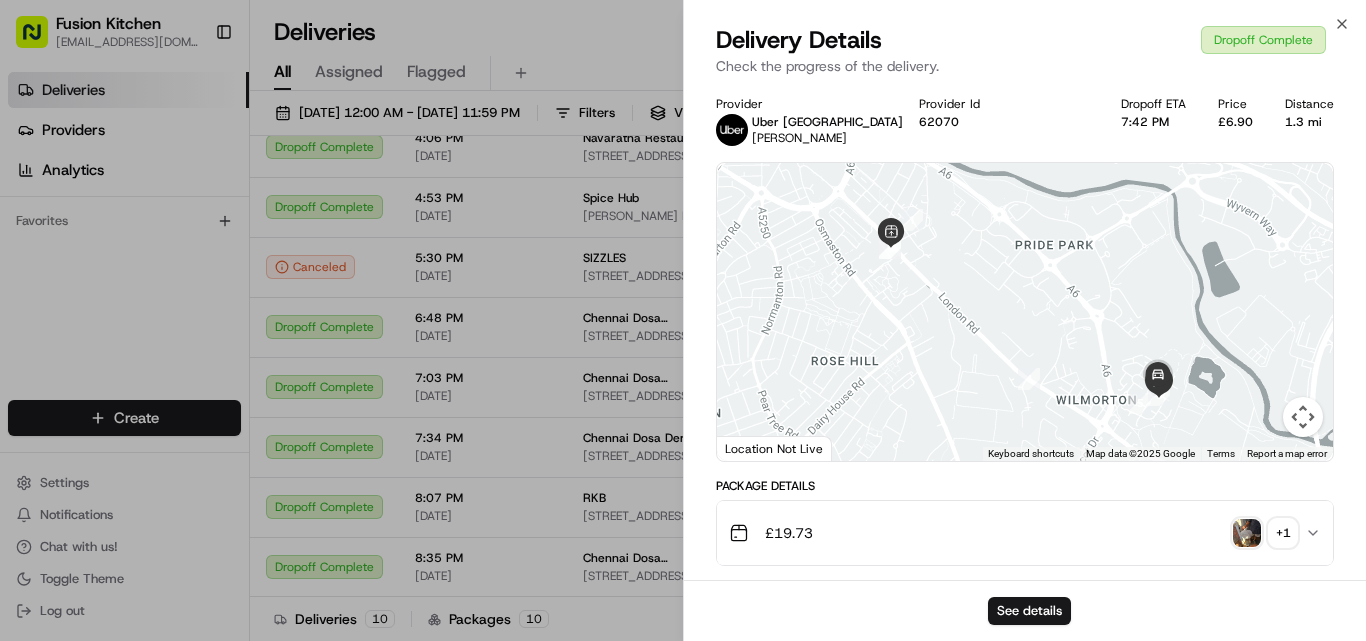 click at bounding box center [1247, 533] 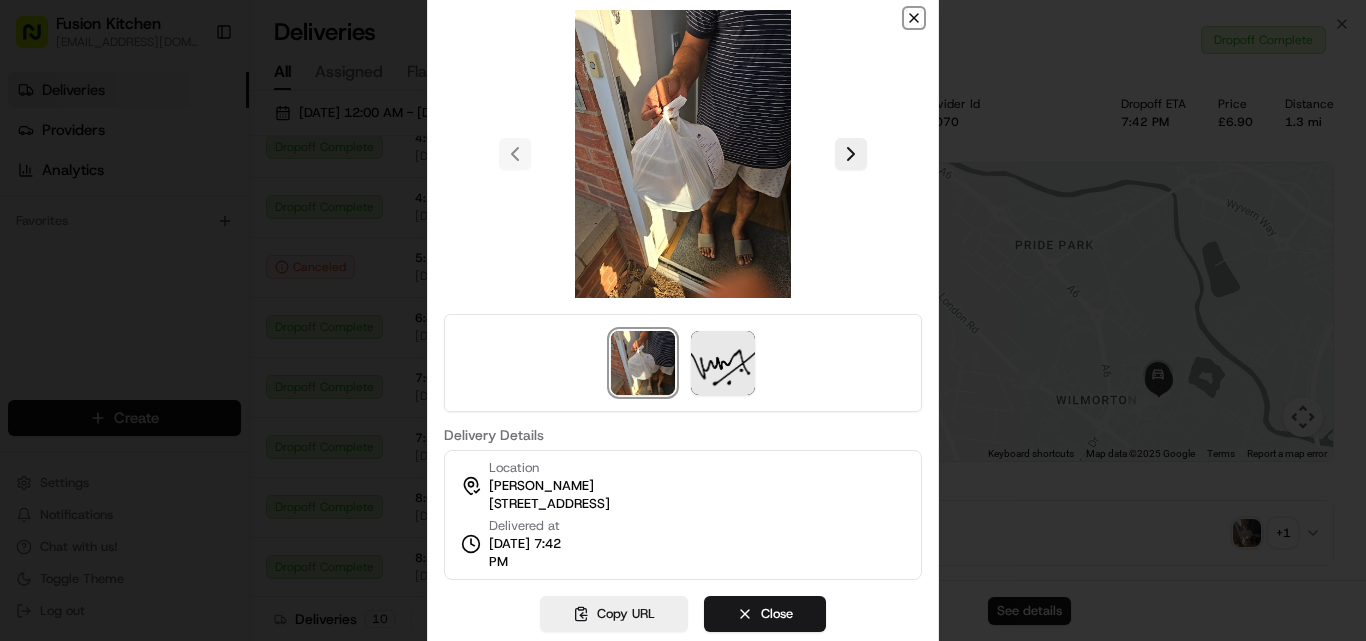 click 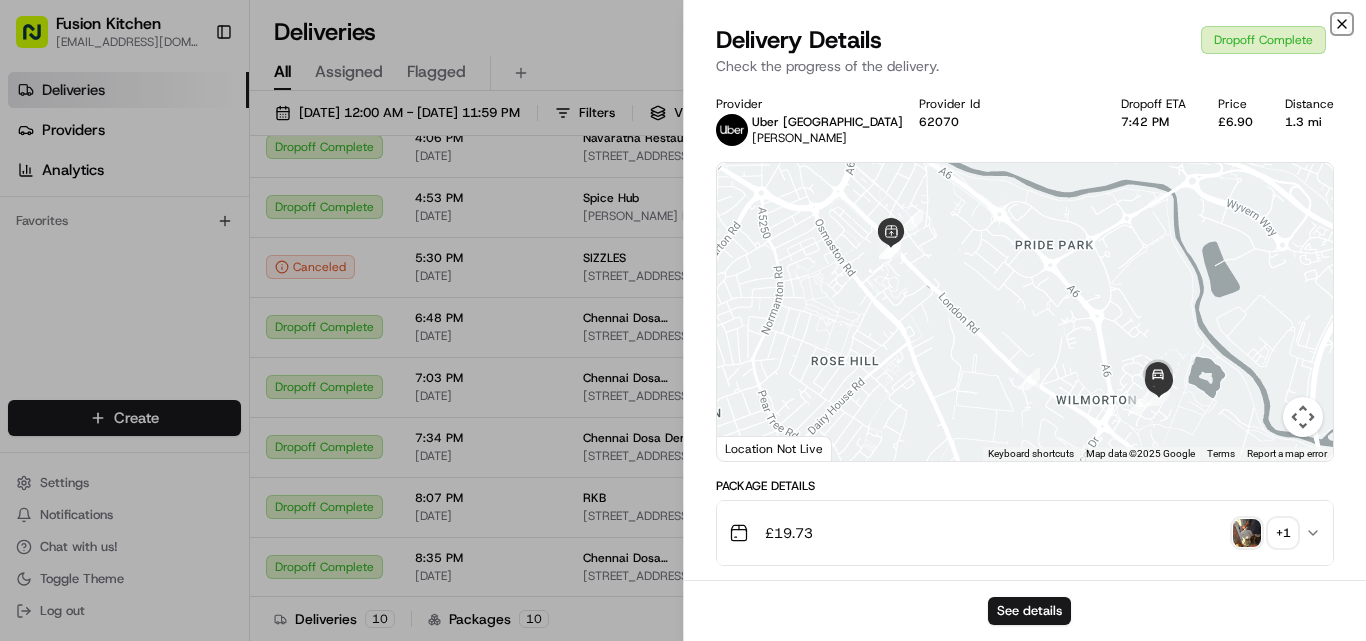 click 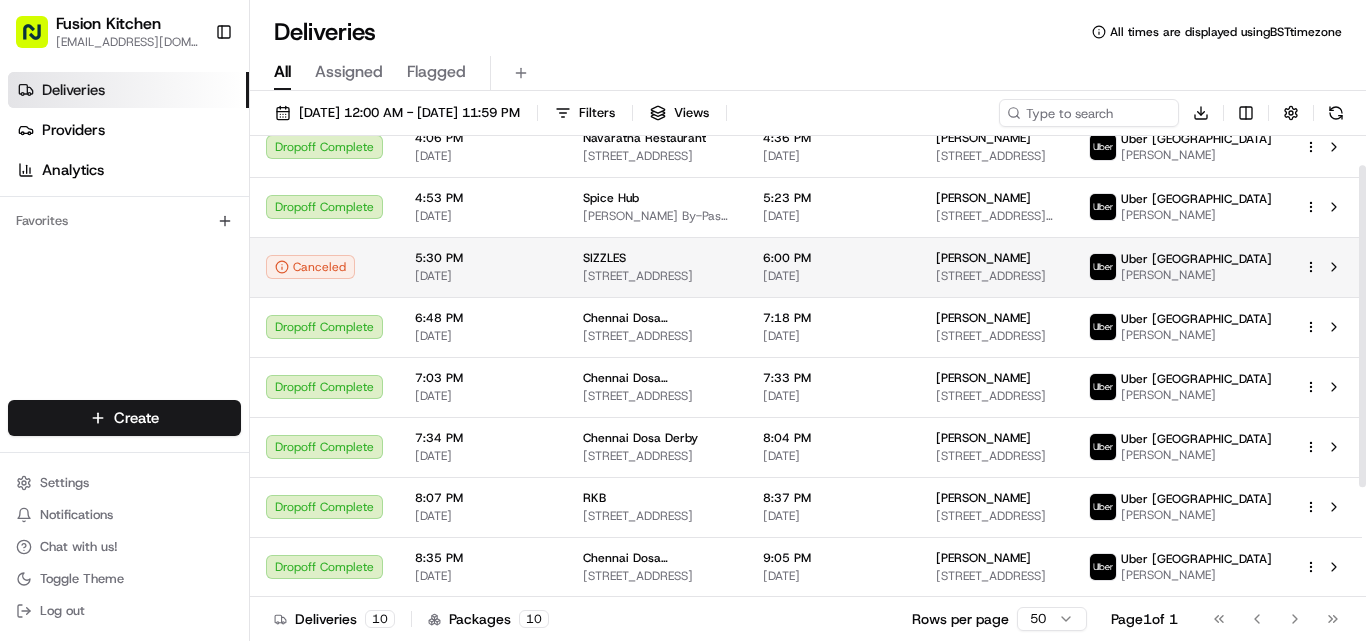 scroll, scrollTop: 199, scrollLeft: 0, axis: vertical 